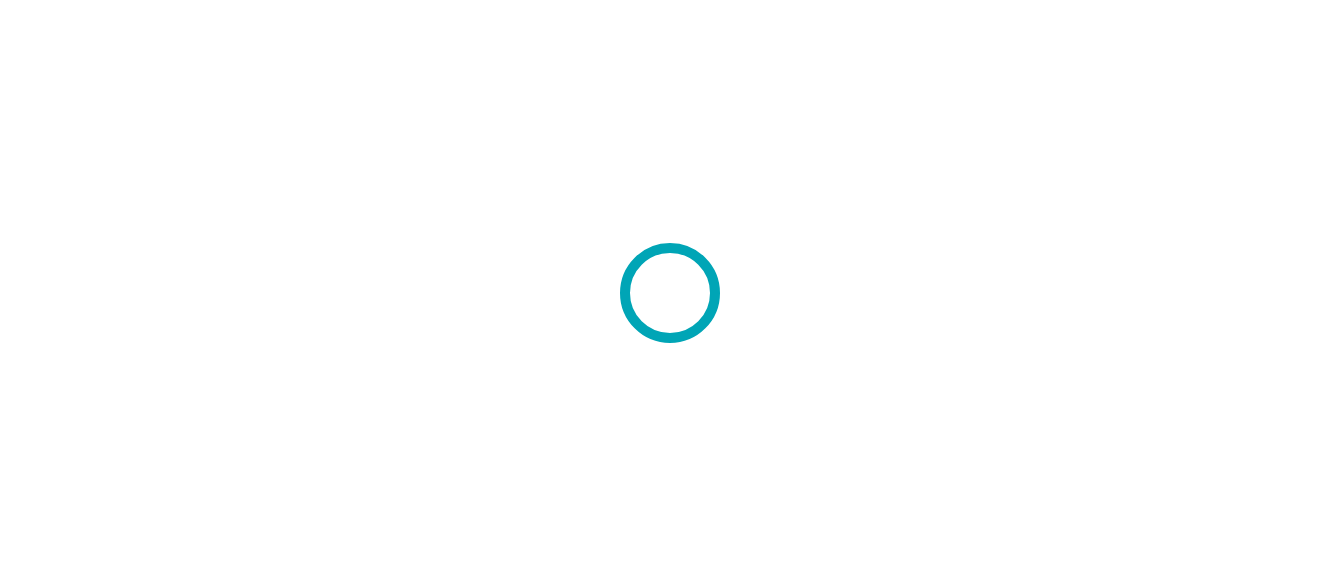 scroll, scrollTop: 0, scrollLeft: 0, axis: both 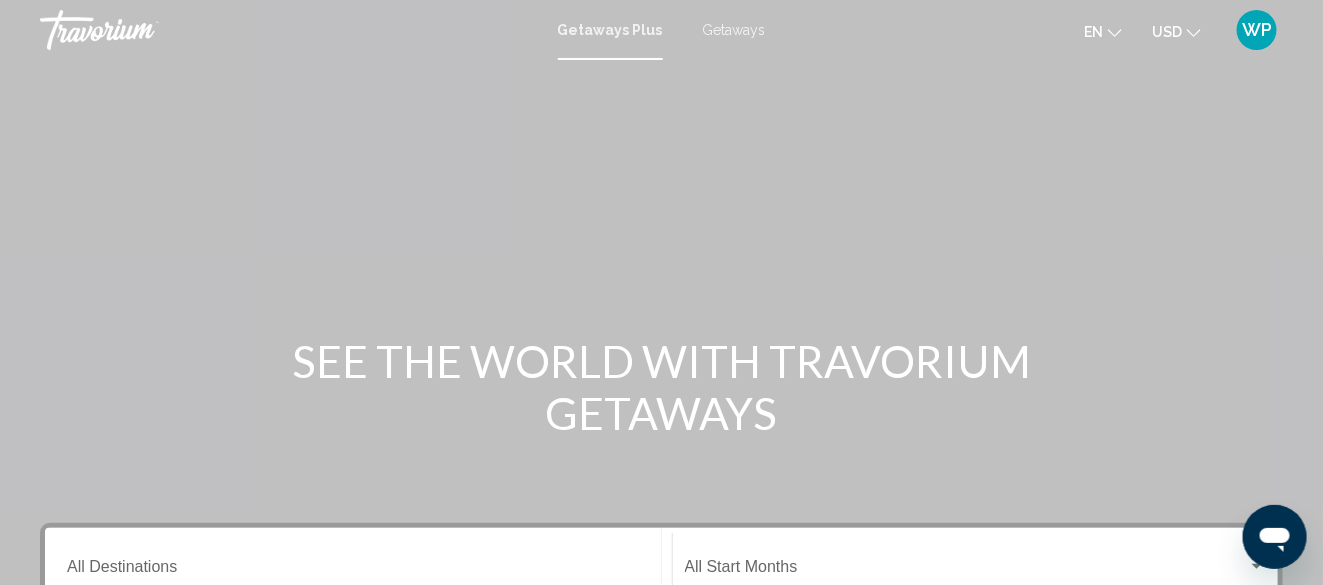 click on "Getaways" at bounding box center (734, 30) 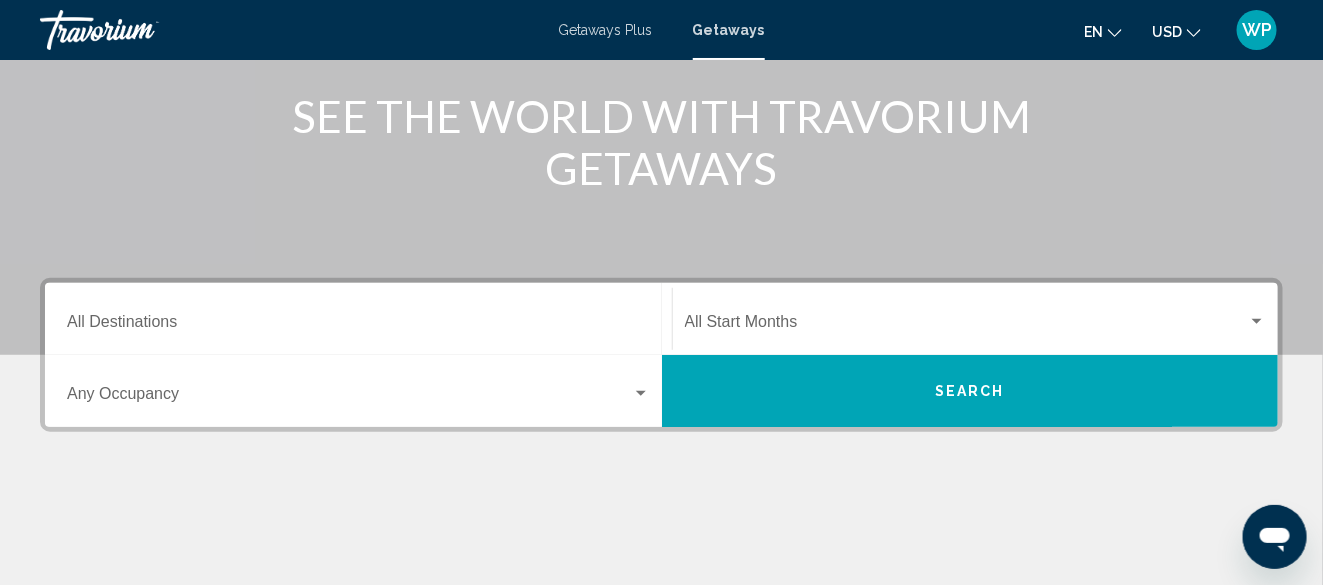 scroll, scrollTop: 300, scrollLeft: 0, axis: vertical 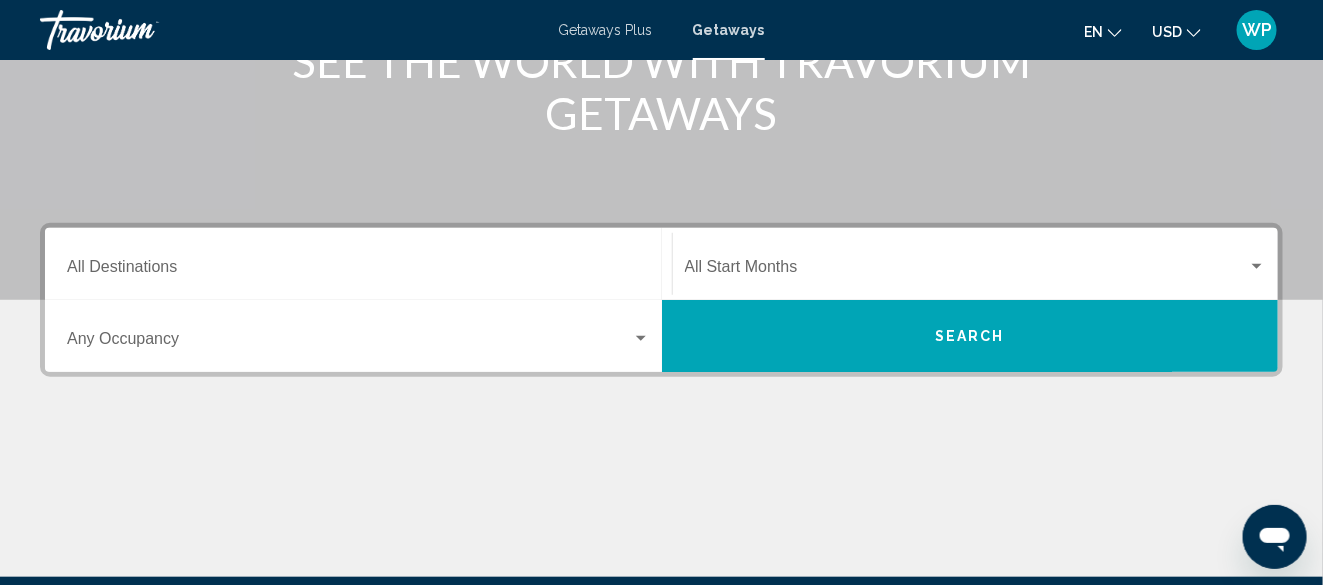 click on "Destination All Destinations" 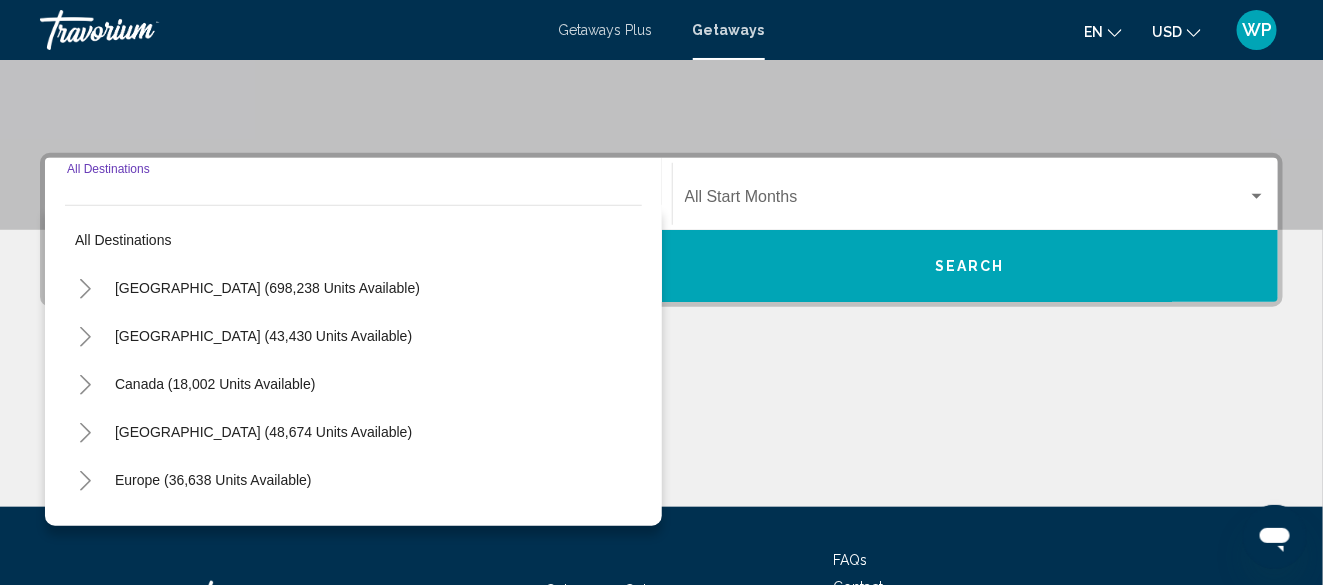 scroll, scrollTop: 458, scrollLeft: 0, axis: vertical 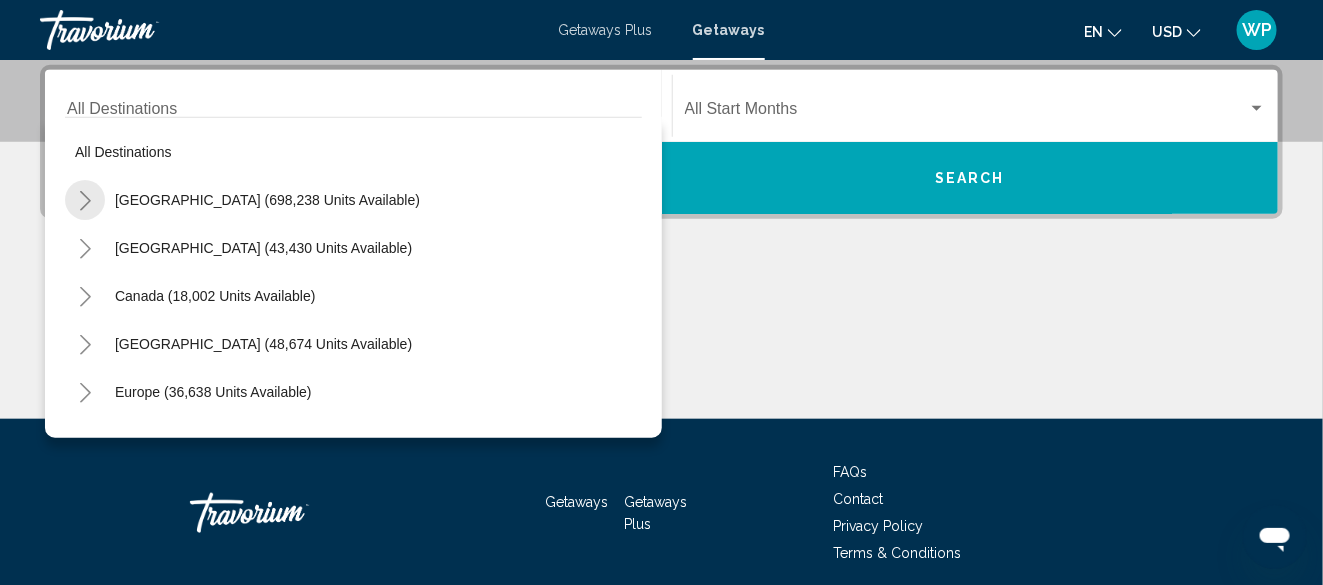 click 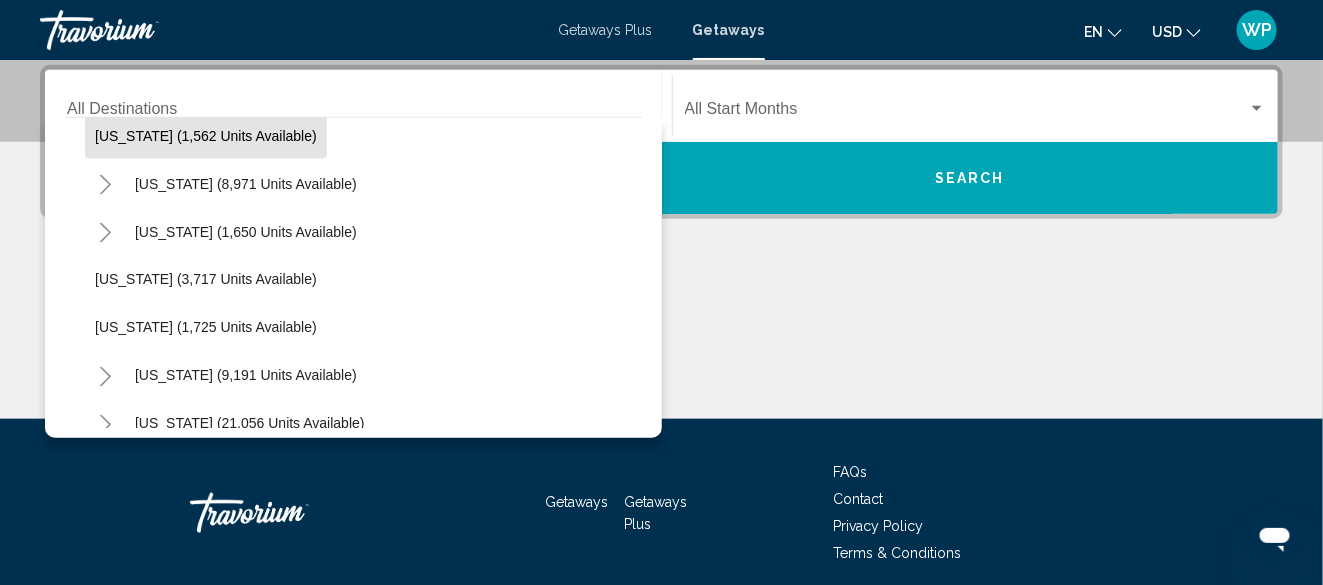 scroll, scrollTop: 1200, scrollLeft: 0, axis: vertical 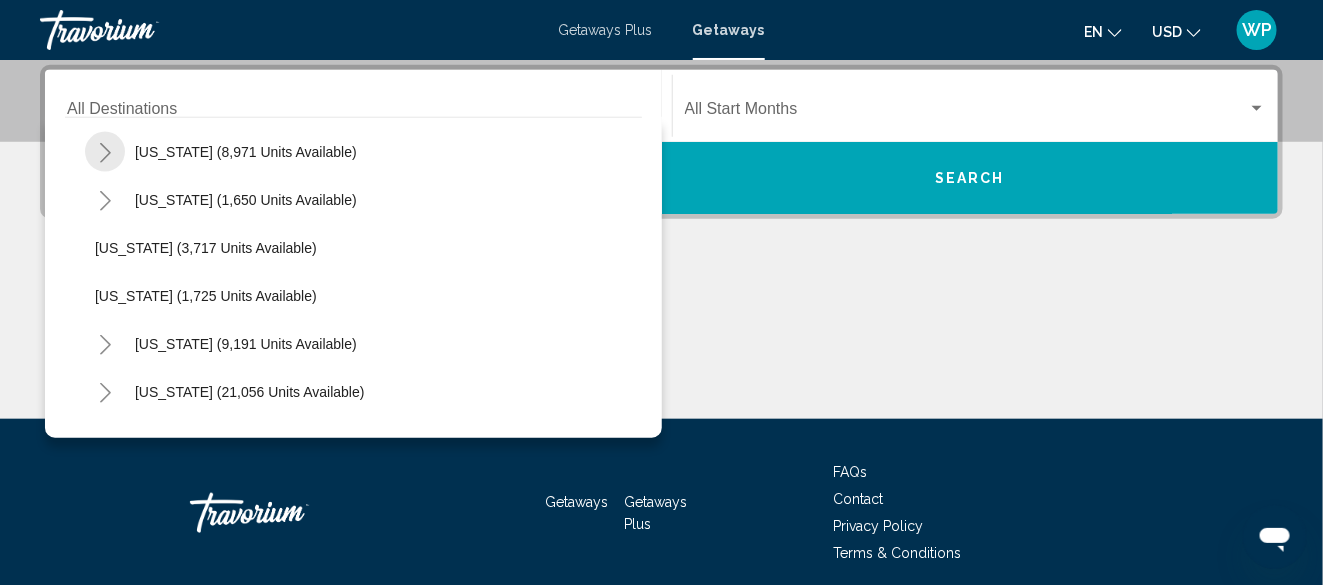 click 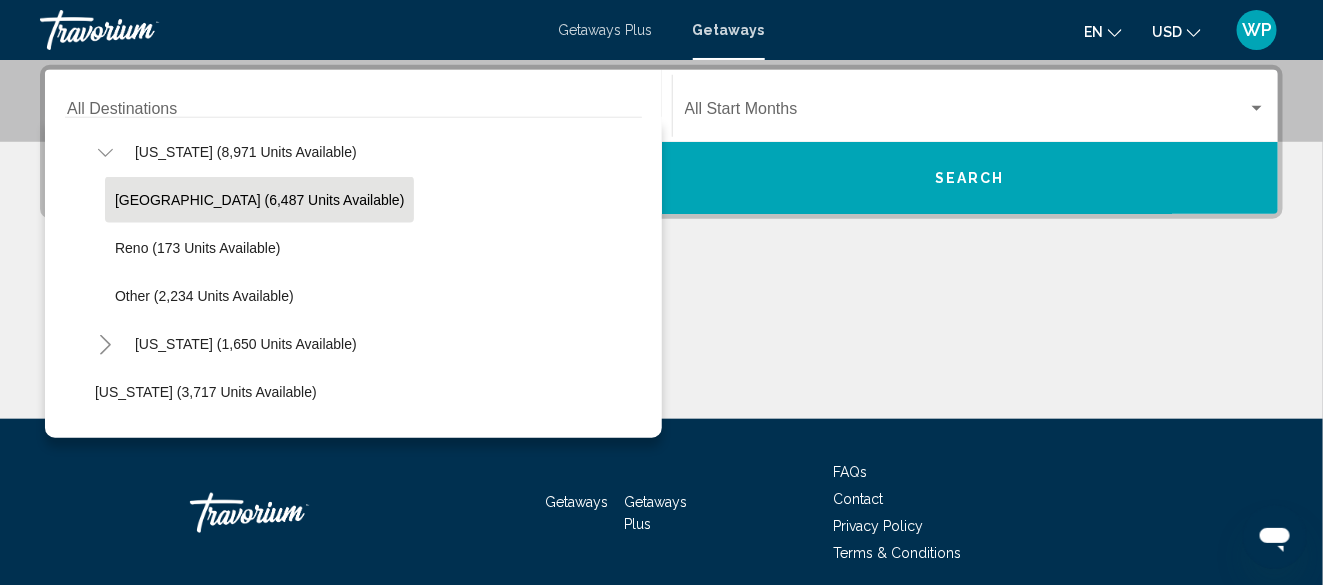 click on "Las Vegas (6,487 units available)" 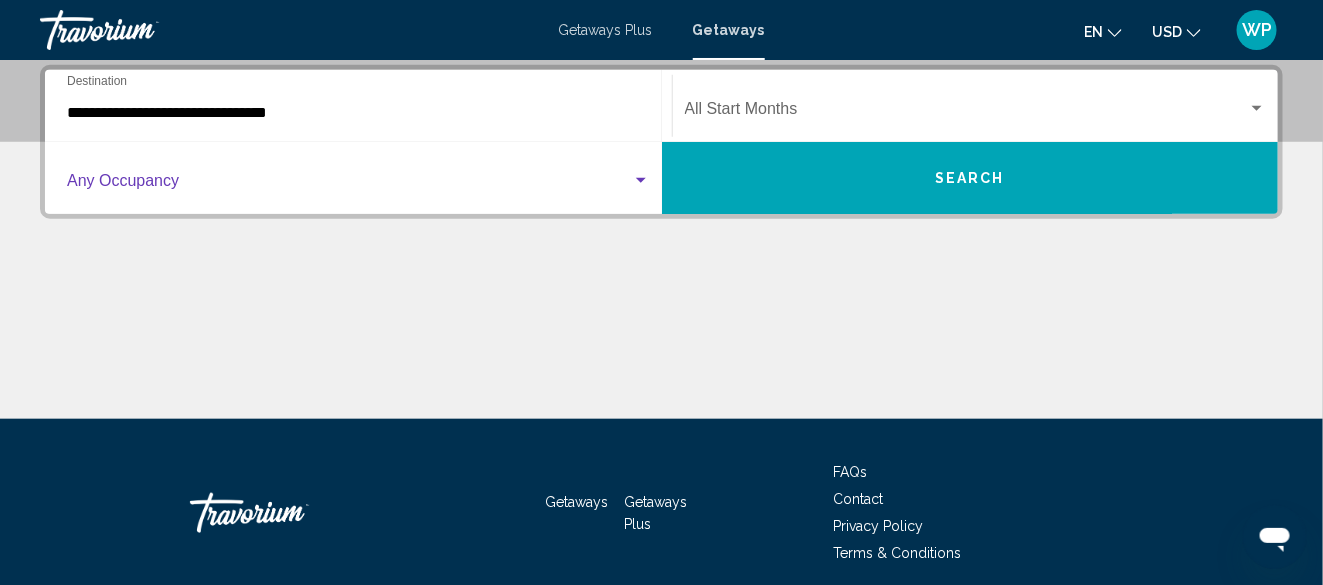 click at bounding box center (349, 185) 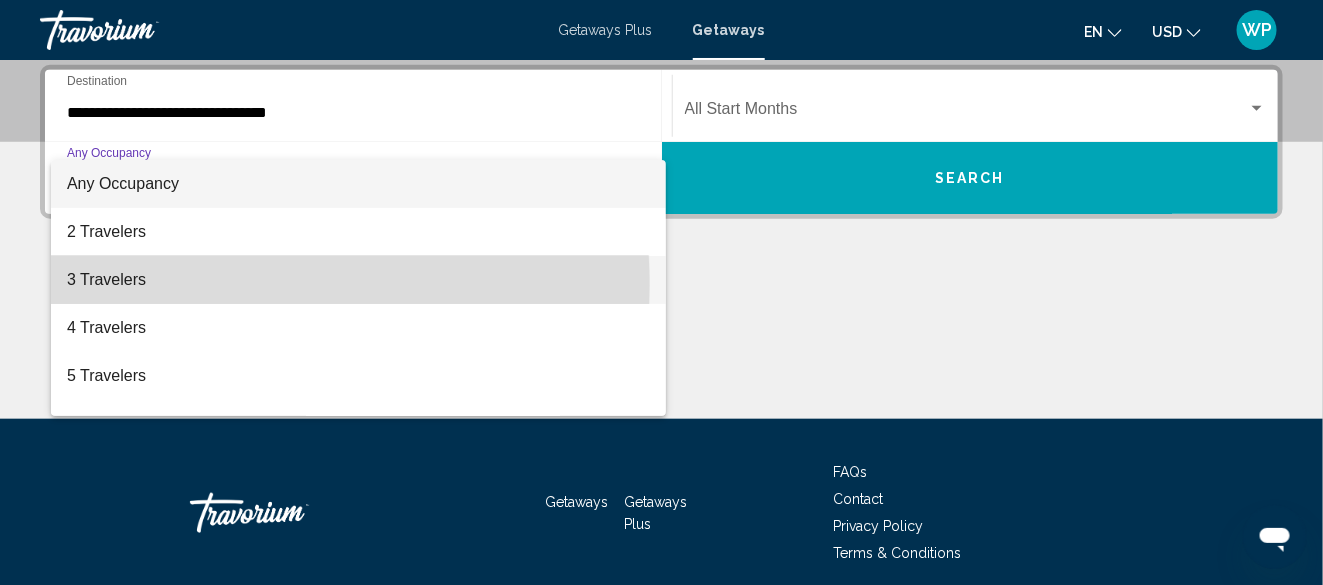 click on "3 Travelers" at bounding box center (358, 280) 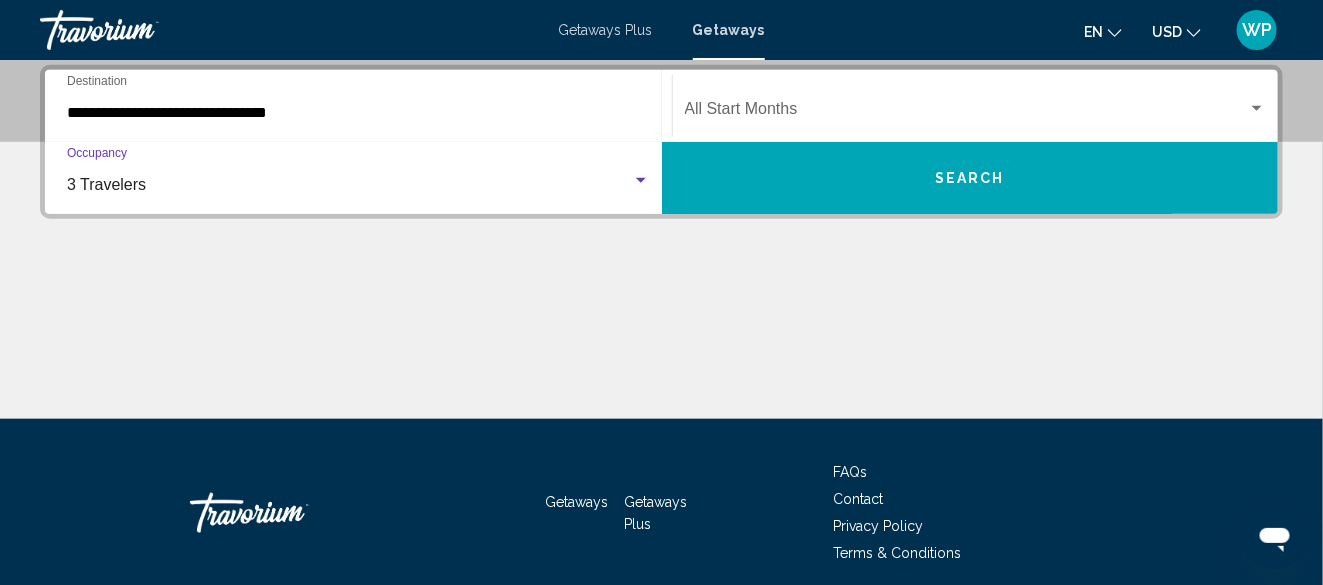 click on "Start Month All Start Months" 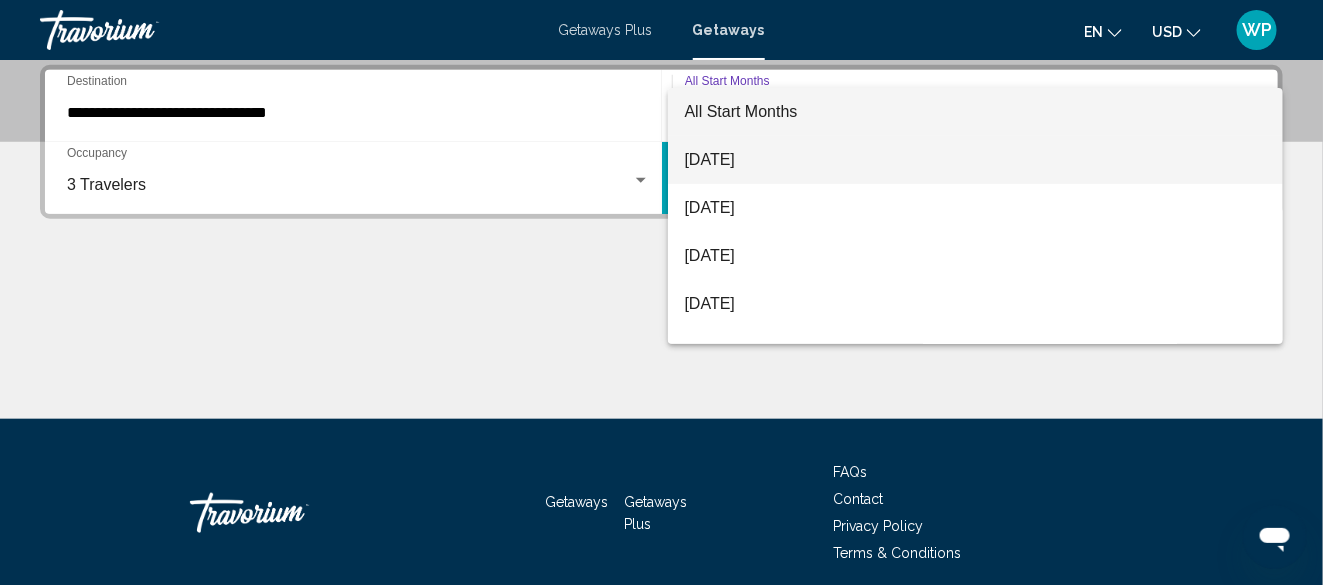click on "July 2025" at bounding box center (975, 160) 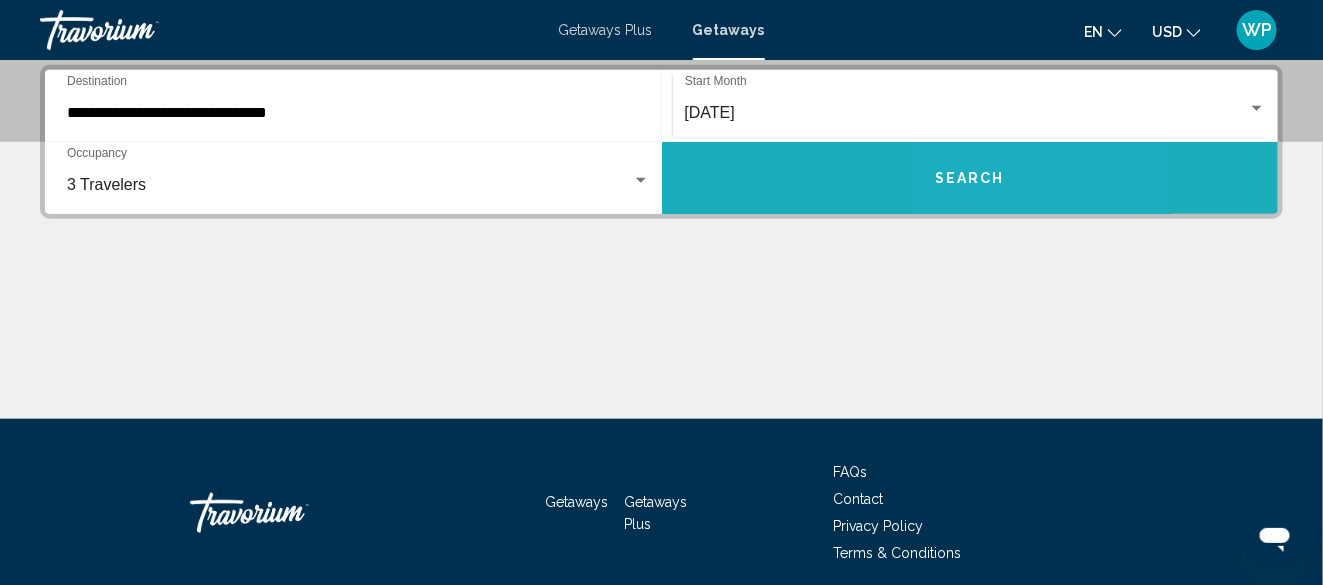 click on "Search" at bounding box center (970, 179) 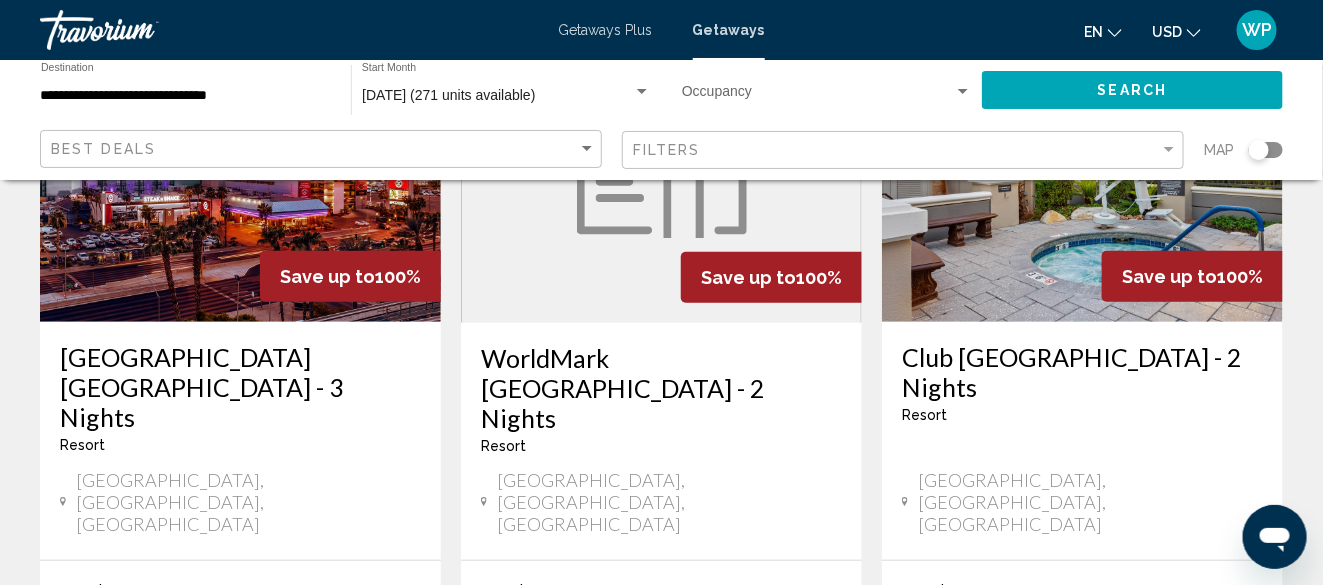 scroll, scrollTop: 300, scrollLeft: 0, axis: vertical 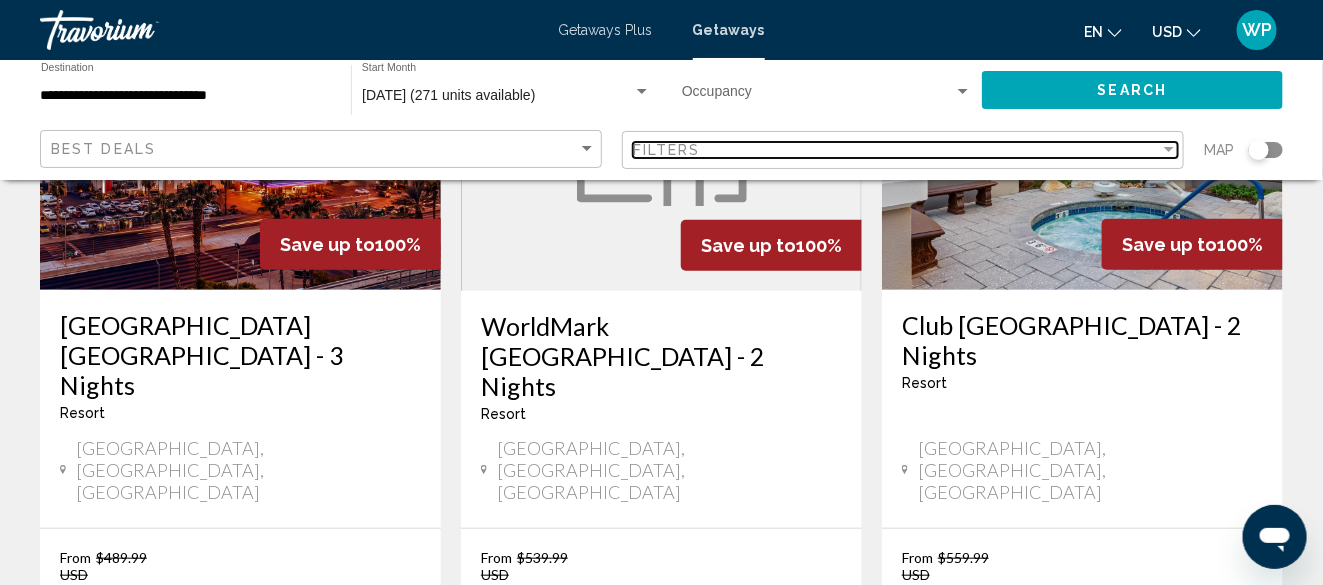 click on "Filters" at bounding box center [896, 150] 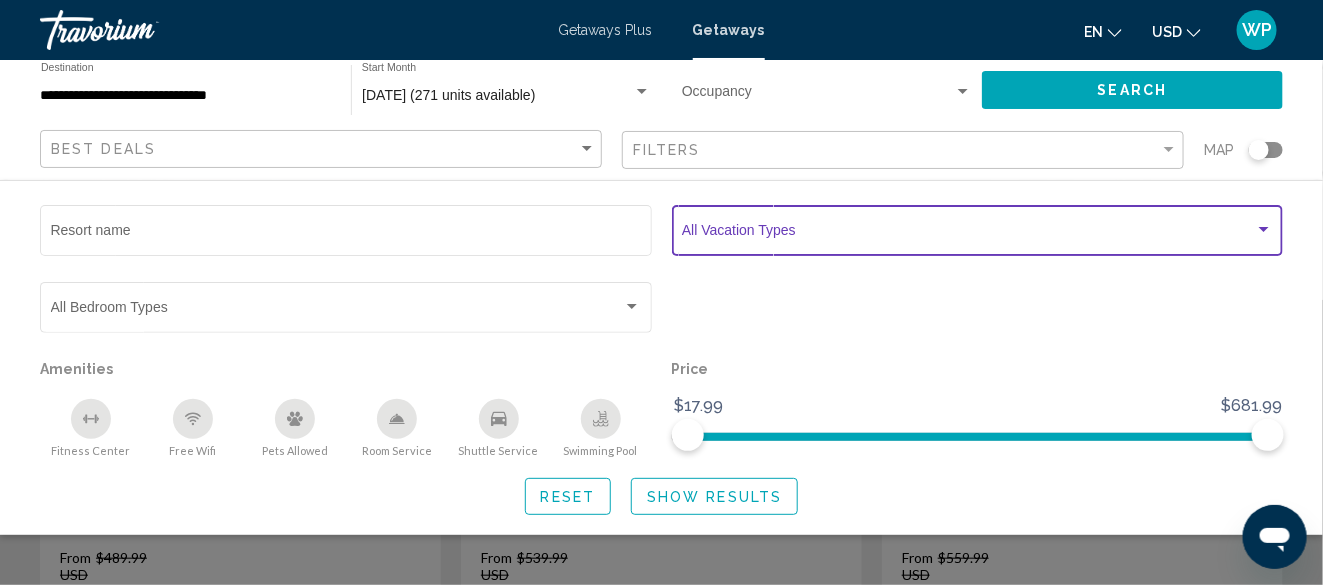 click at bounding box center (968, 234) 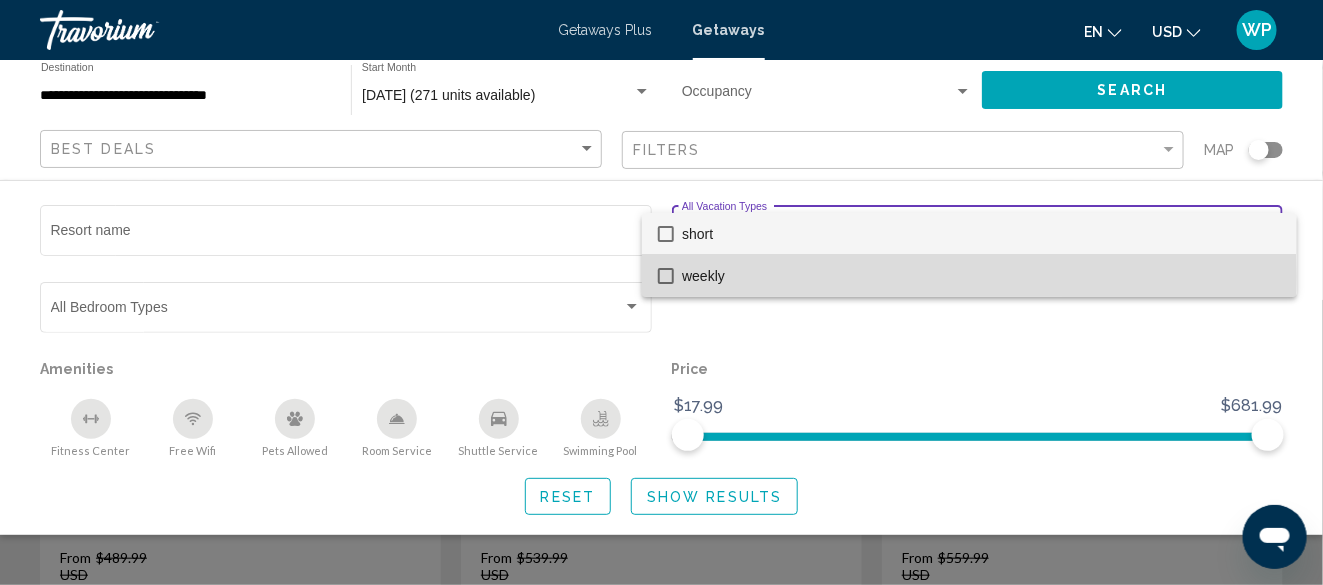 click at bounding box center [666, 276] 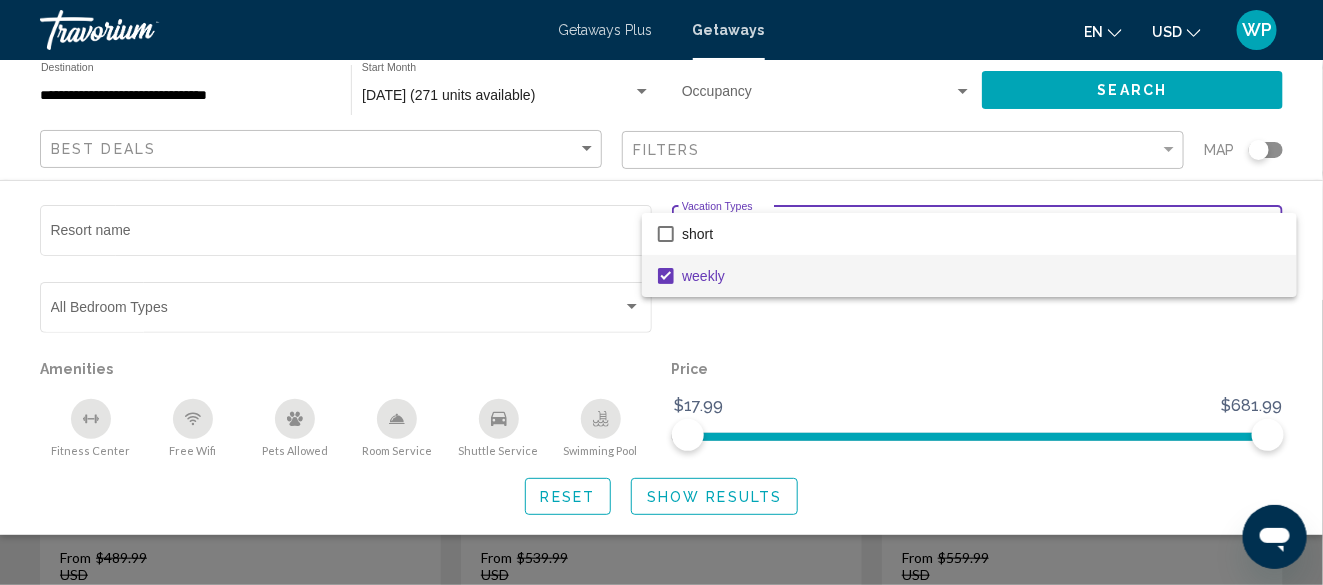 click at bounding box center [661, 292] 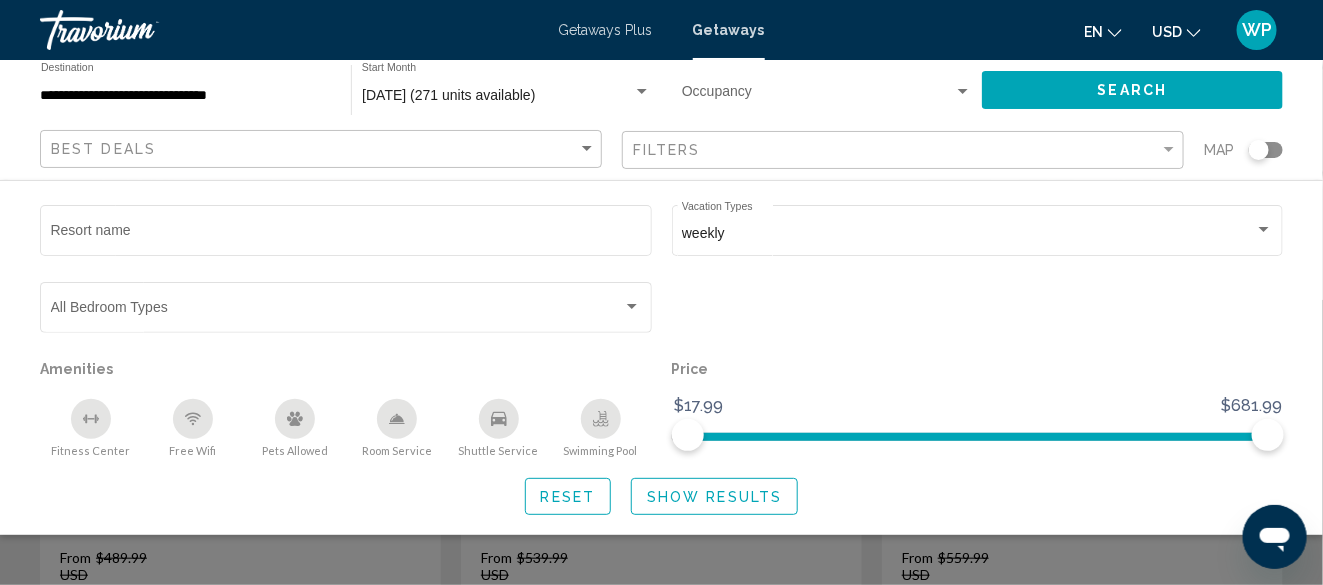 click on "Show Results" 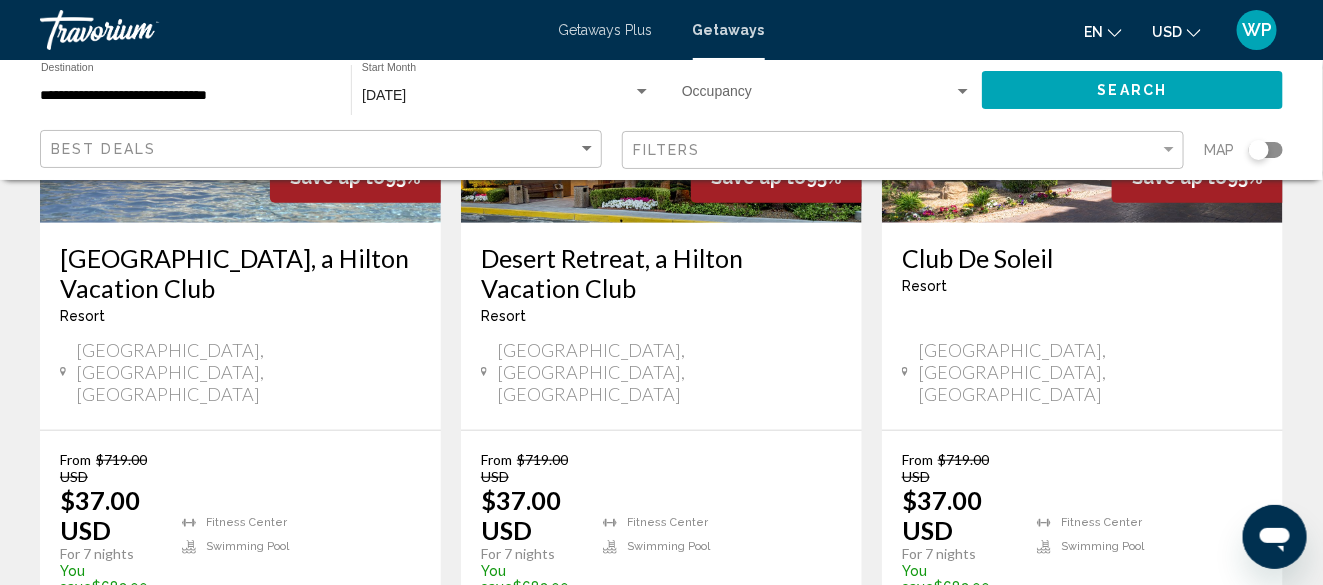 scroll, scrollTop: 400, scrollLeft: 0, axis: vertical 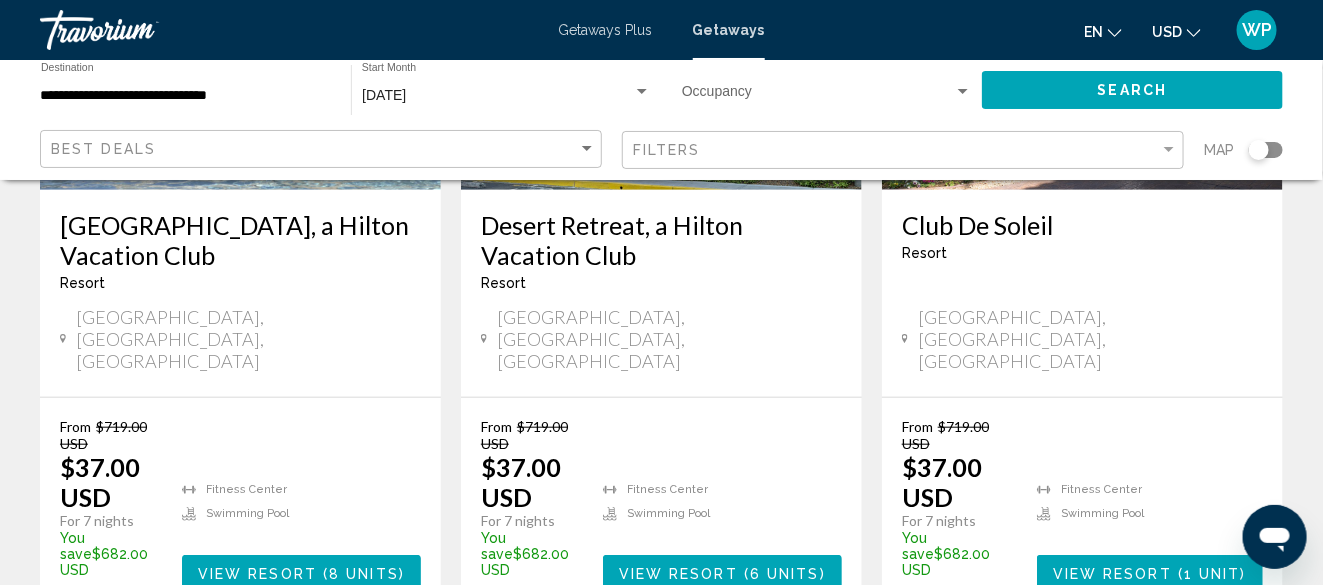 click on "View Resort    ( 1 unit )" at bounding box center (1150, 573) 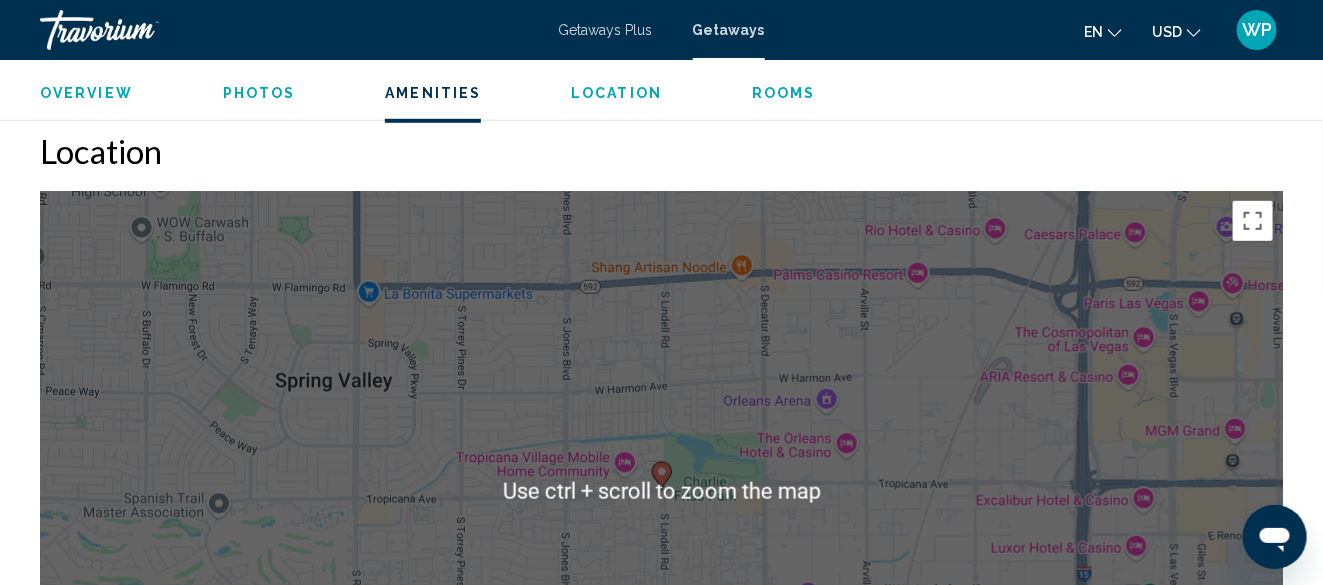 scroll, scrollTop: 3042, scrollLeft: 0, axis: vertical 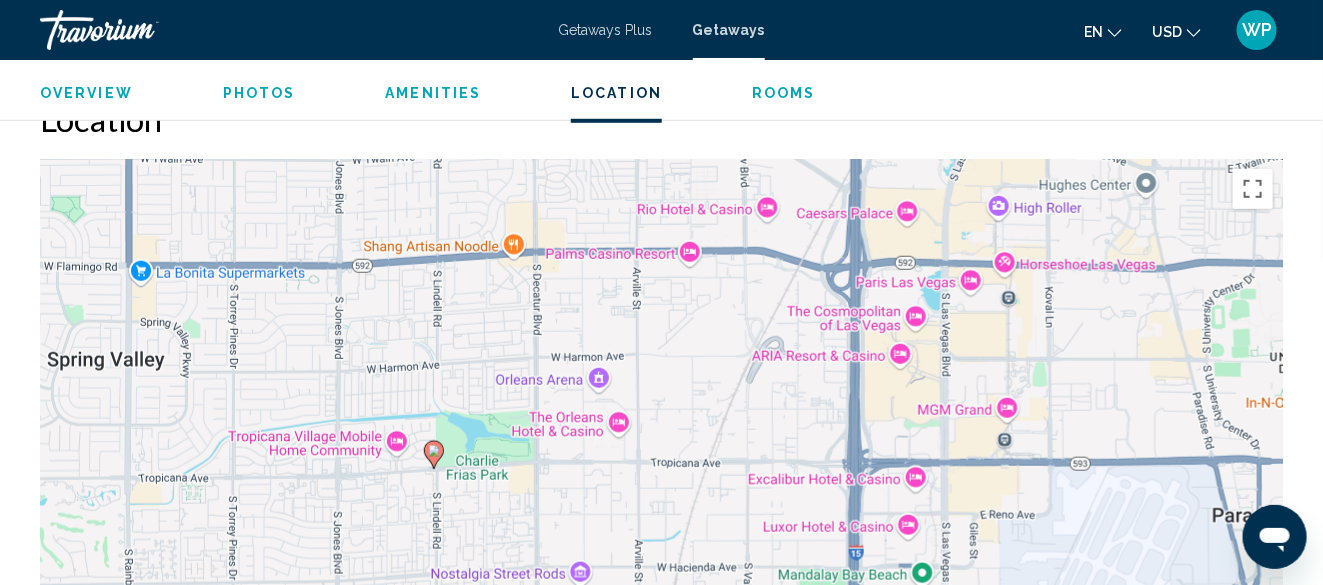drag, startPoint x: 857, startPoint y: 309, endPoint x: 631, endPoint y: 320, distance: 226.26755 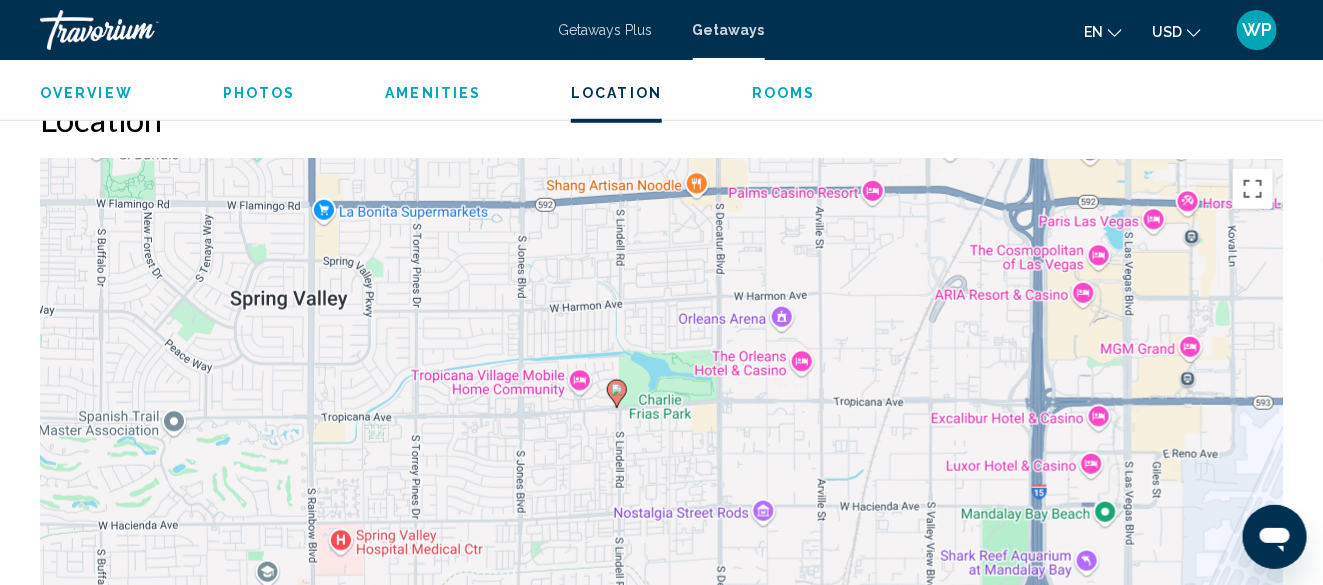 drag, startPoint x: 511, startPoint y: 320, endPoint x: 694, endPoint y: 258, distance: 193.2175 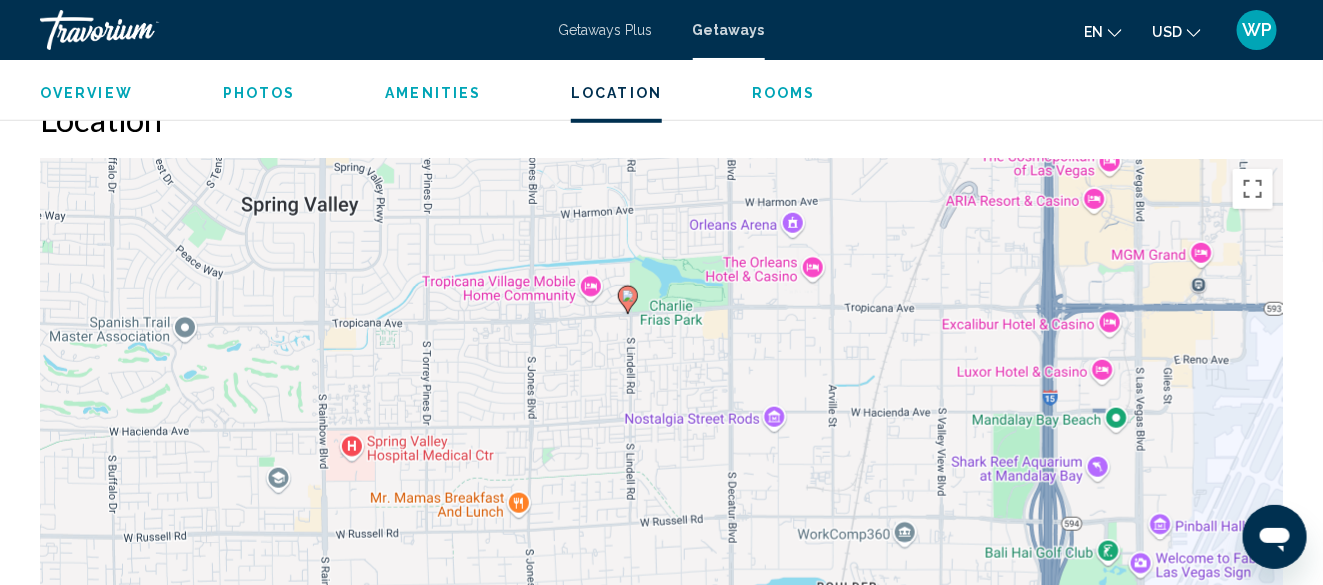 drag, startPoint x: 559, startPoint y: 448, endPoint x: 570, endPoint y: 352, distance: 96.62815 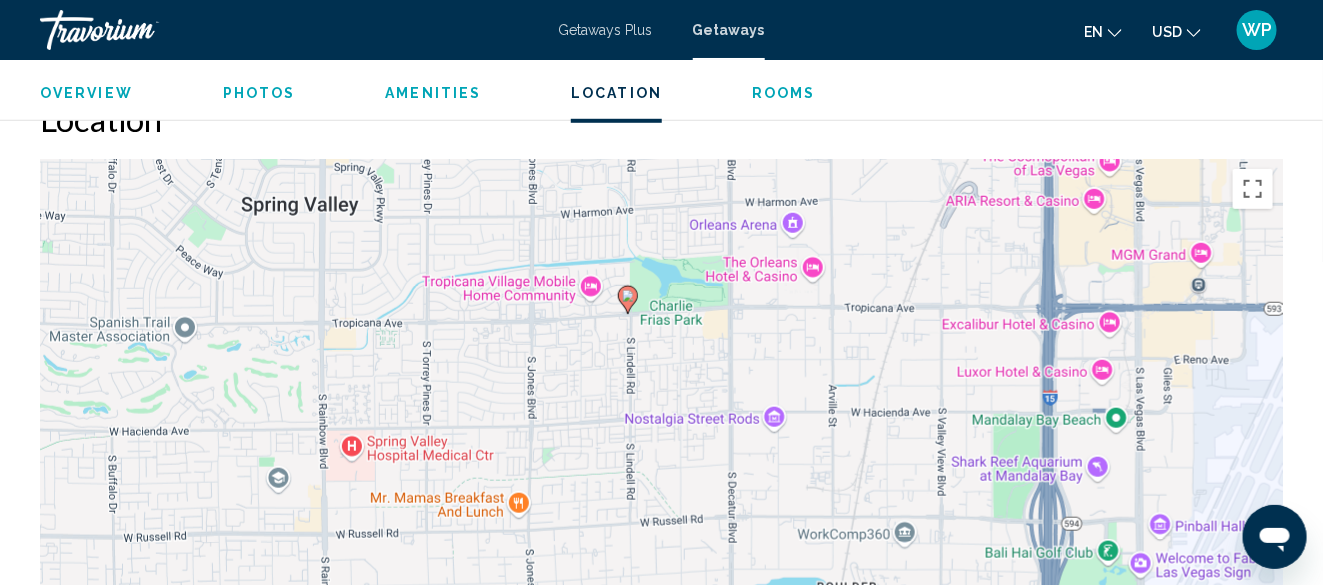 click on "To navigate, press the arrow keys. To activate drag with keyboard, press Alt + Enter. Once in keyboard drag state, use the arrow keys to move the marker. To complete the drag, press the Enter key. To cancel, press Escape." at bounding box center (661, 459) 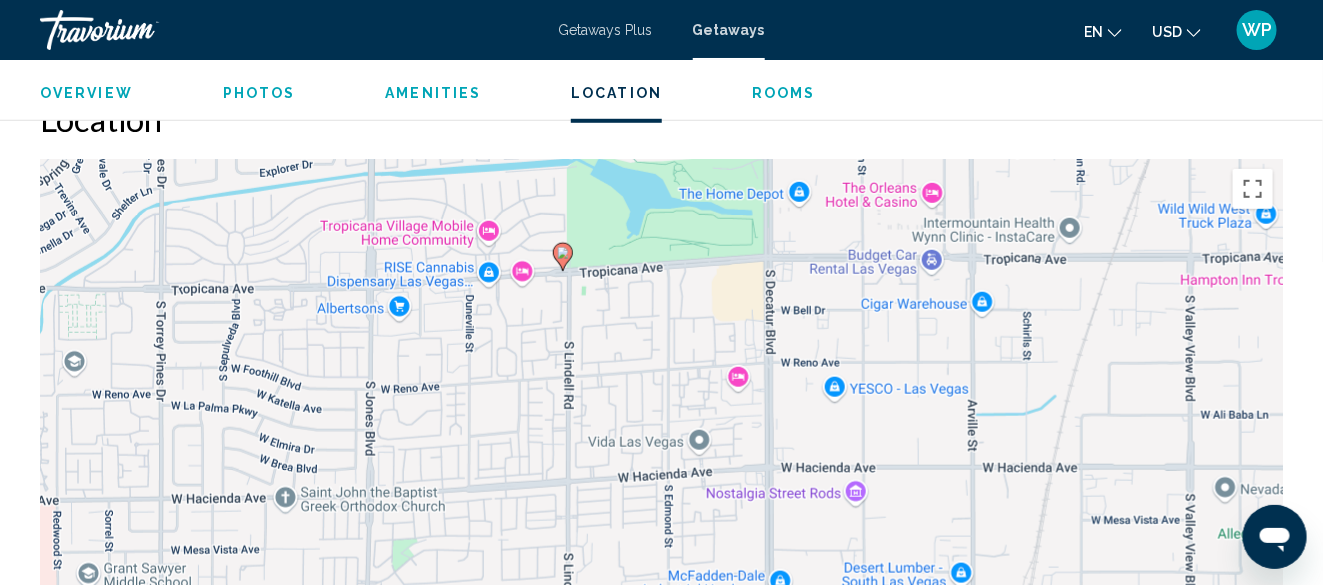 click on "Rooms" at bounding box center (784, 93) 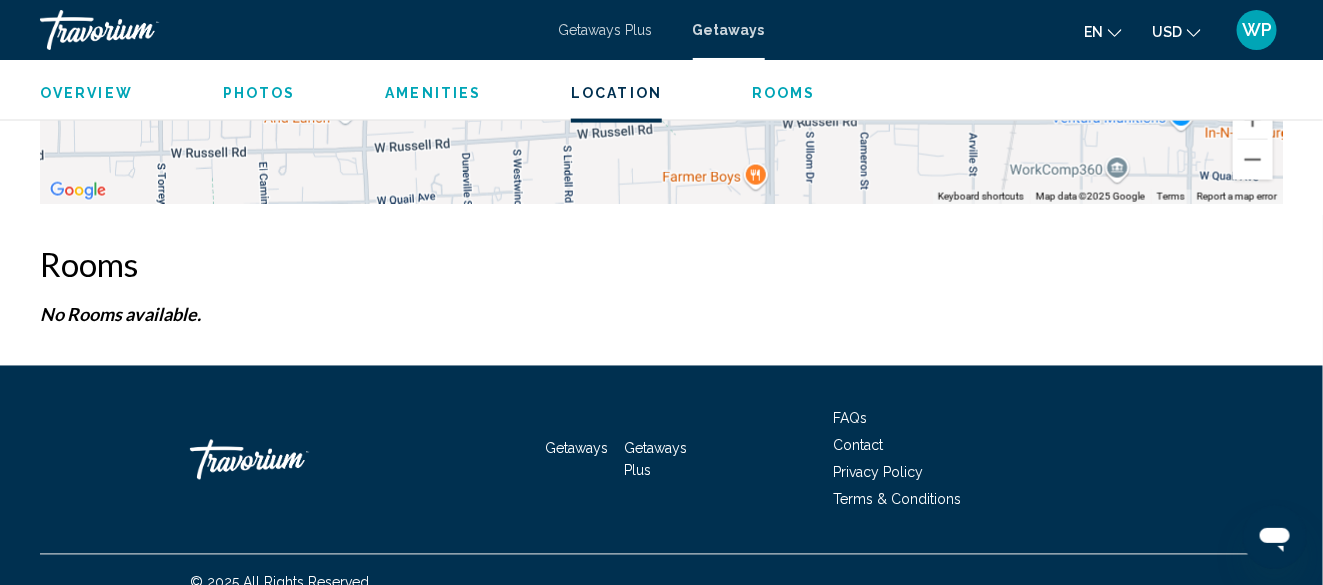 scroll, scrollTop: 3604, scrollLeft: 0, axis: vertical 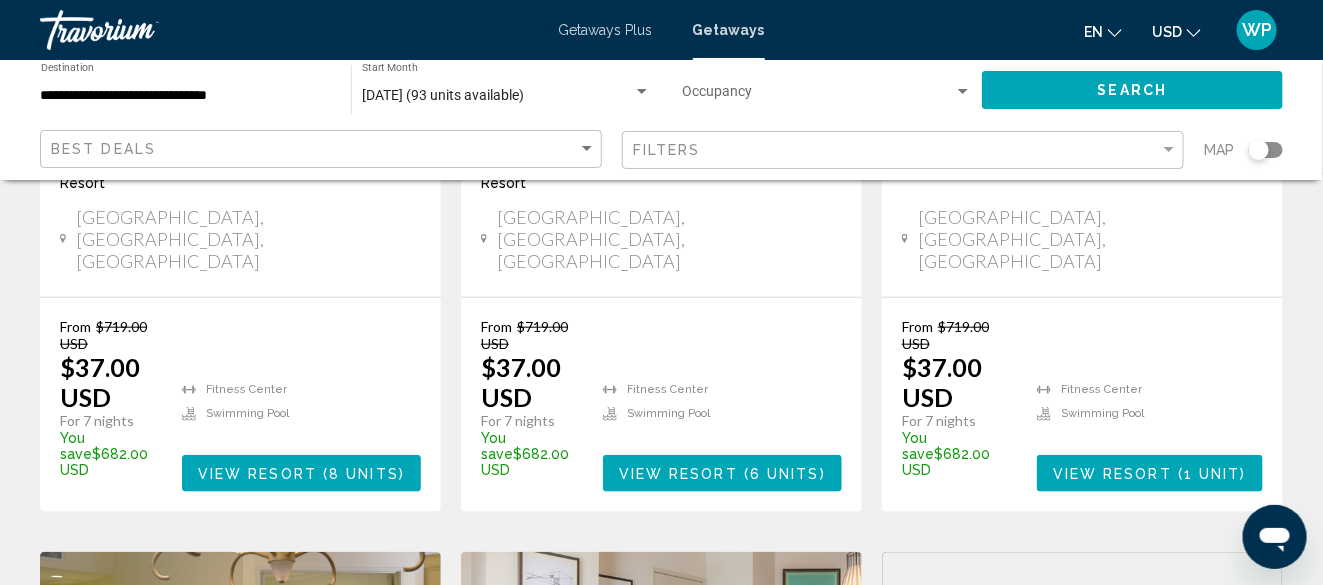 click on "View Resort" at bounding box center (1112, 474) 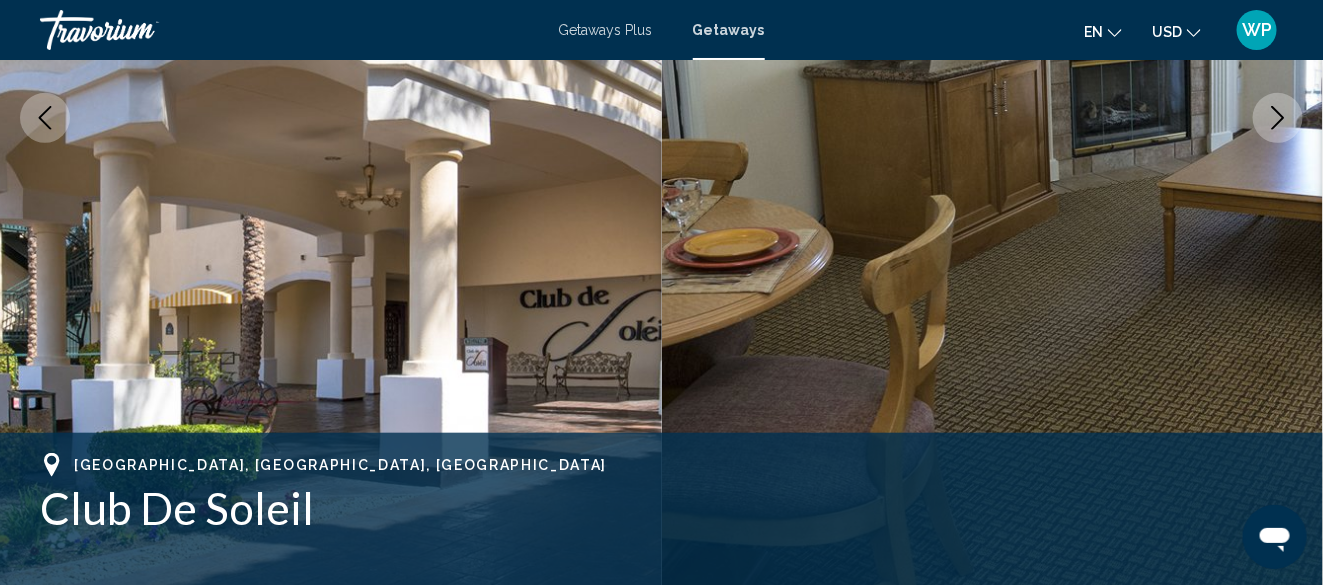 scroll, scrollTop: 541, scrollLeft: 0, axis: vertical 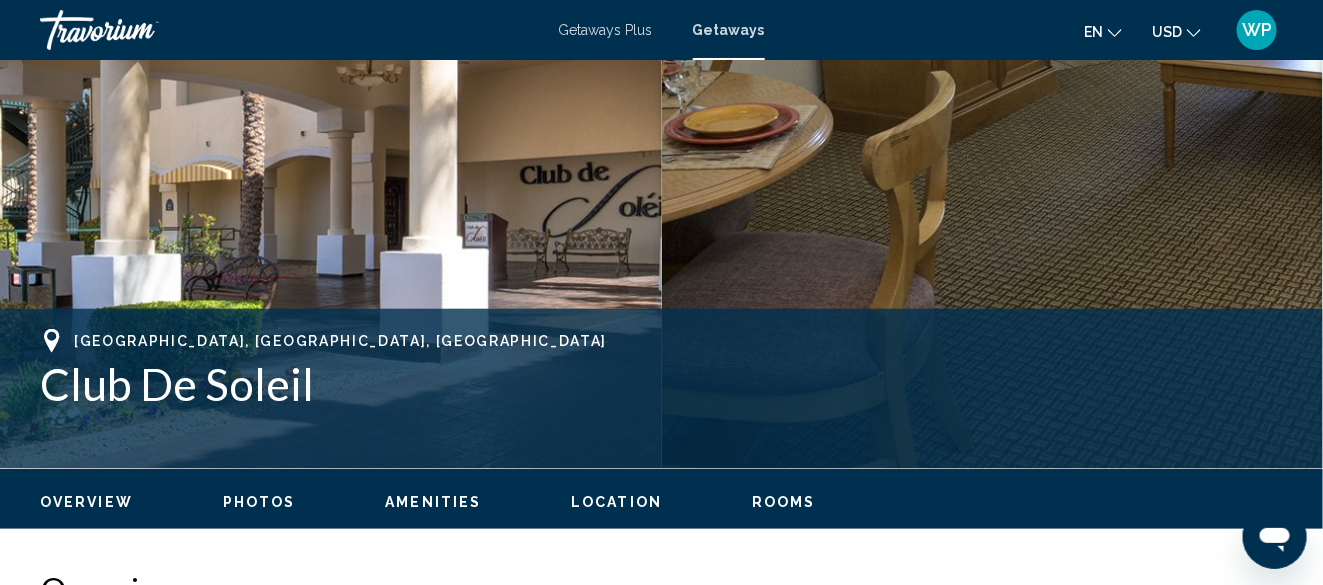 click on "Rooms" at bounding box center [784, 502] 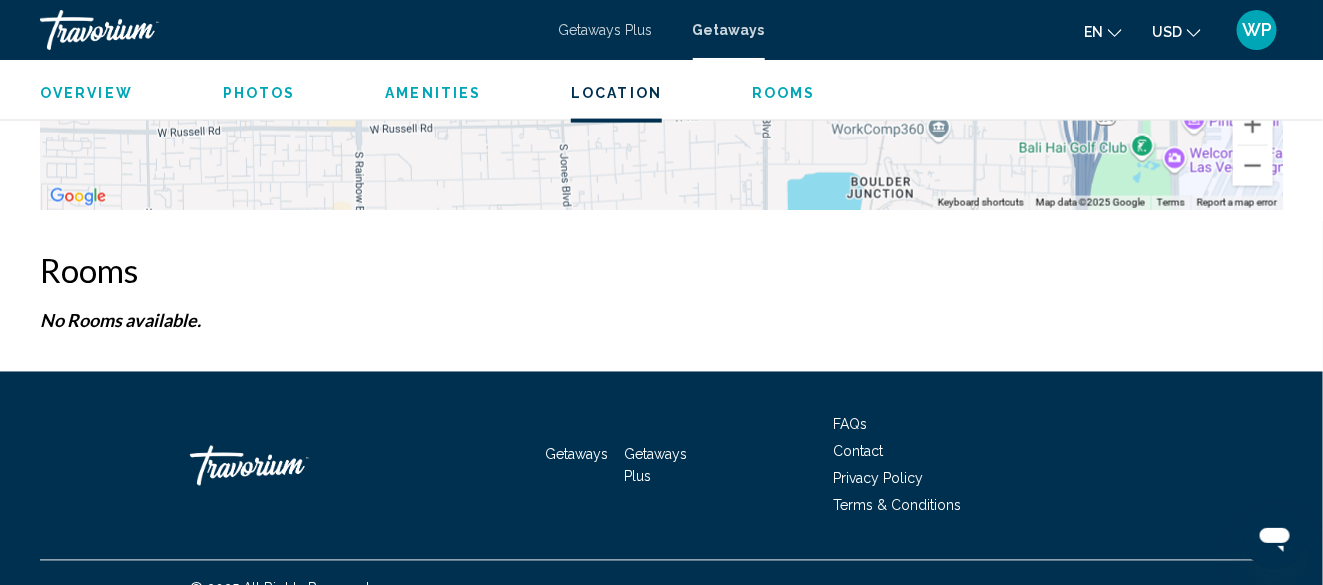 scroll, scrollTop: 3604, scrollLeft: 0, axis: vertical 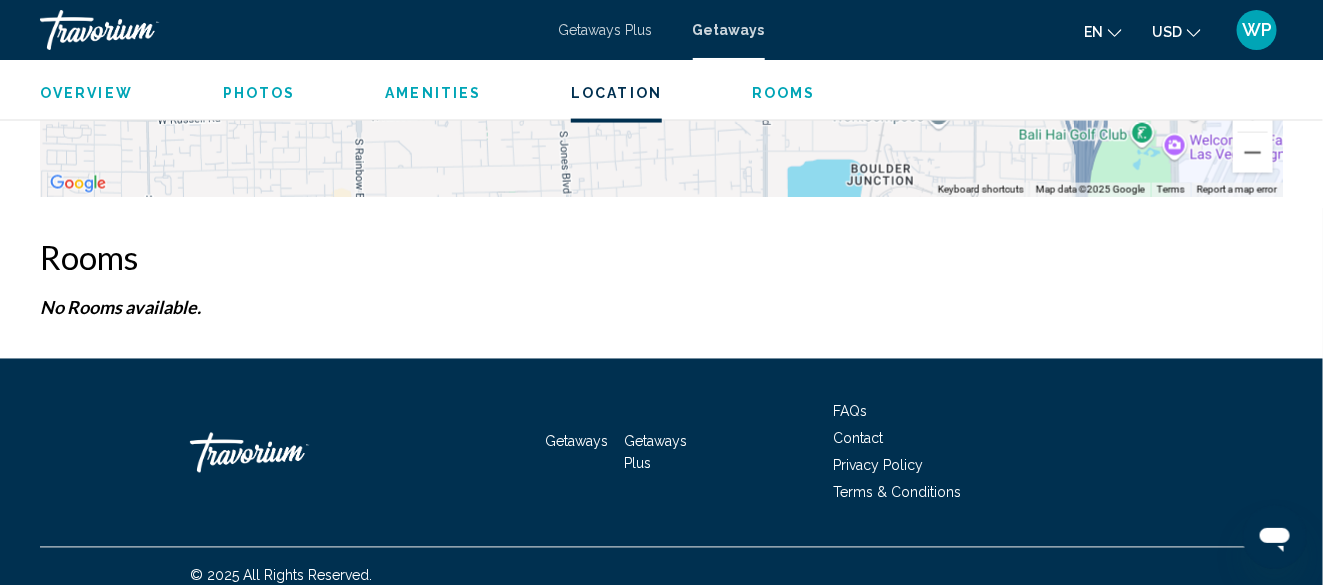click on "Getaways Plus" at bounding box center [606, 30] 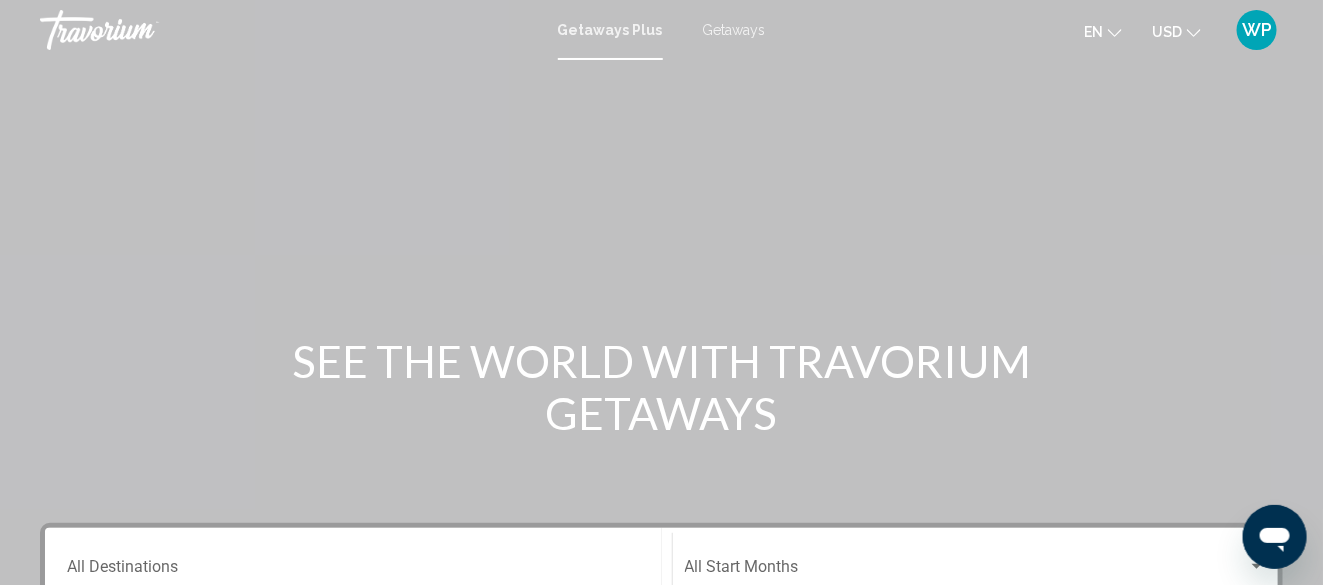 click on "Destination All Destinations" at bounding box center [358, 564] 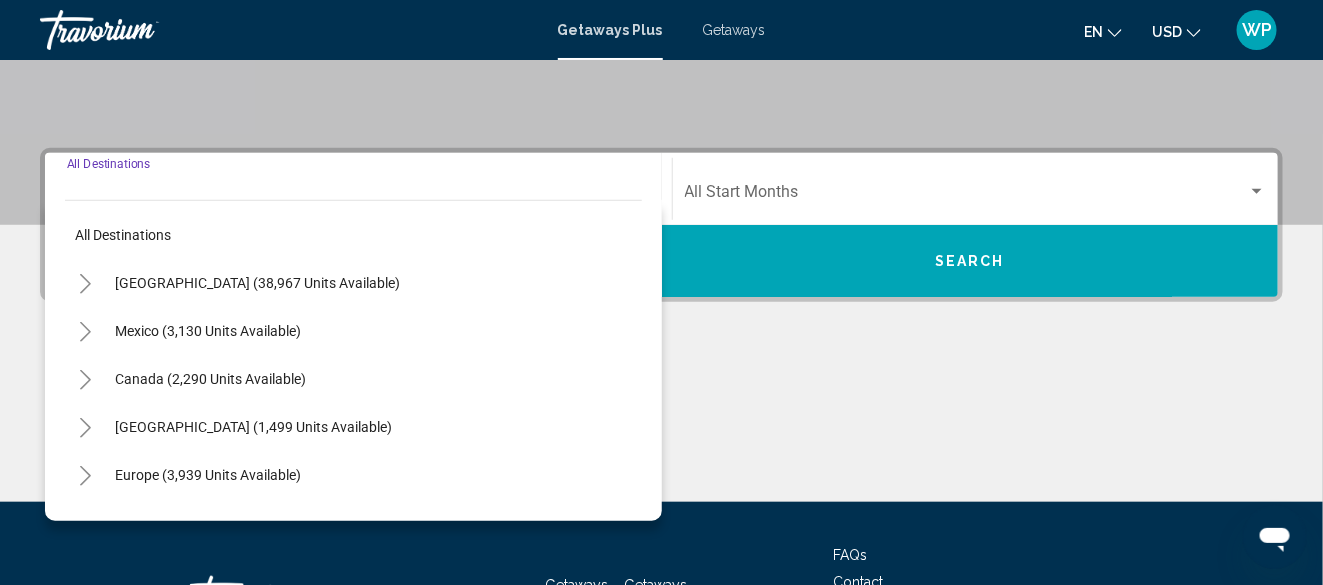 scroll, scrollTop: 458, scrollLeft: 0, axis: vertical 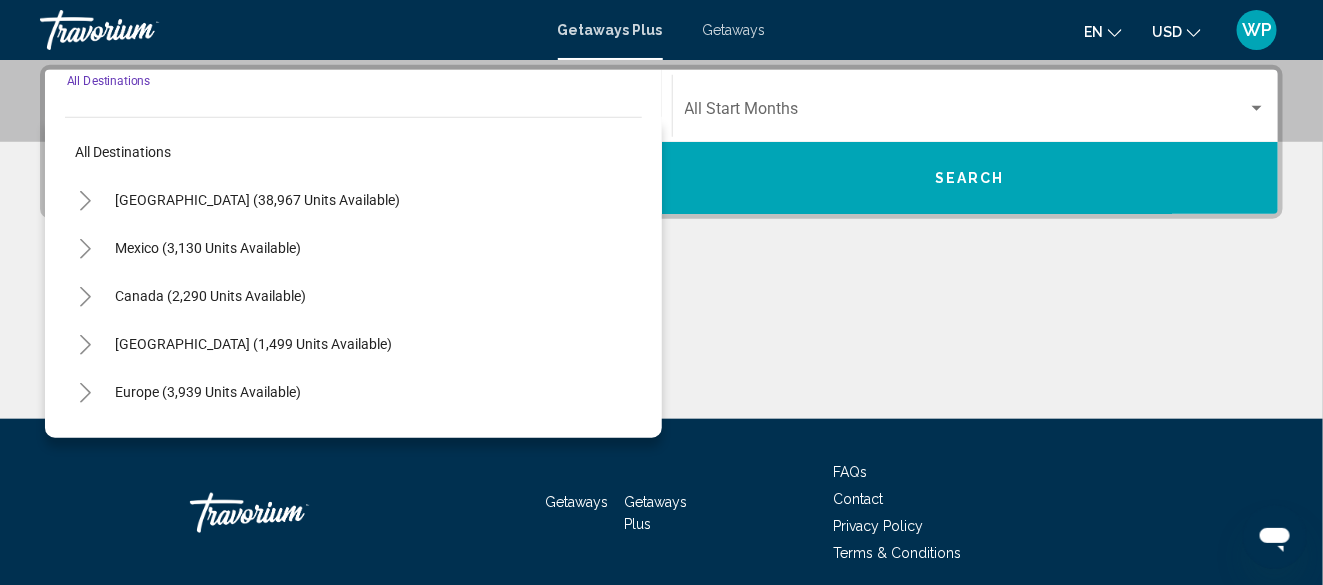 drag, startPoint x: 83, startPoint y: 195, endPoint x: 97, endPoint y: 194, distance: 14.035668 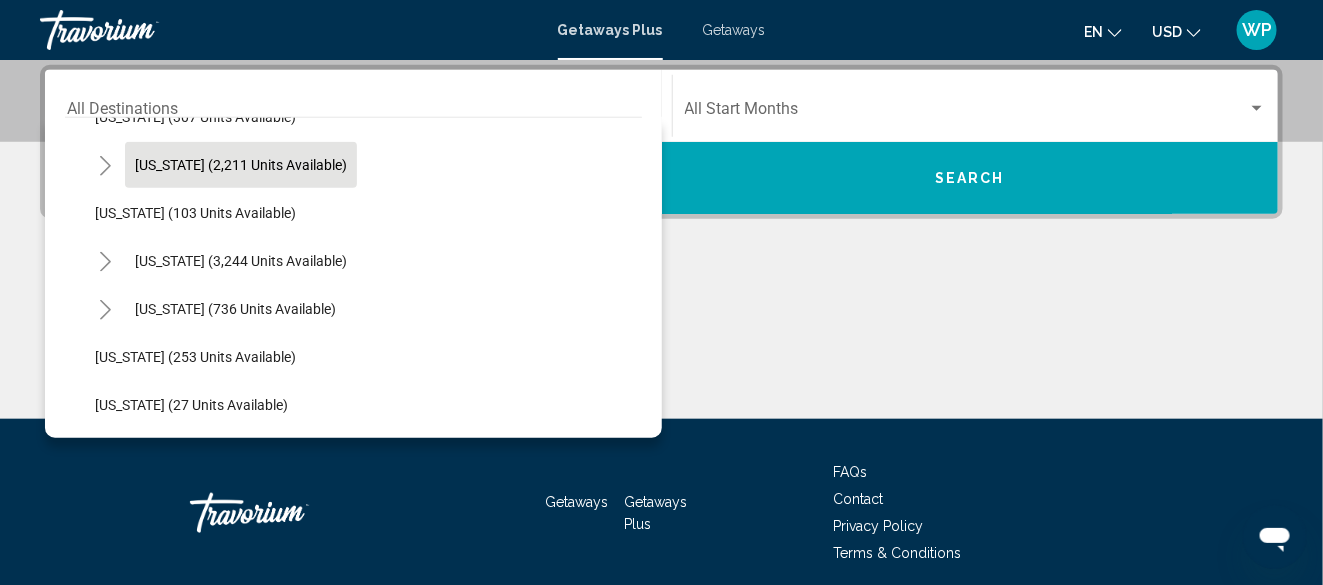 scroll, scrollTop: 900, scrollLeft: 0, axis: vertical 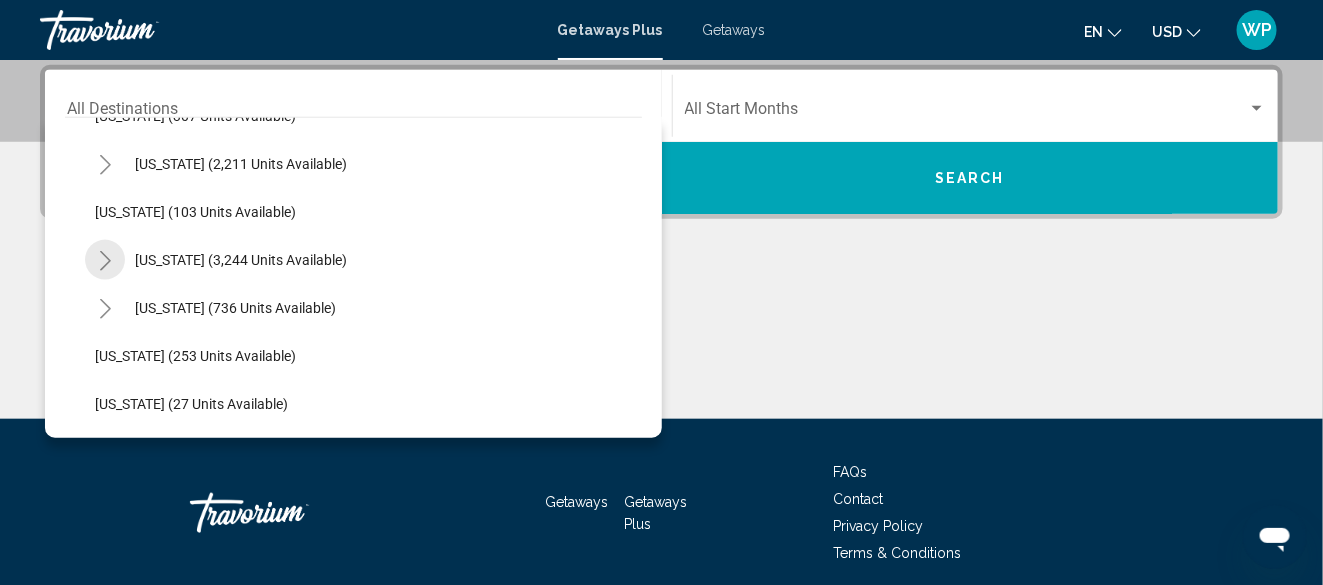 click 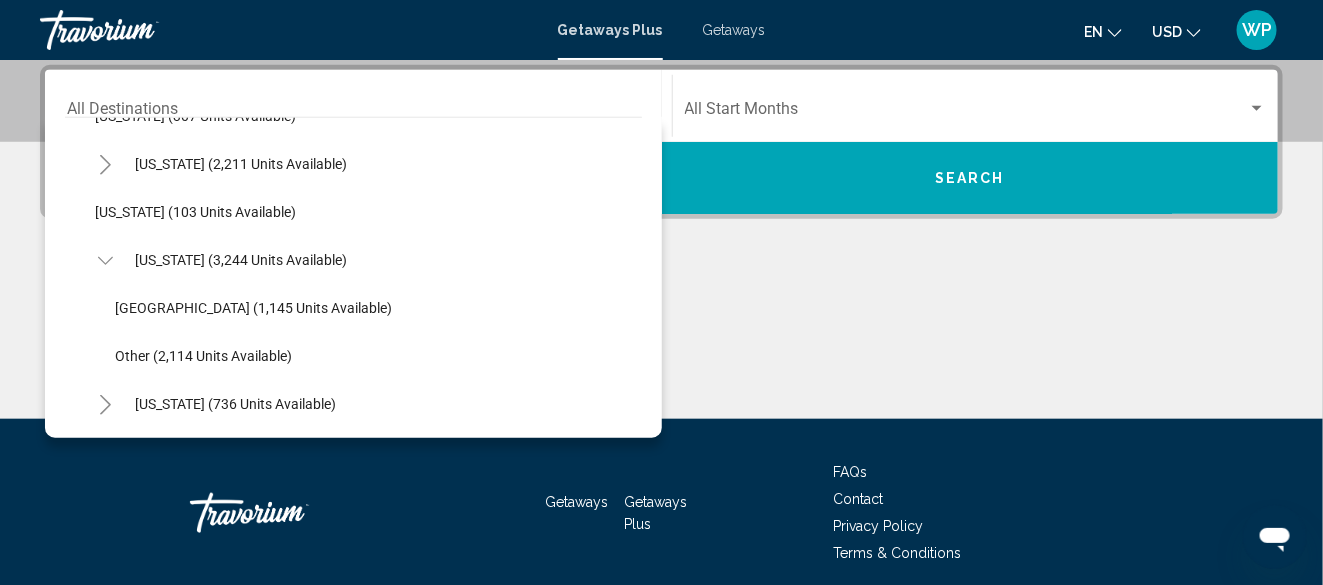 click on "Las Vegas (1,145 units available)" 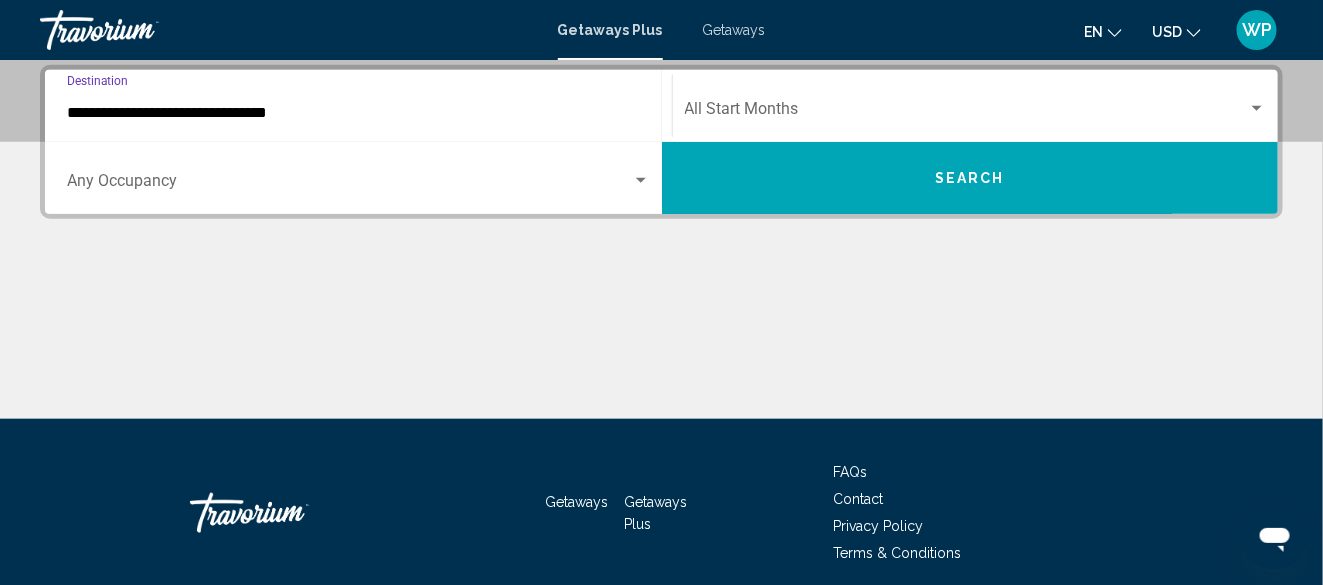 click at bounding box center (967, 113) 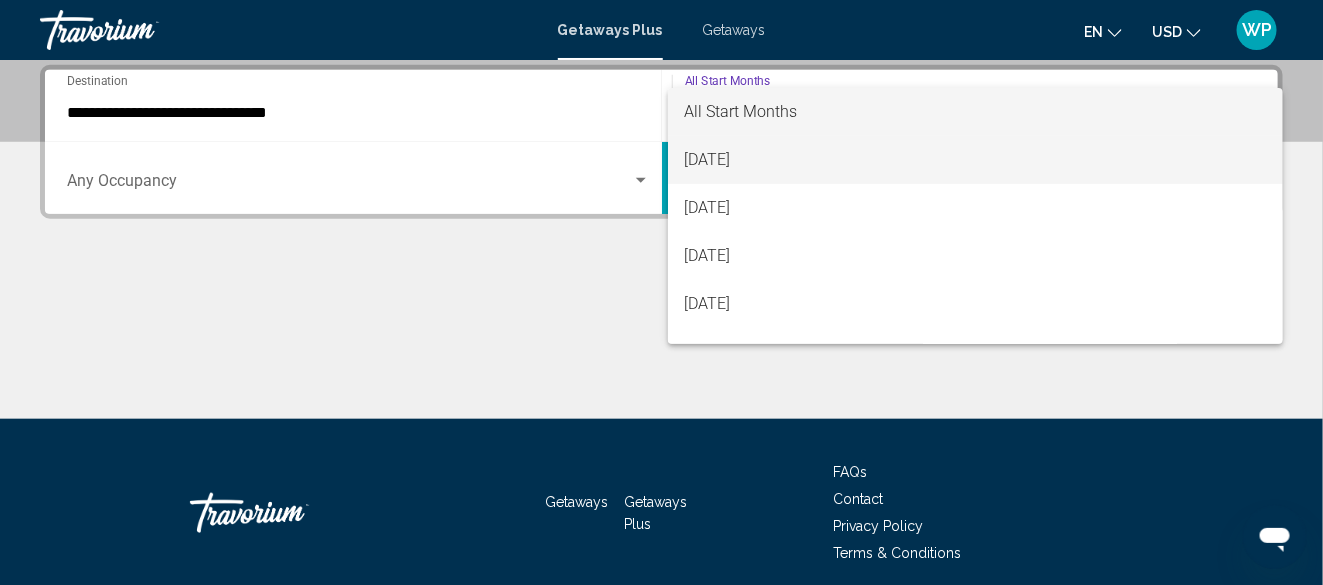 drag, startPoint x: 717, startPoint y: 159, endPoint x: 695, endPoint y: 158, distance: 22.022715 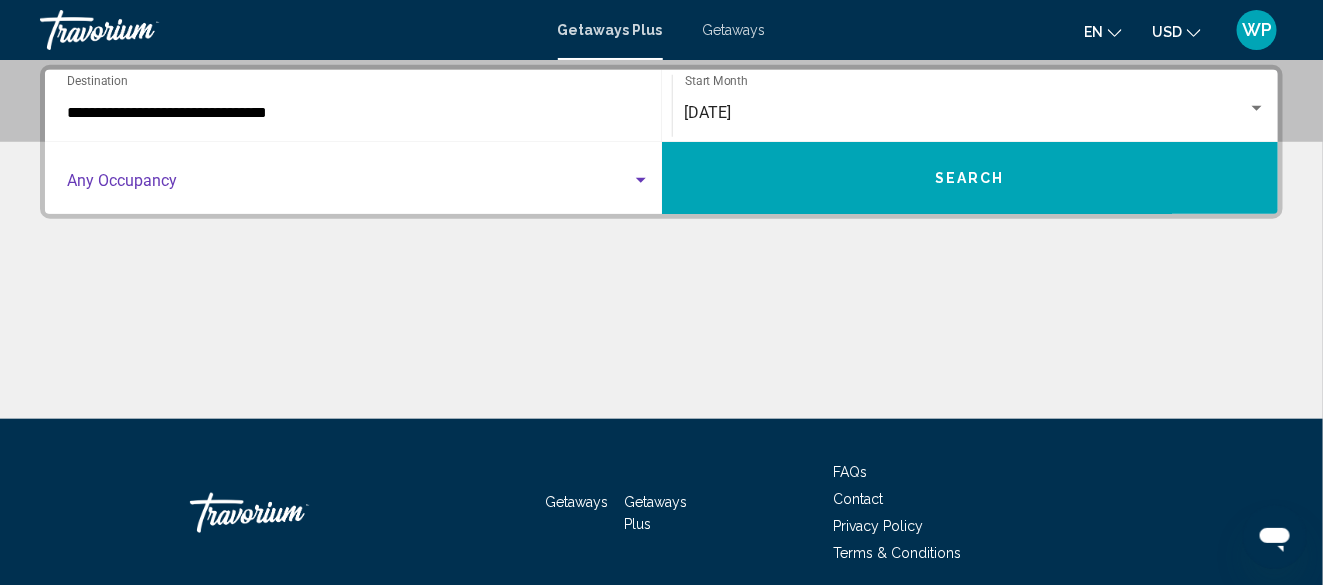 click at bounding box center [349, 185] 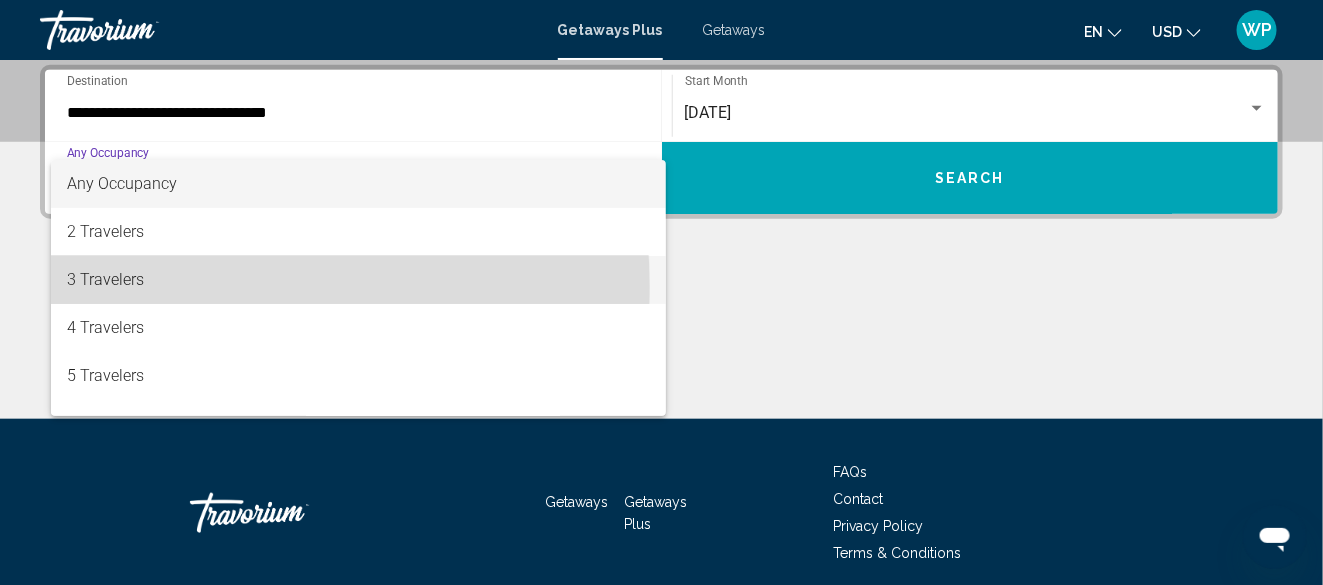 drag, startPoint x: 159, startPoint y: 286, endPoint x: 259, endPoint y: 268, distance: 101.607086 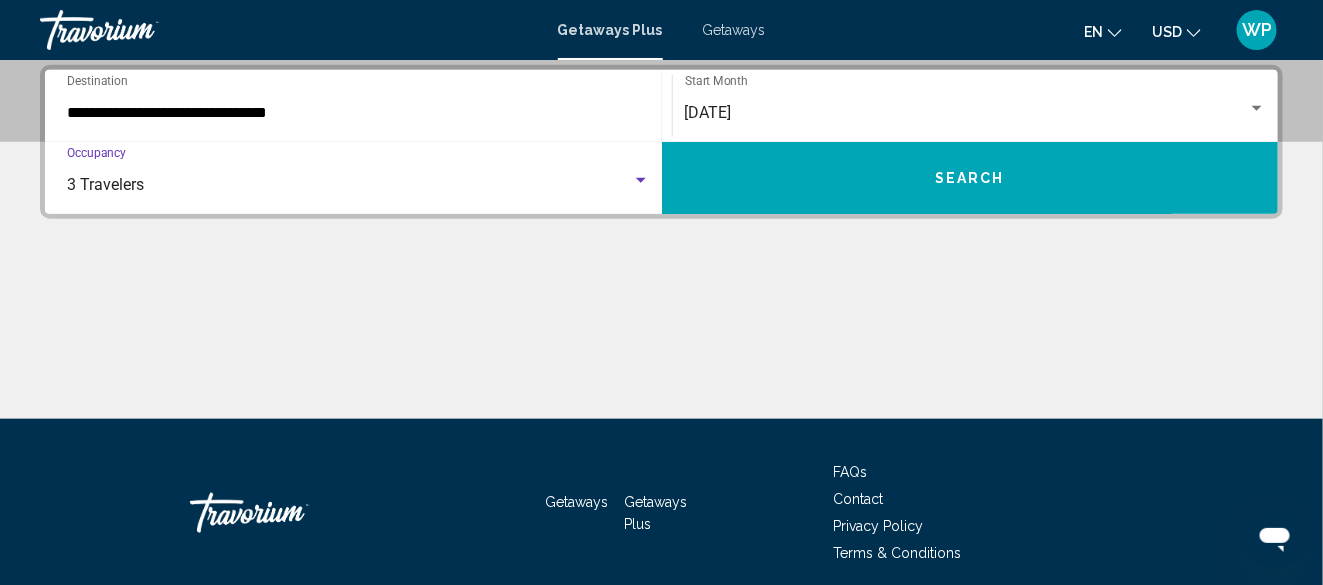 click on "Search" at bounding box center [970, 178] 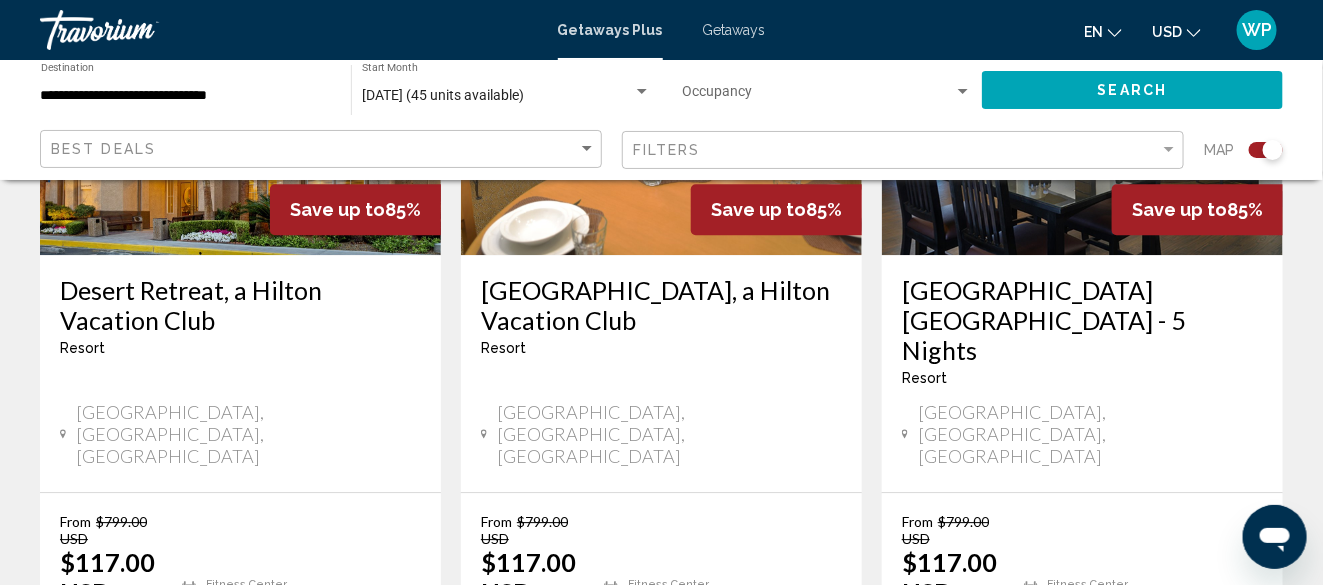 scroll, scrollTop: 1800, scrollLeft: 0, axis: vertical 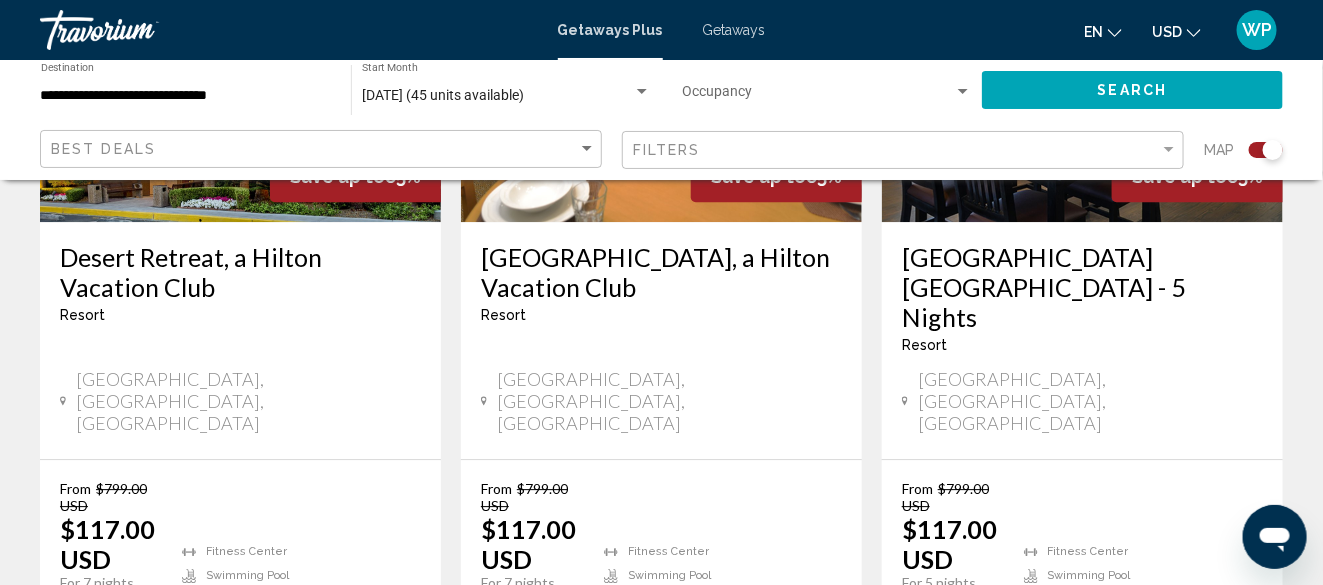 click at bounding box center (818, 96) 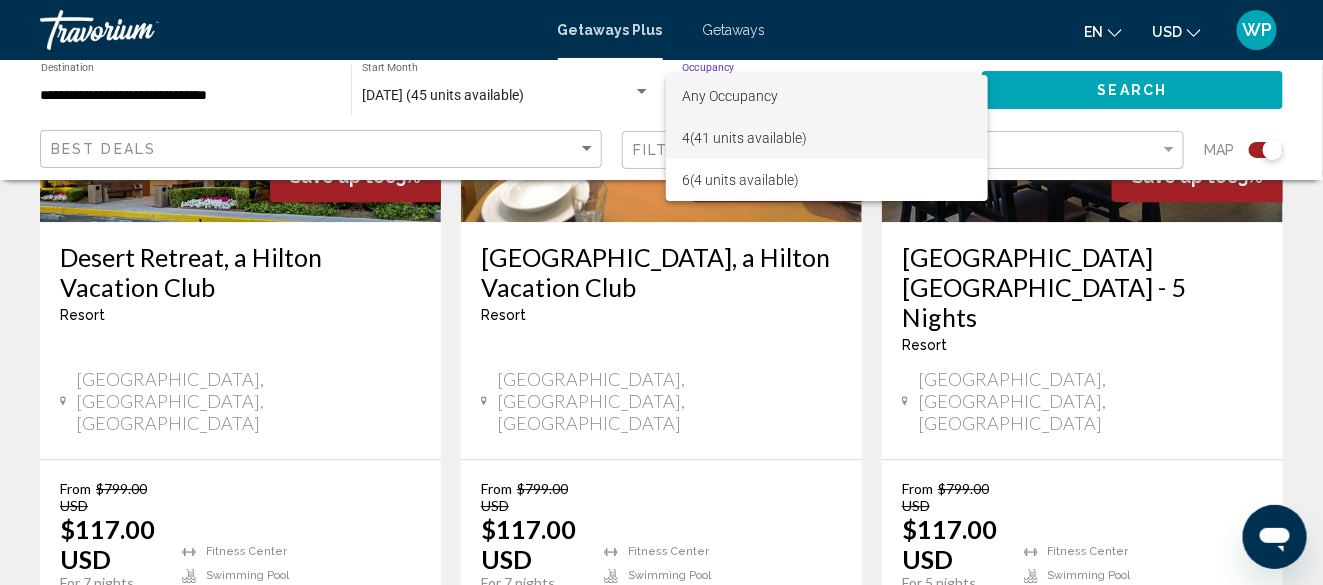 click on "4  (41 units available)" at bounding box center [827, 138] 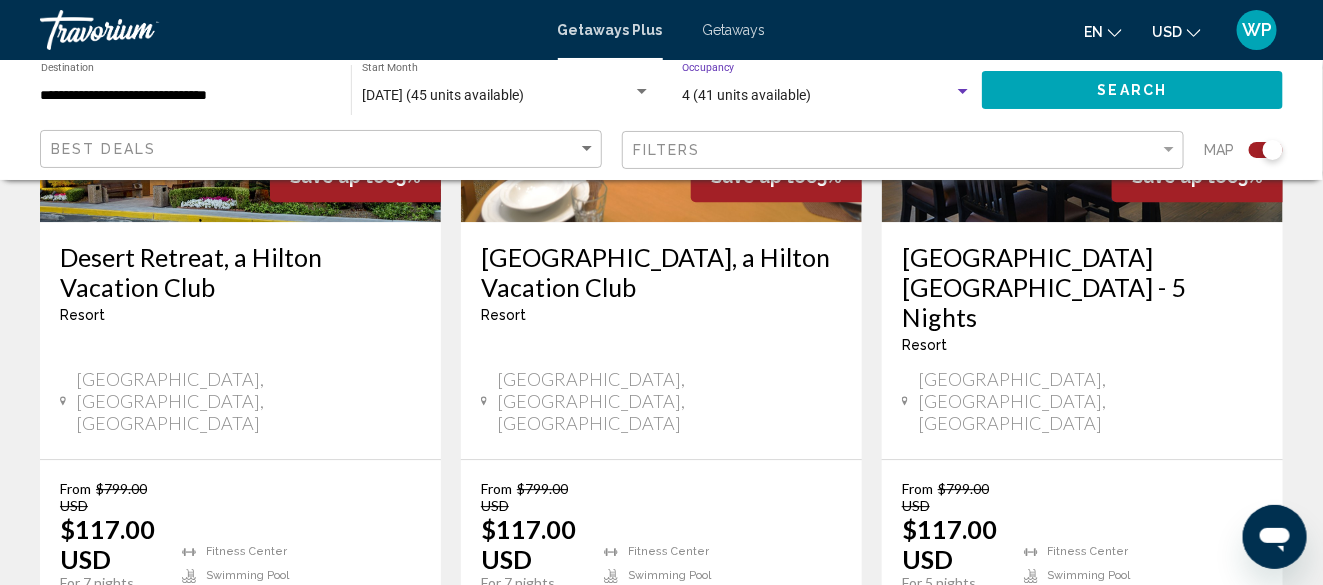 click on "Search" 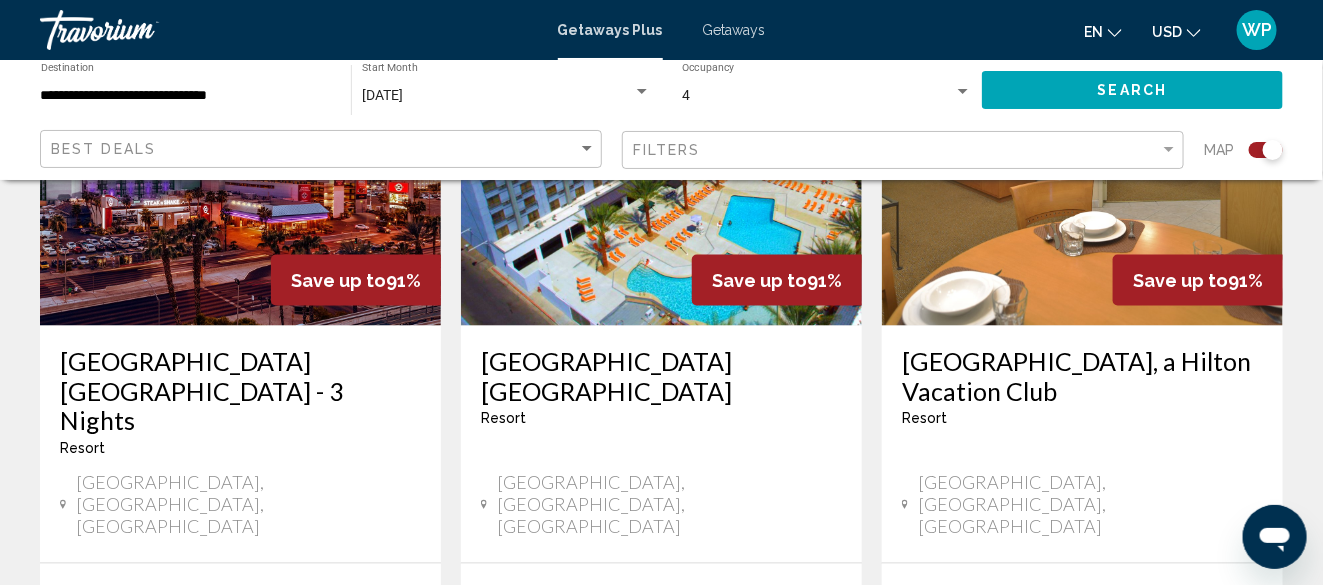 scroll, scrollTop: 900, scrollLeft: 0, axis: vertical 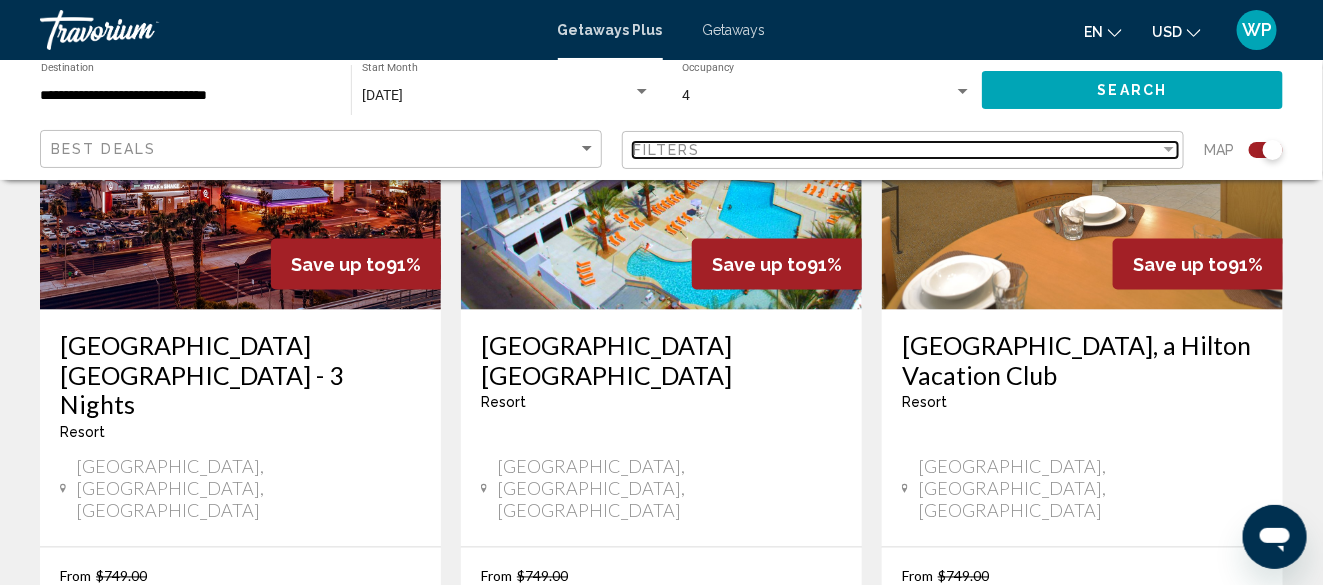 click on "Filters" at bounding box center [896, 150] 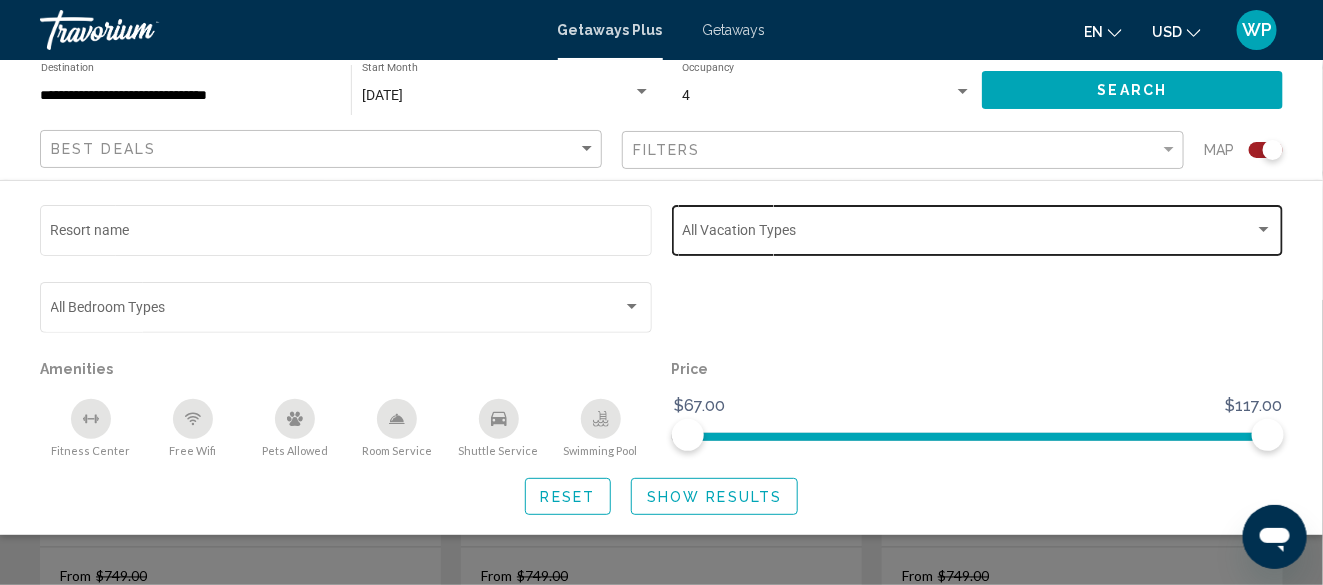 click on "Vacation Types All Vacation Types" 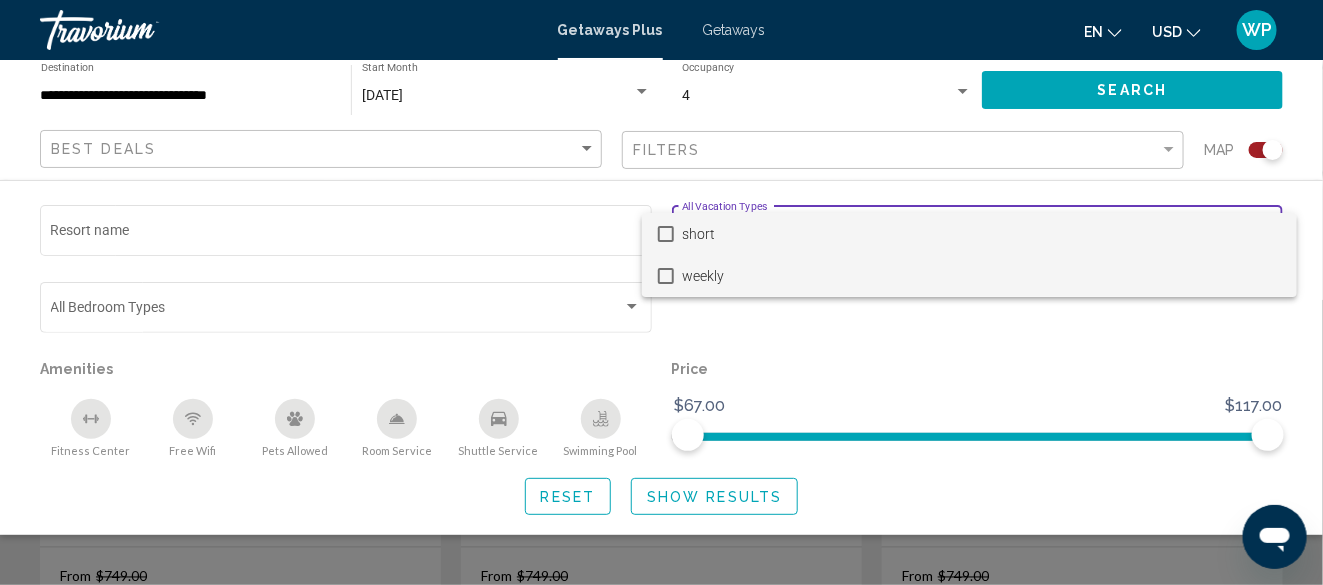 click at bounding box center (666, 276) 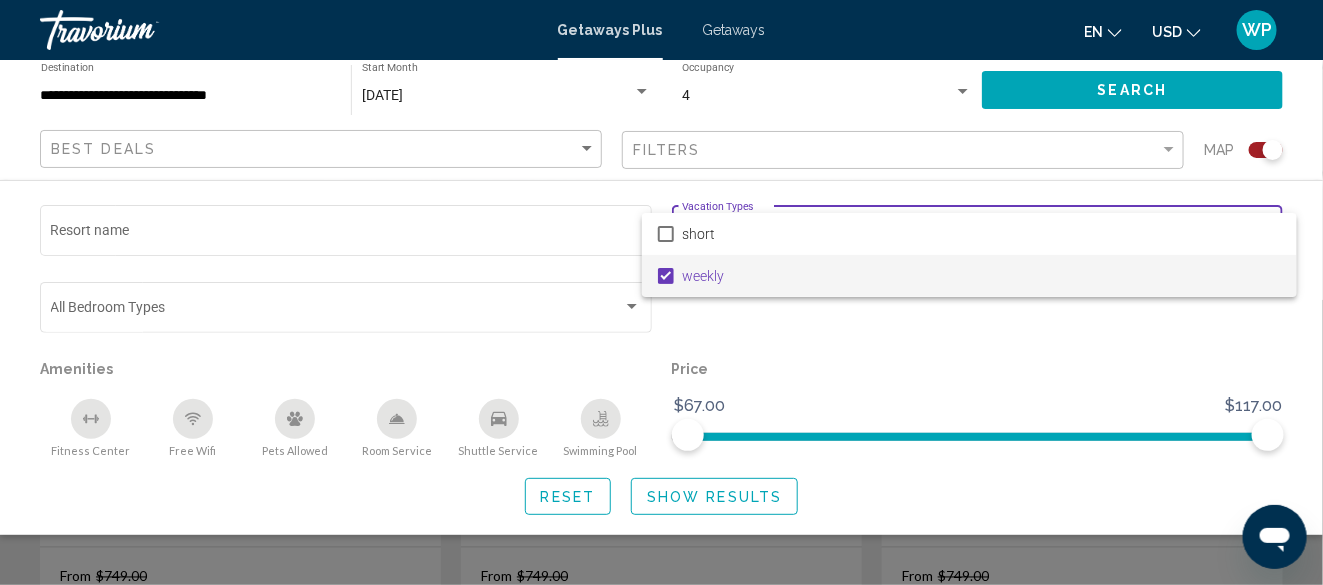 click at bounding box center (661, 292) 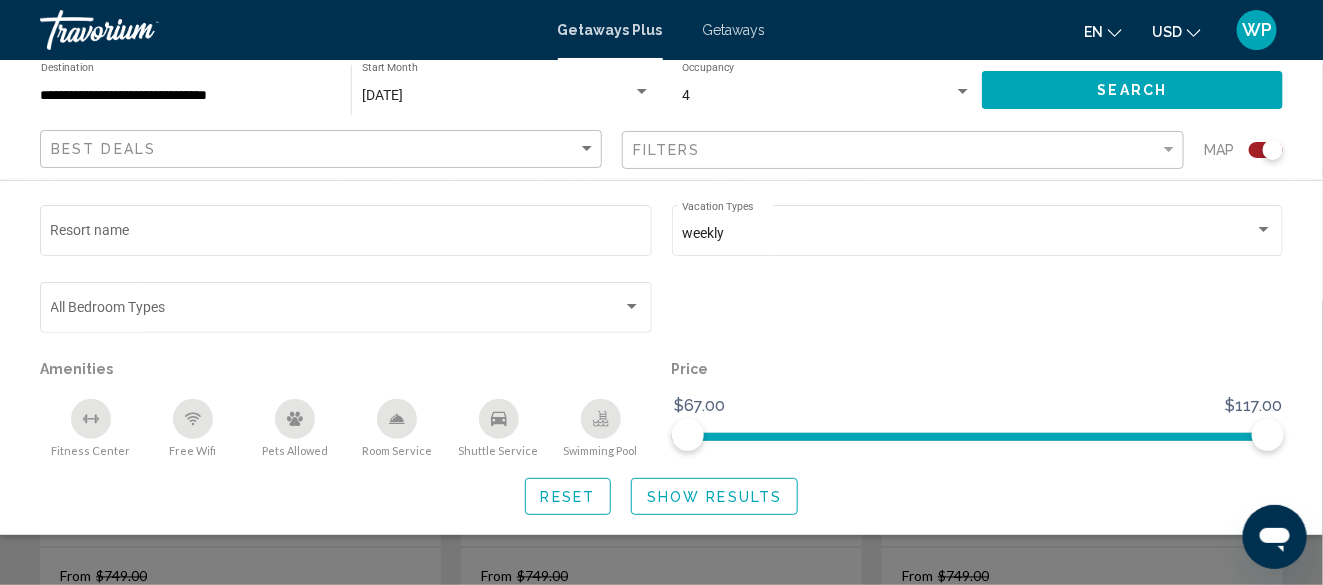 click on "Show Results" 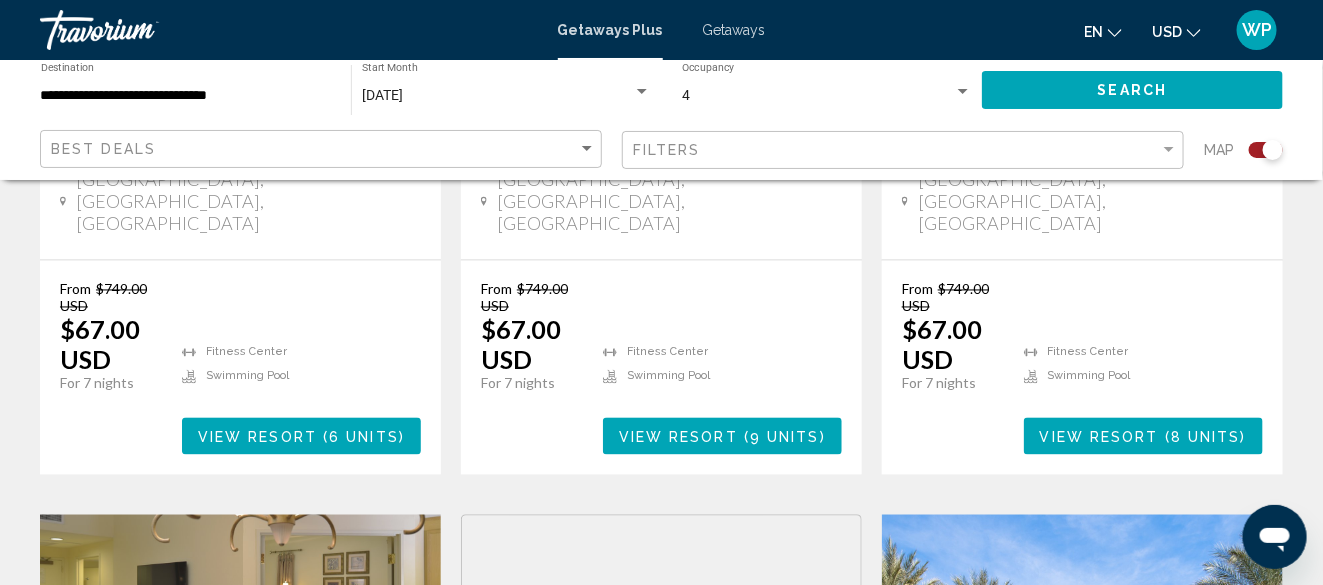 scroll, scrollTop: 1200, scrollLeft: 0, axis: vertical 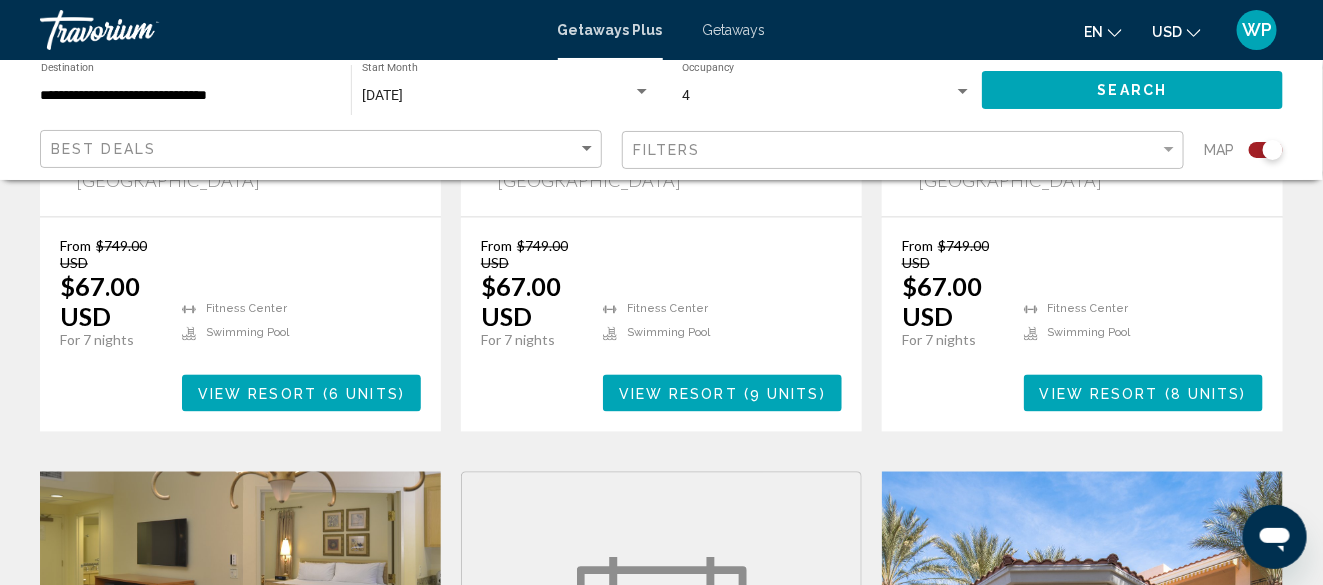 click on "View Resort" at bounding box center (257, 394) 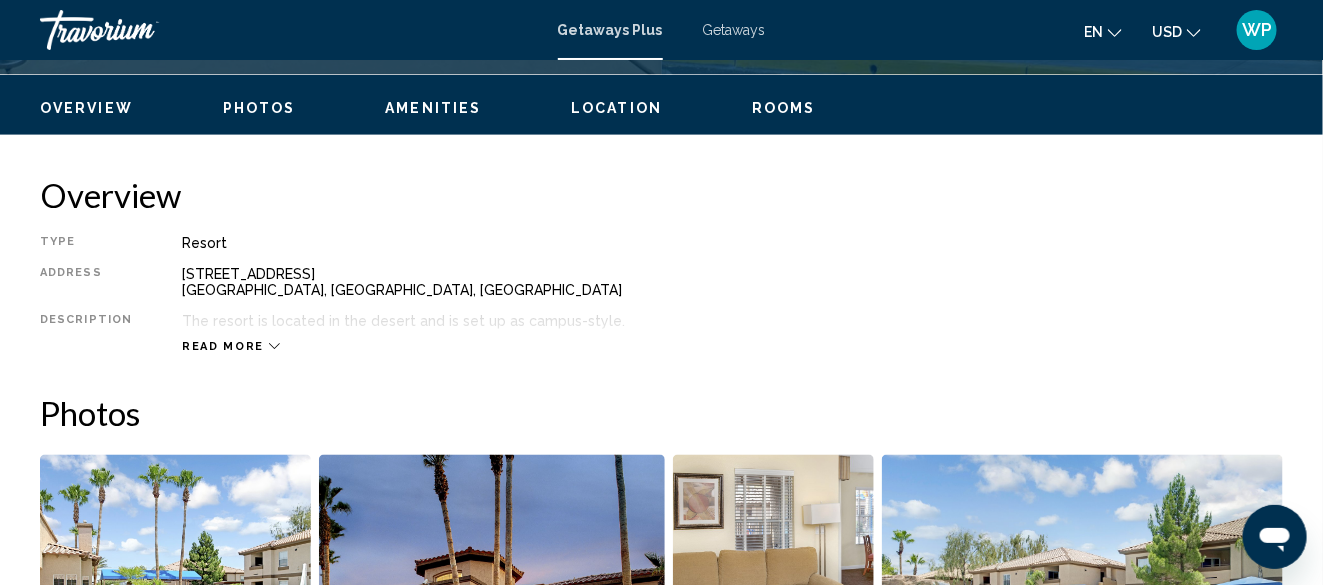scroll, scrollTop: 842, scrollLeft: 0, axis: vertical 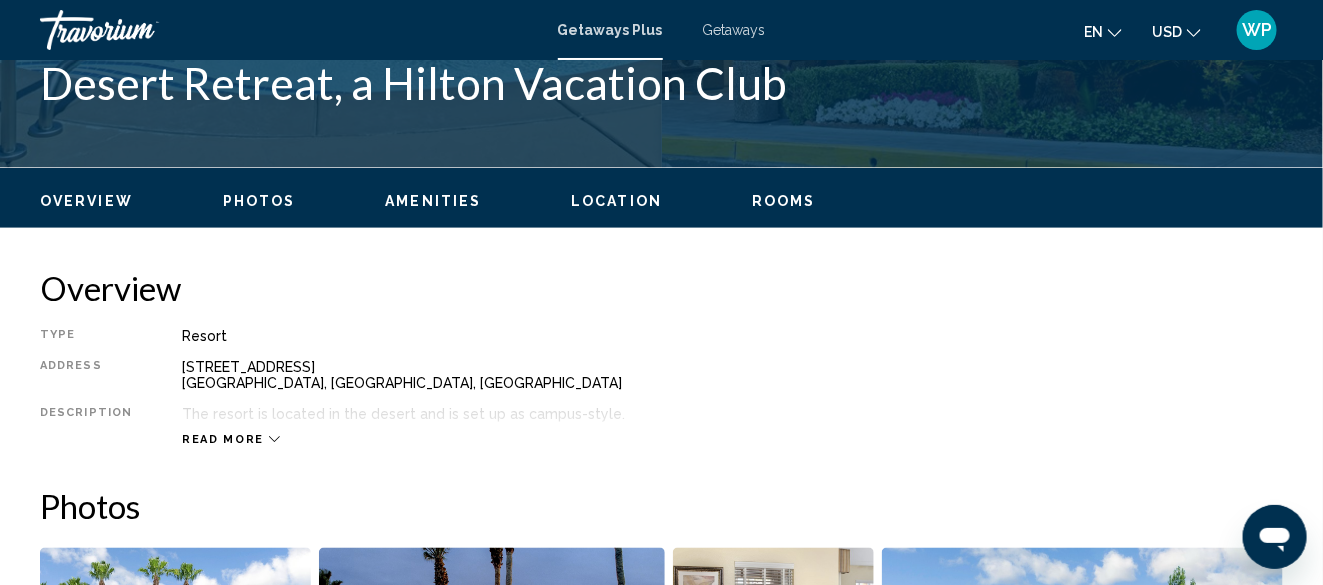 click on "Rooms" at bounding box center [784, 201] 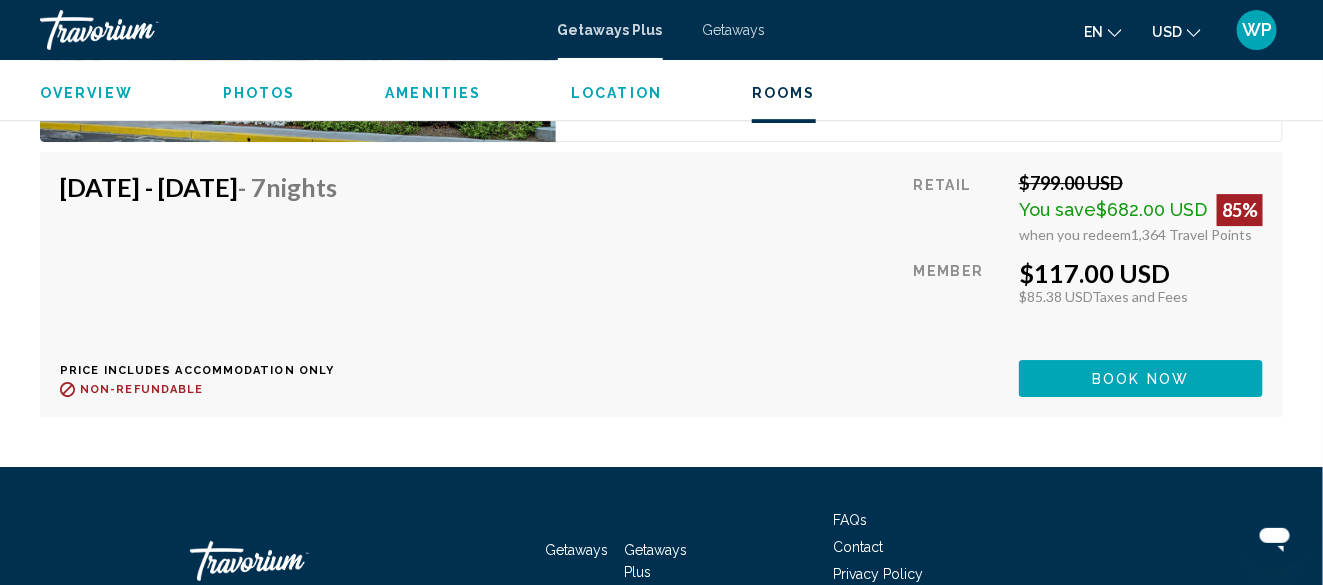 scroll, scrollTop: 4813, scrollLeft: 0, axis: vertical 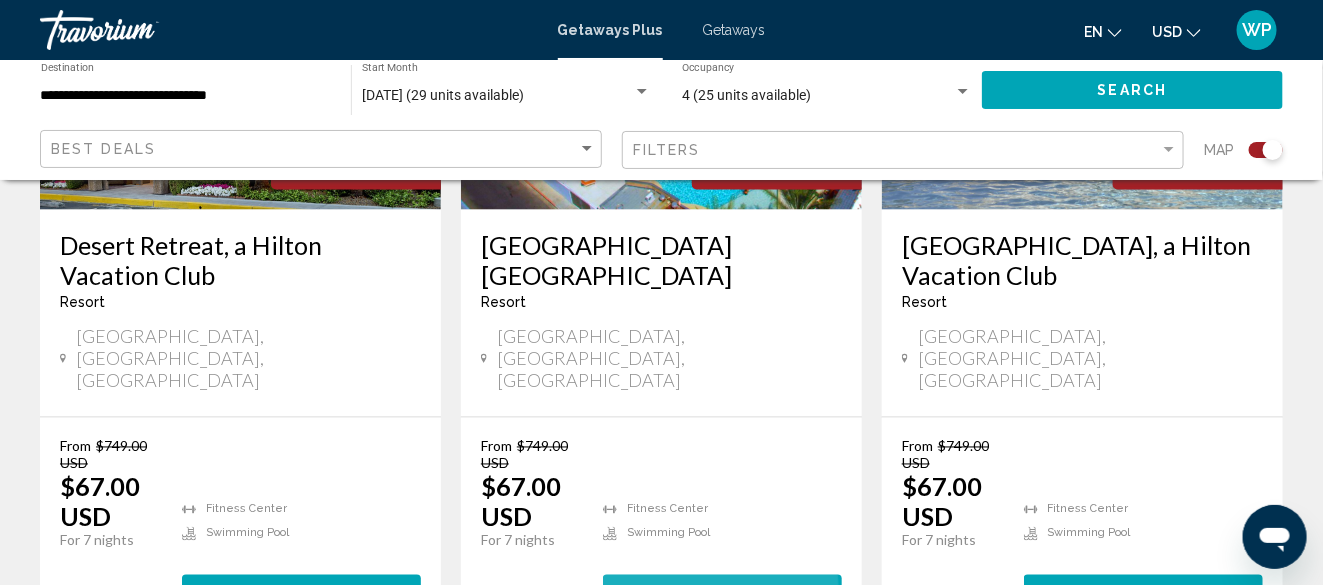 click on "View Resort" at bounding box center [678, 594] 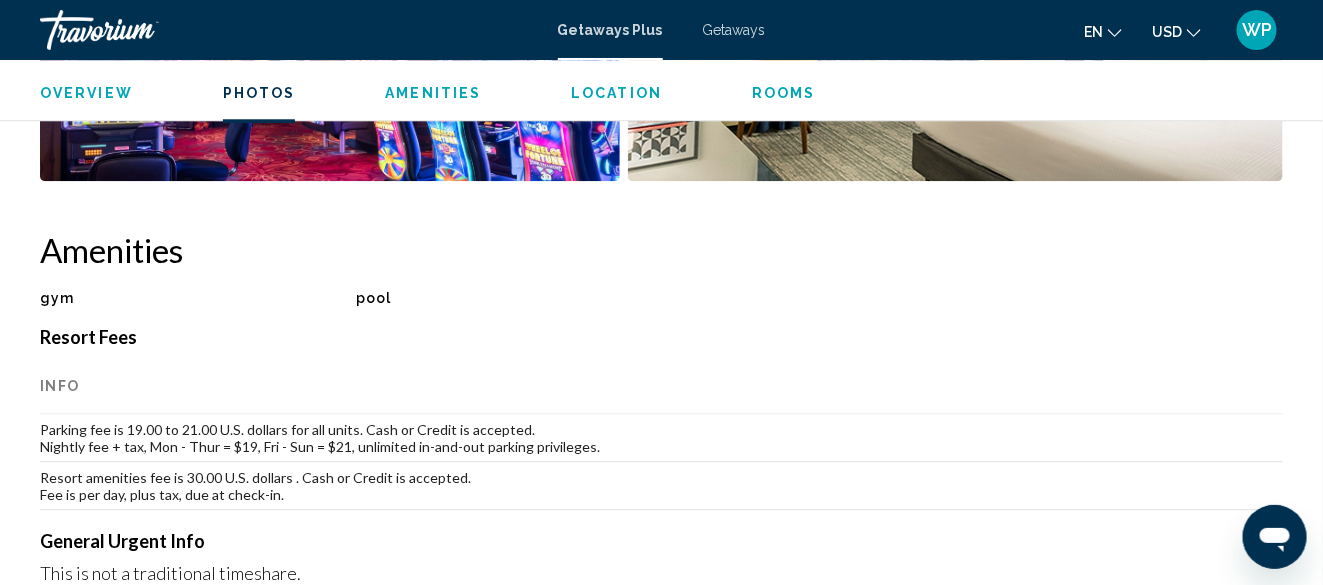scroll, scrollTop: 1842, scrollLeft: 0, axis: vertical 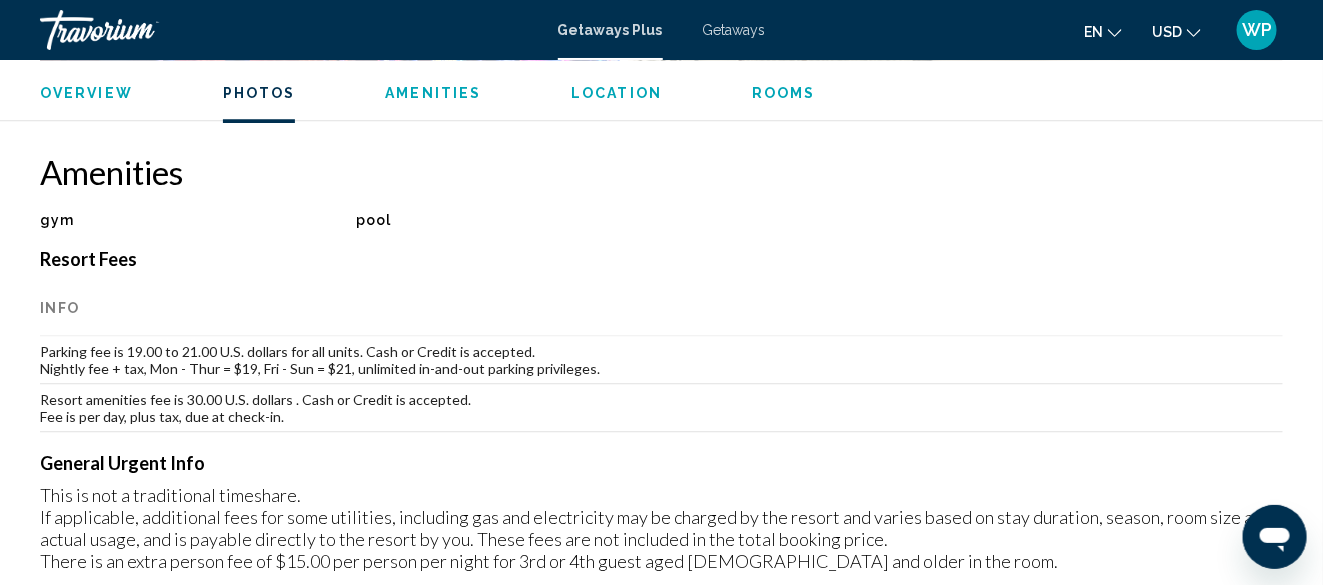 click on "Rooms" at bounding box center [784, 93] 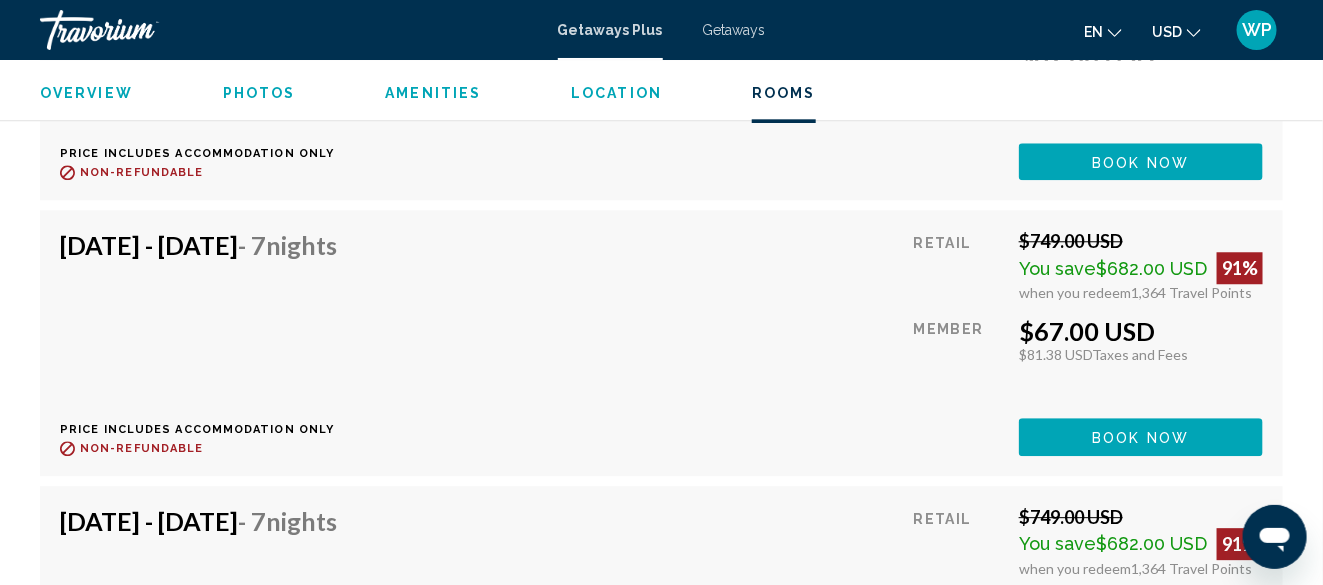 scroll, scrollTop: 4654, scrollLeft: 0, axis: vertical 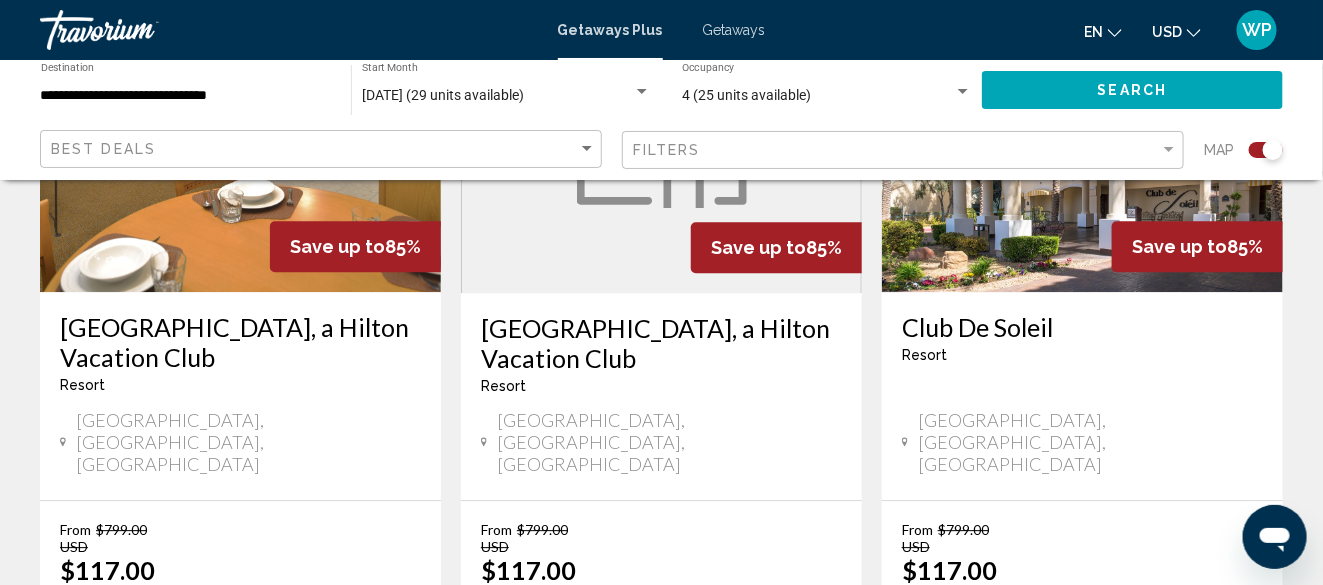 click on "View Resort" at bounding box center (1100, 677) 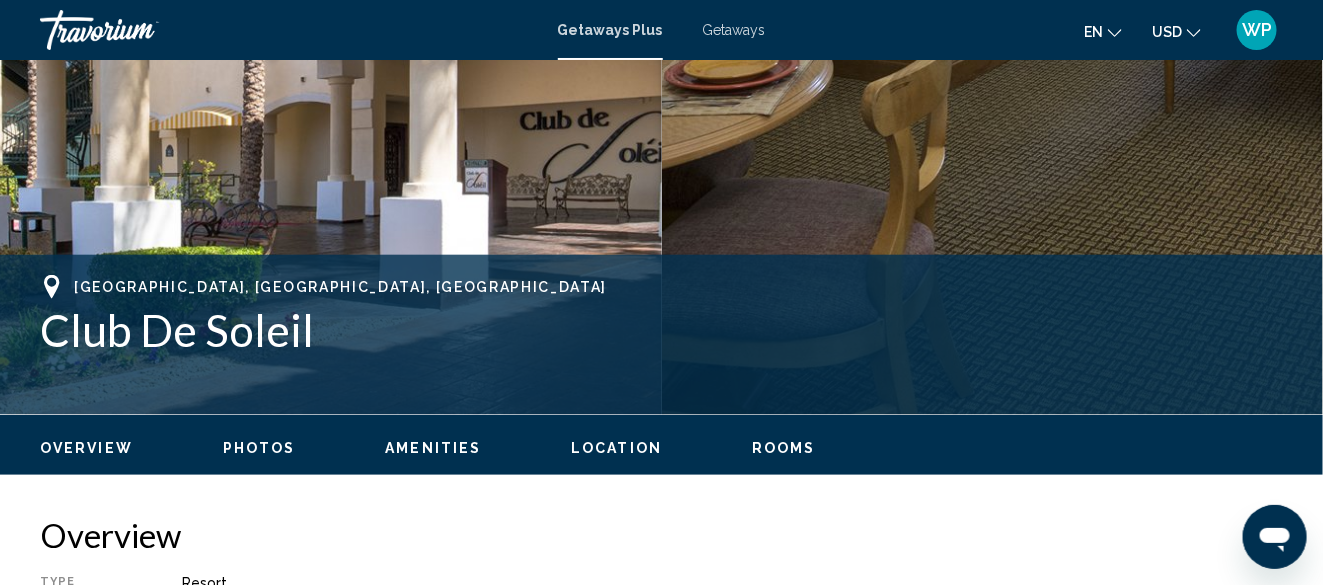 scroll, scrollTop: 842, scrollLeft: 0, axis: vertical 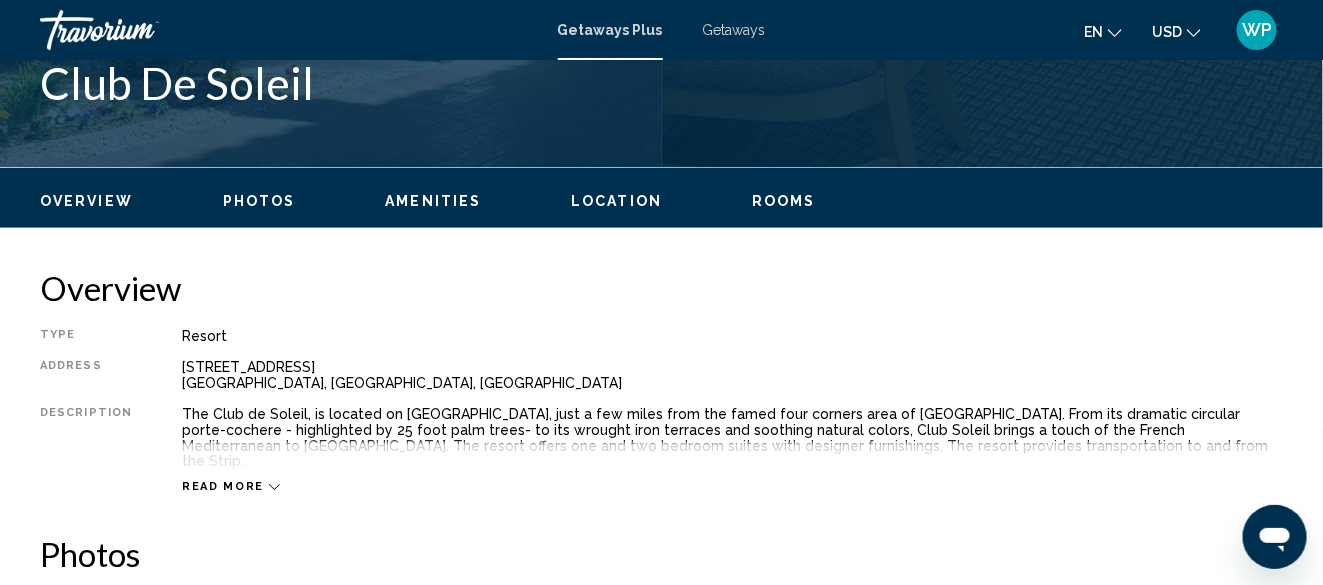 click on "Rooms" at bounding box center [784, 201] 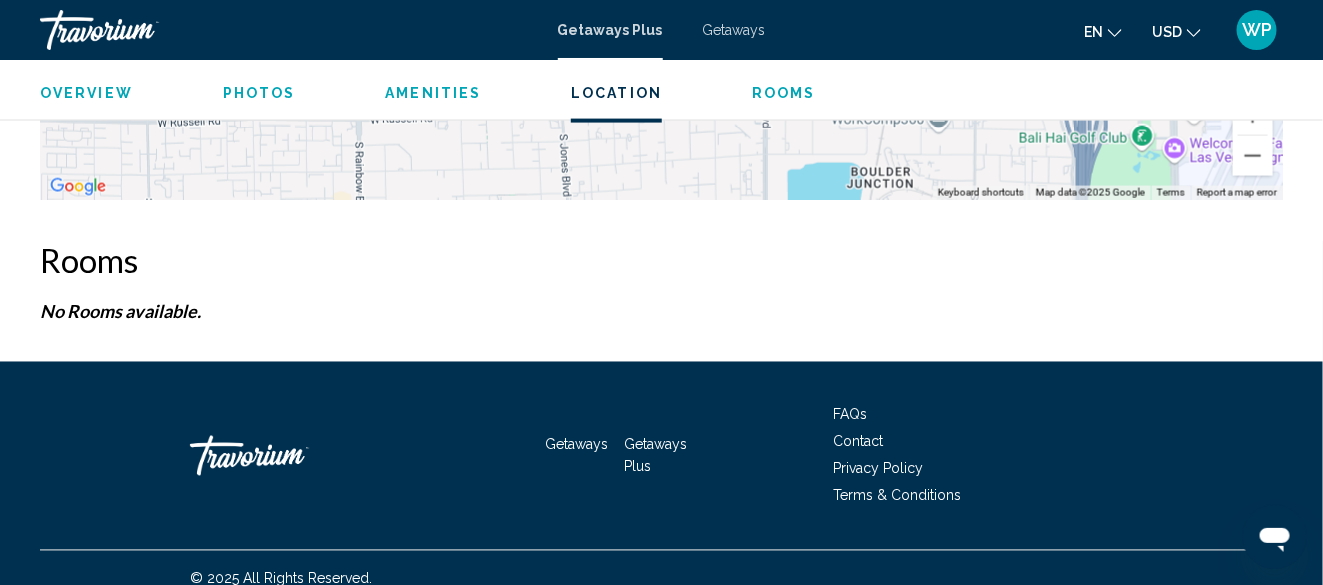 scroll, scrollTop: 3574, scrollLeft: 0, axis: vertical 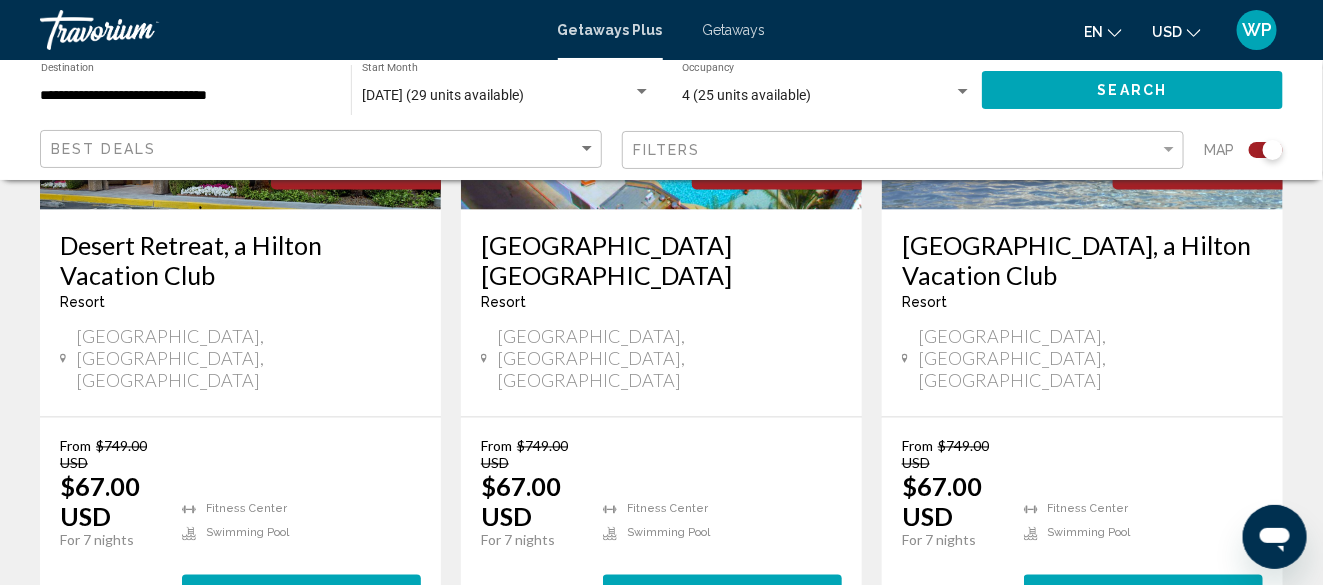 click on "View Resort" at bounding box center [257, 594] 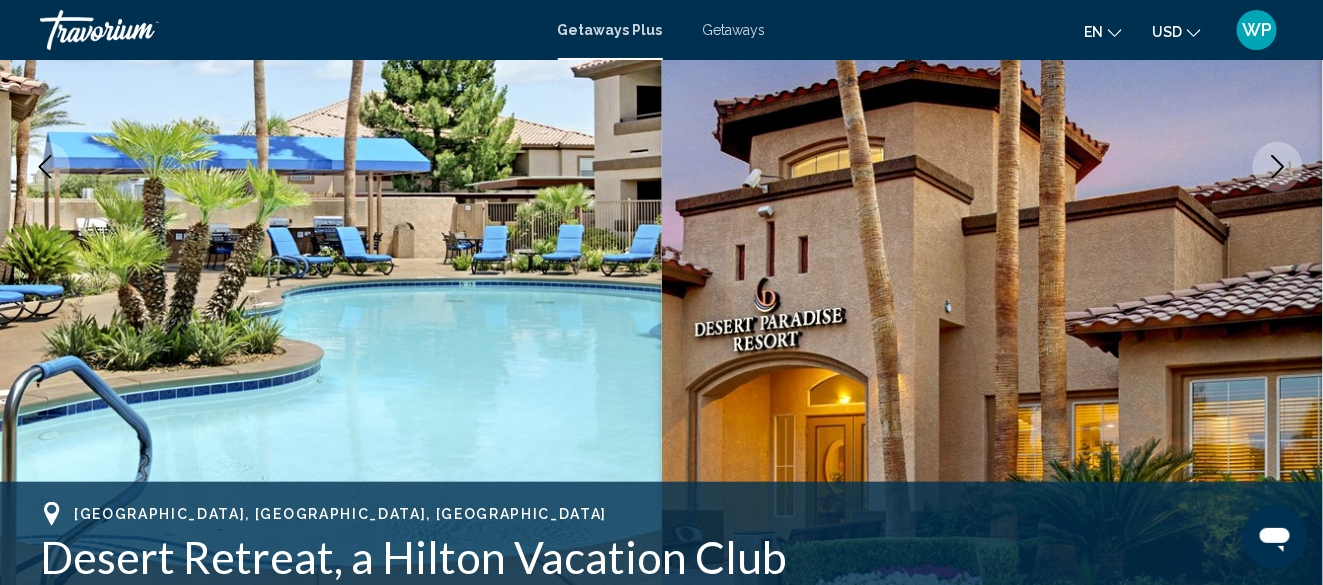 scroll, scrollTop: 542, scrollLeft: 0, axis: vertical 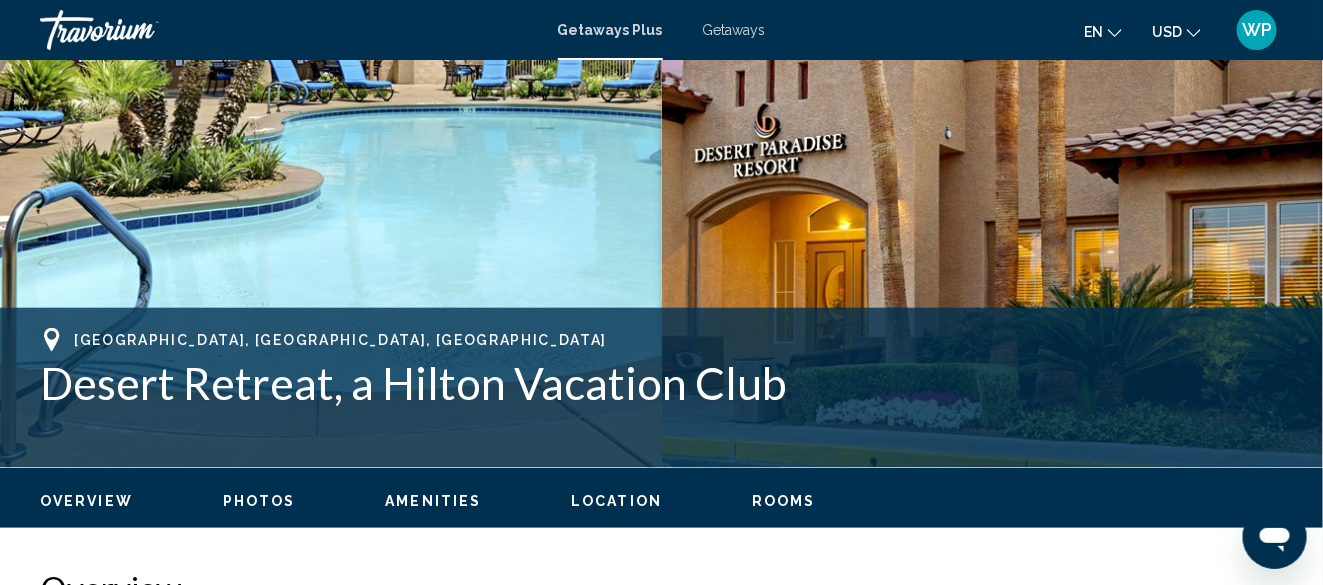 click on "Overview
Photos
Amenities
Location
Rooms
Search" 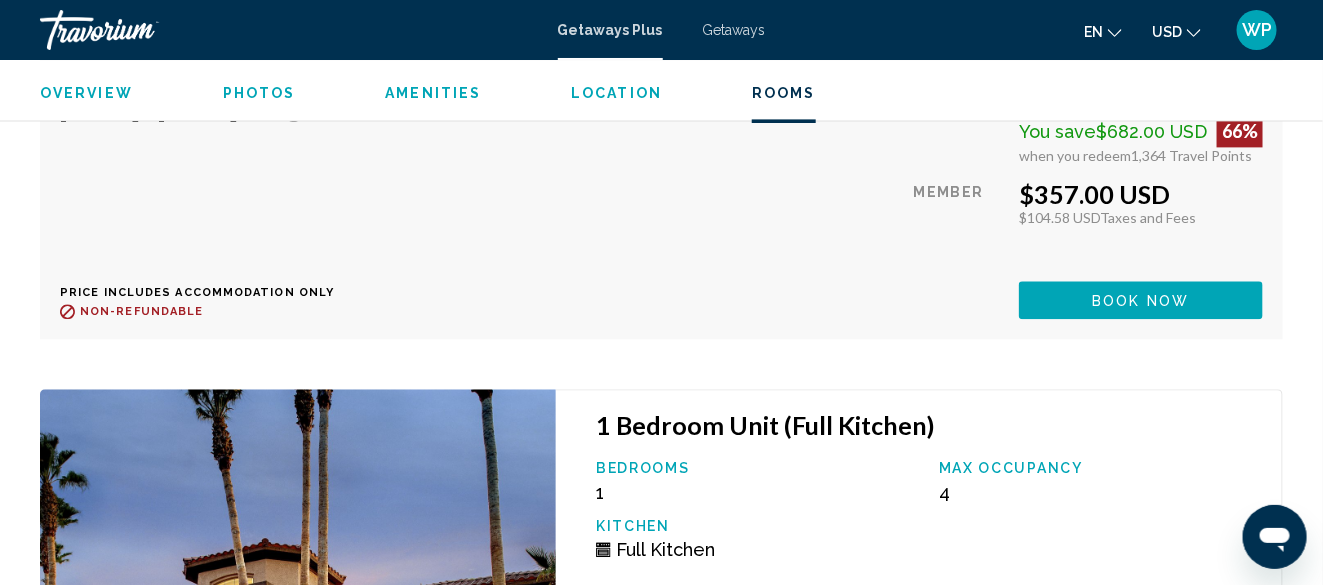 scroll, scrollTop: 3915, scrollLeft: 0, axis: vertical 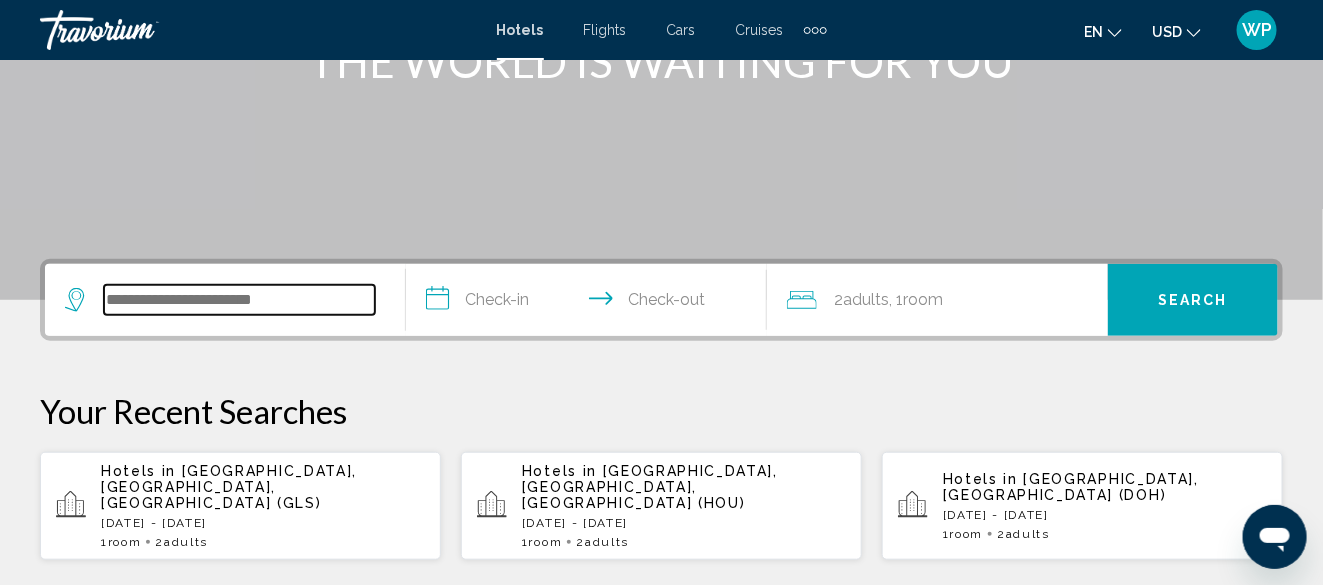 click at bounding box center [239, 300] 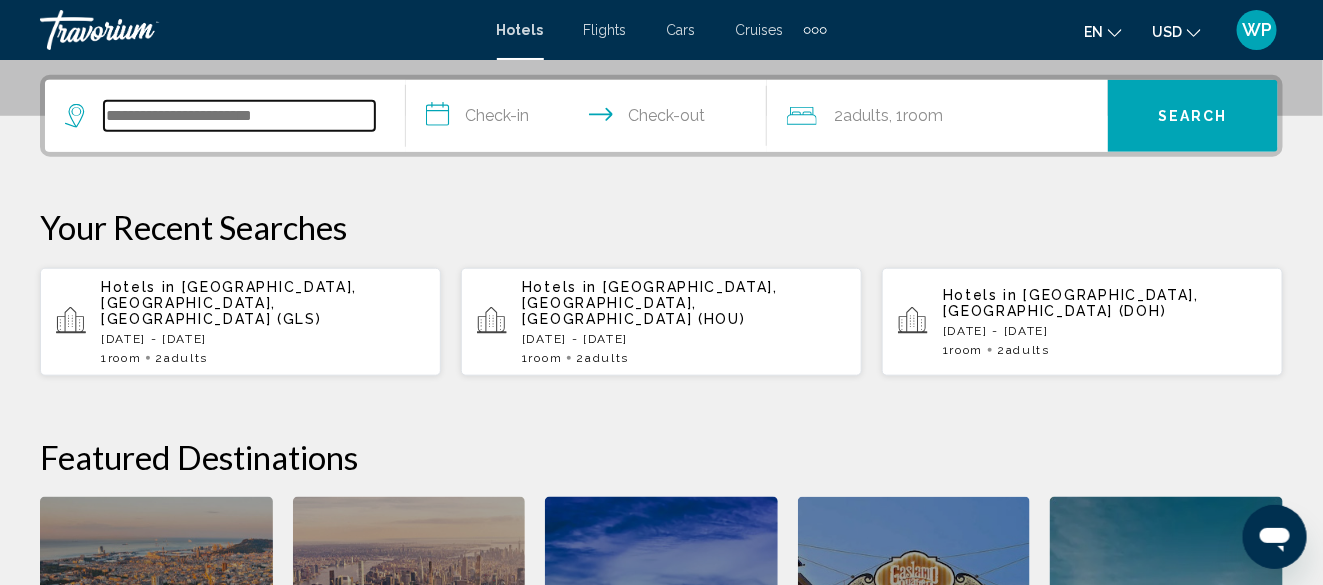 scroll, scrollTop: 494, scrollLeft: 0, axis: vertical 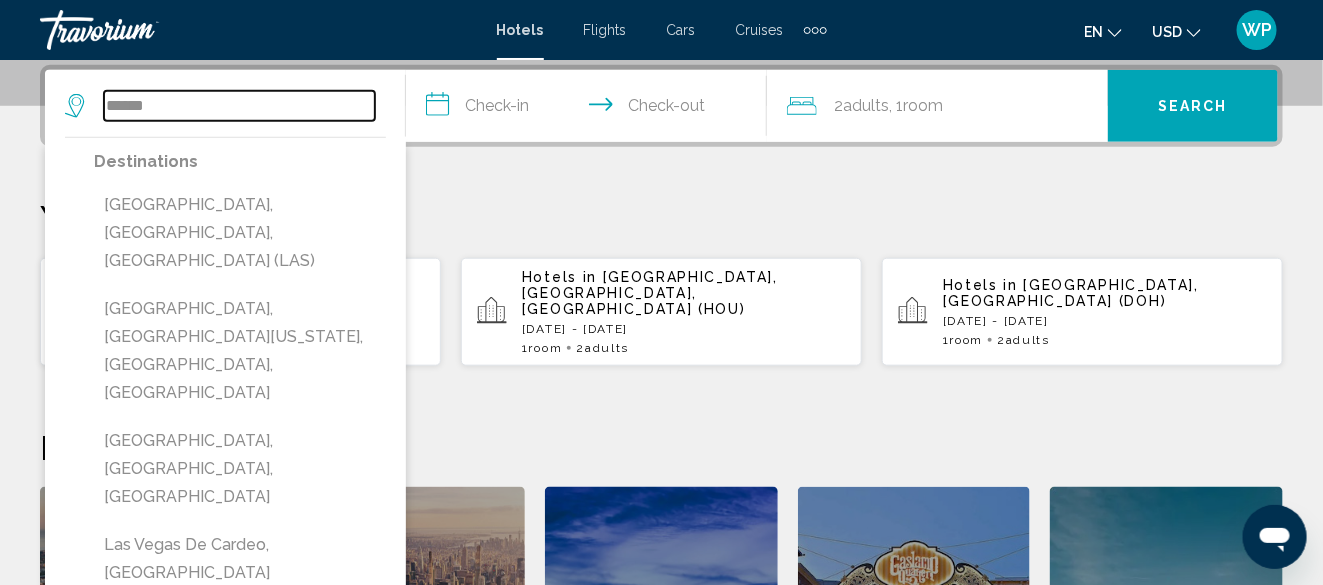 type on "******" 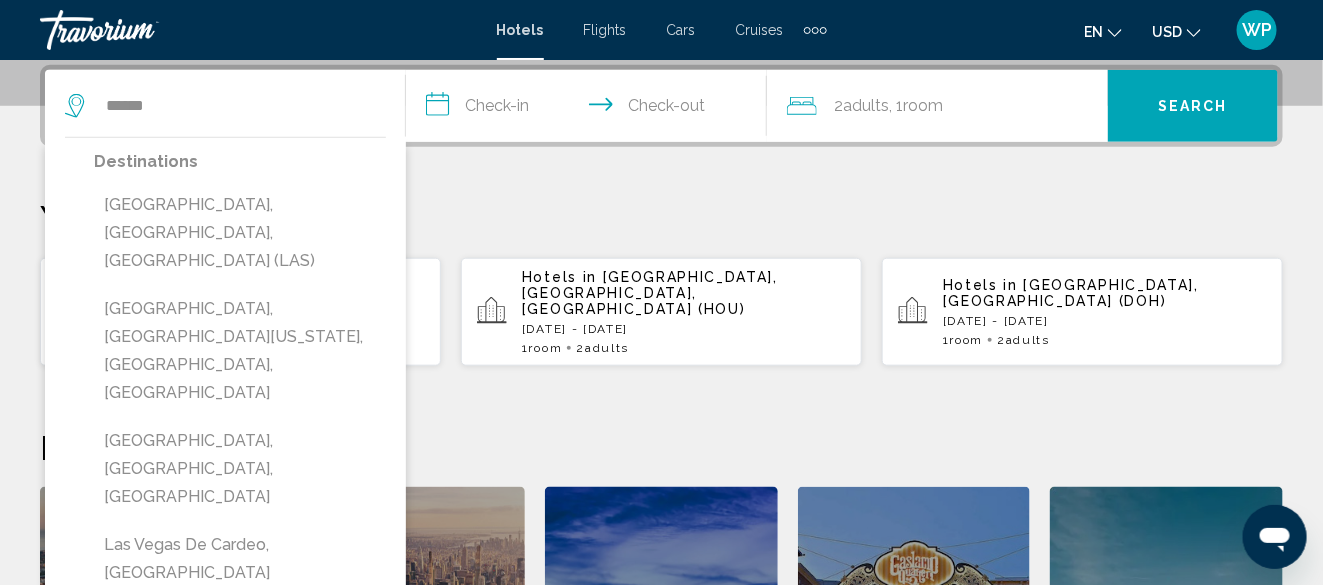 type 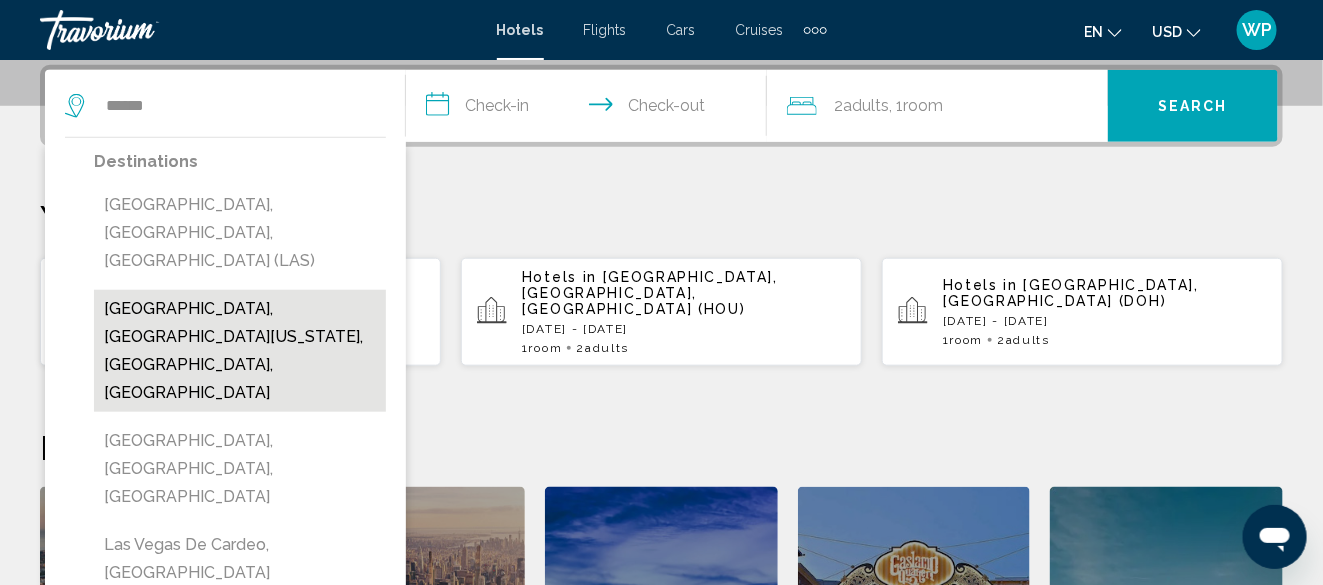 click on "[GEOGRAPHIC_DATA], [GEOGRAPHIC_DATA], [GEOGRAPHIC_DATA] (LAS)" at bounding box center (240, 233) 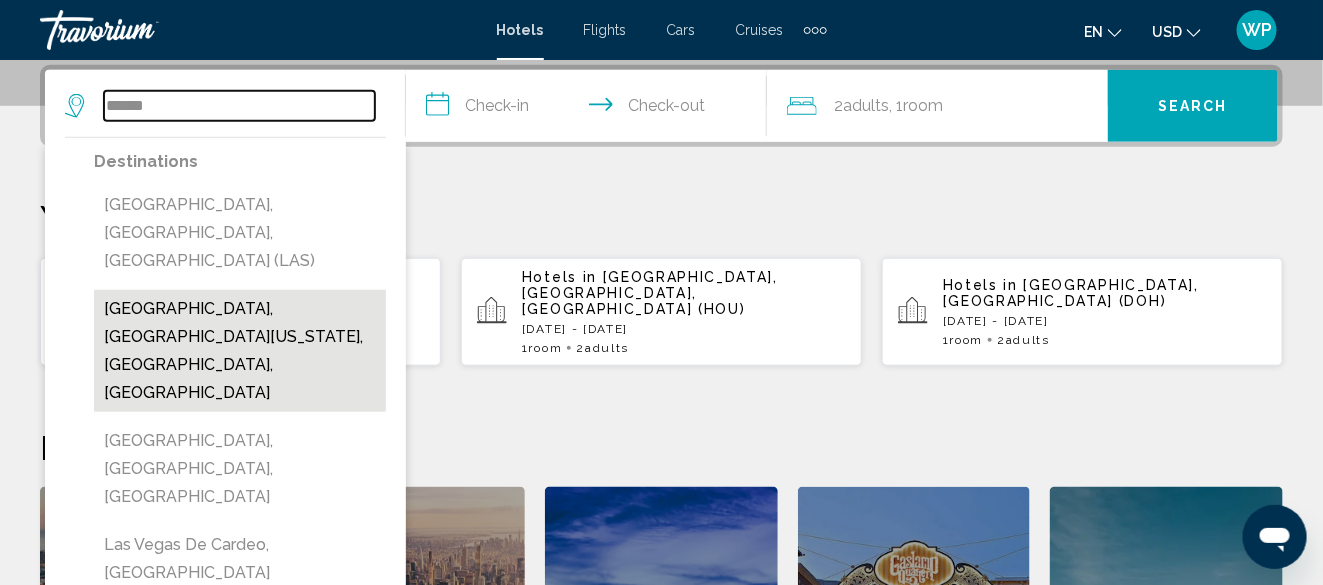 type on "**********" 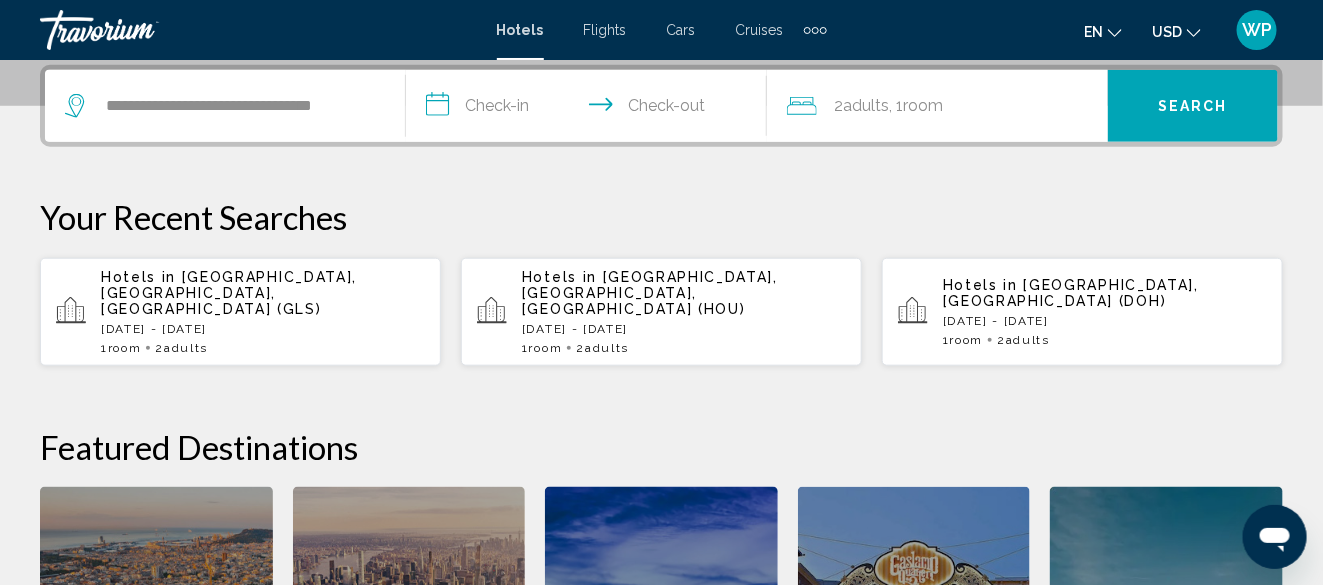 type 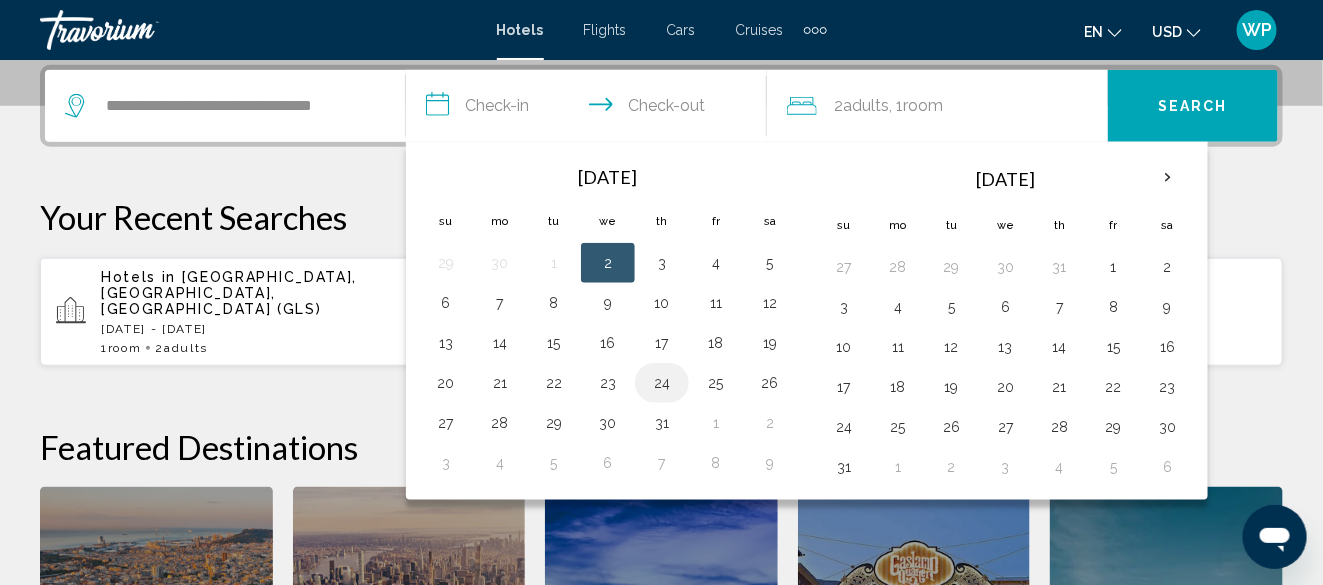click on "24" at bounding box center [662, 383] 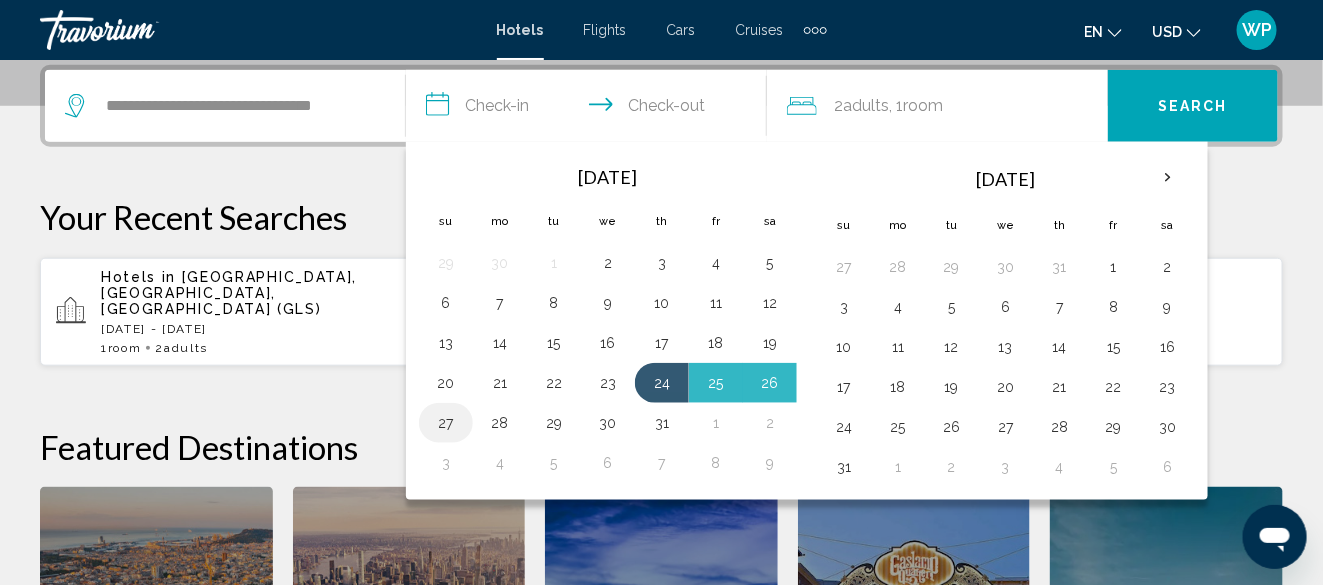 click on "27" at bounding box center (446, 423) 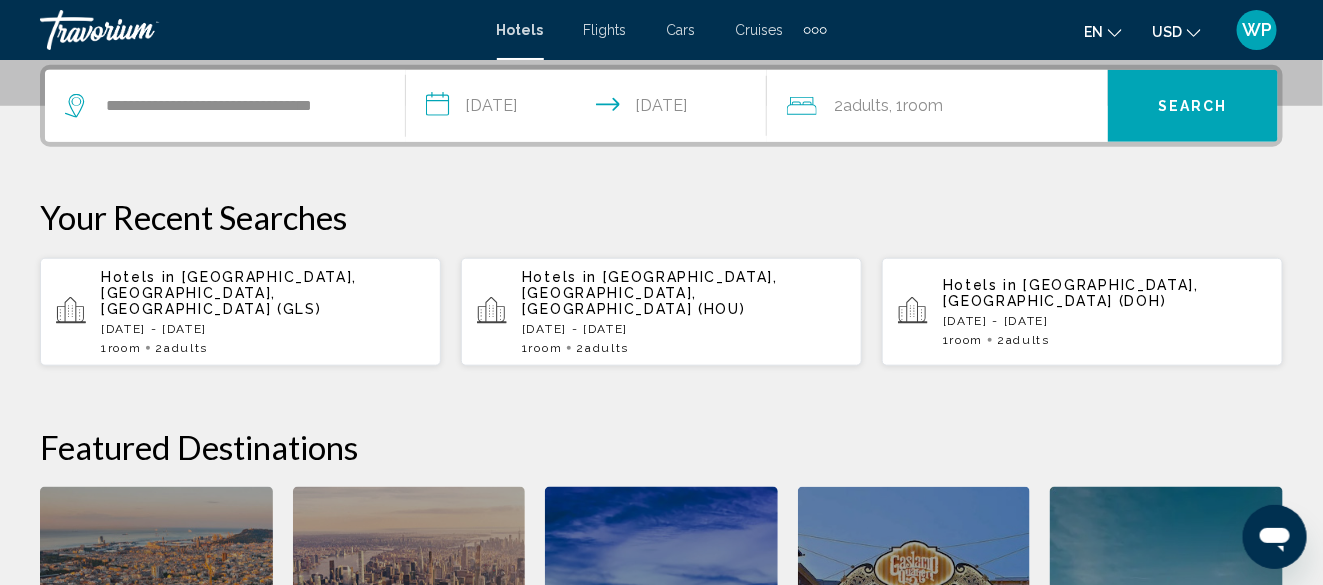 click on "Search" at bounding box center [1193, 107] 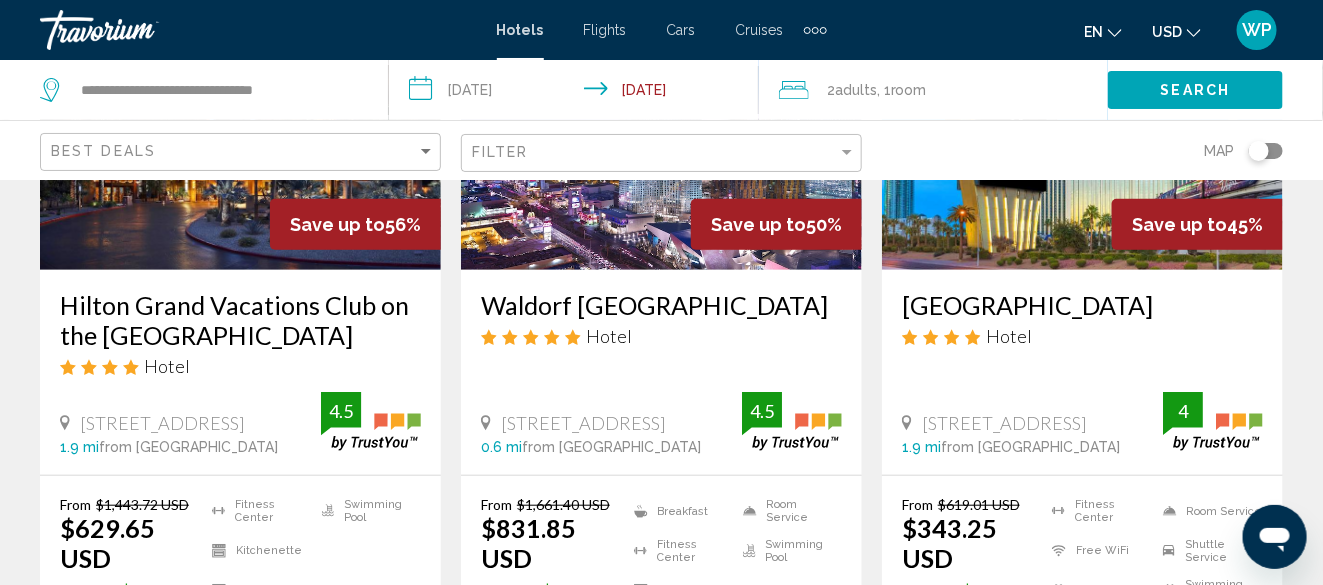scroll, scrollTop: 400, scrollLeft: 0, axis: vertical 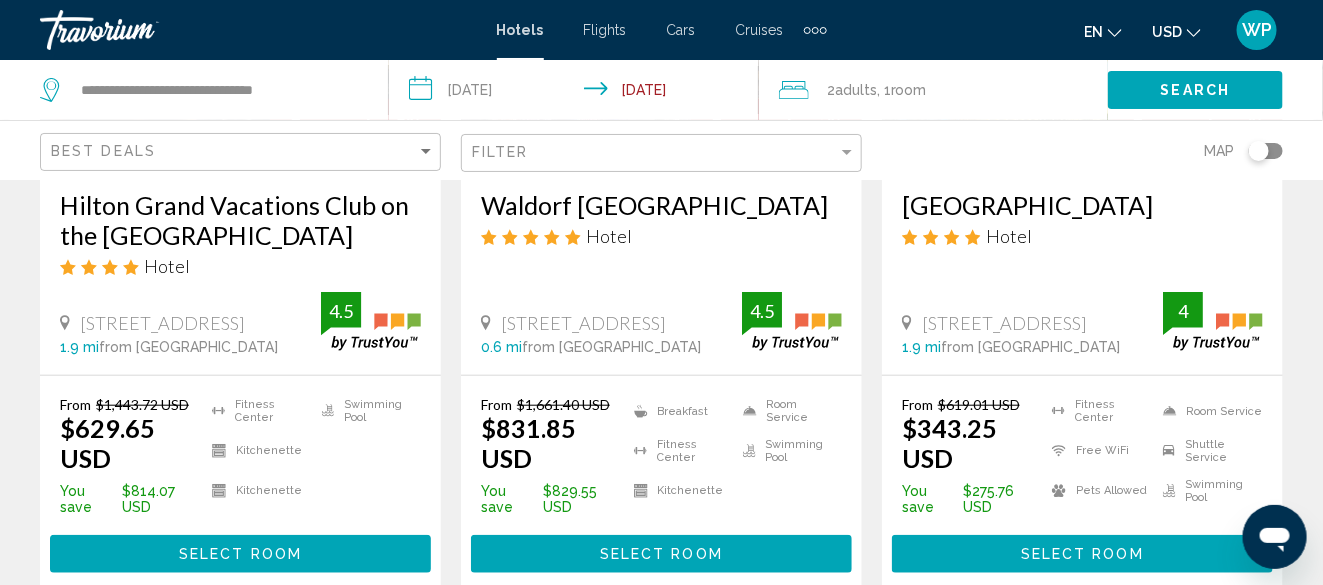 click on "Select Room" at bounding box center [240, 555] 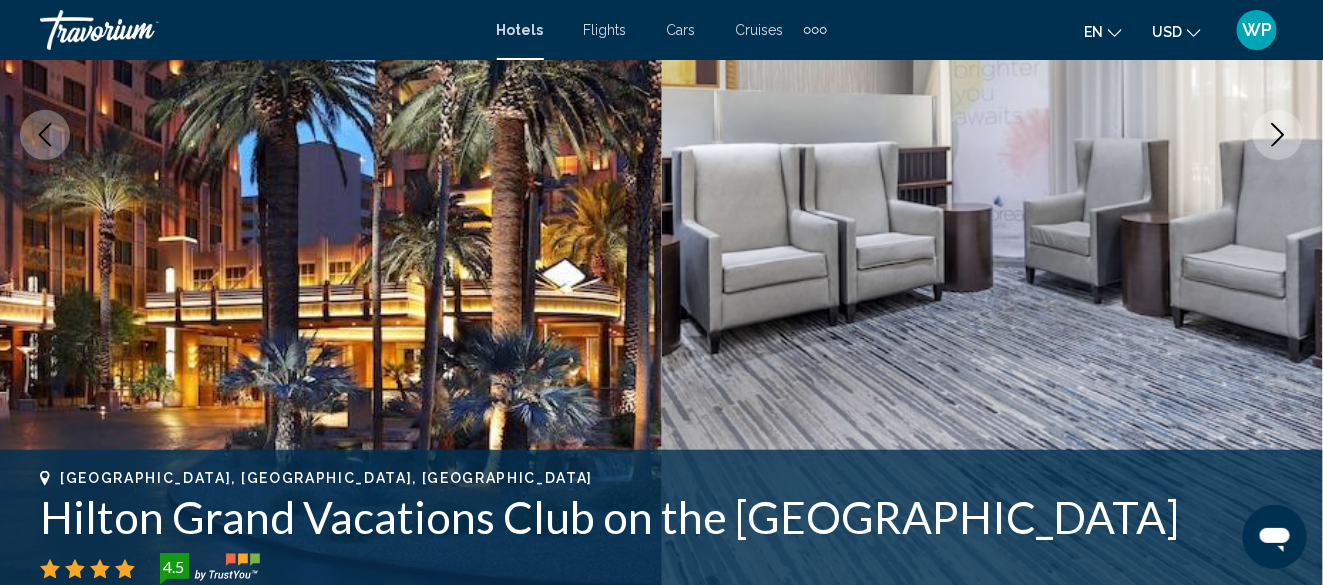 scroll, scrollTop: 242, scrollLeft: 0, axis: vertical 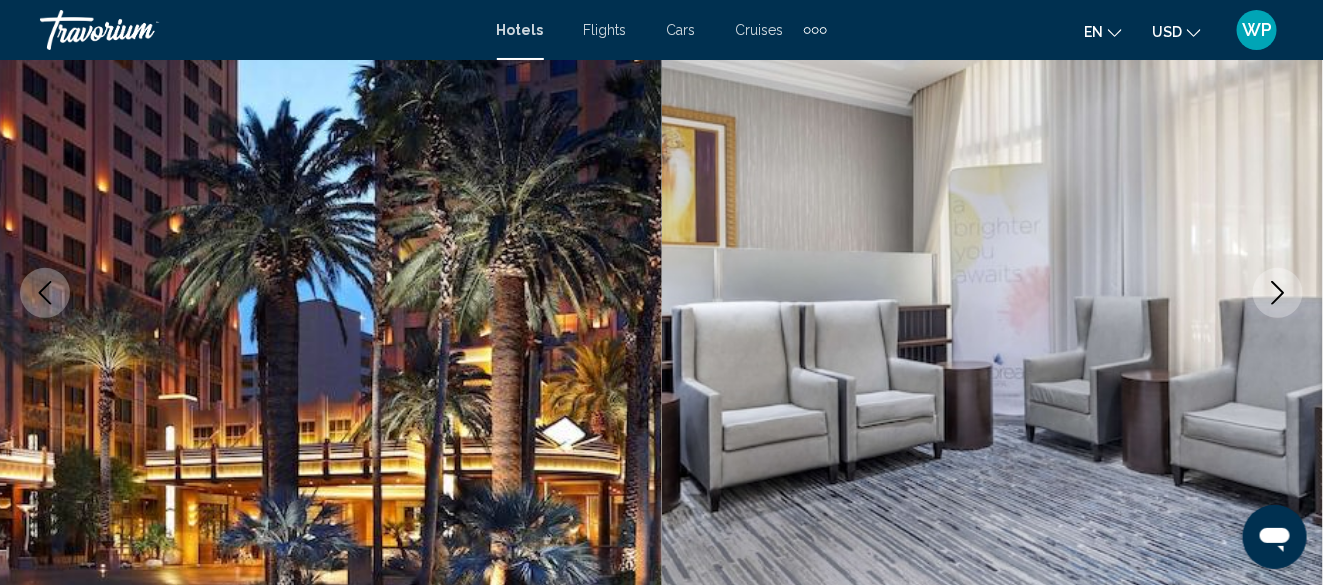 click 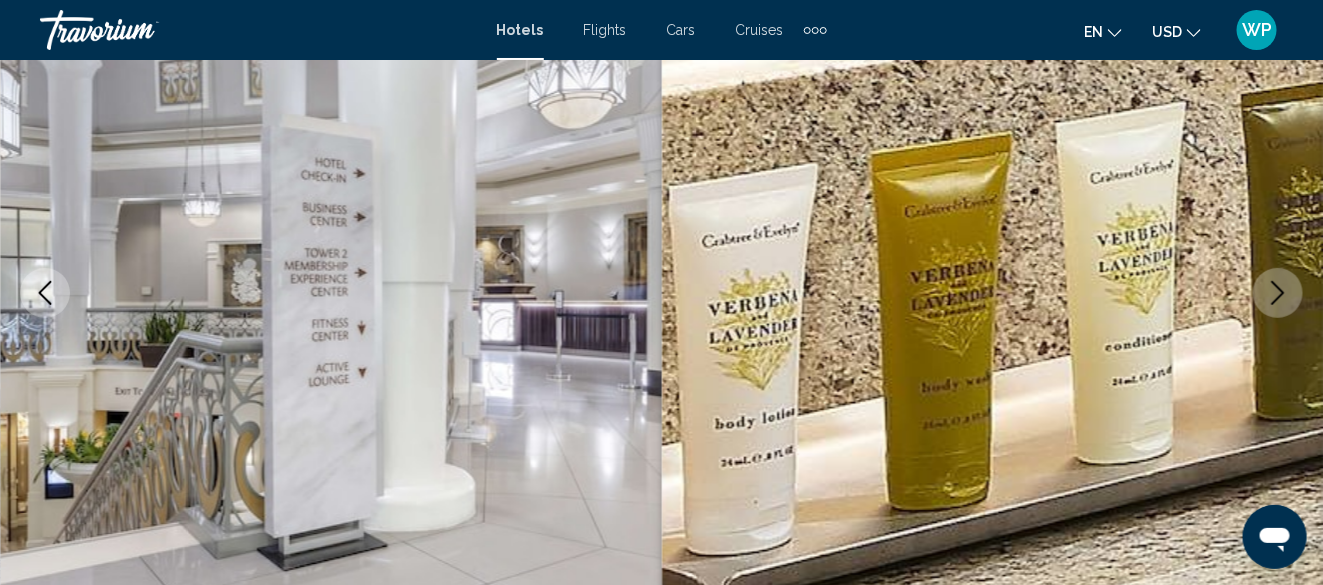 click 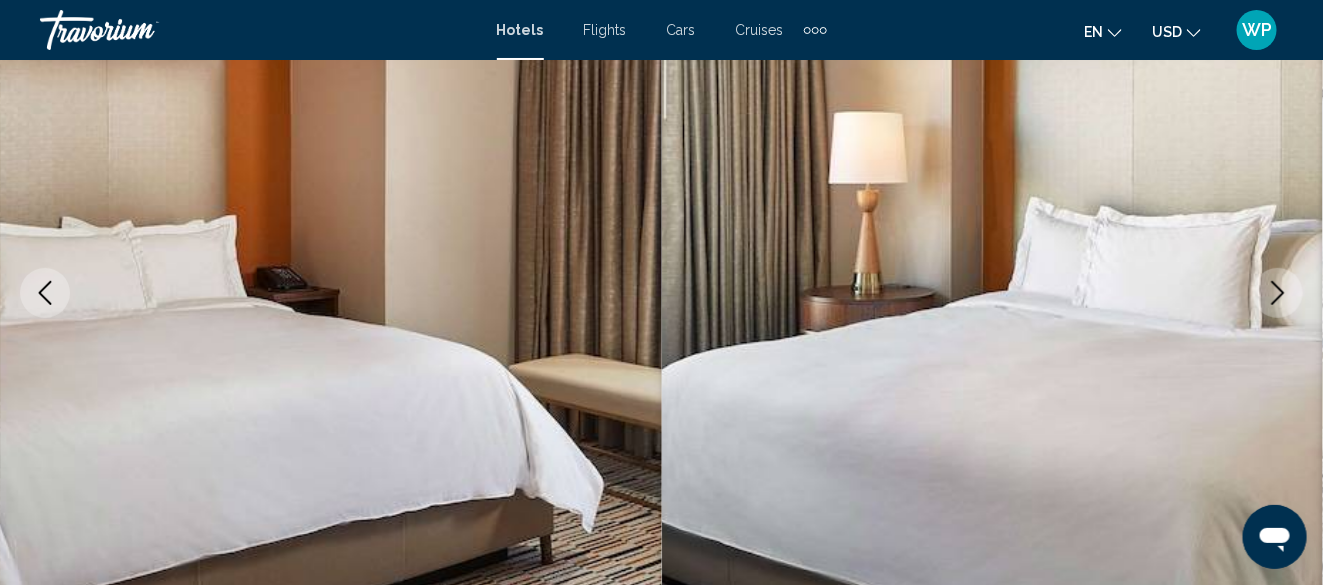 click 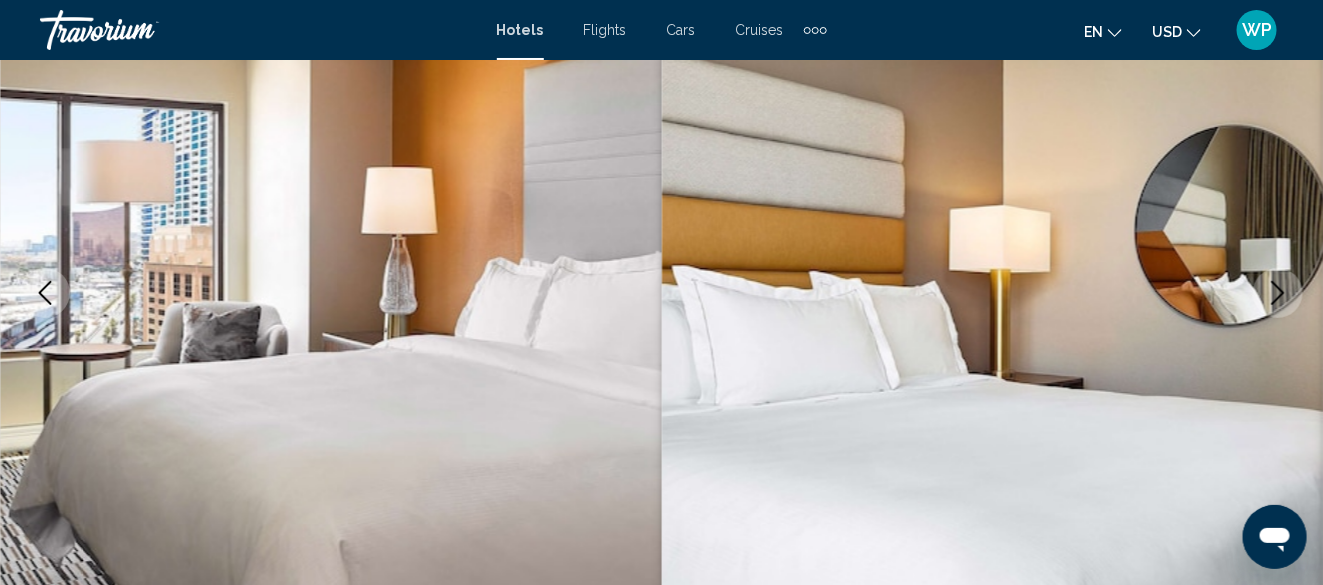 click 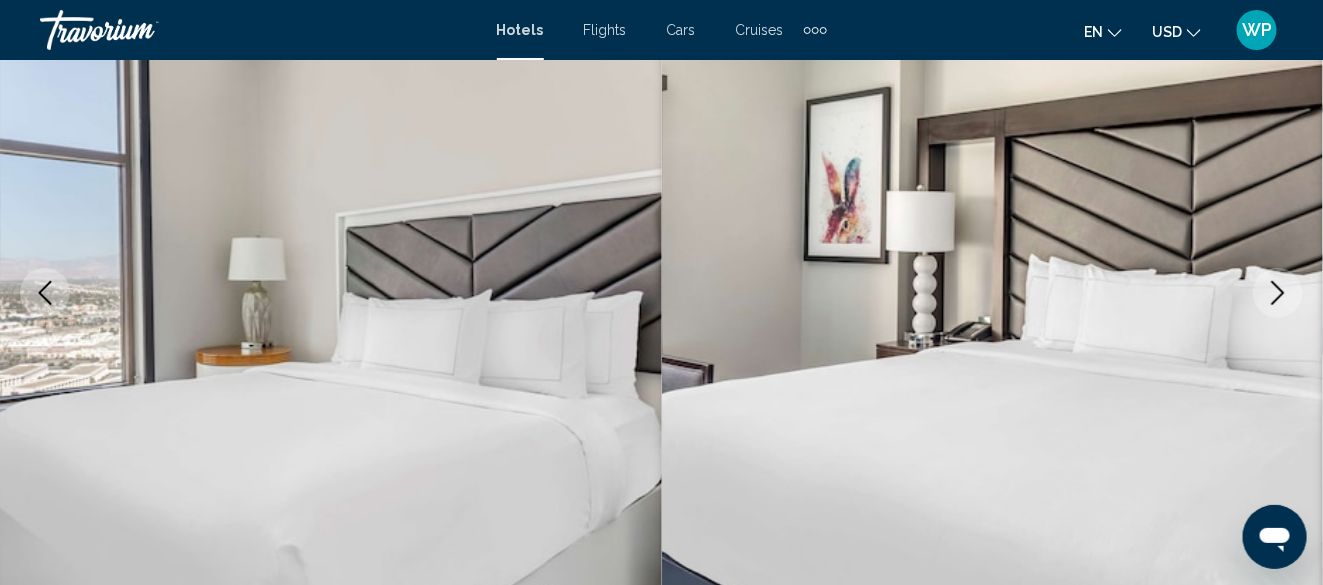 click 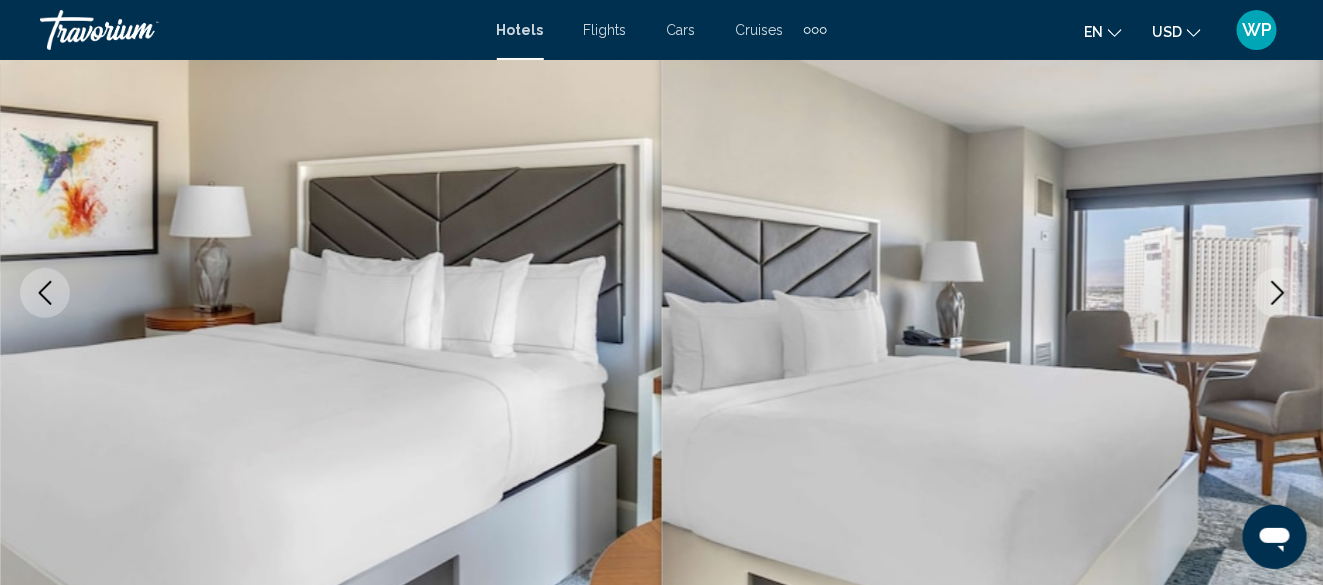click 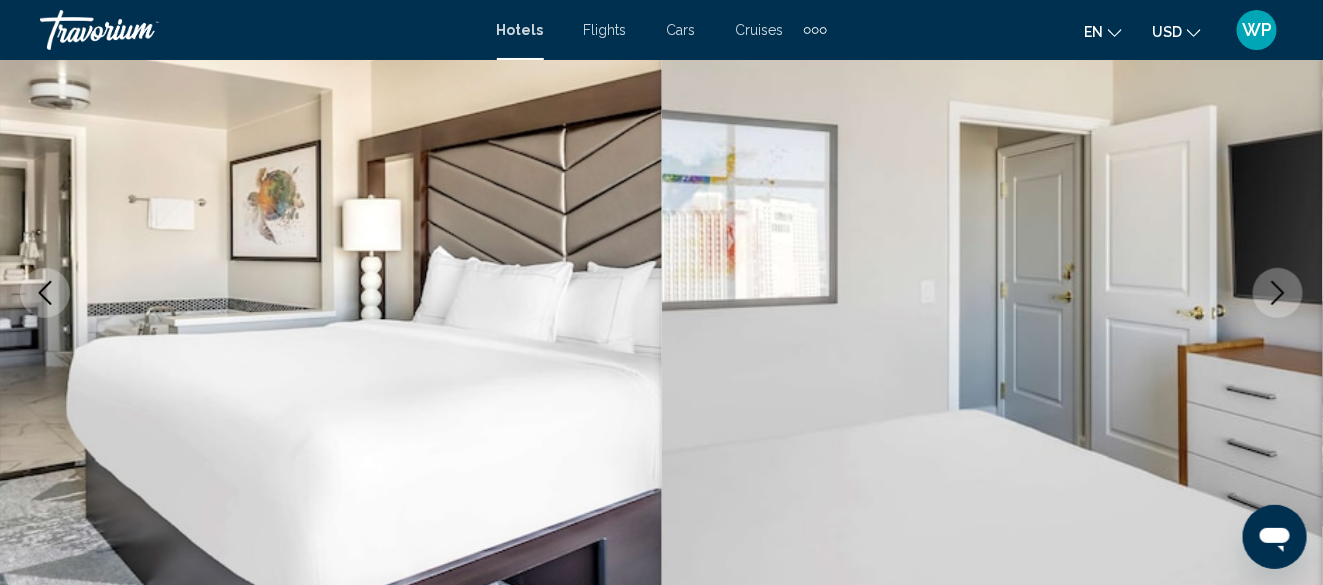 click 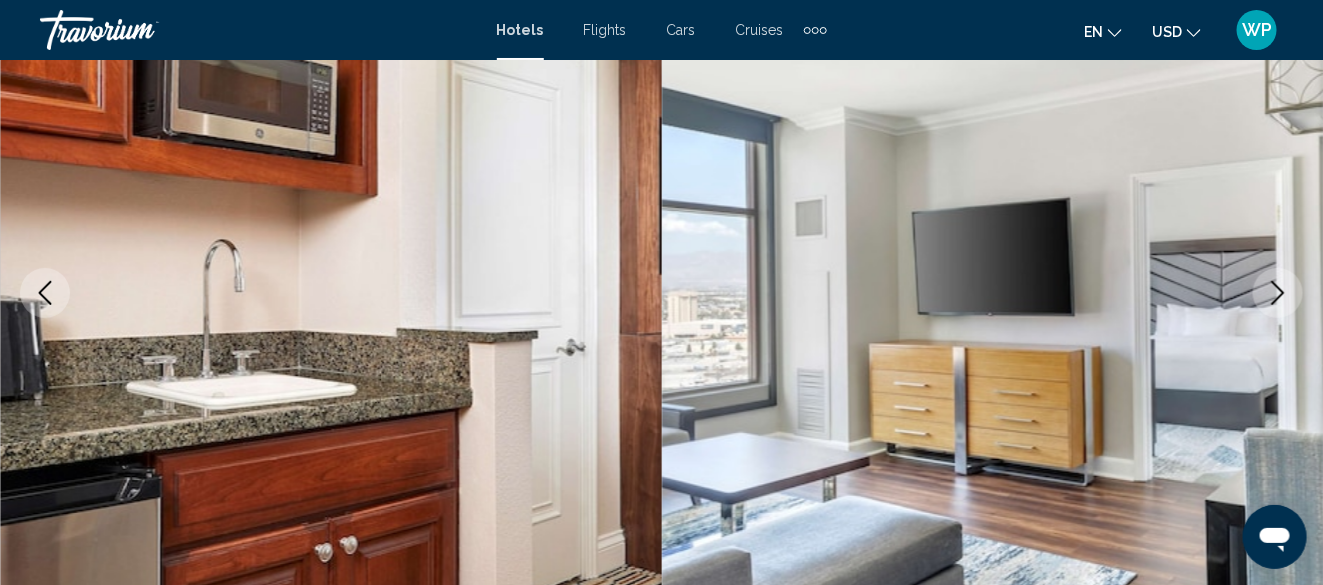 click 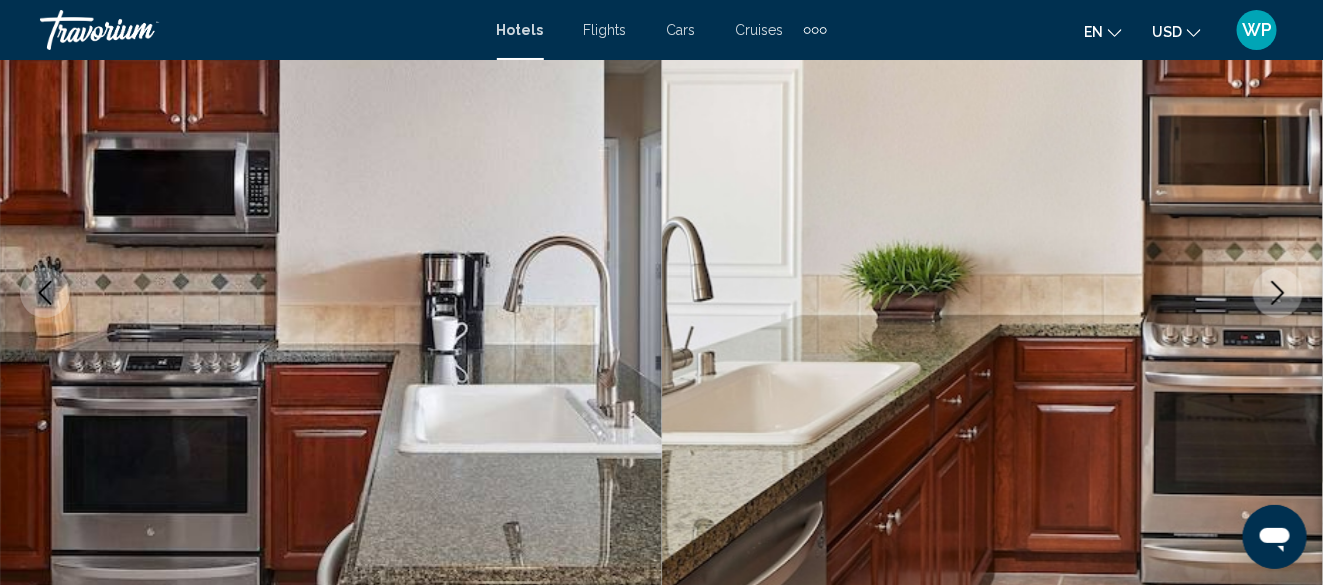 click 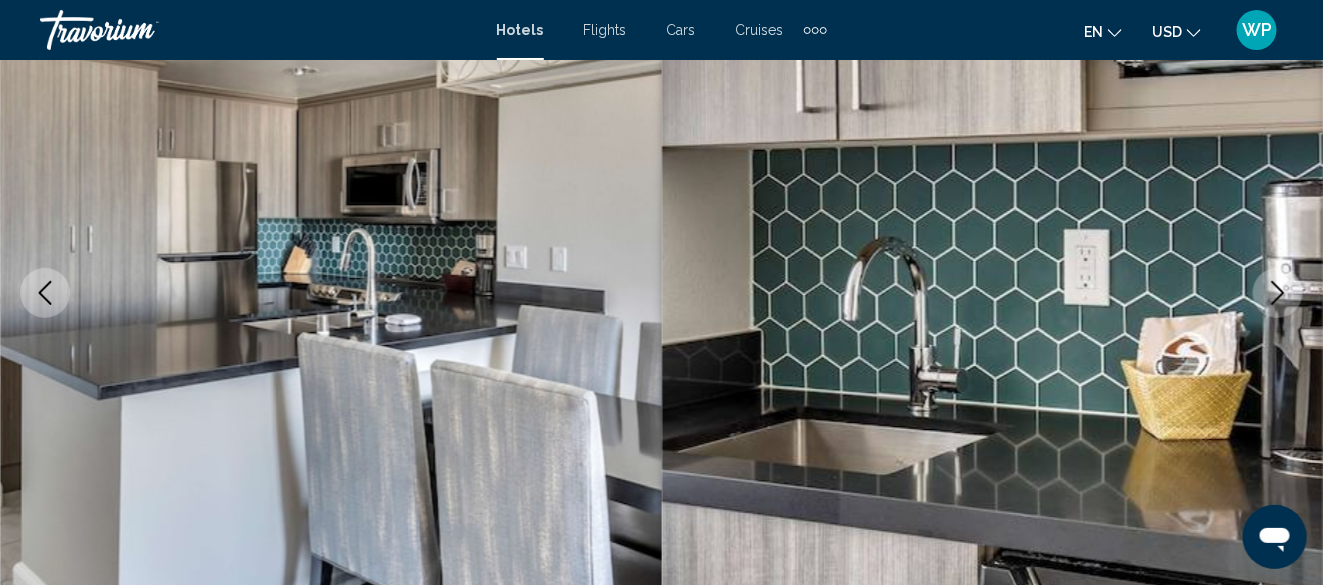 click 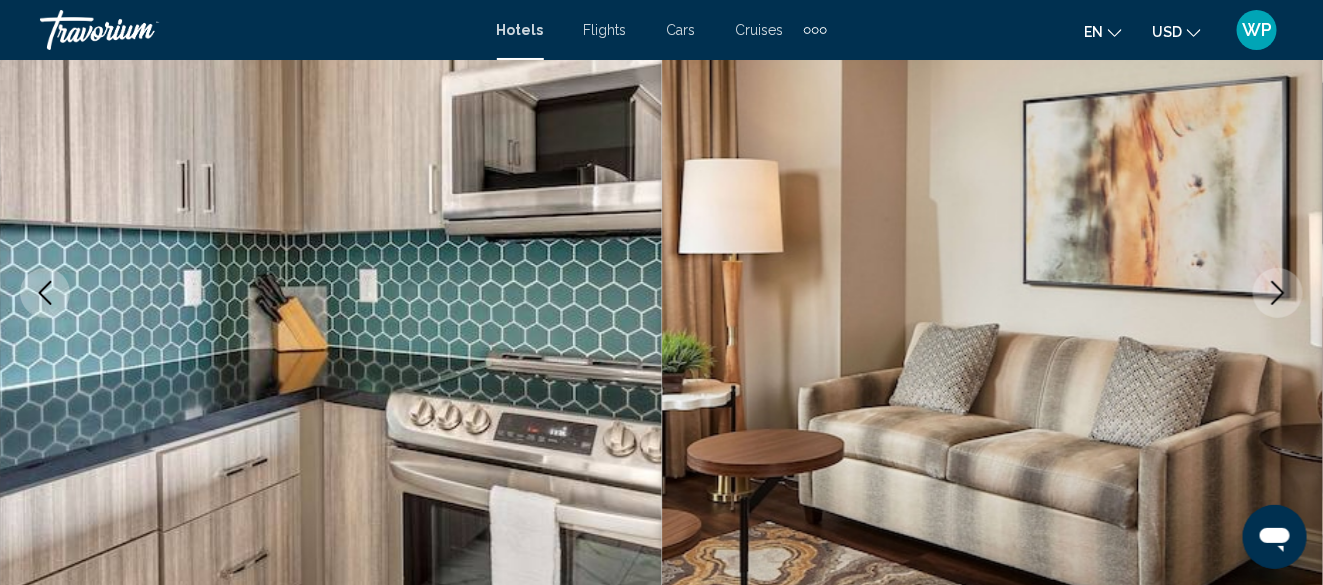 click 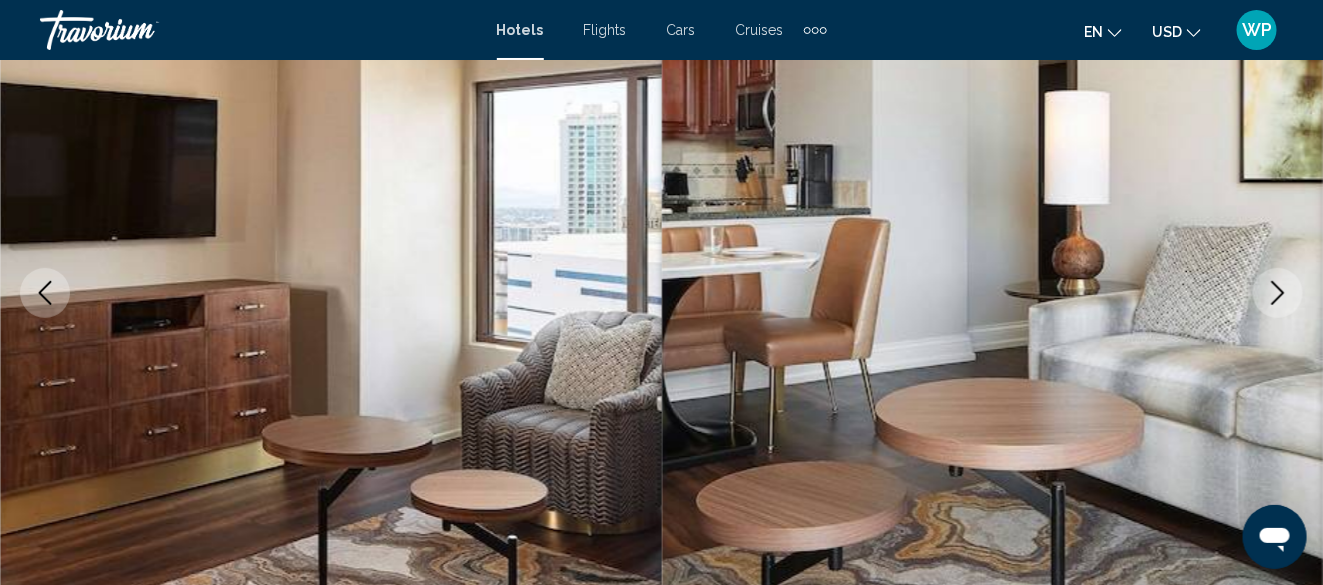 click 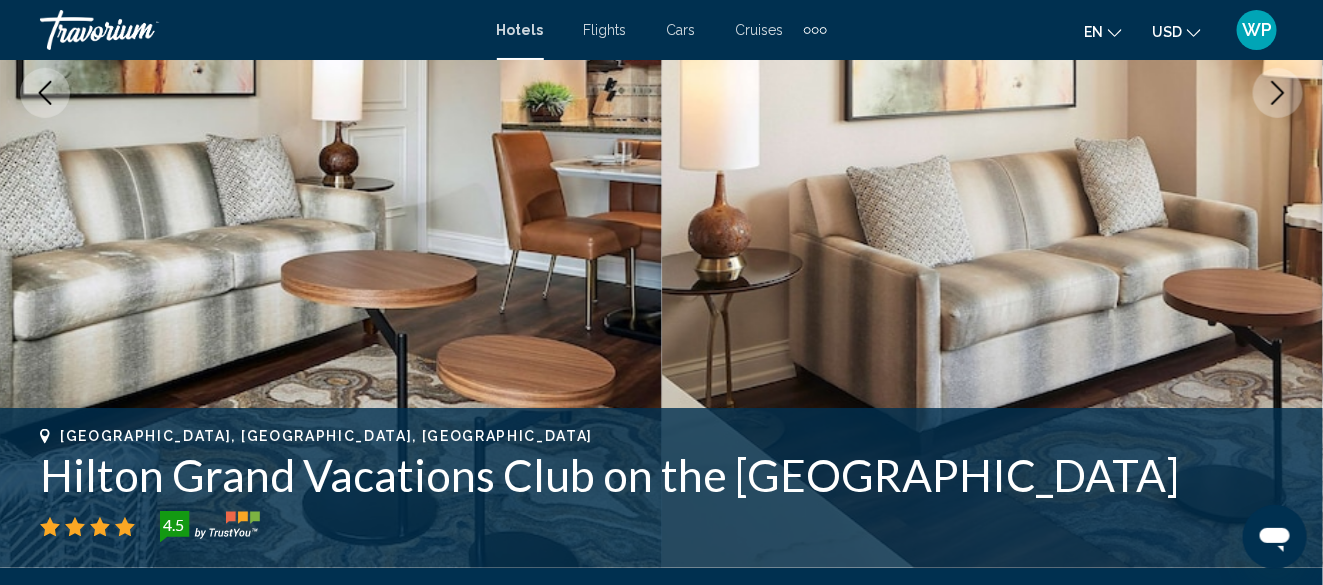scroll, scrollTop: 743, scrollLeft: 0, axis: vertical 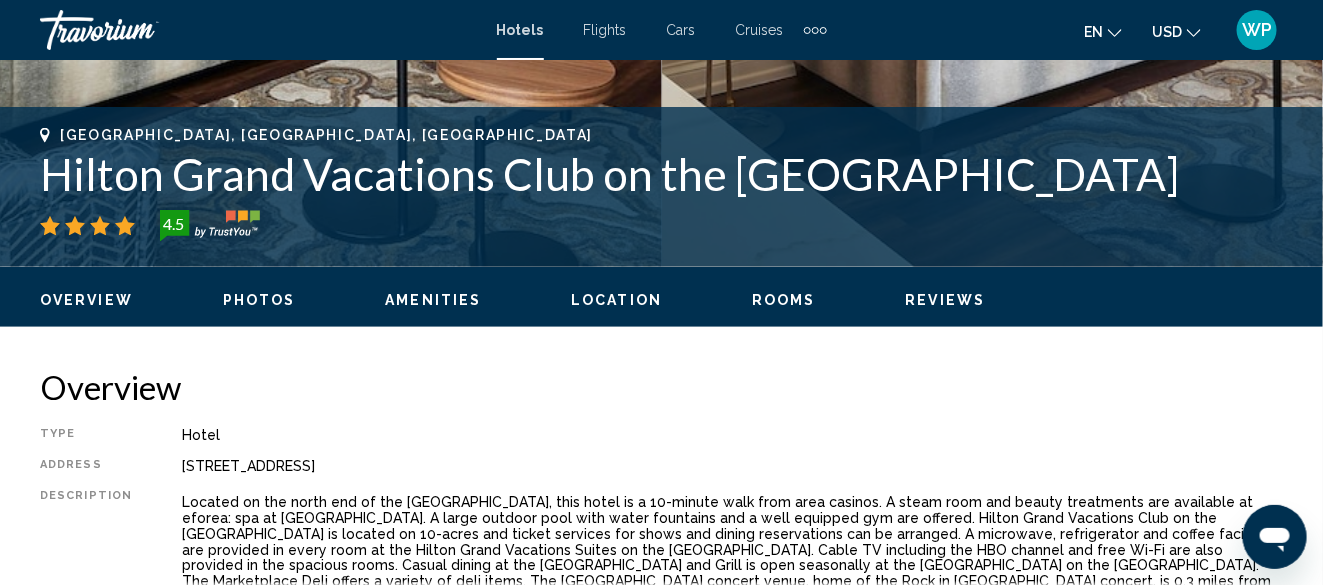 click on "Location" at bounding box center [616, 300] 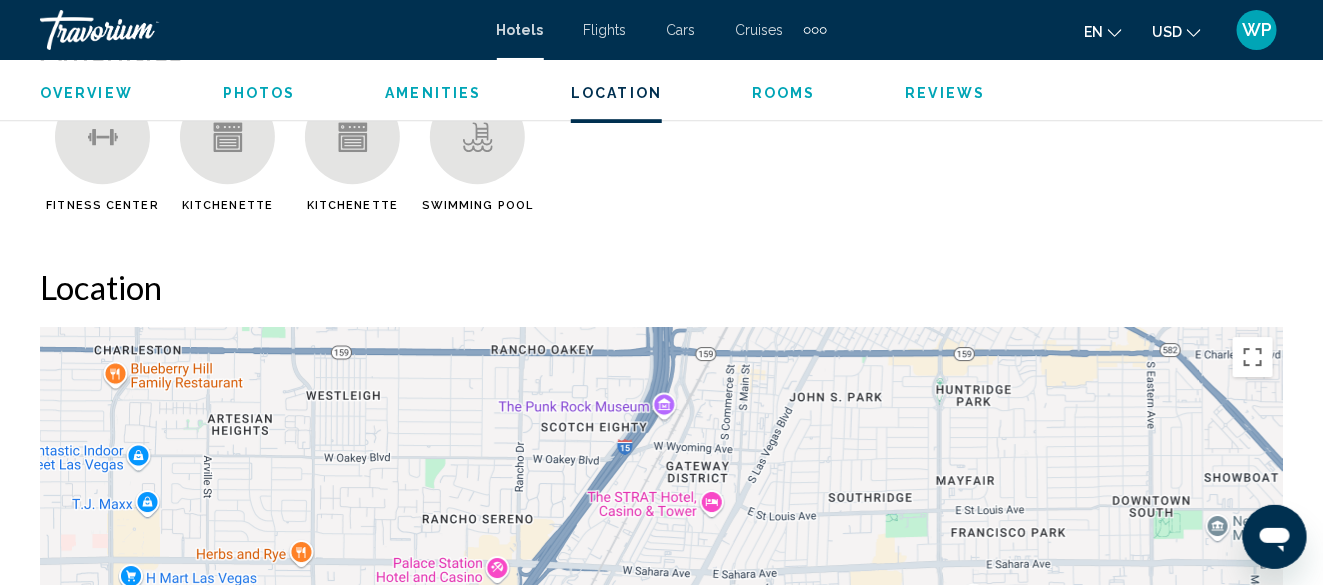 scroll, scrollTop: 2136, scrollLeft: 0, axis: vertical 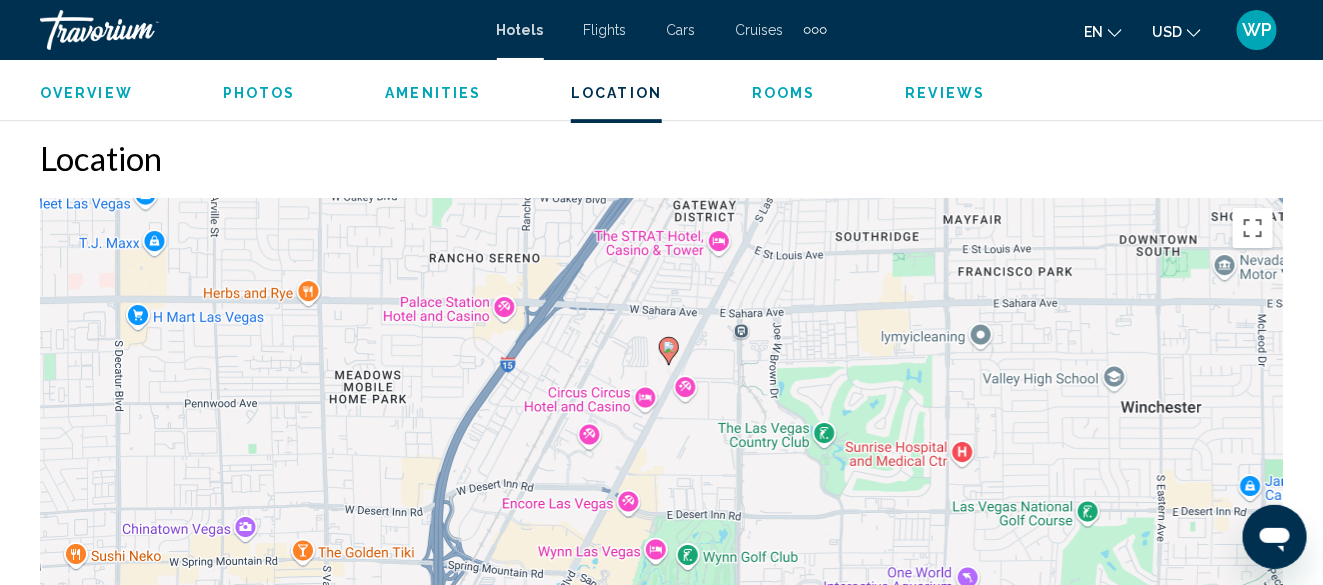 drag, startPoint x: 728, startPoint y: 499, endPoint x: 735, endPoint y: 365, distance: 134.18271 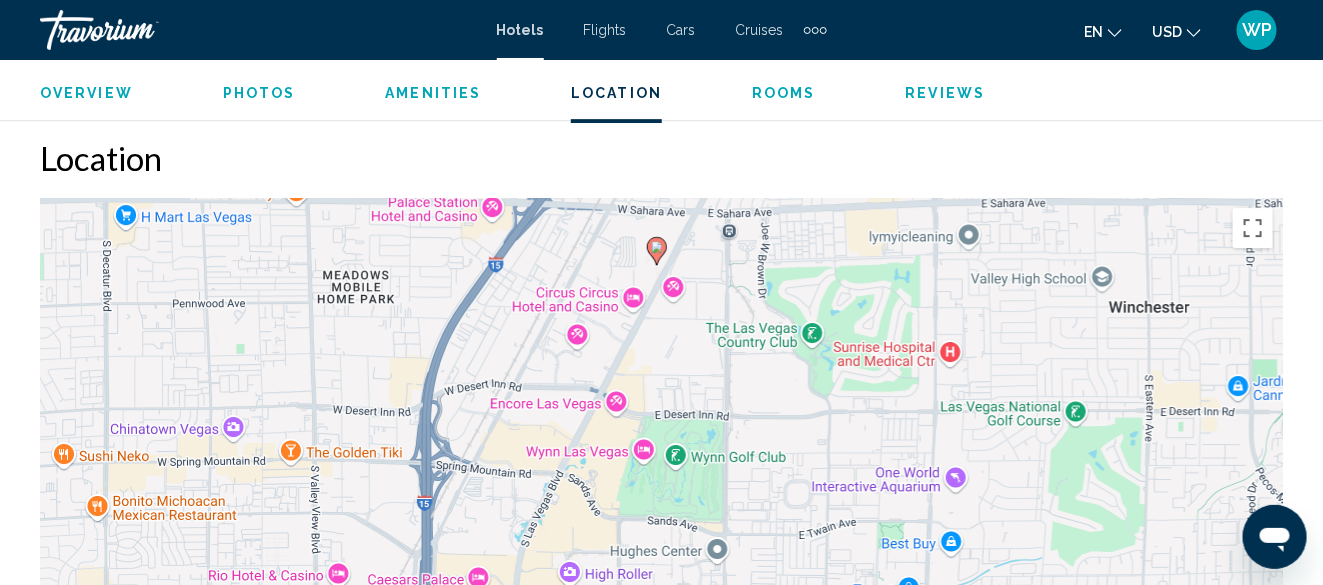 drag, startPoint x: 1038, startPoint y: 426, endPoint x: 1024, endPoint y: 327, distance: 99.985 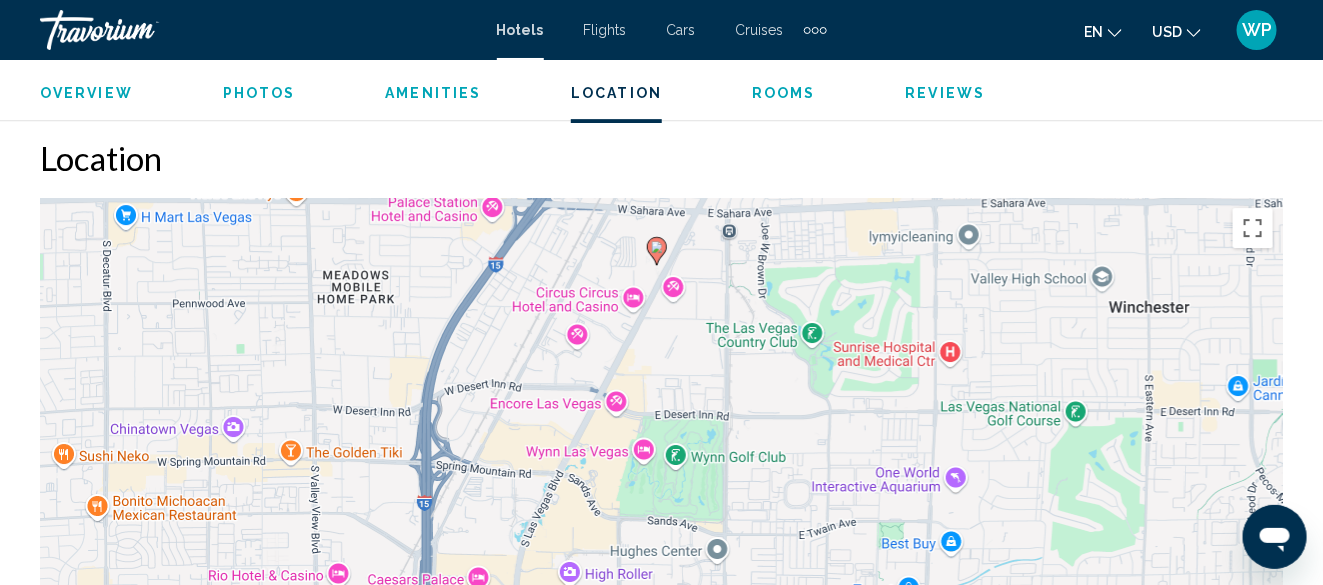 click on "To navigate, press the arrow keys. To activate drag with keyboard, press Alt + Enter. Once in keyboard drag state, use the arrow keys to move the marker. To complete the drag, press the Enter key. To cancel, press Escape." at bounding box center [661, 498] 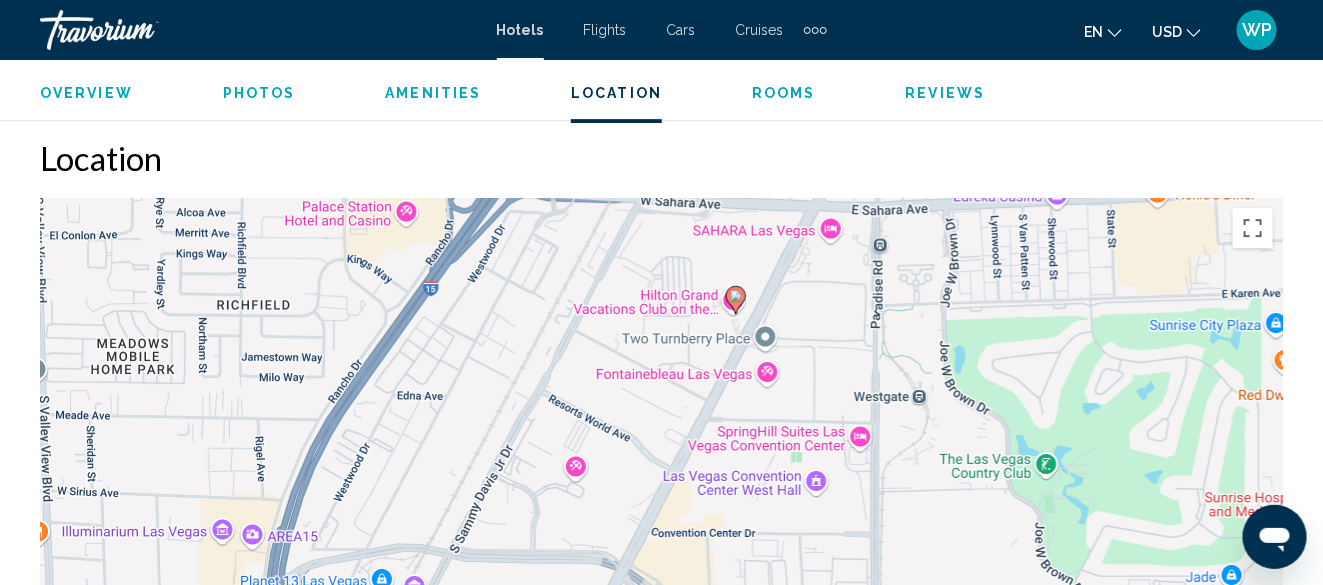 drag, startPoint x: 772, startPoint y: 335, endPoint x: 976, endPoint y: 514, distance: 271.39822 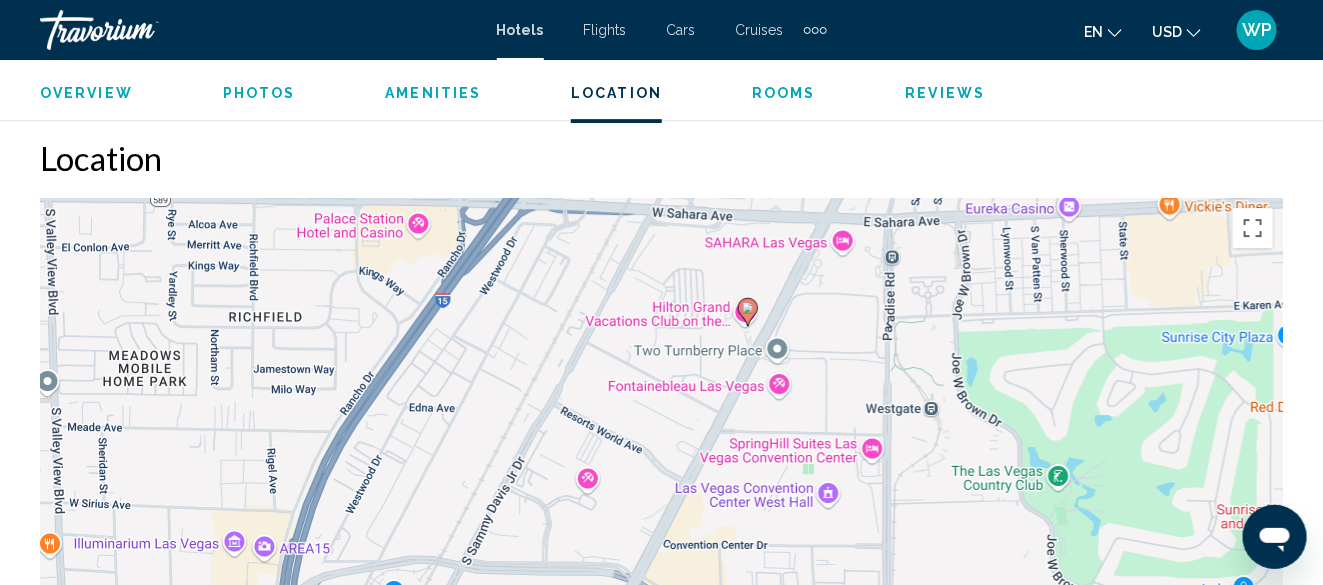 click on "To navigate, press the arrow keys. To activate drag with keyboard, press Alt + Enter. Once in keyboard drag state, use the arrow keys to move the marker. To complete the drag, press the Enter key. To cancel, press Escape." at bounding box center [661, 498] 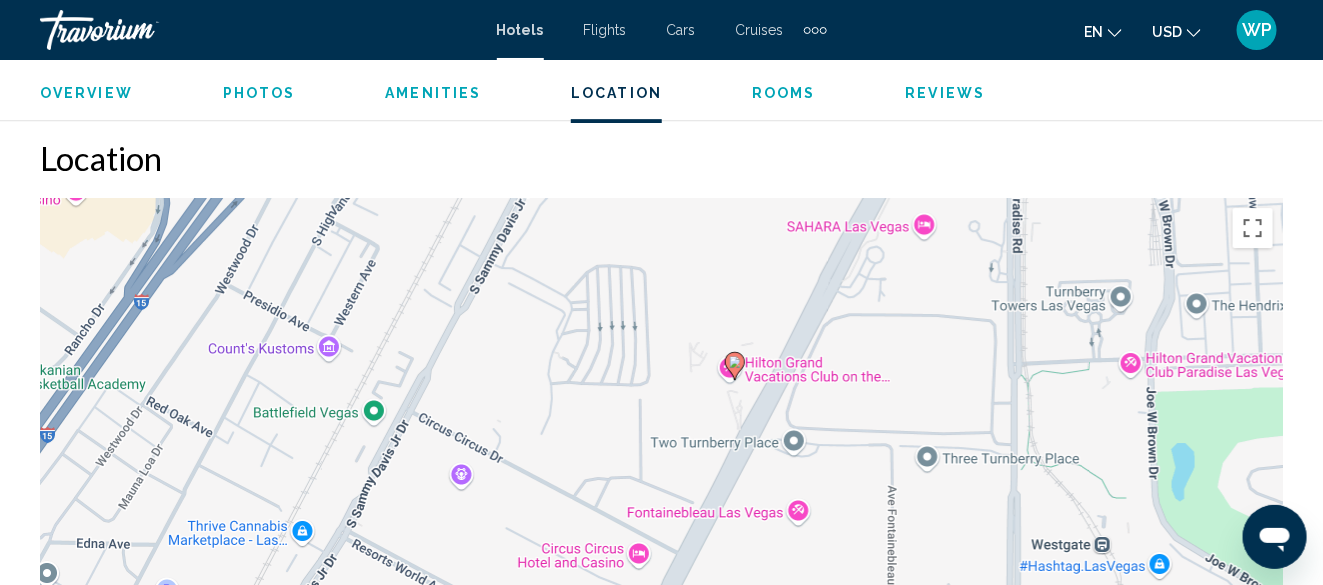 click on "To navigate, press the arrow keys. To activate drag with keyboard, press Alt + Enter. Once in keyboard drag state, use the arrow keys to move the marker. To complete the drag, press the Enter key. To cancel, press Escape." at bounding box center [661, 498] 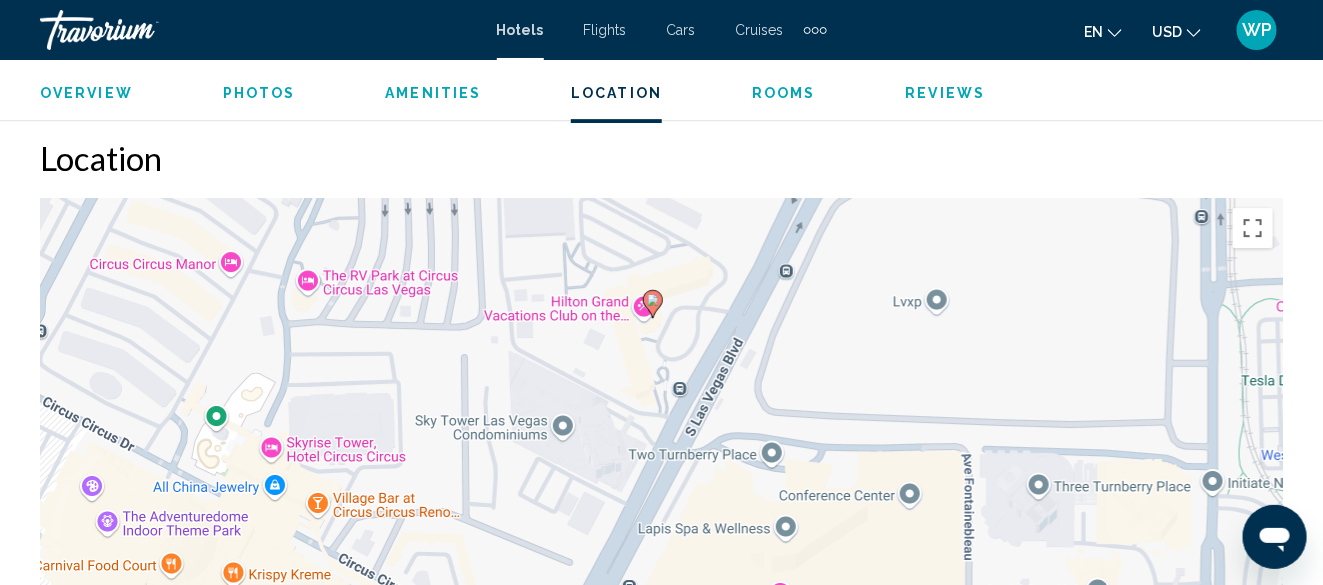 drag, startPoint x: 793, startPoint y: 444, endPoint x: 743, endPoint y: 312, distance: 141.1524 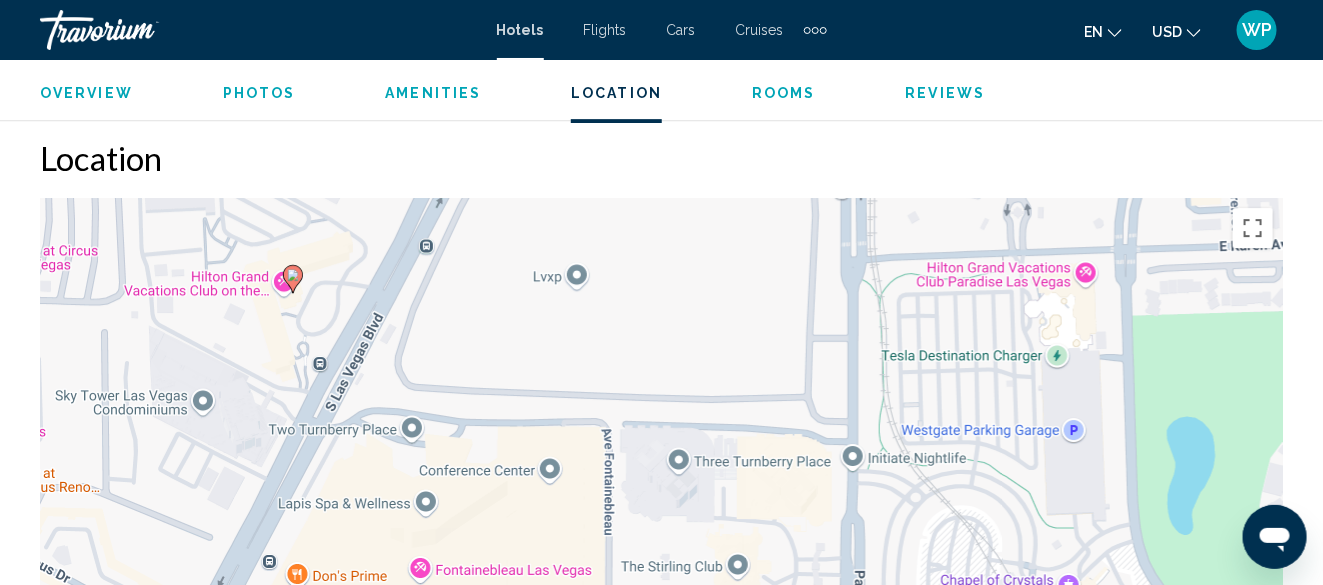 drag, startPoint x: 984, startPoint y: 490, endPoint x: 636, endPoint y: 460, distance: 349.2907 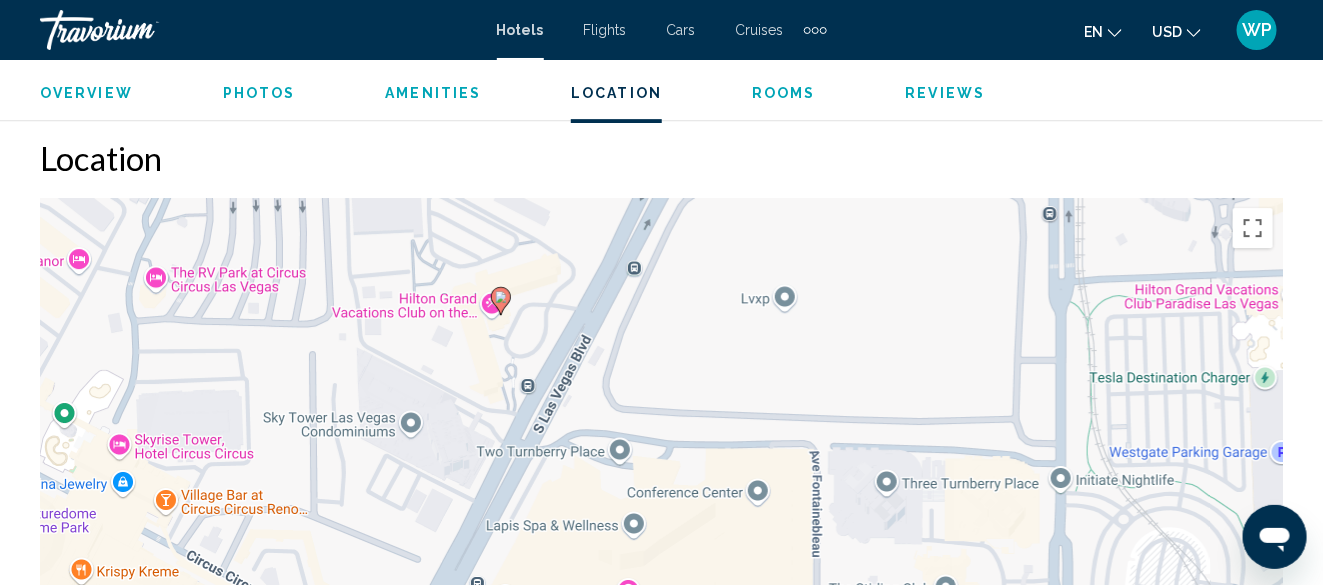 drag, startPoint x: 537, startPoint y: 354, endPoint x: 746, endPoint y: 377, distance: 210.26175 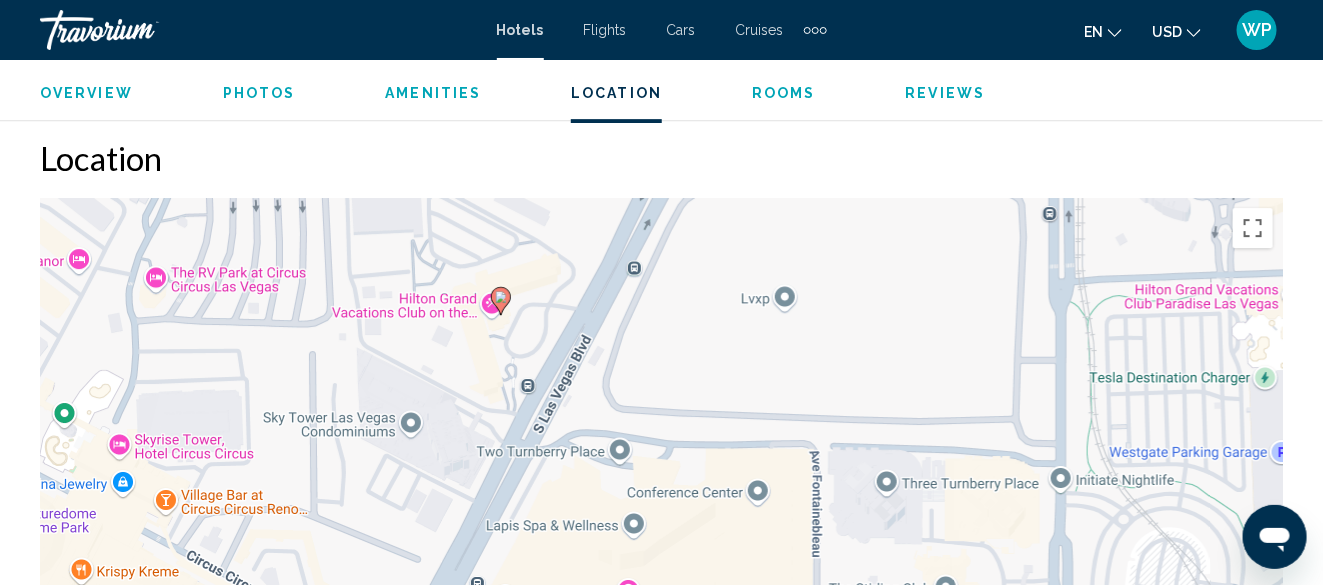 click on "Rooms" at bounding box center (784, 93) 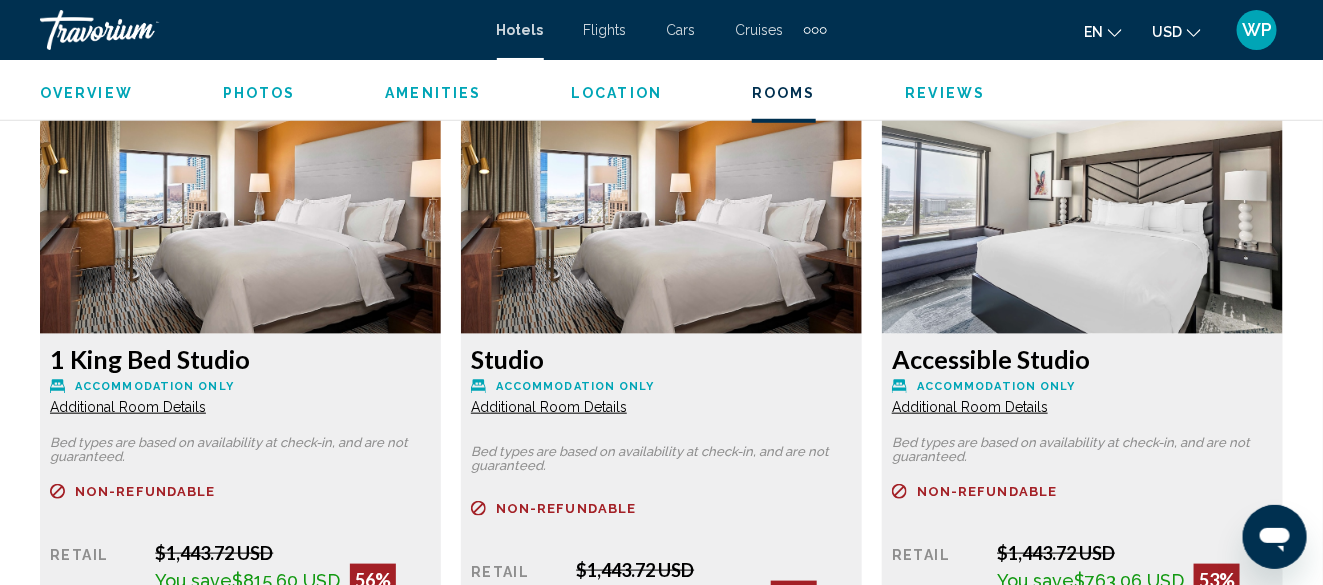 scroll, scrollTop: 3037, scrollLeft: 0, axis: vertical 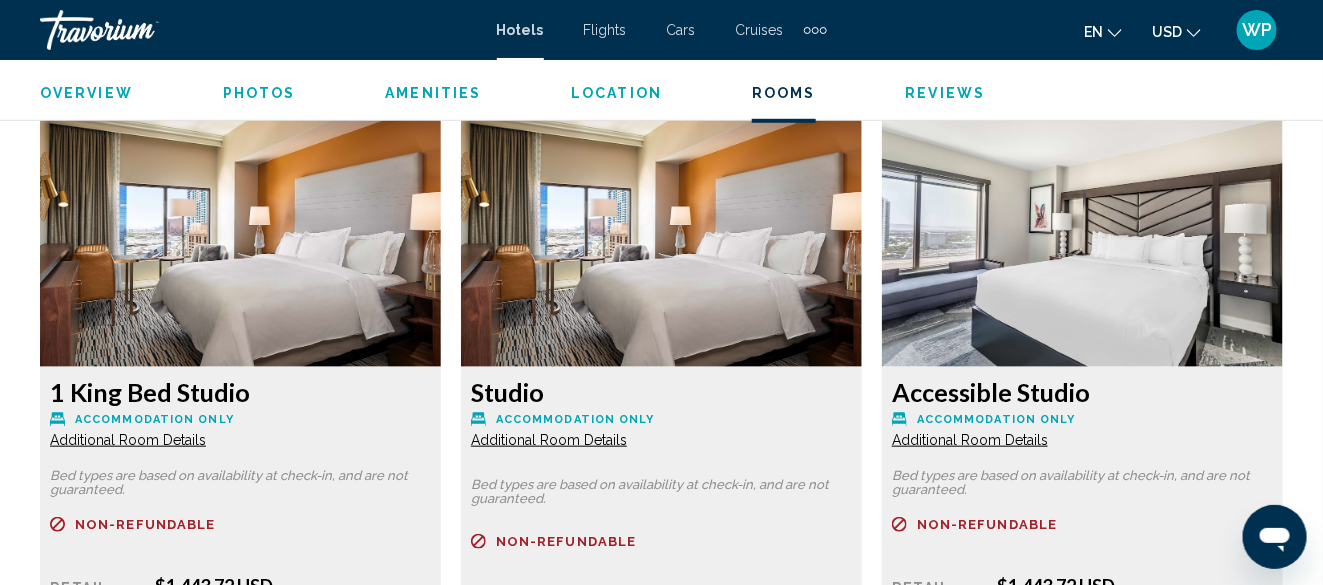 click at bounding box center [240, 242] 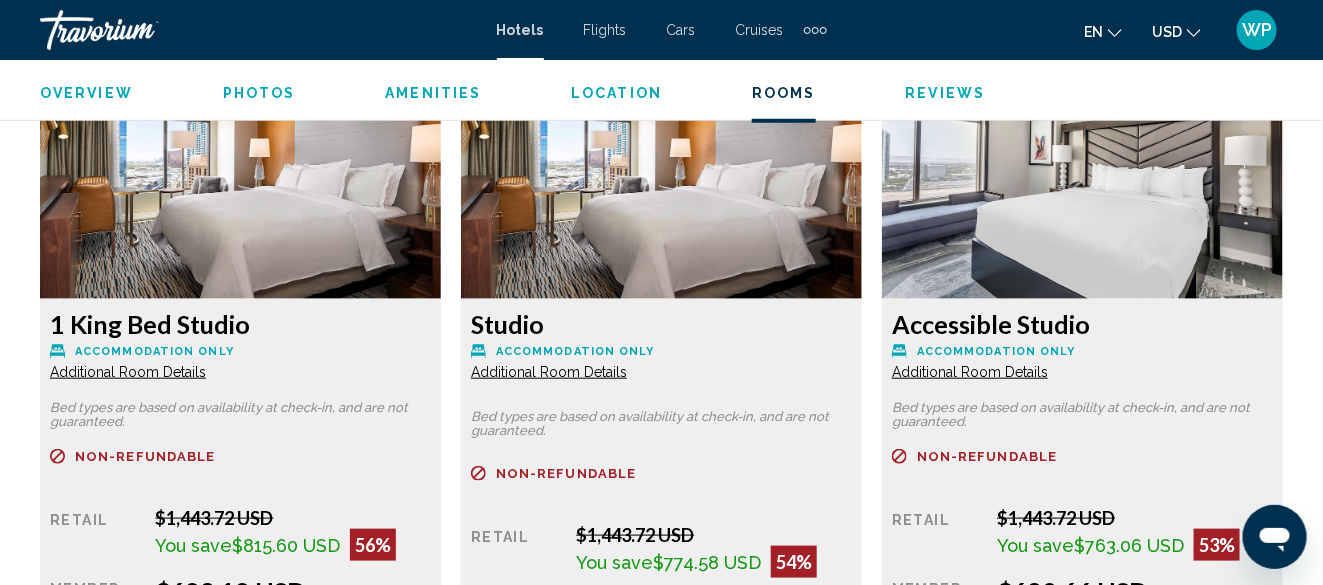 scroll, scrollTop: 3137, scrollLeft: 0, axis: vertical 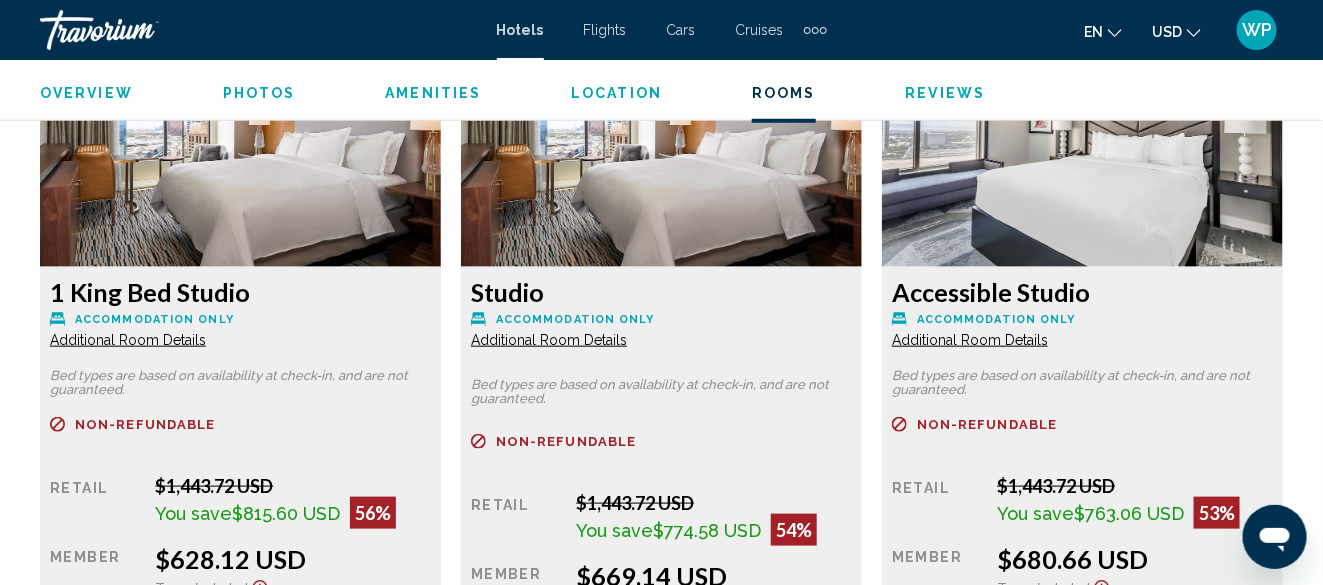 click on "Additional Room Details" at bounding box center [128, 340] 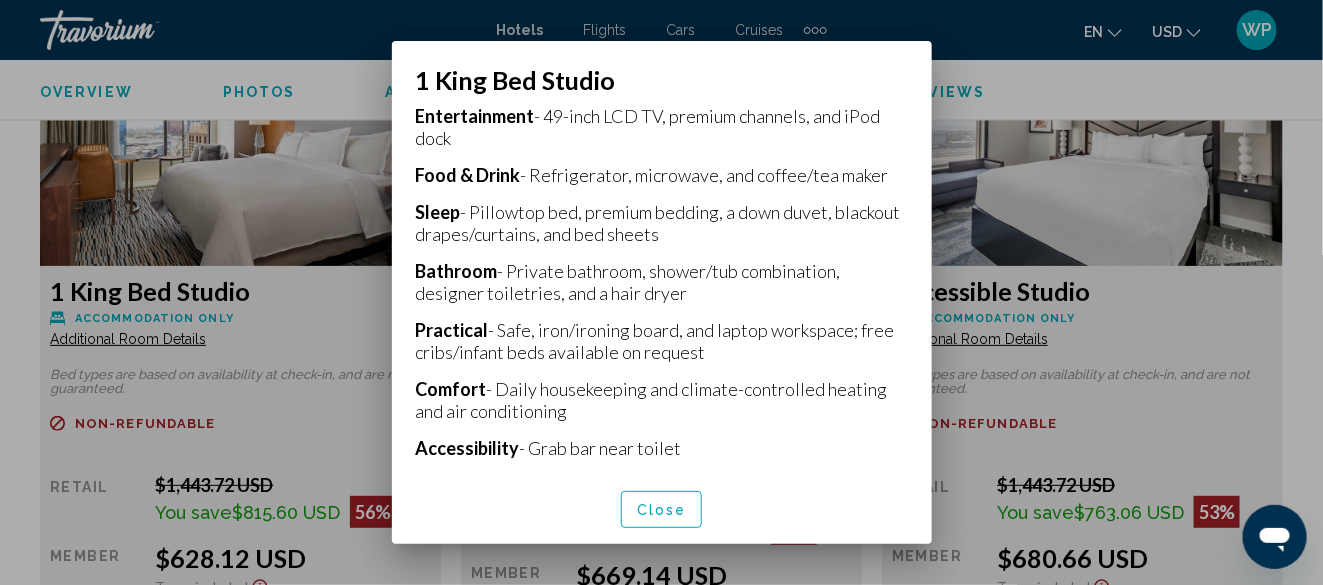 scroll, scrollTop: 497, scrollLeft: 0, axis: vertical 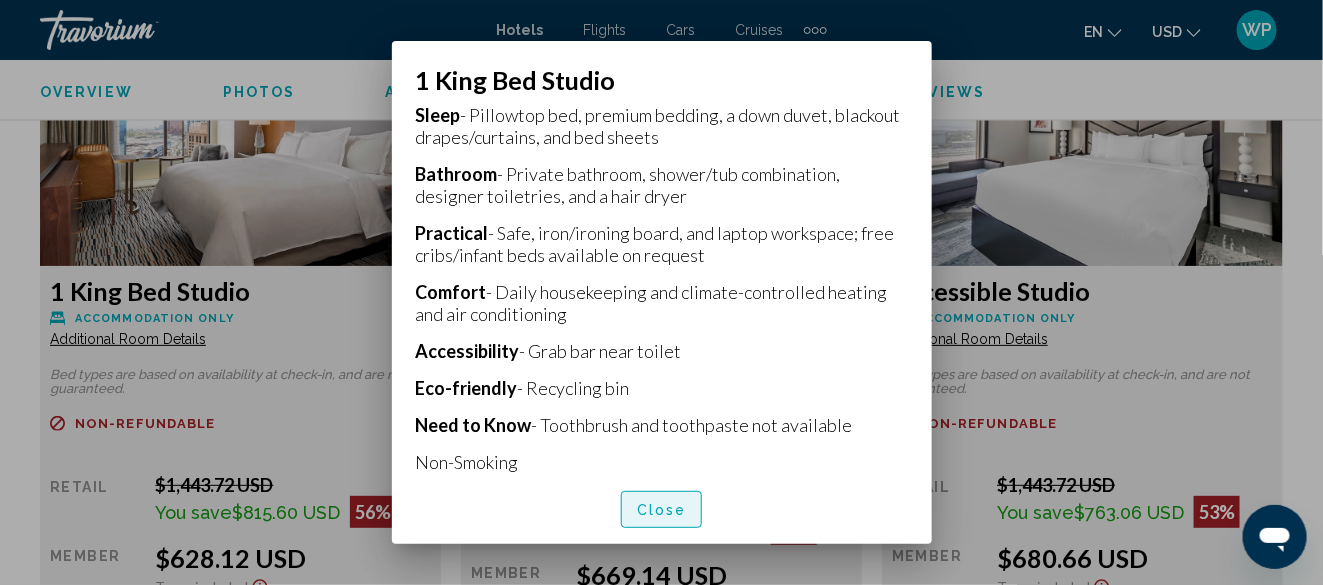 click on "Close" at bounding box center [662, 510] 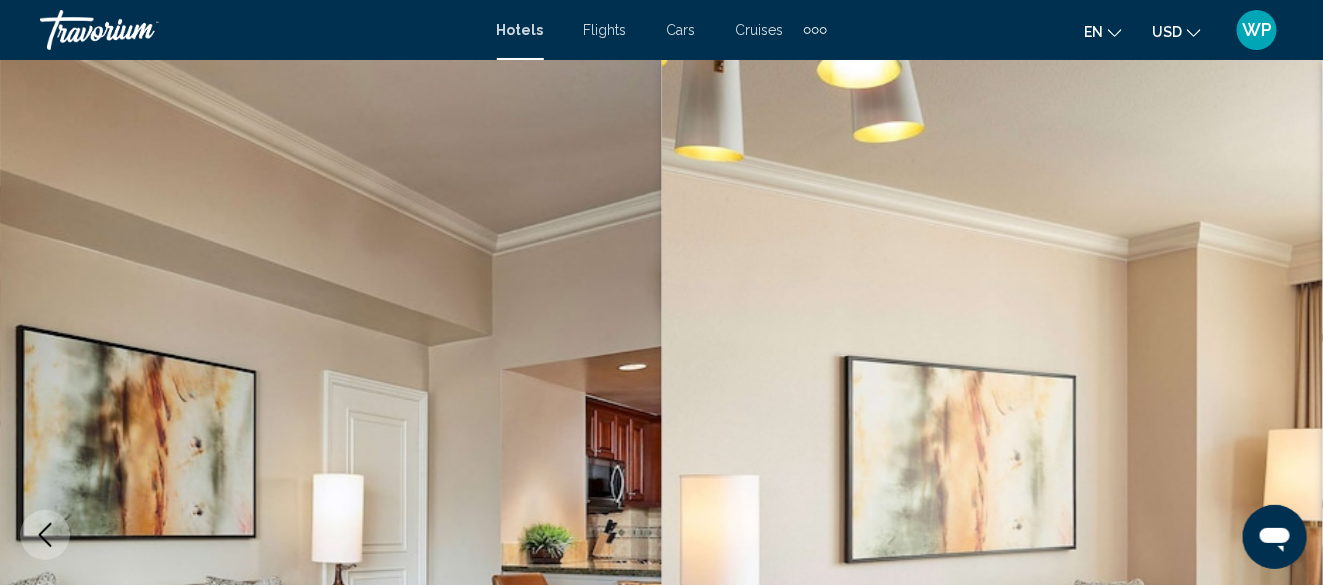 scroll, scrollTop: 3137, scrollLeft: 0, axis: vertical 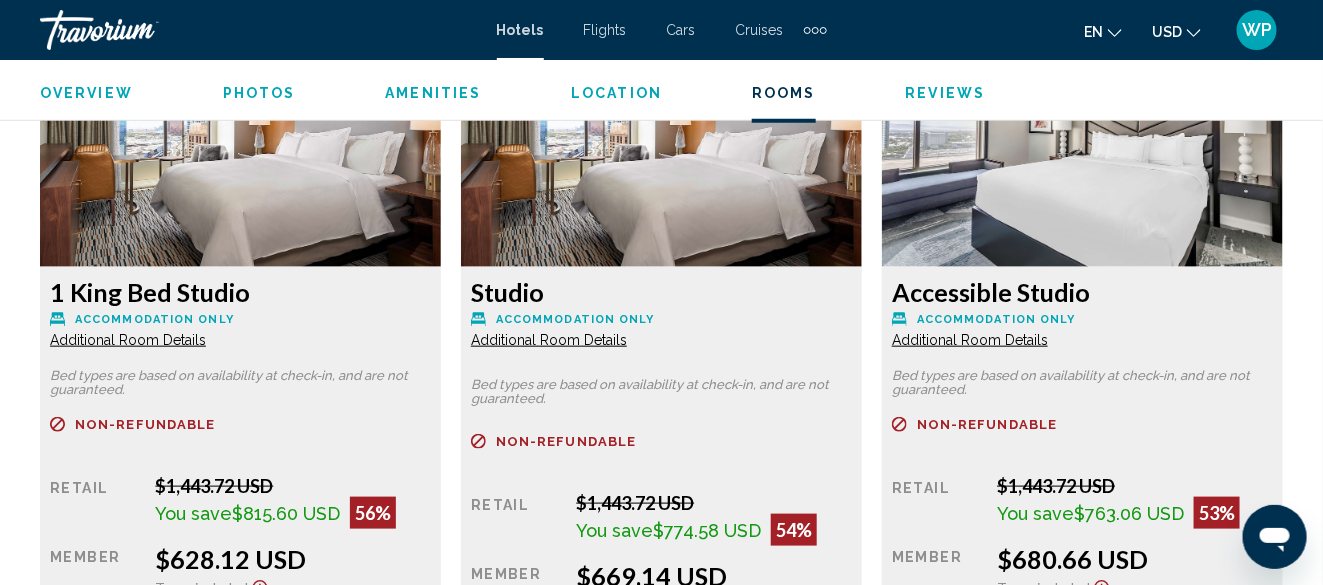click on "Additional Room Details" at bounding box center (128, 340) 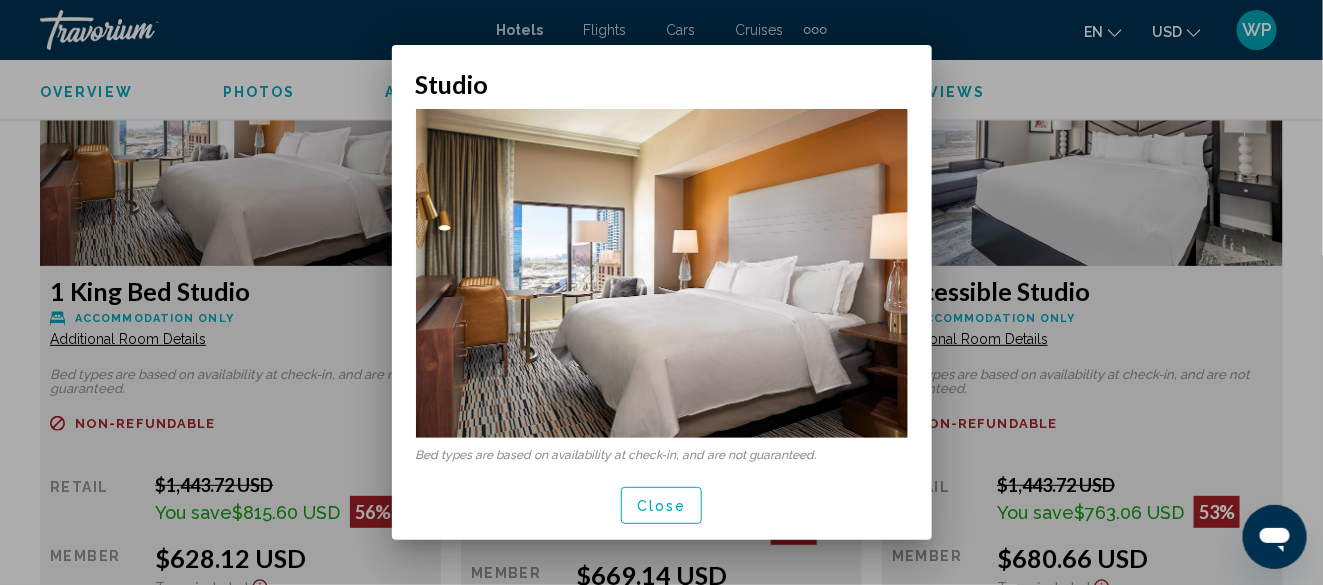 scroll, scrollTop: 0, scrollLeft: 0, axis: both 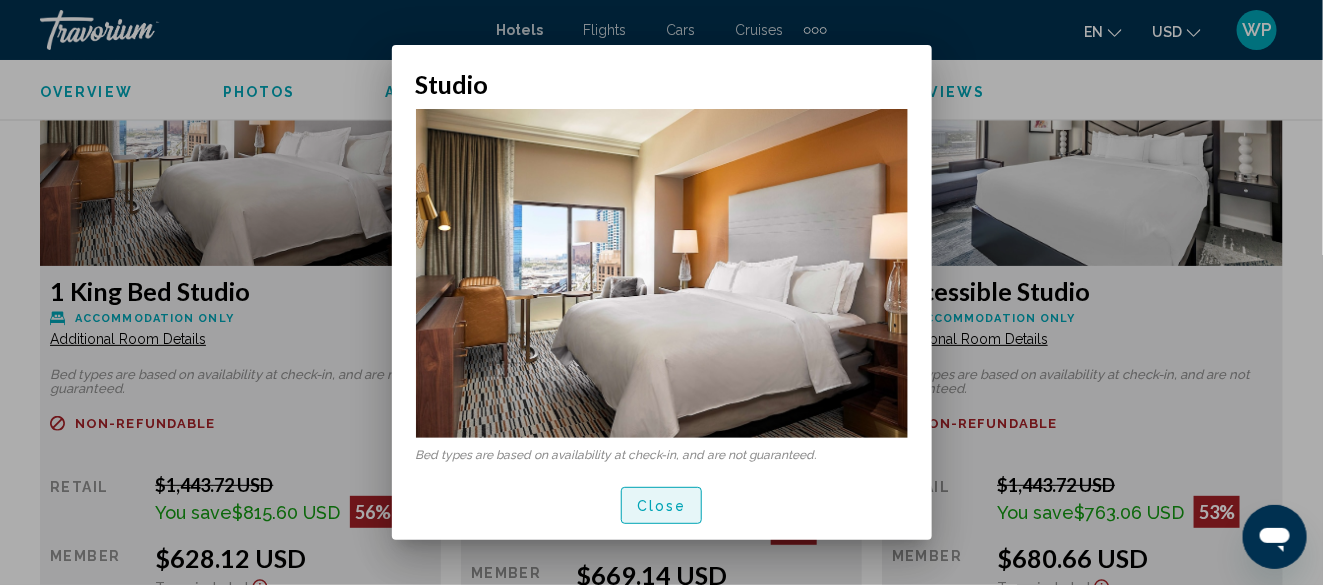 click on "Close" at bounding box center [662, 505] 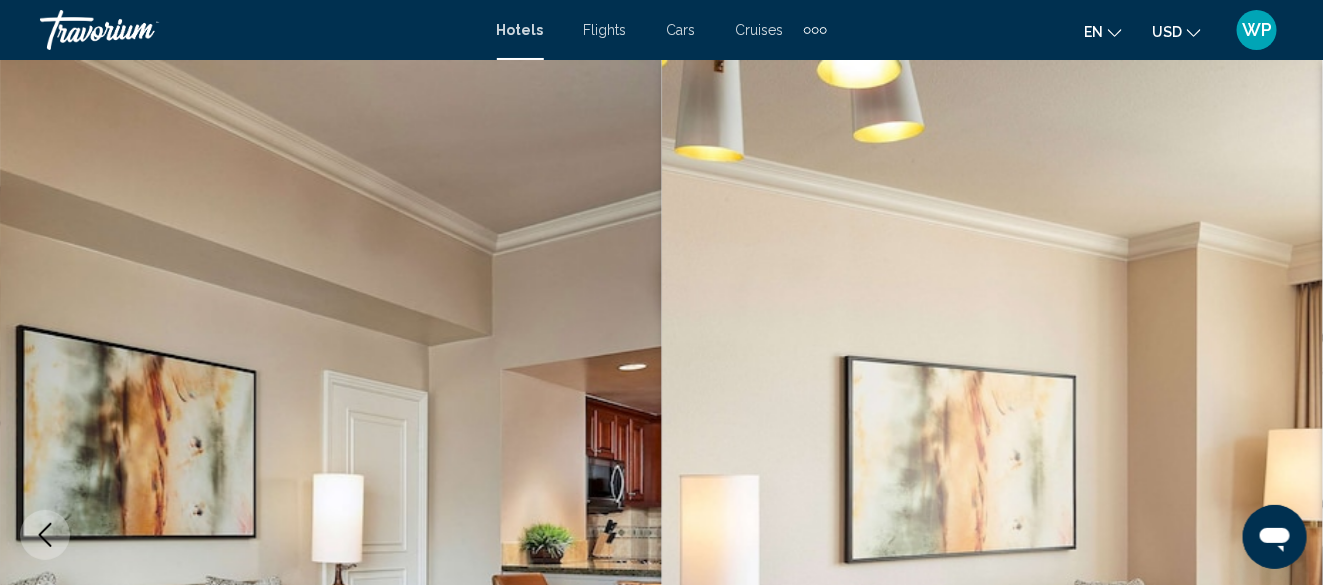scroll, scrollTop: 3137, scrollLeft: 0, axis: vertical 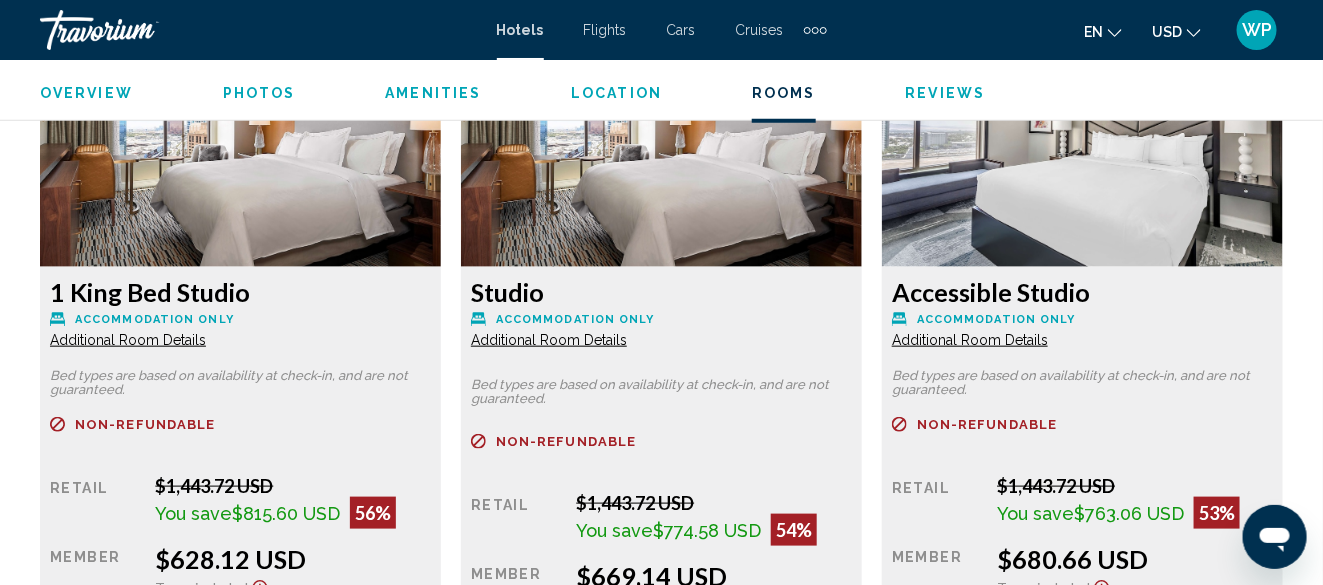 click on "Additional Room Details" at bounding box center [128, 340] 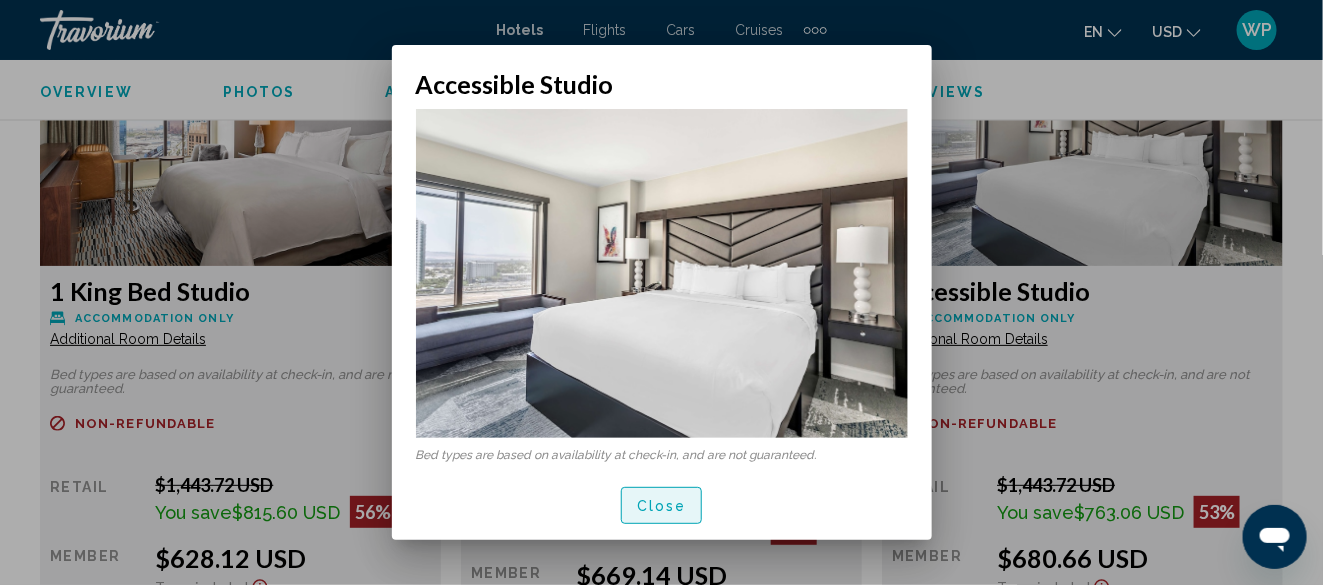 click on "Close" at bounding box center [662, 506] 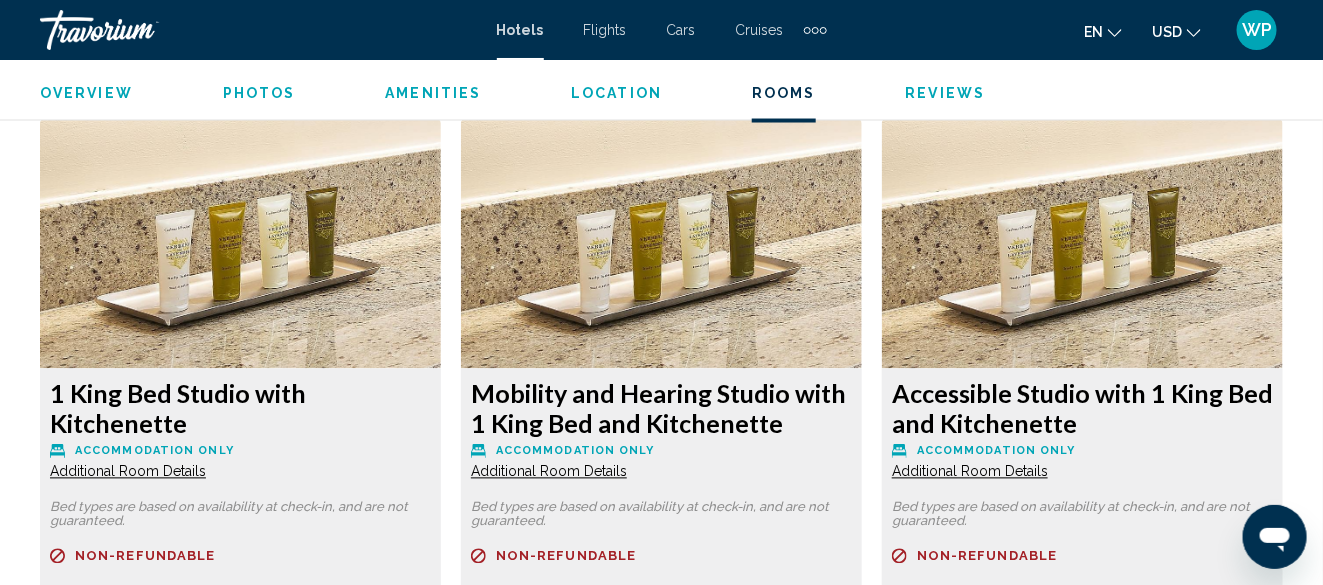 scroll, scrollTop: 3737, scrollLeft: 0, axis: vertical 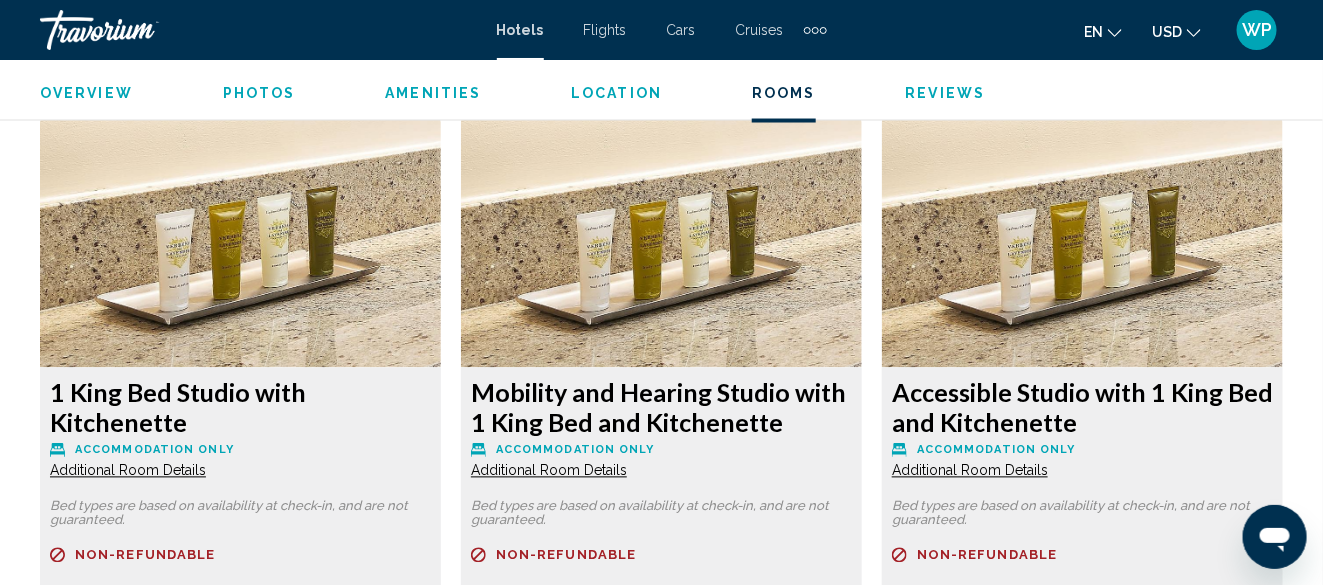 click on "Additional Room Details" at bounding box center (128, -260) 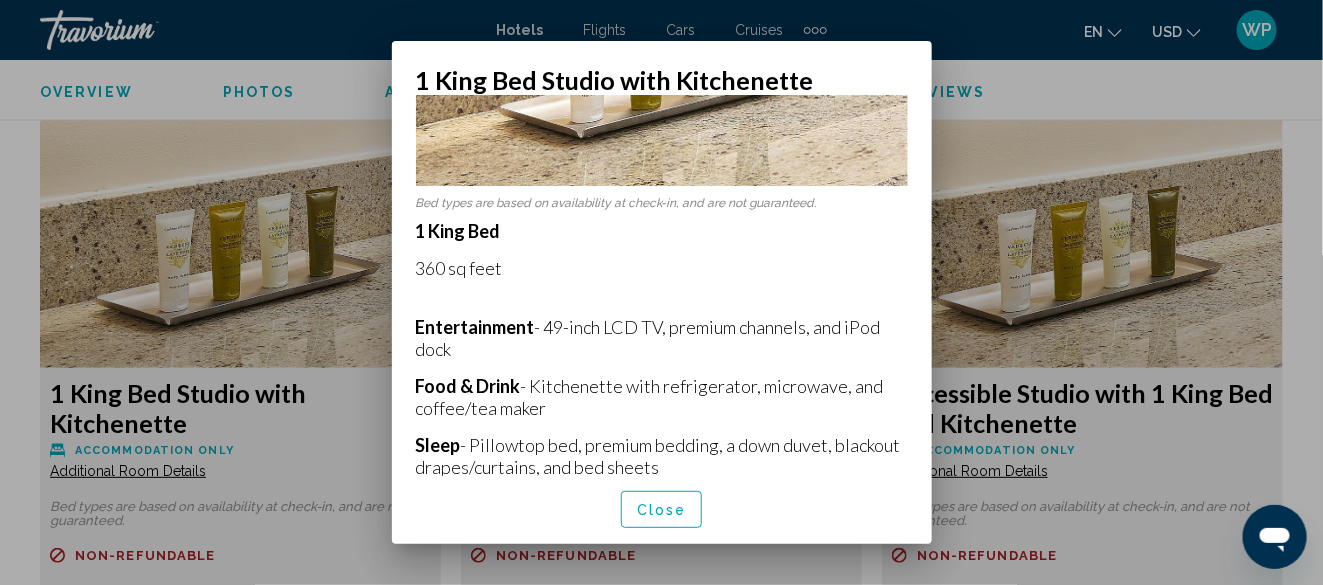 scroll, scrollTop: 400, scrollLeft: 0, axis: vertical 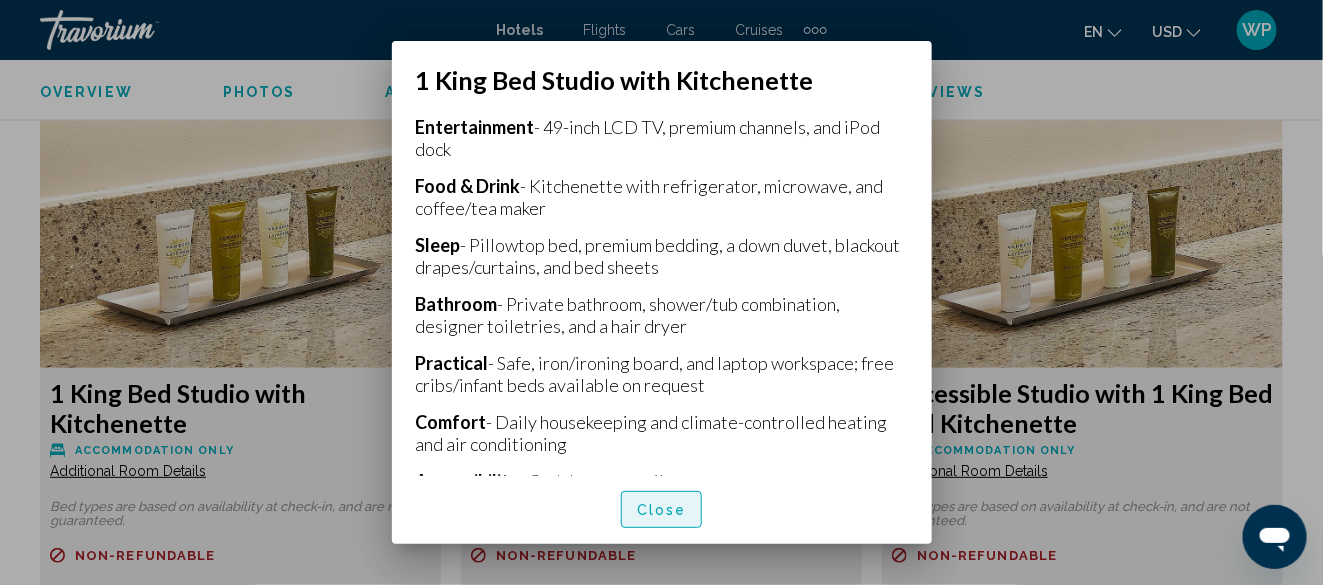 click on "Close" at bounding box center [662, 510] 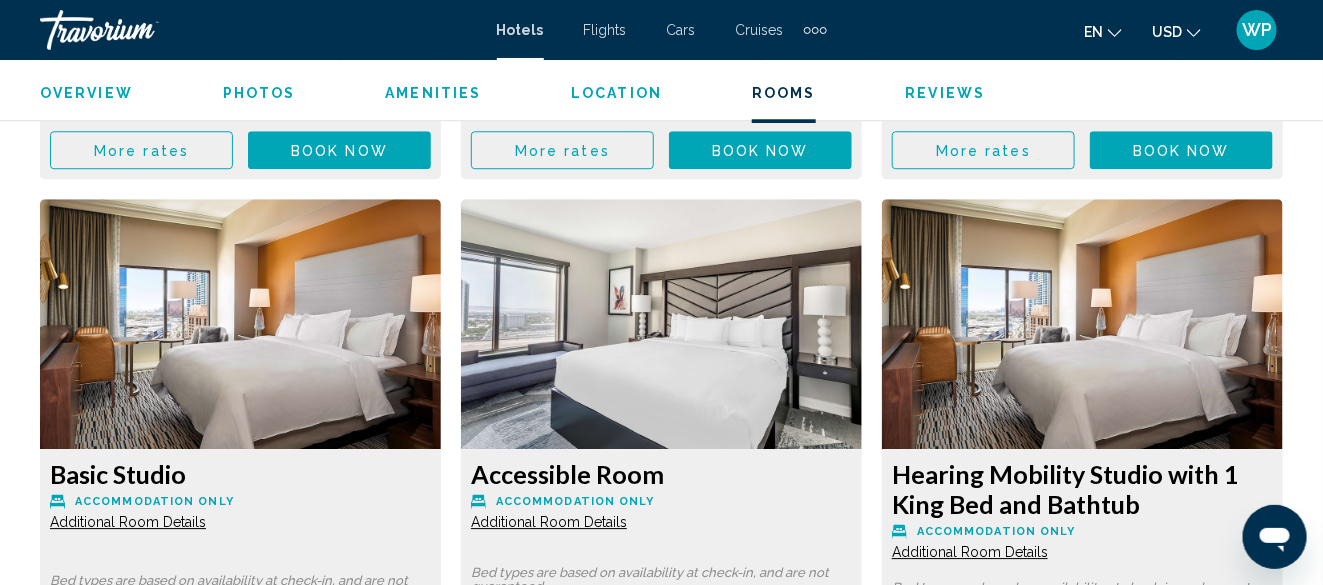 scroll, scrollTop: 4537, scrollLeft: 0, axis: vertical 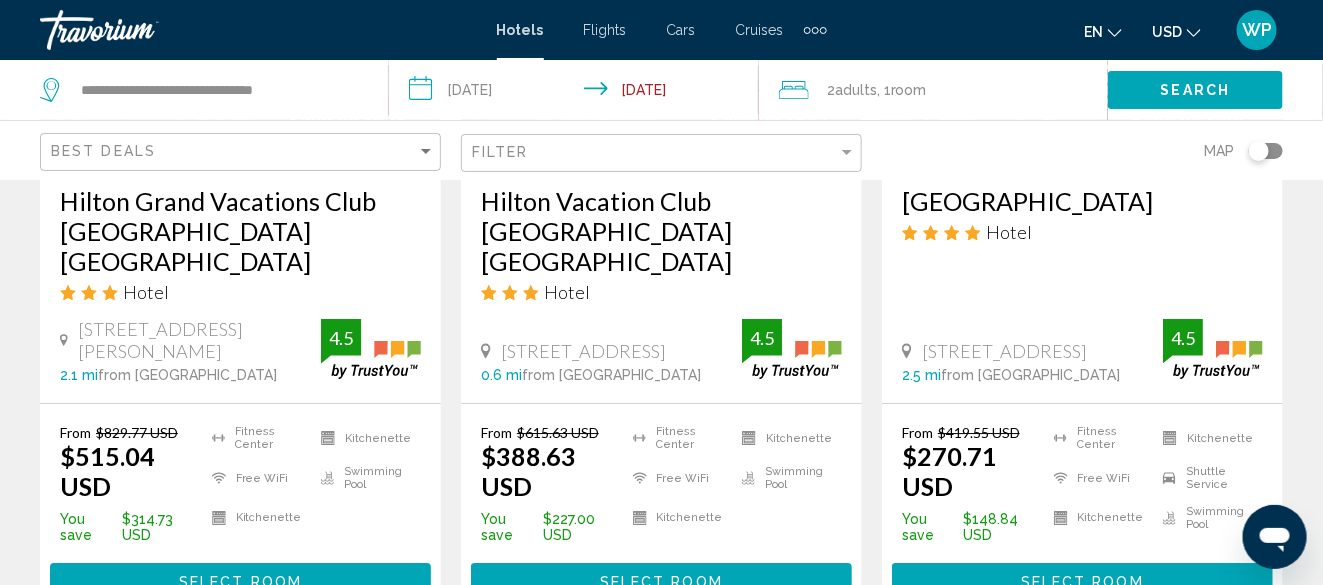 click on "Select Room" at bounding box center (1082, 582) 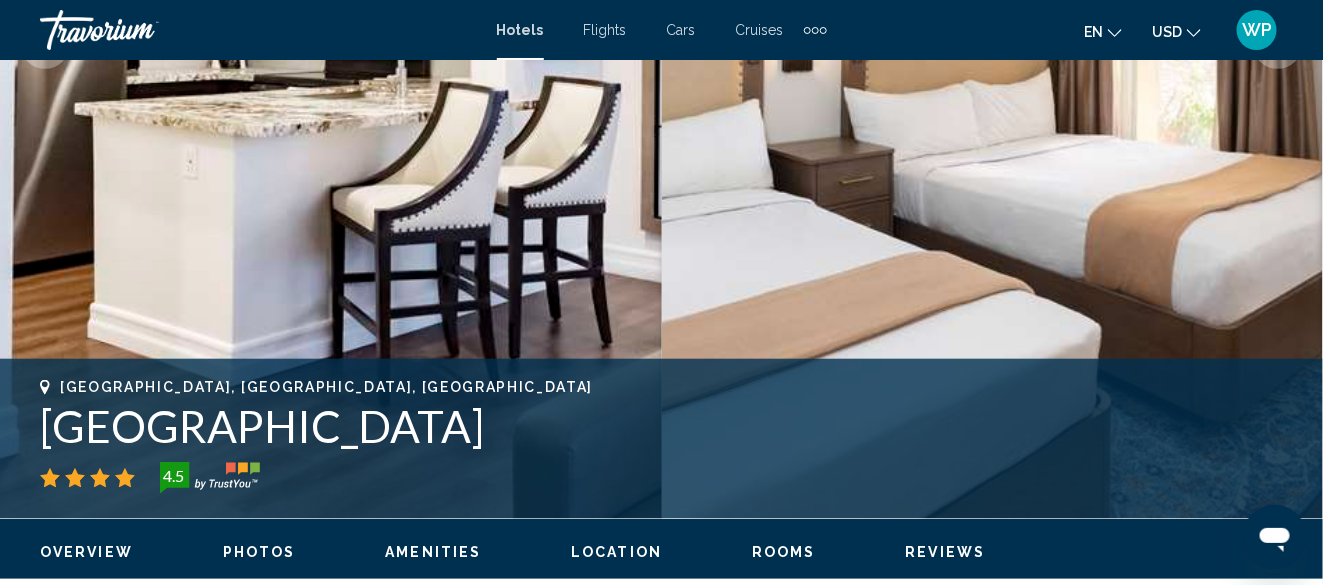 scroll, scrollTop: 542, scrollLeft: 0, axis: vertical 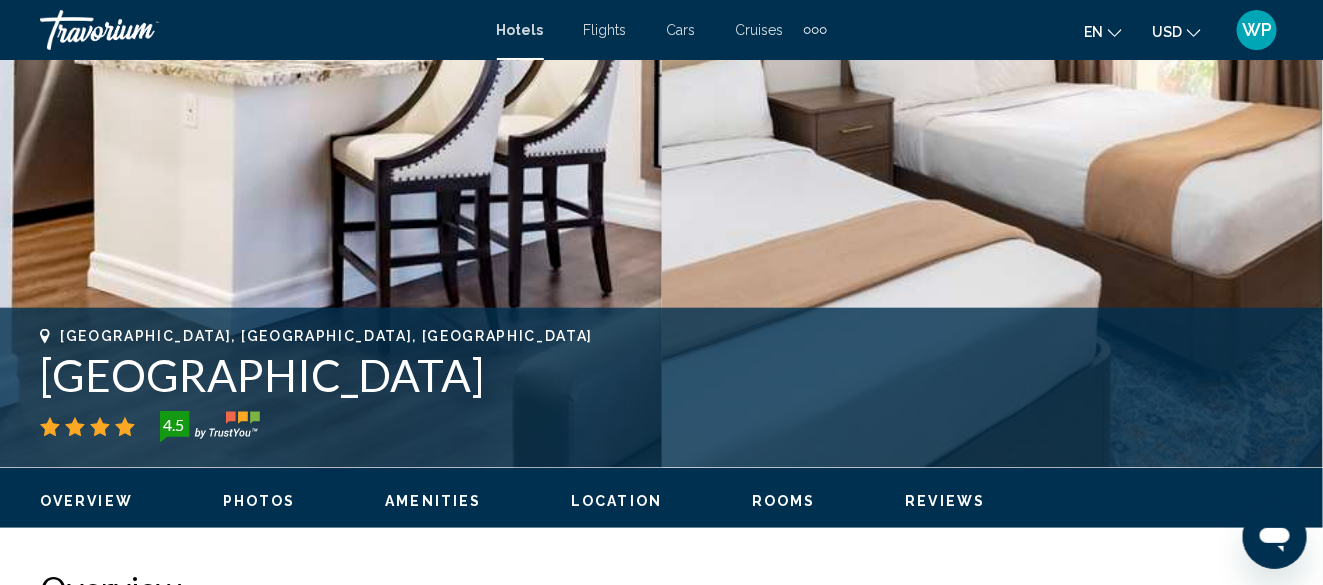 click on "Rooms" at bounding box center (784, 501) 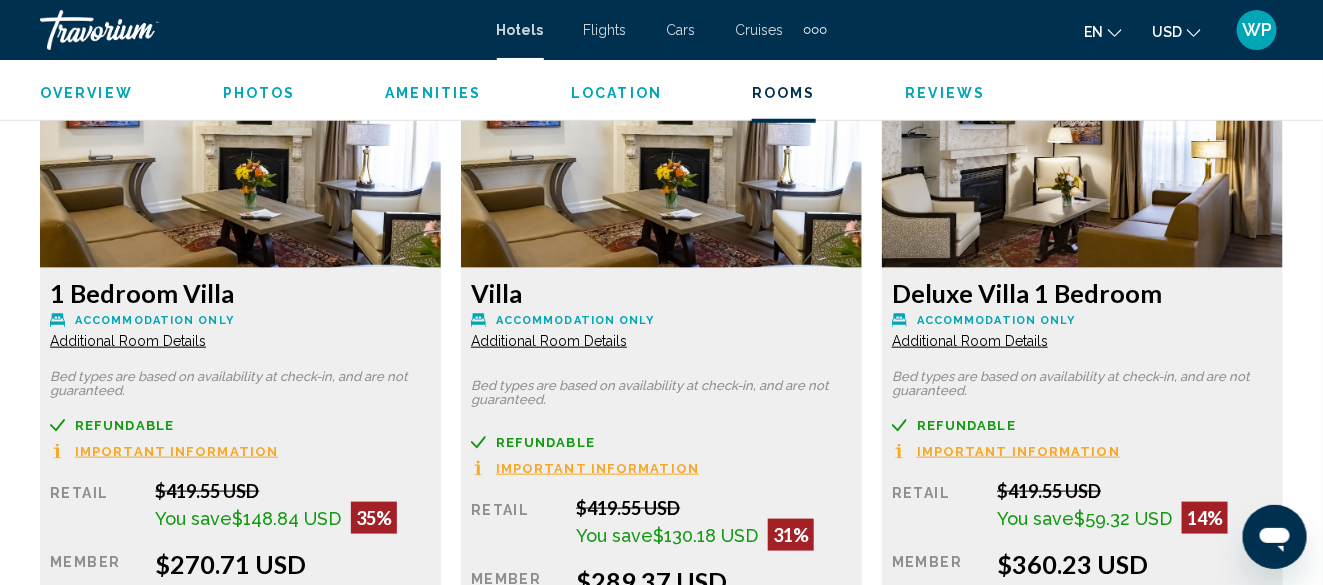 scroll, scrollTop: 3221, scrollLeft: 0, axis: vertical 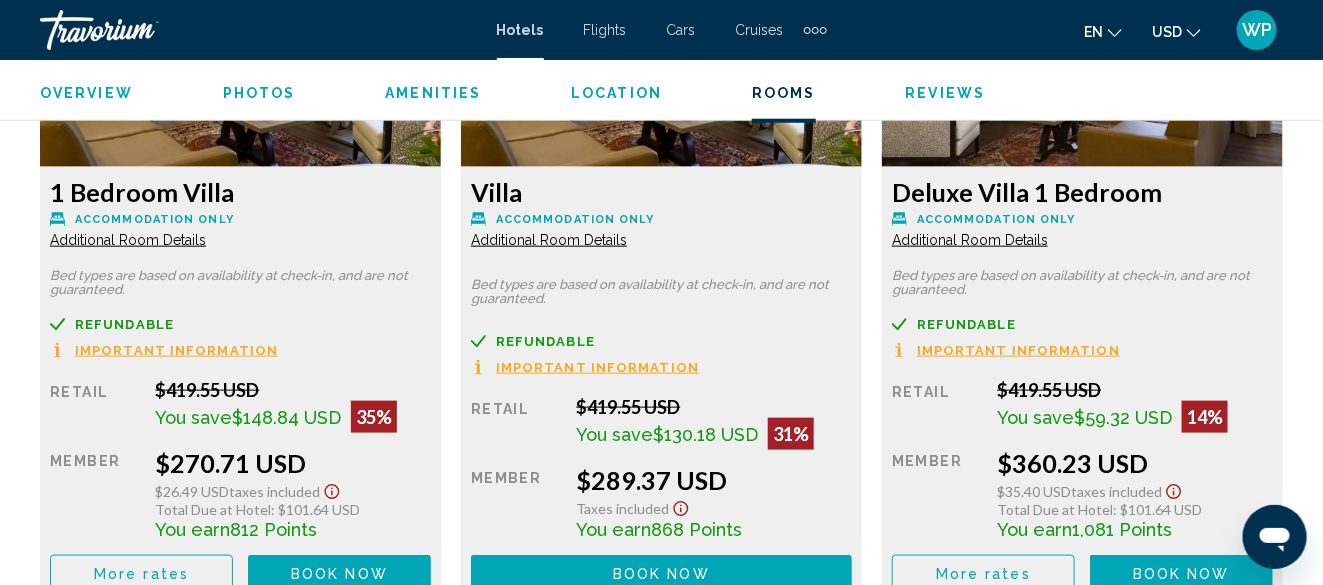click on "Additional Room Details" at bounding box center [128, 240] 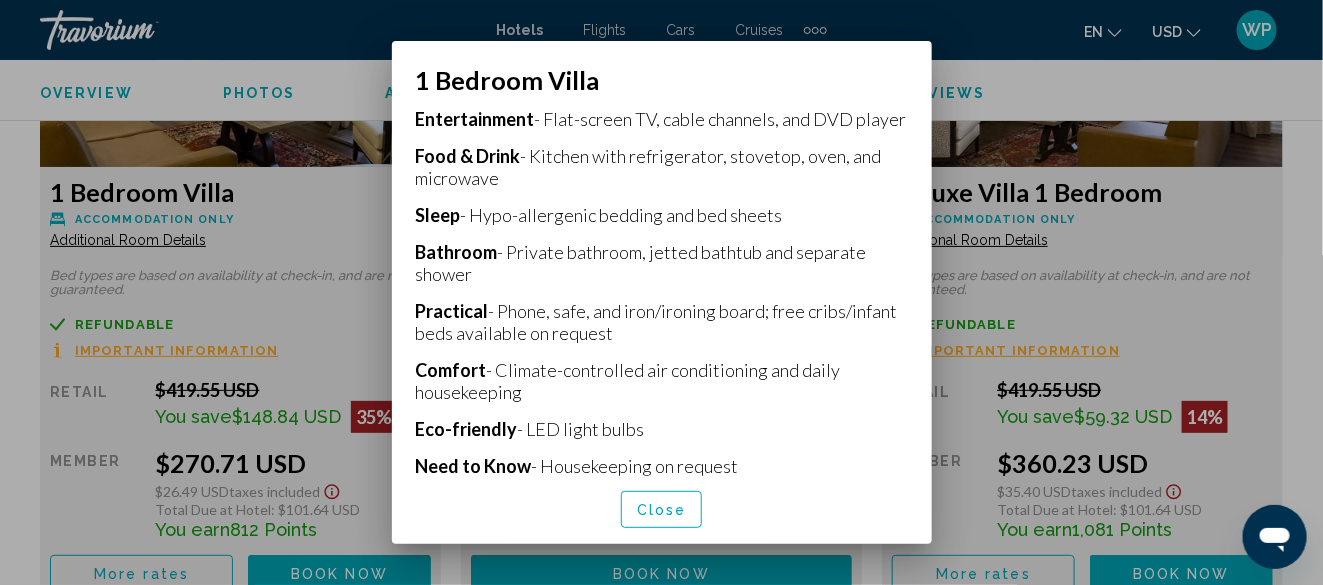 scroll, scrollTop: 600, scrollLeft: 0, axis: vertical 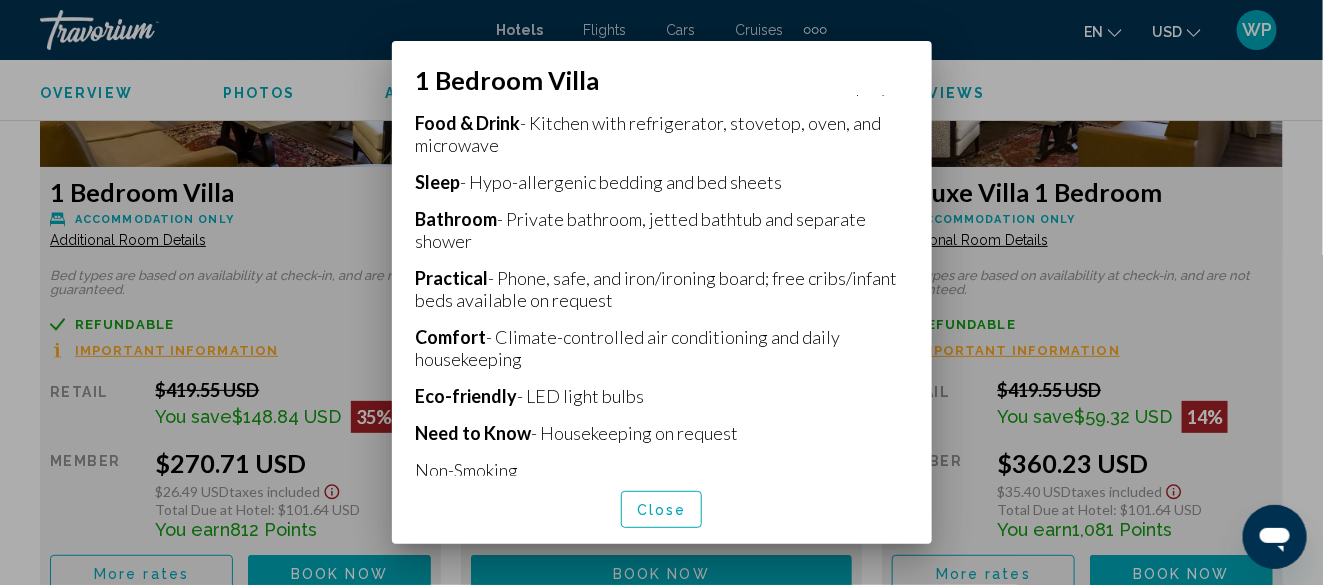 click on "Close" at bounding box center [662, 510] 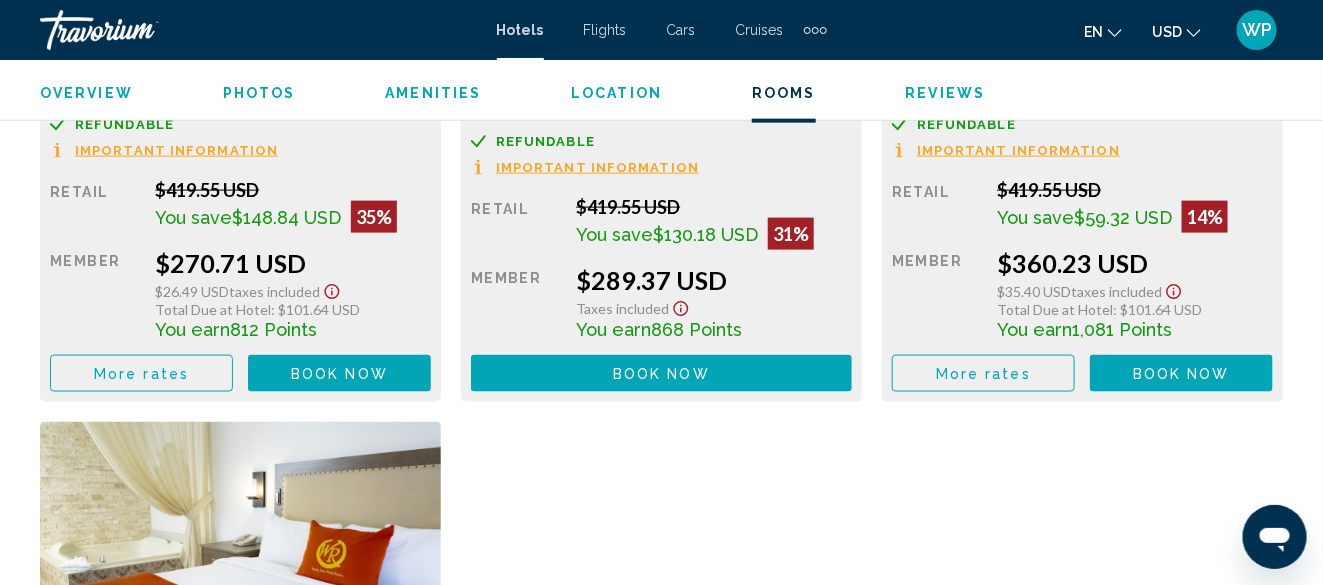 scroll, scrollTop: 2921, scrollLeft: 0, axis: vertical 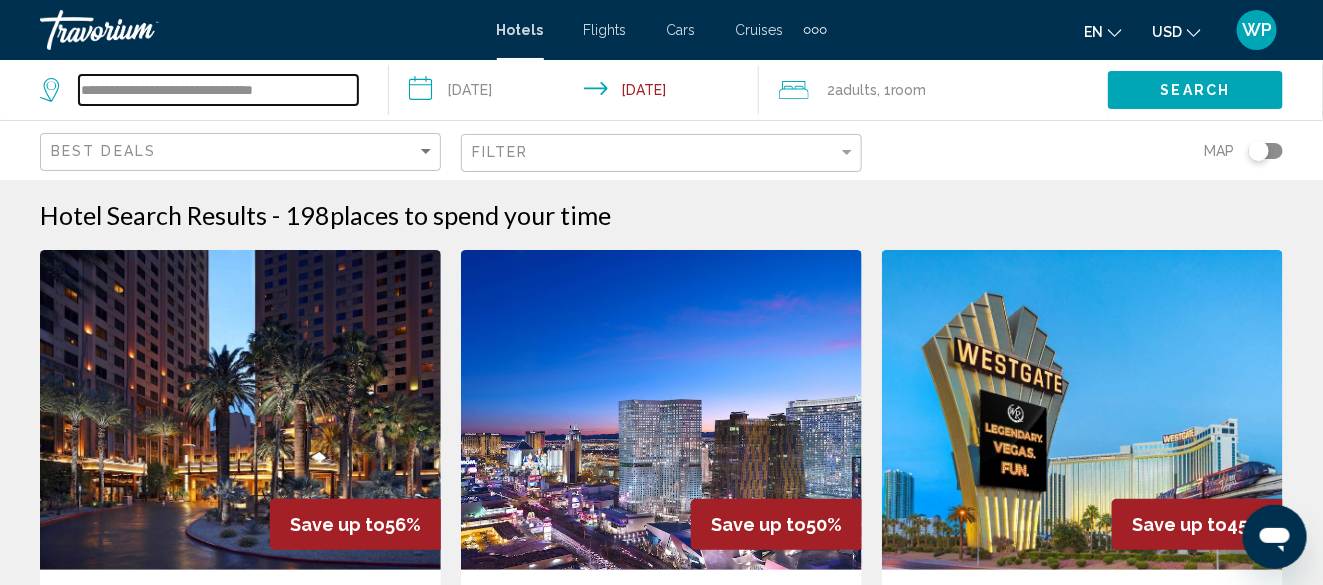 click on "**********" at bounding box center (218, 90) 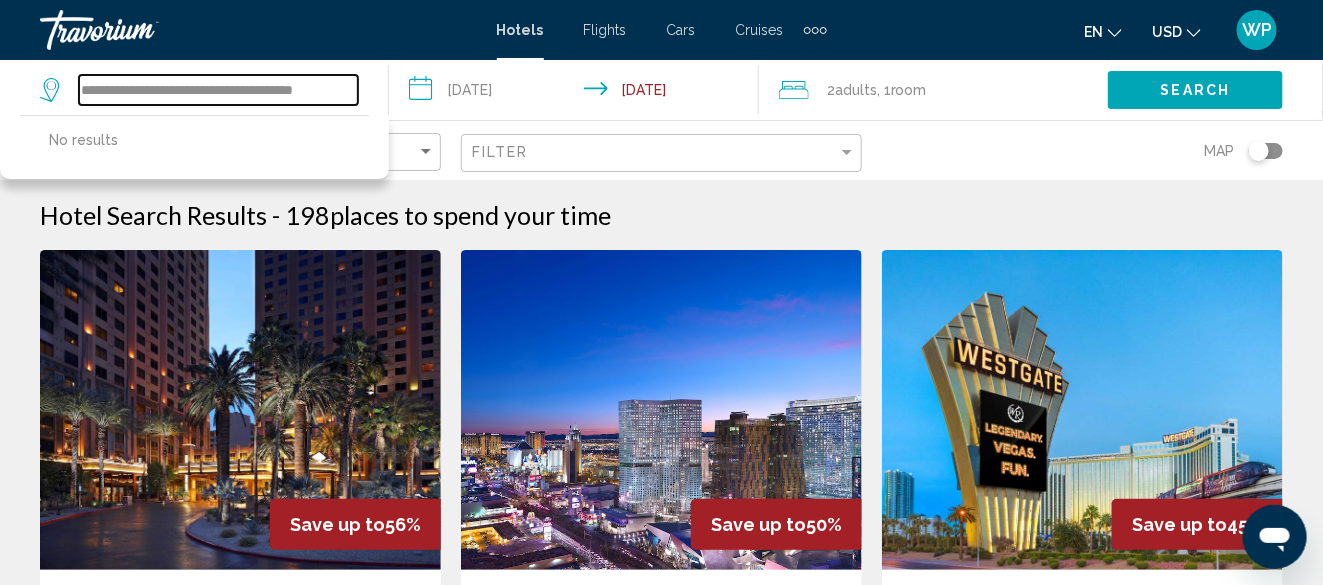 scroll, scrollTop: 0, scrollLeft: 11, axis: horizontal 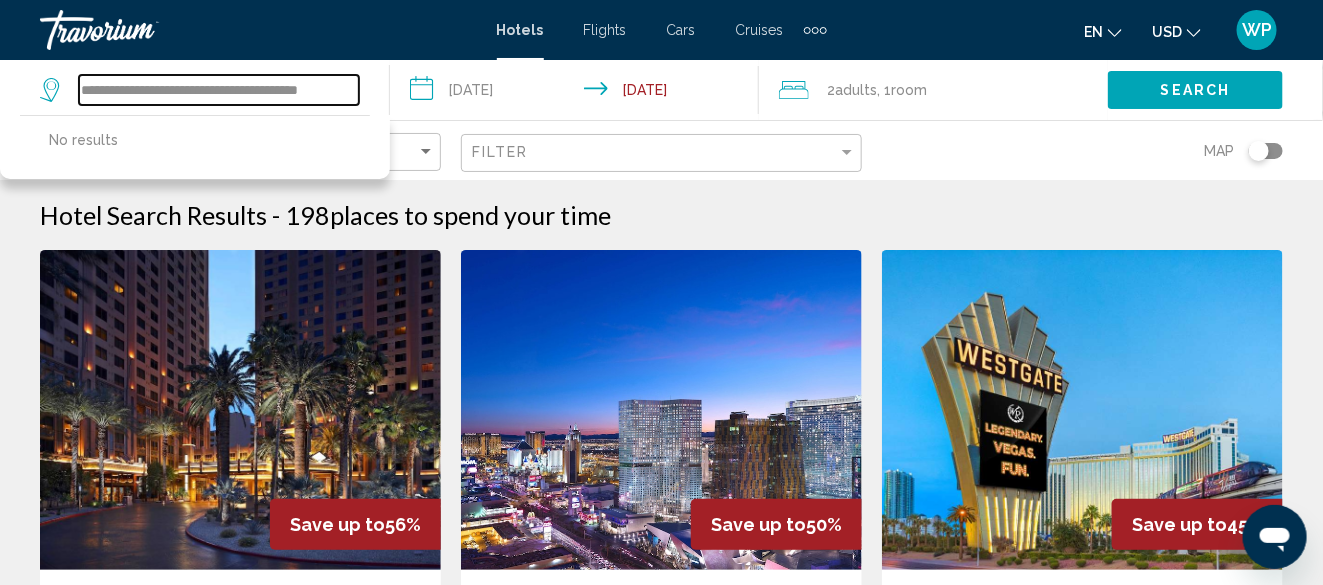 click on "**********" at bounding box center [219, 90] 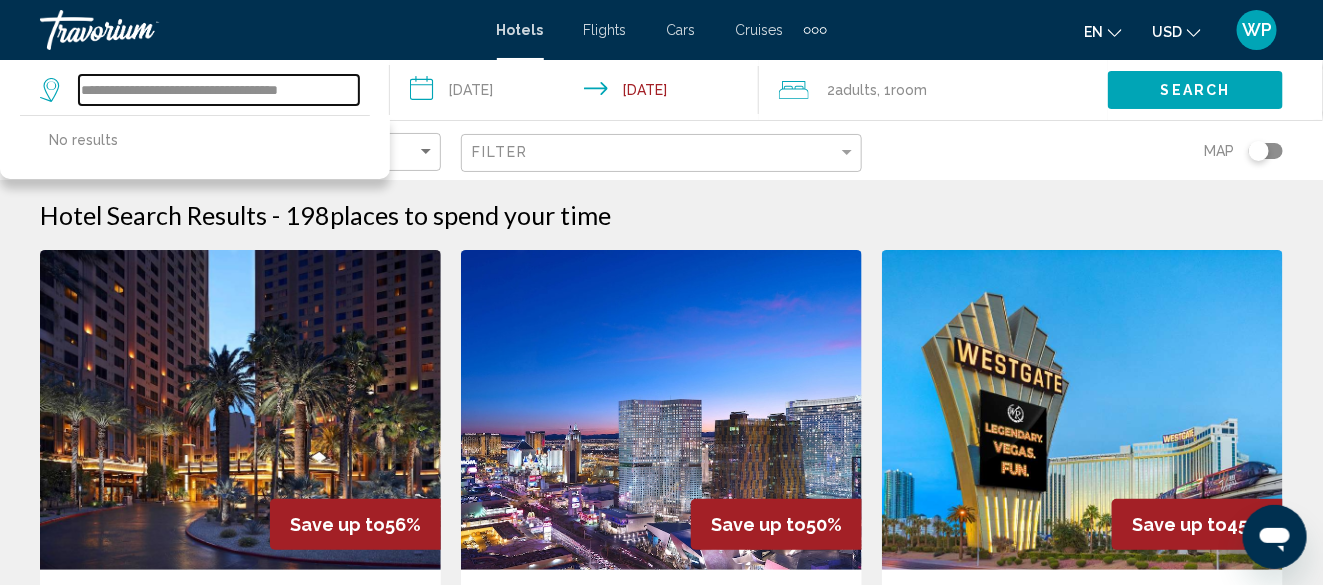 scroll, scrollTop: 0, scrollLeft: 0, axis: both 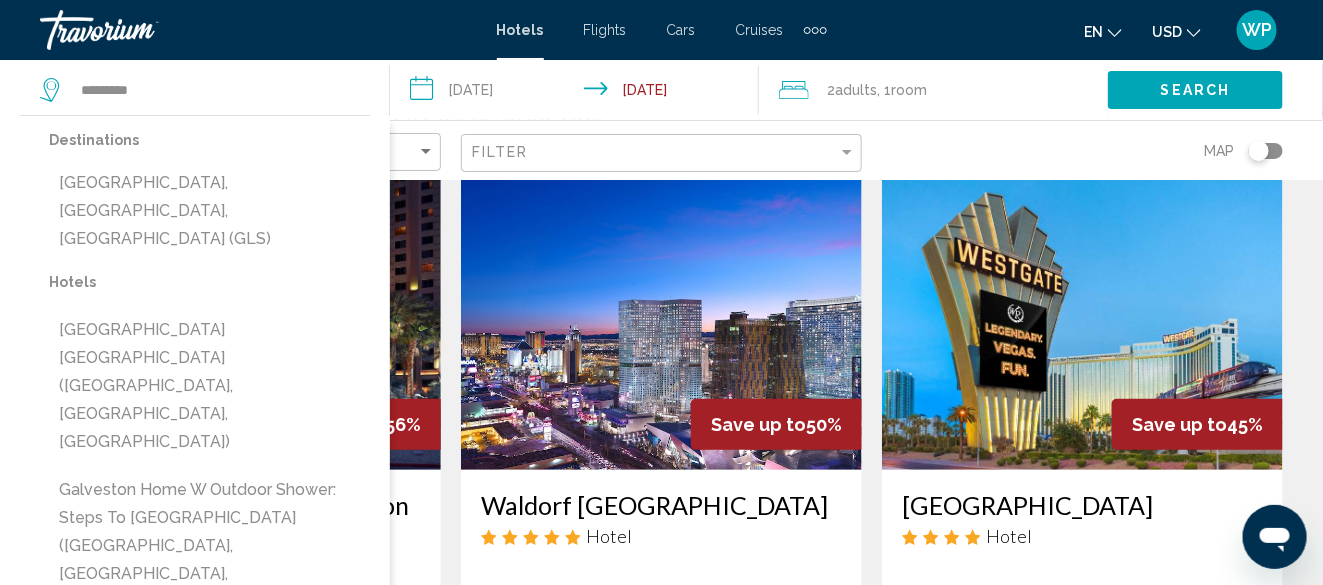 click on "[GEOGRAPHIC_DATA] Condo with Resort Amenities ([GEOGRAPHIC_DATA], [GEOGRAPHIC_DATA], [GEOGRAPHIC_DATA])" at bounding box center [209, 1026] 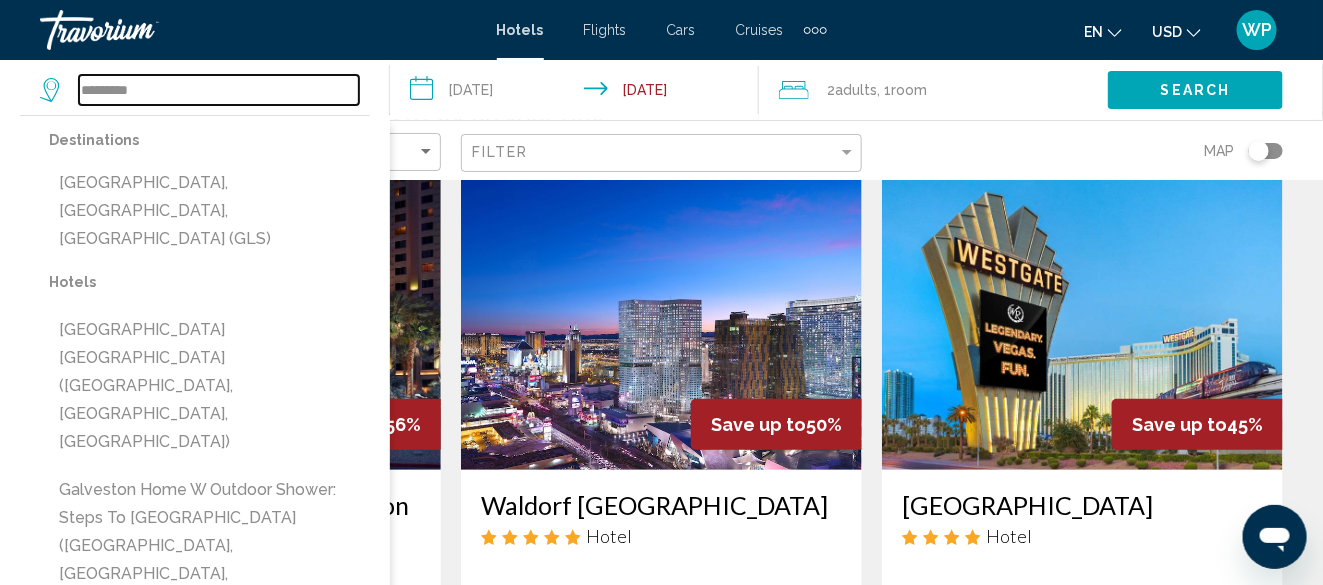 type on "**********" 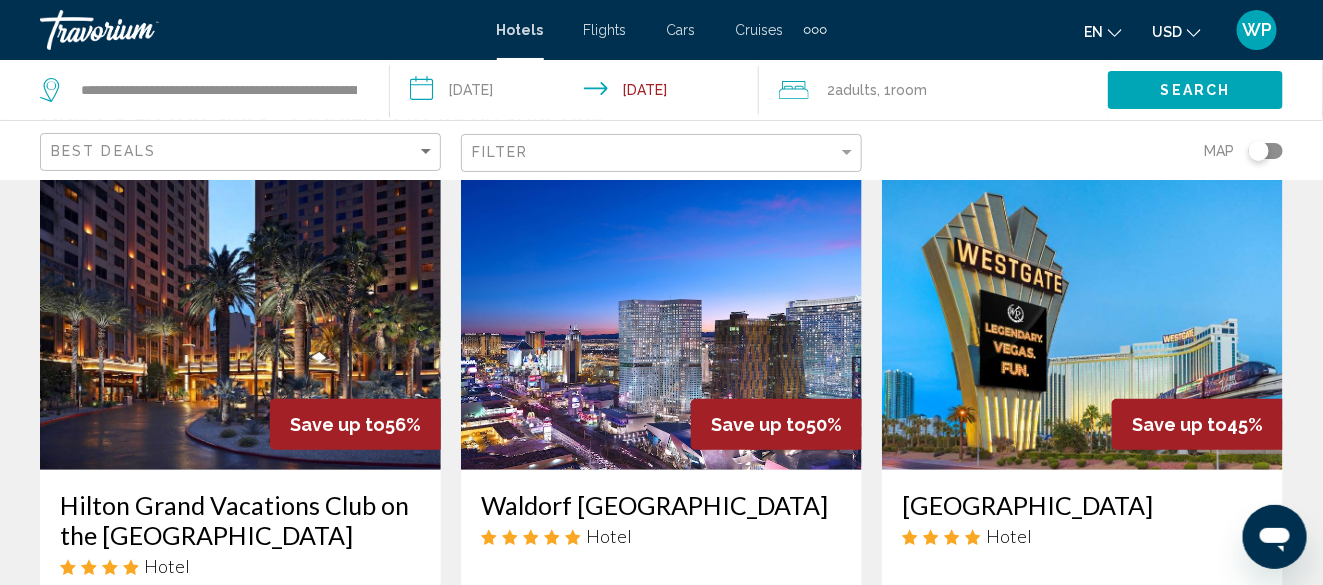 click on "**********" at bounding box center [578, 93] 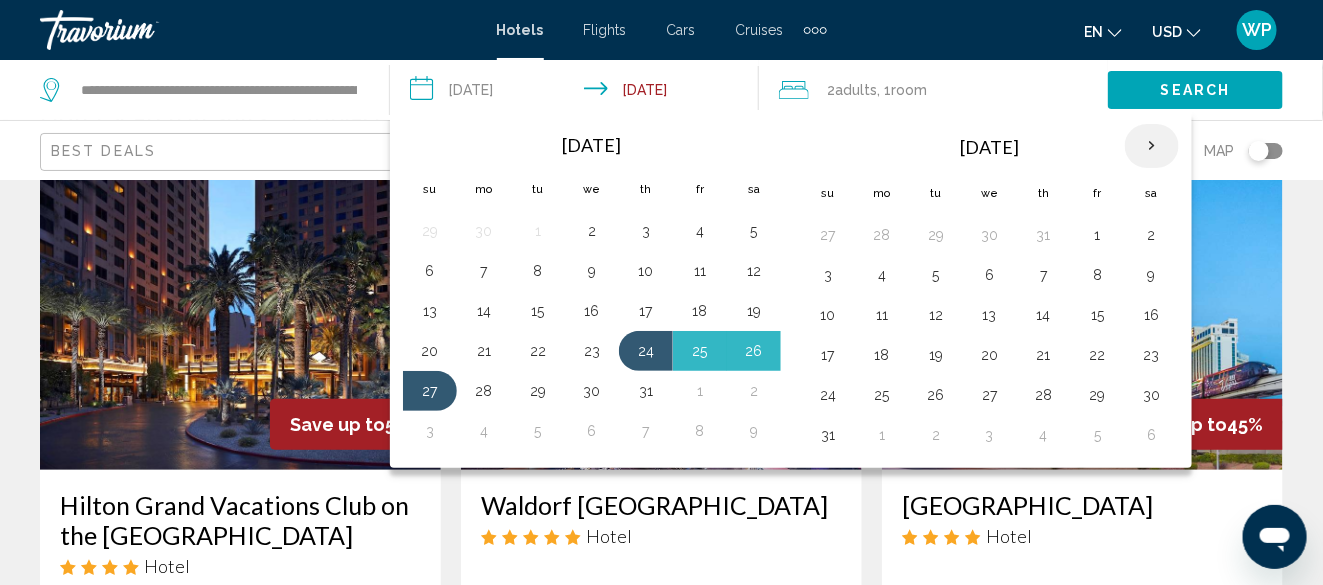 click at bounding box center (1152, 146) 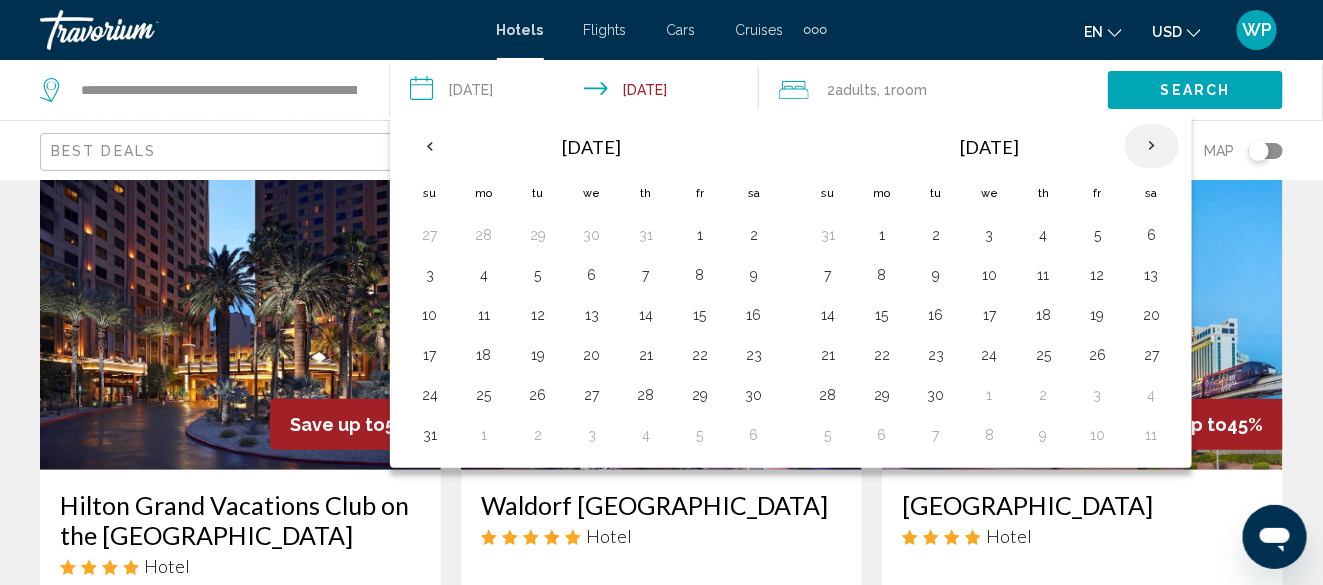 click at bounding box center [1152, 146] 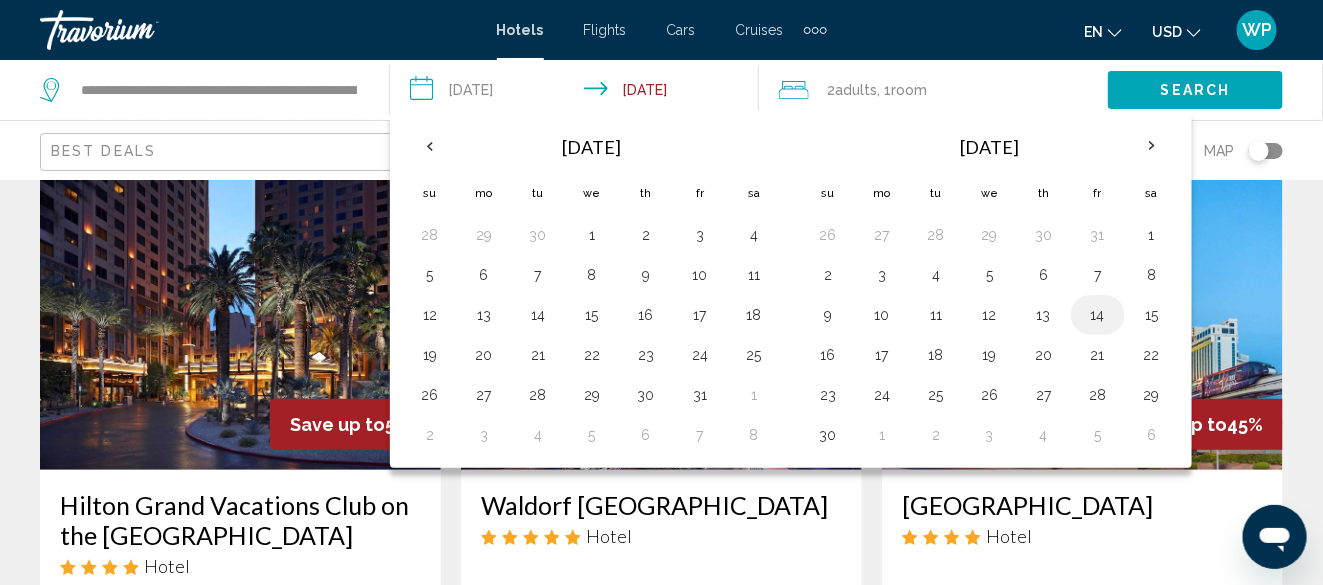 drag, startPoint x: 1076, startPoint y: 304, endPoint x: 1105, endPoint y: 308, distance: 29.274563 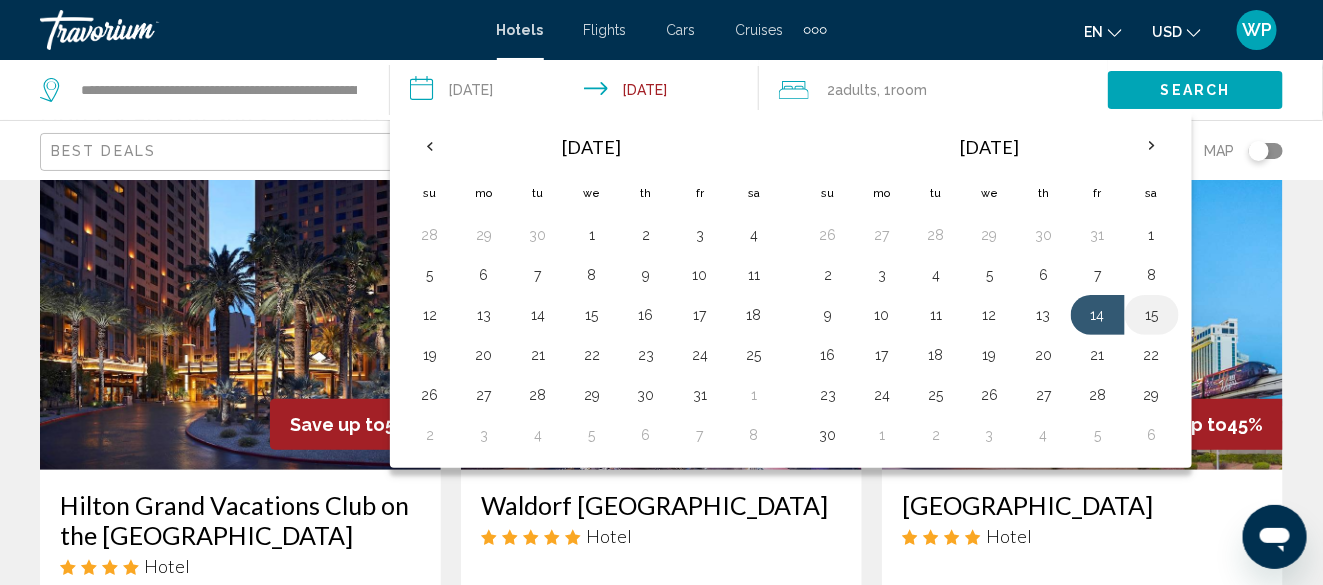 click on "15" at bounding box center (1152, 315) 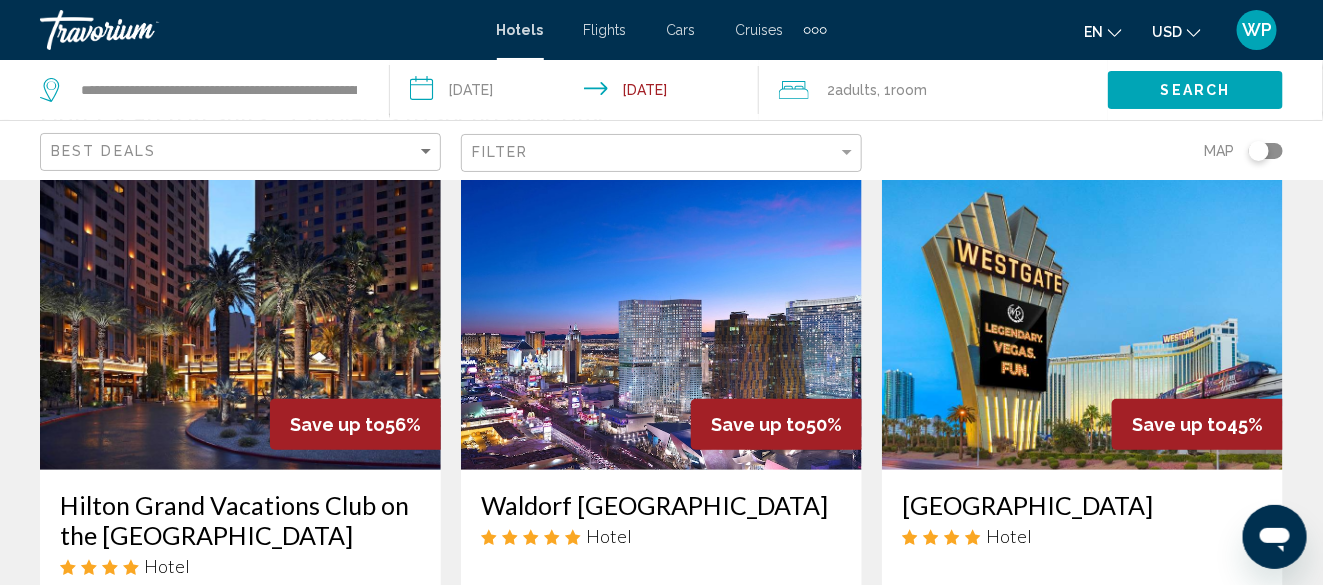 click on "Search" 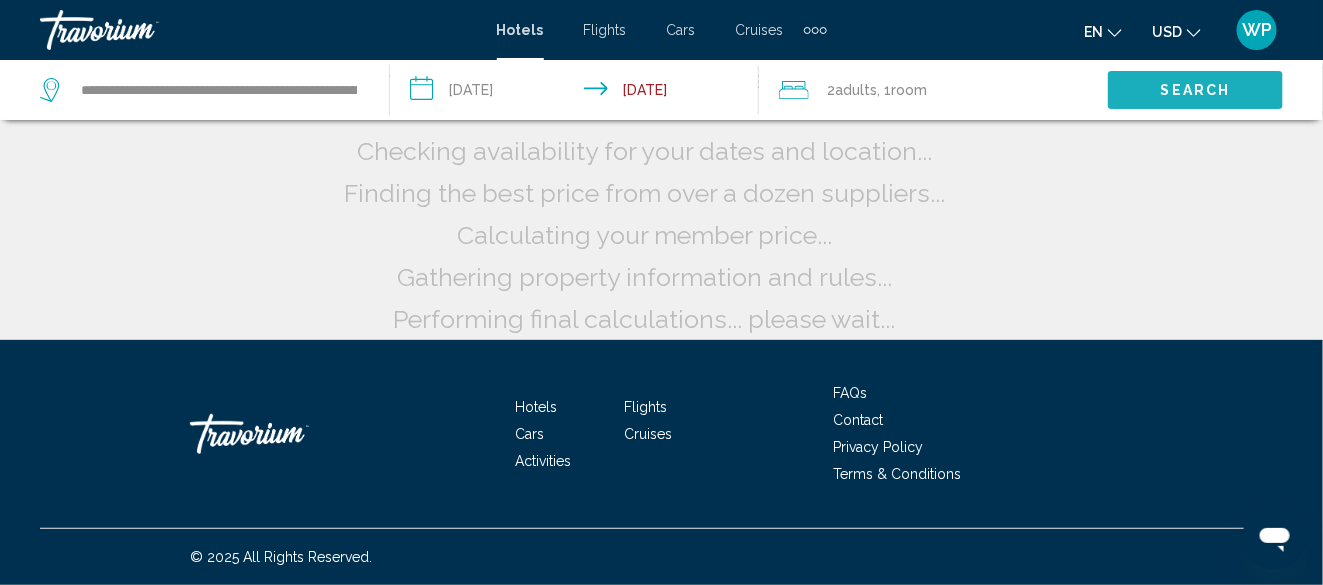 scroll, scrollTop: 0, scrollLeft: 0, axis: both 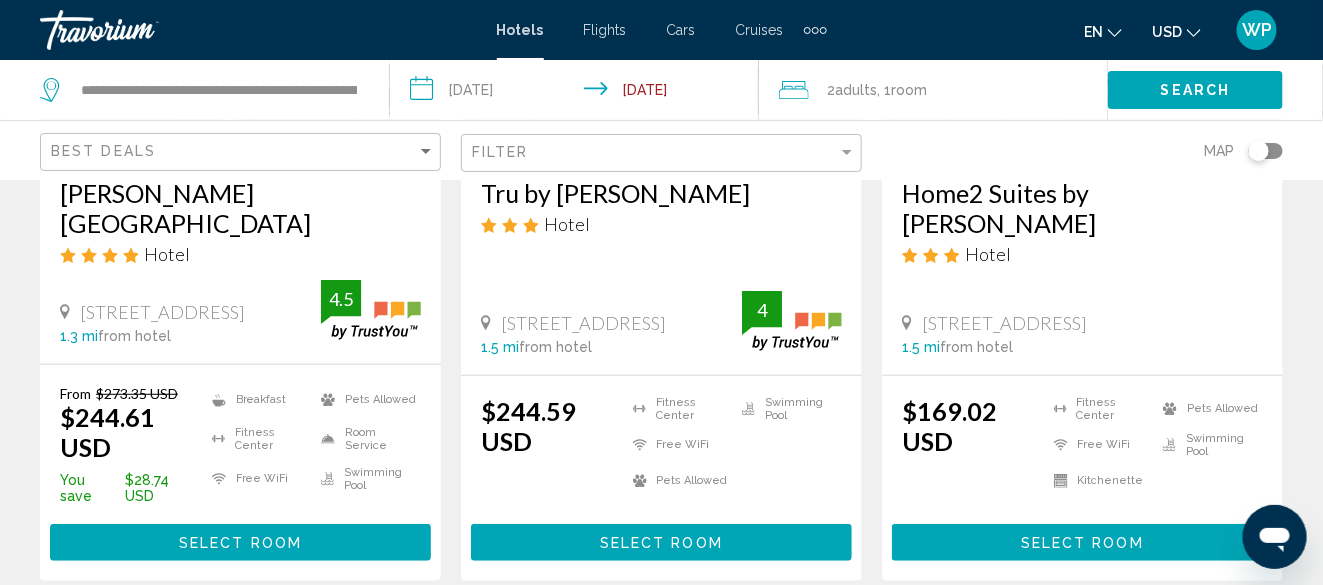 click on "2" at bounding box center [592, 641] 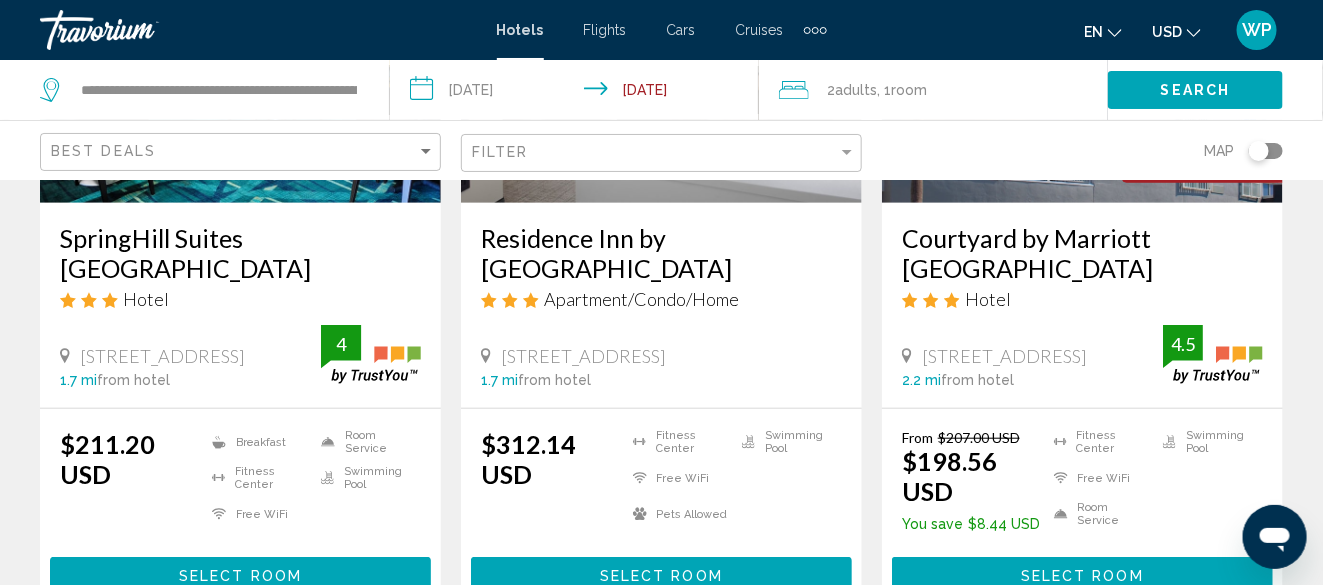scroll, scrollTop: 400, scrollLeft: 0, axis: vertical 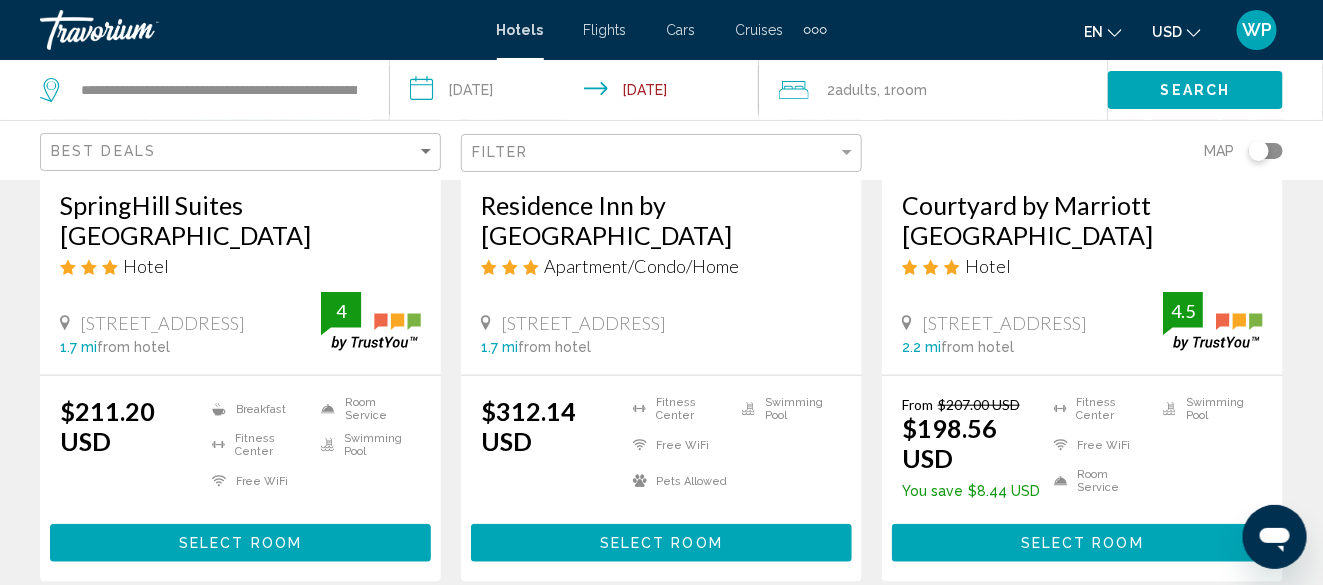 click on "Select Room" at bounding box center (1082, 544) 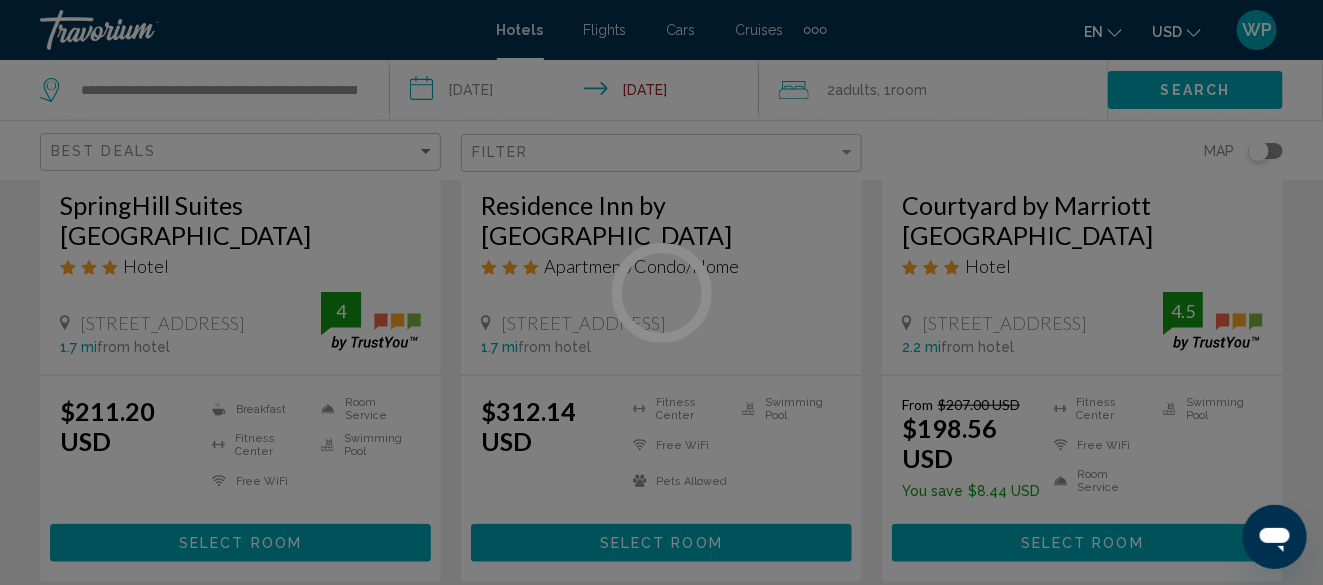 scroll, scrollTop: 0, scrollLeft: 0, axis: both 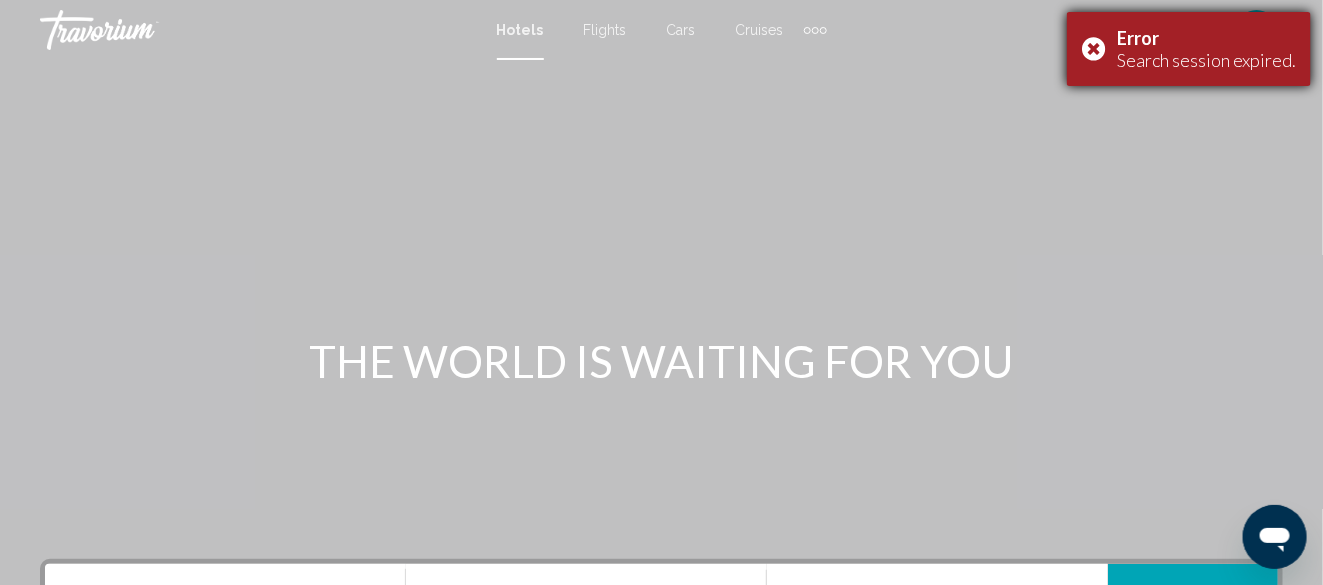 click on "Error   Search session expired." at bounding box center (1189, 49) 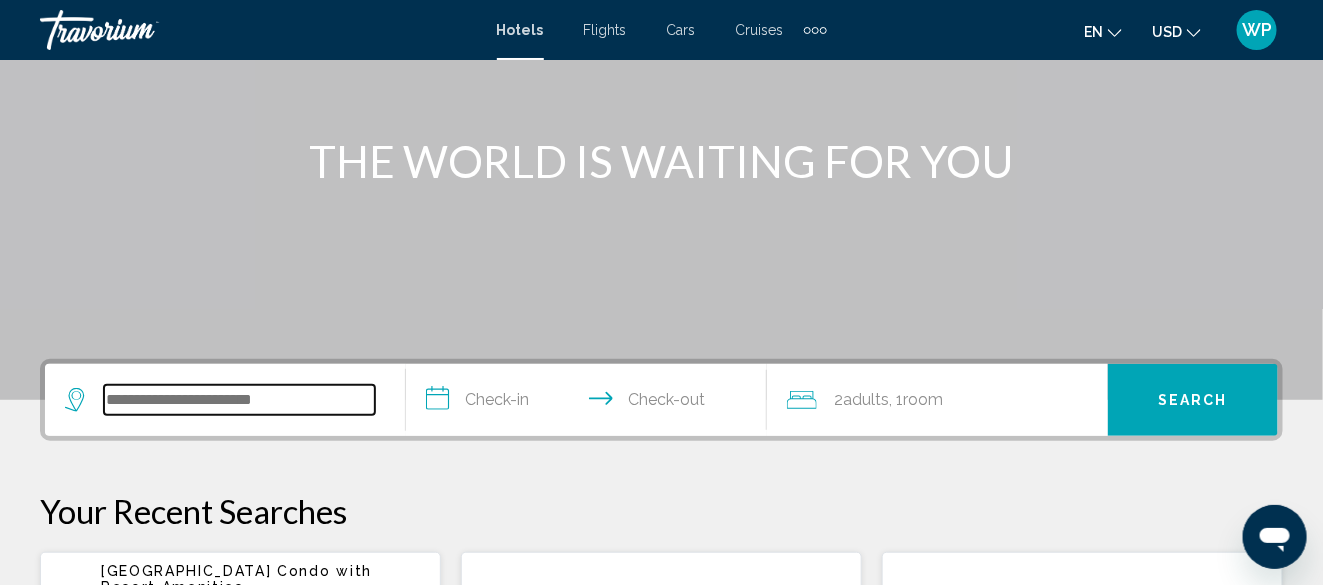 click at bounding box center (239, 400) 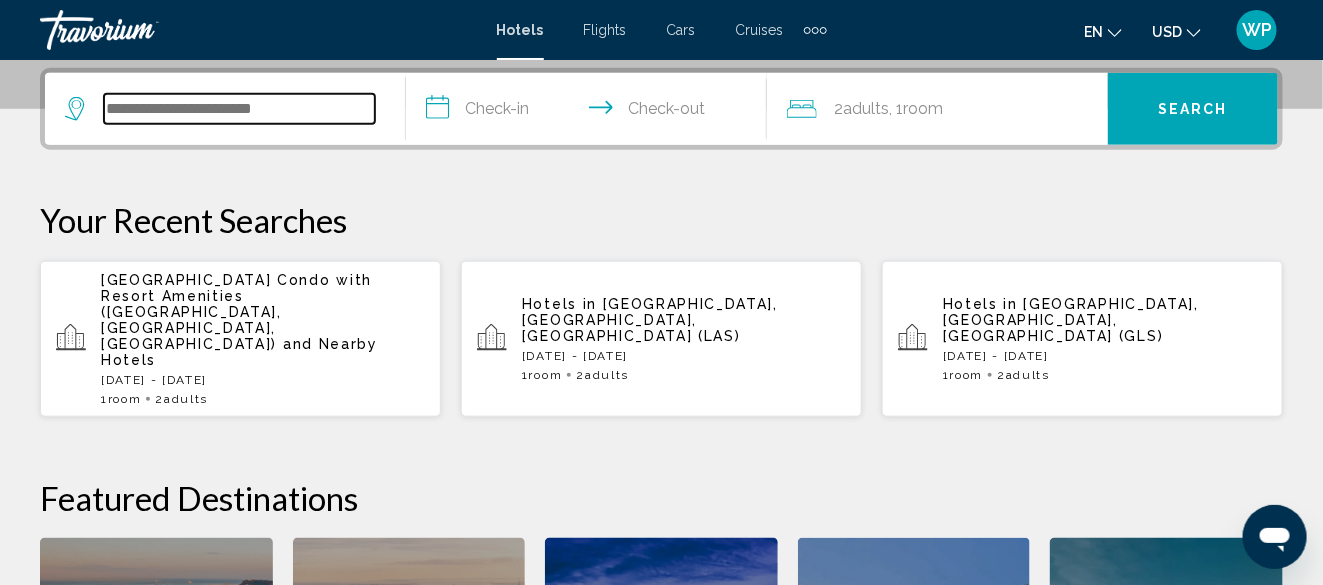 scroll, scrollTop: 494, scrollLeft: 0, axis: vertical 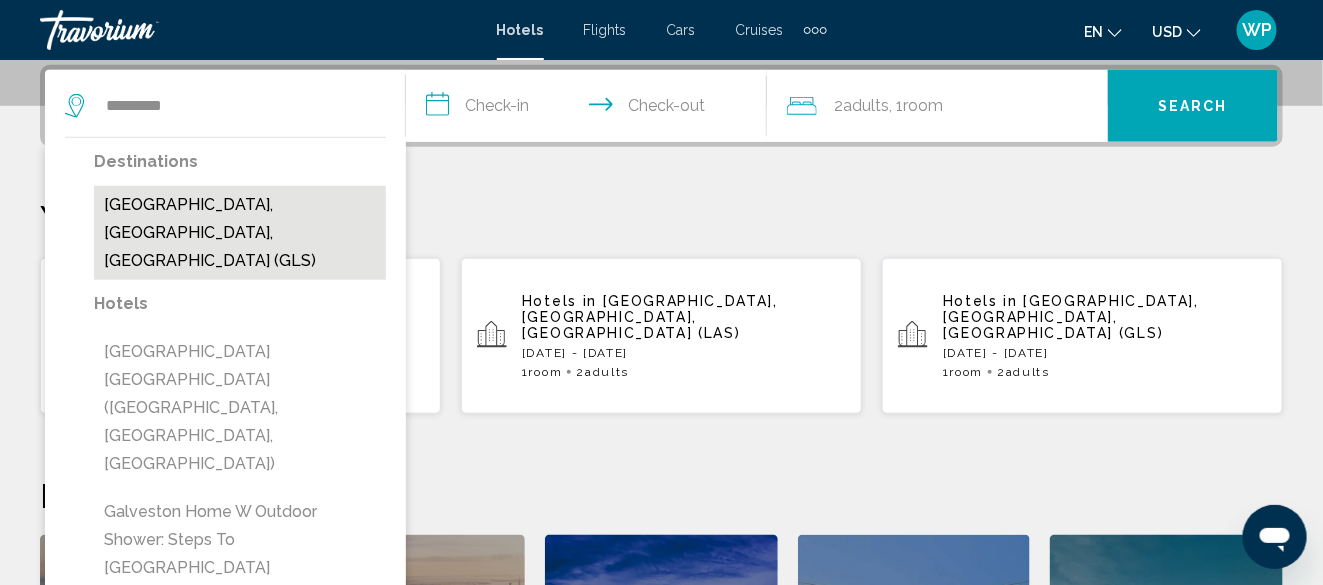 click on "[GEOGRAPHIC_DATA], [GEOGRAPHIC_DATA], [GEOGRAPHIC_DATA] (GLS)" at bounding box center (240, 233) 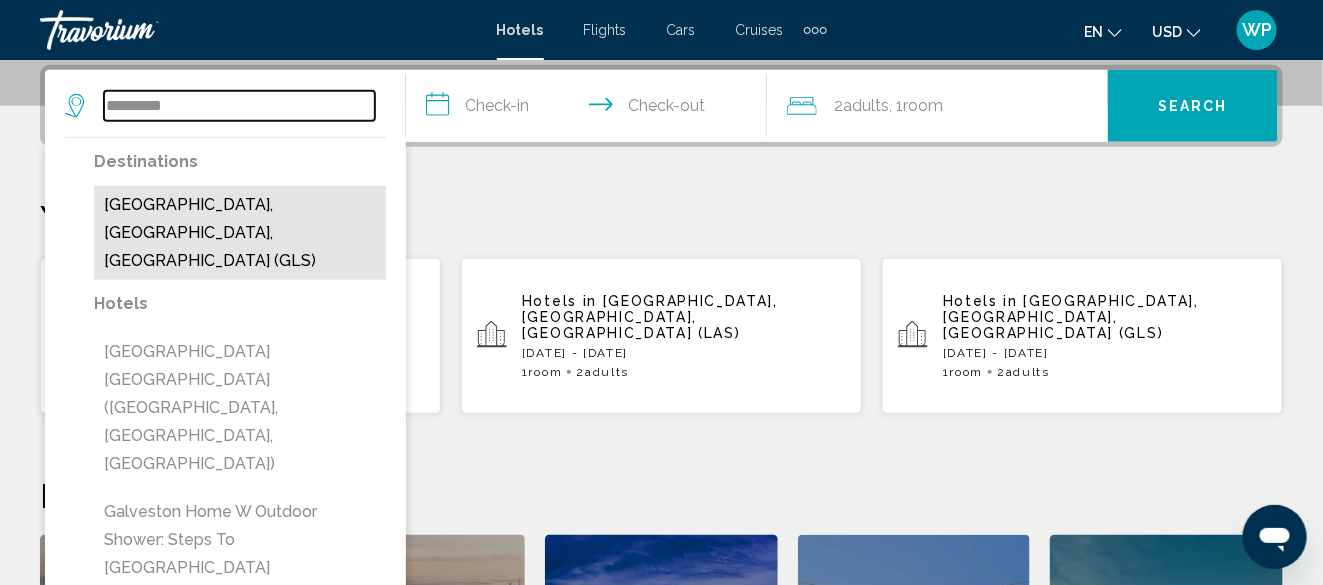 type on "**********" 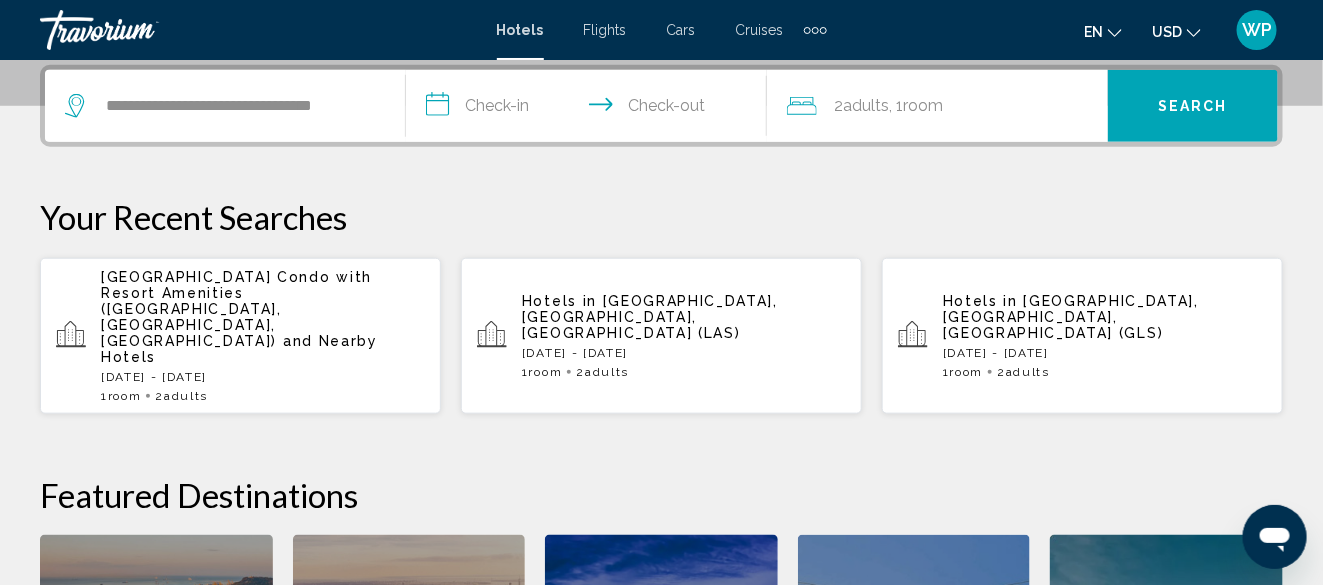 click on "**********" at bounding box center (590, 109) 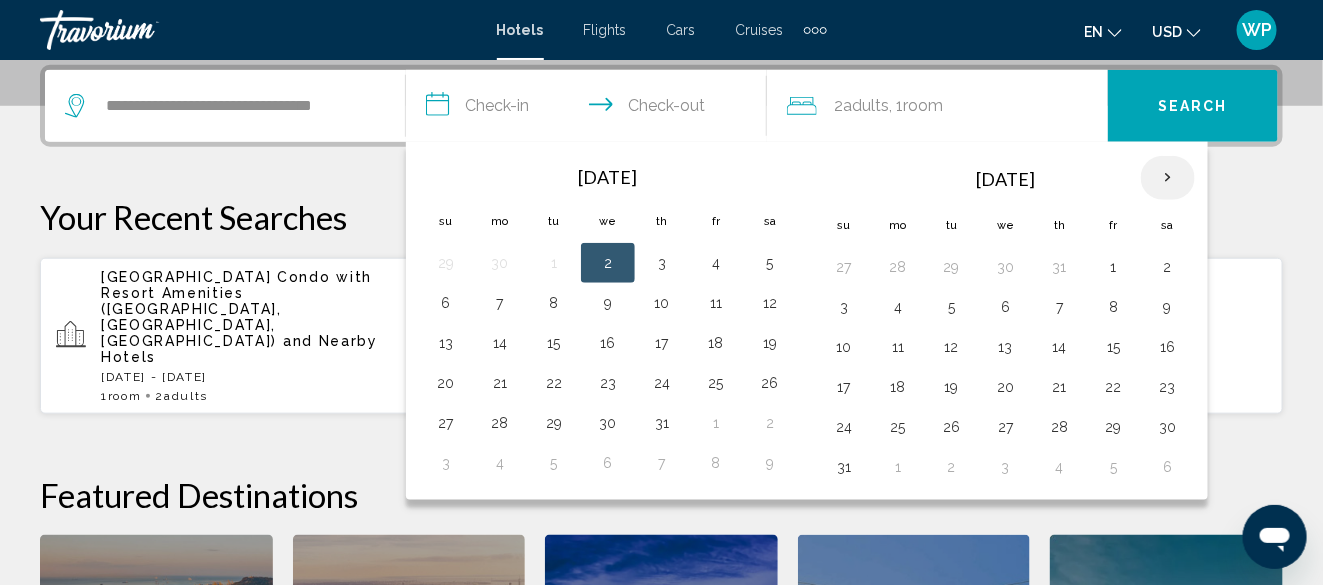 click at bounding box center (1168, 178) 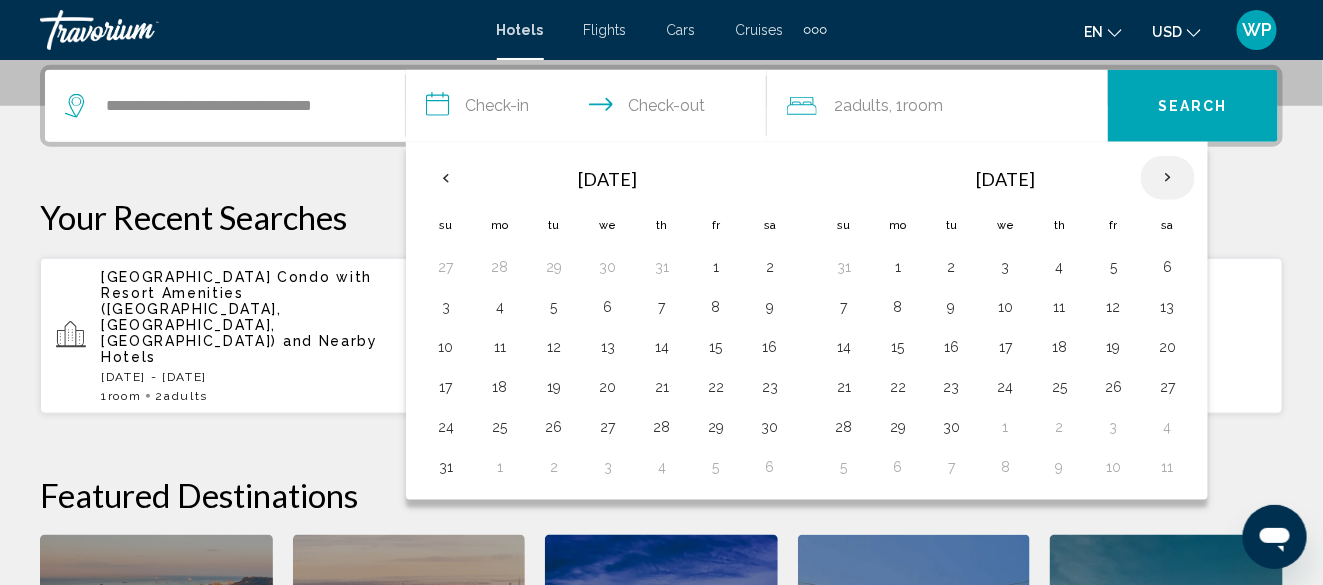 click at bounding box center [1168, 178] 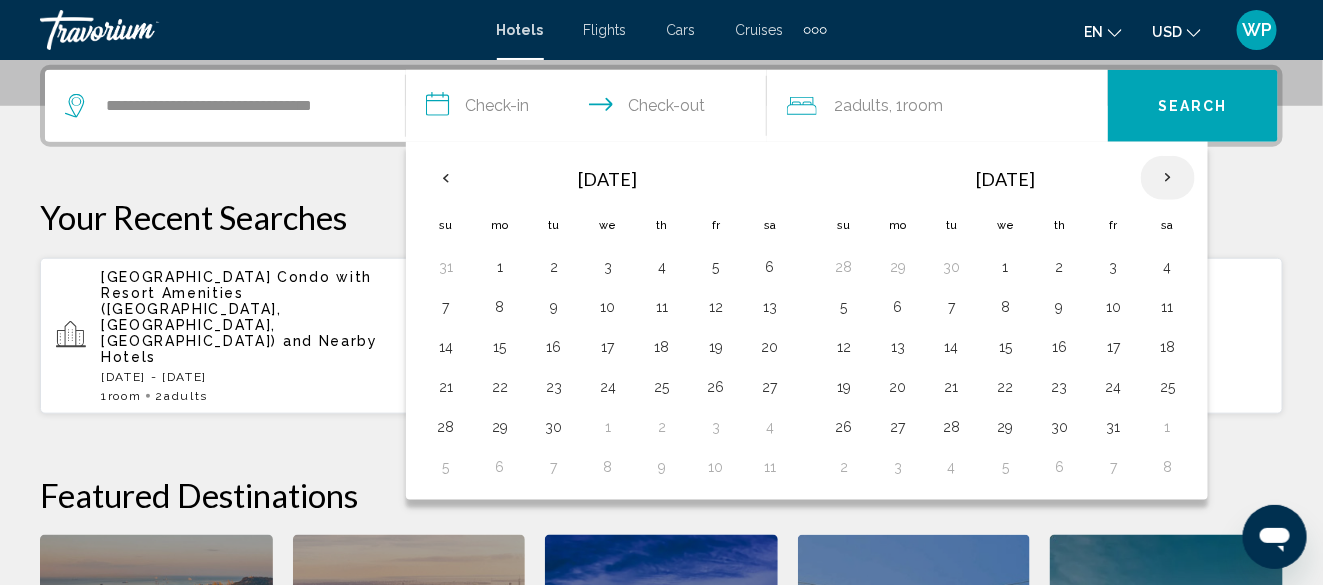 click at bounding box center (1168, 178) 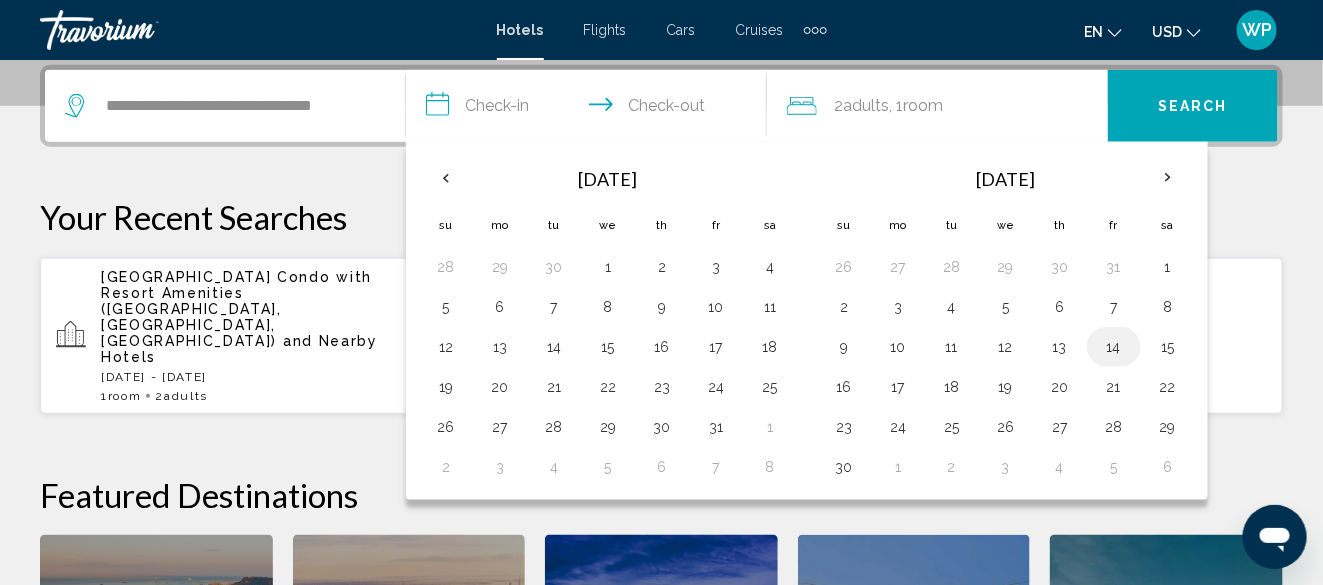 click on "14" at bounding box center (1114, 347) 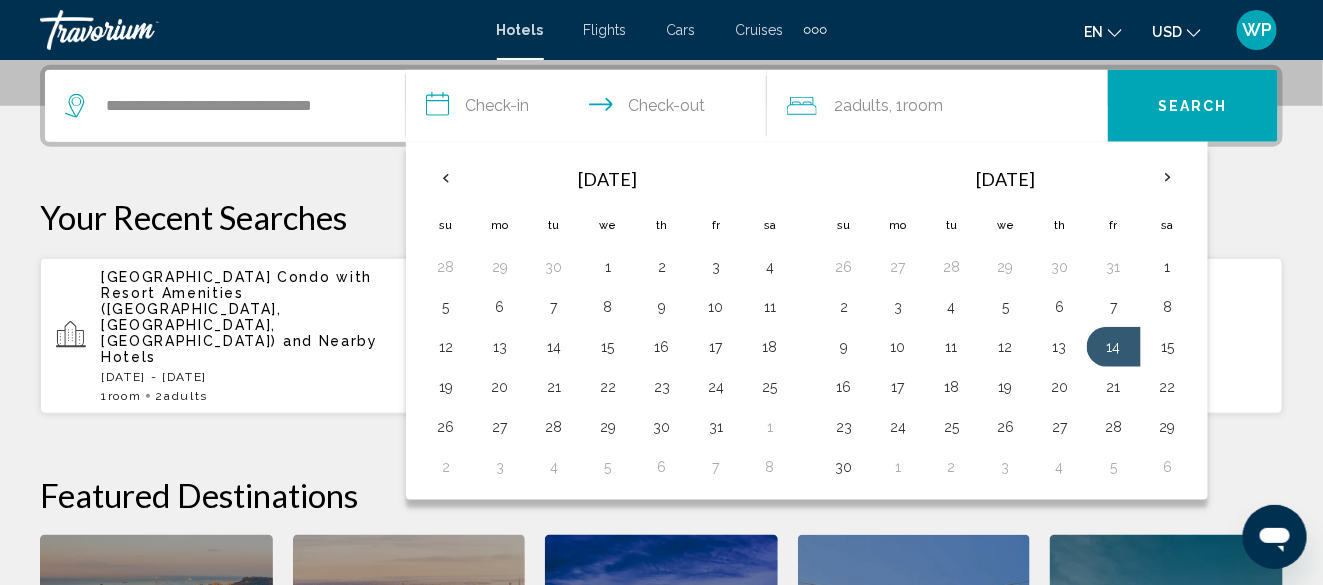 click on "15" at bounding box center (1168, 347) 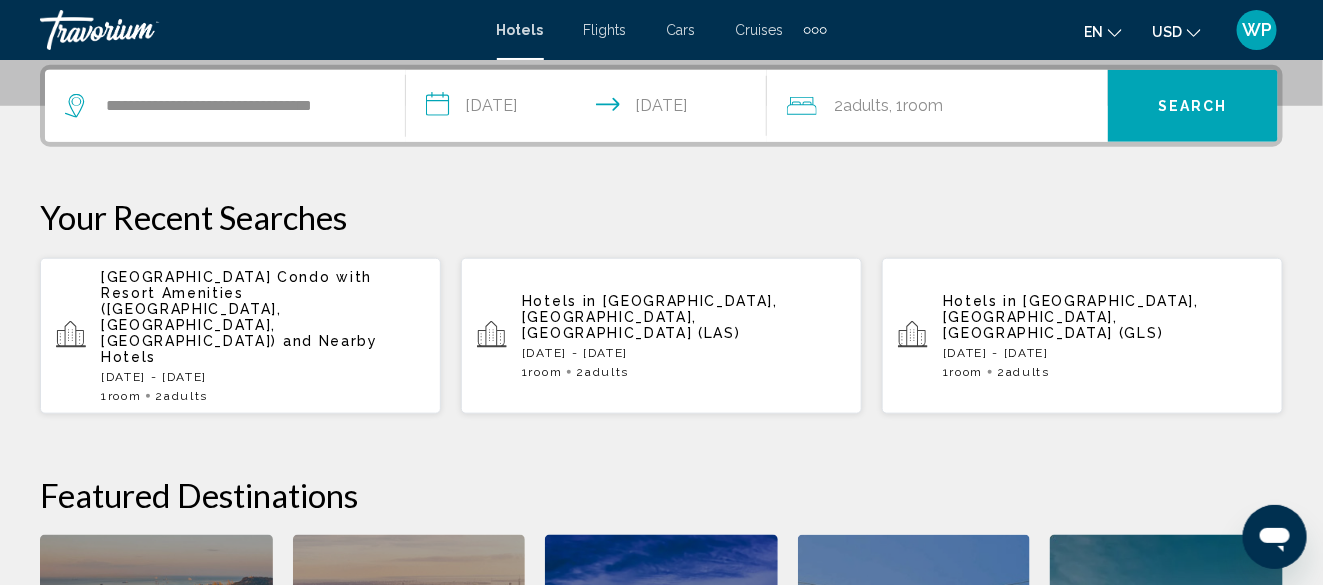 click on "Search" at bounding box center [1193, 107] 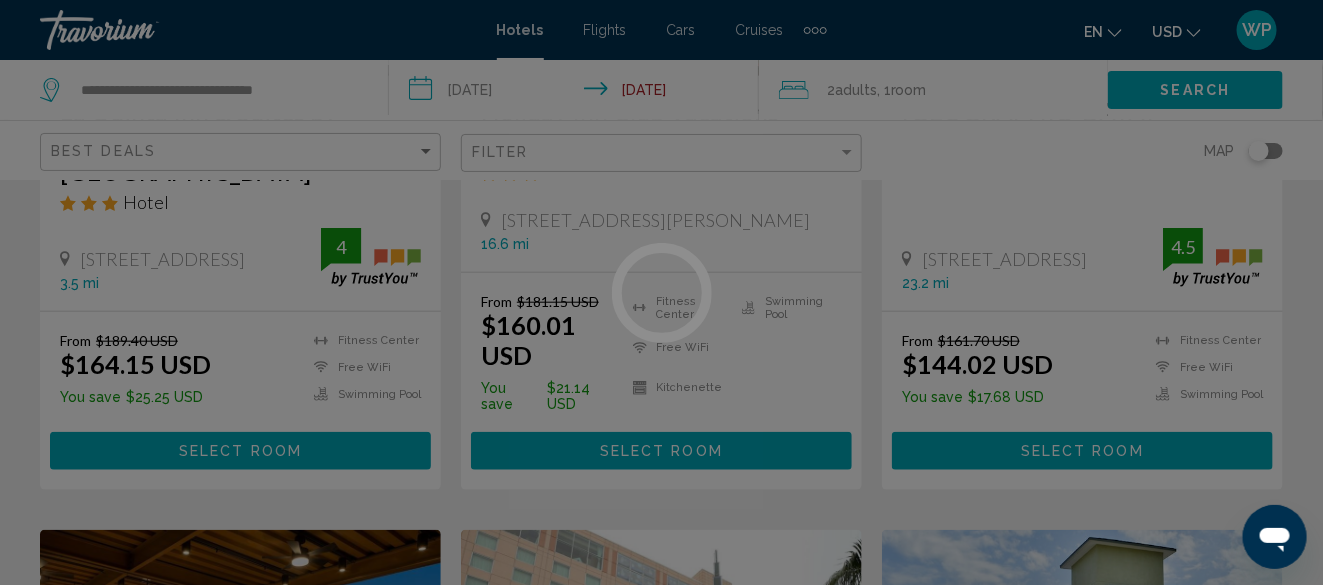 scroll, scrollTop: 0, scrollLeft: 0, axis: both 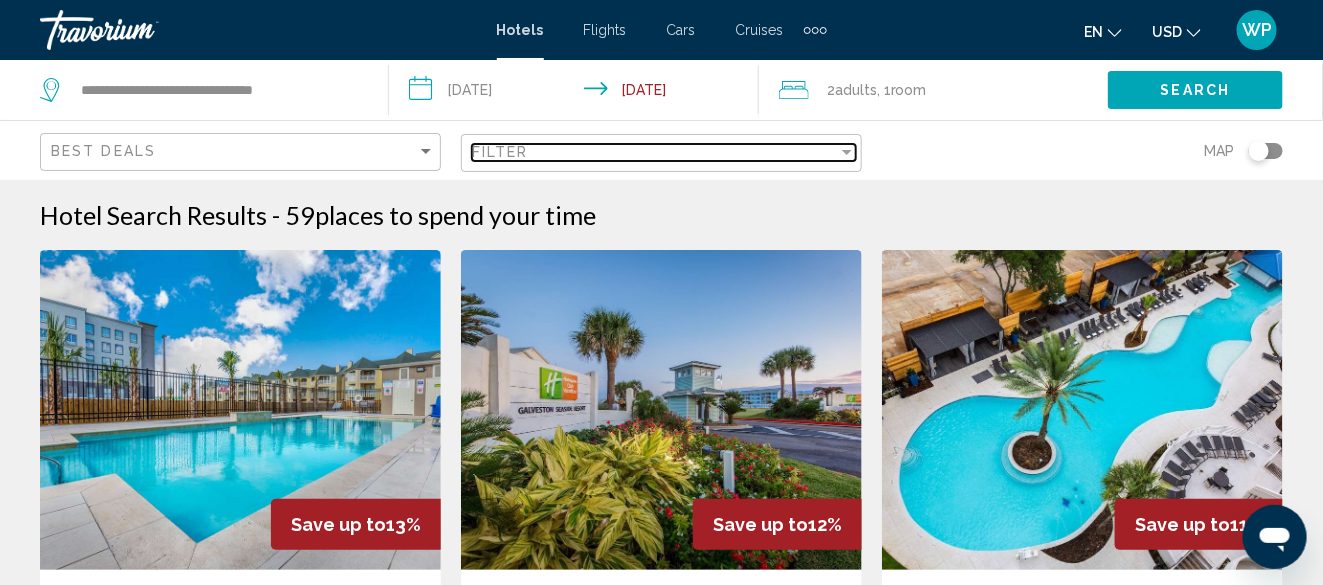 click on "Filter" at bounding box center (655, 152) 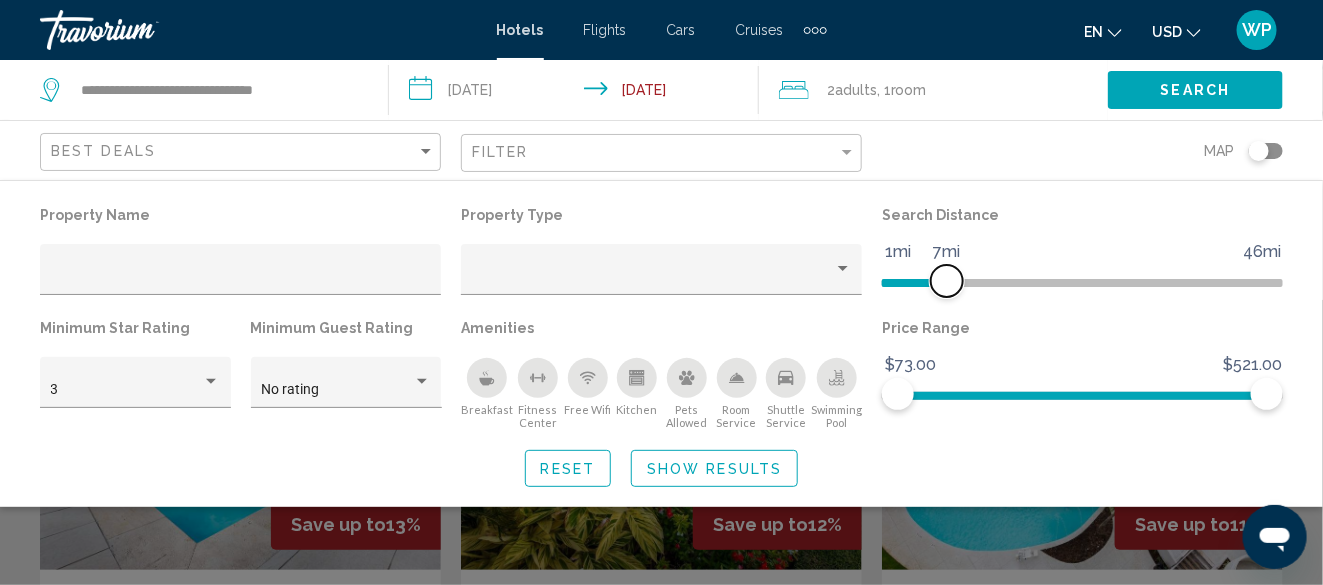 drag, startPoint x: 1137, startPoint y: 288, endPoint x: 910, endPoint y: 284, distance: 227.03523 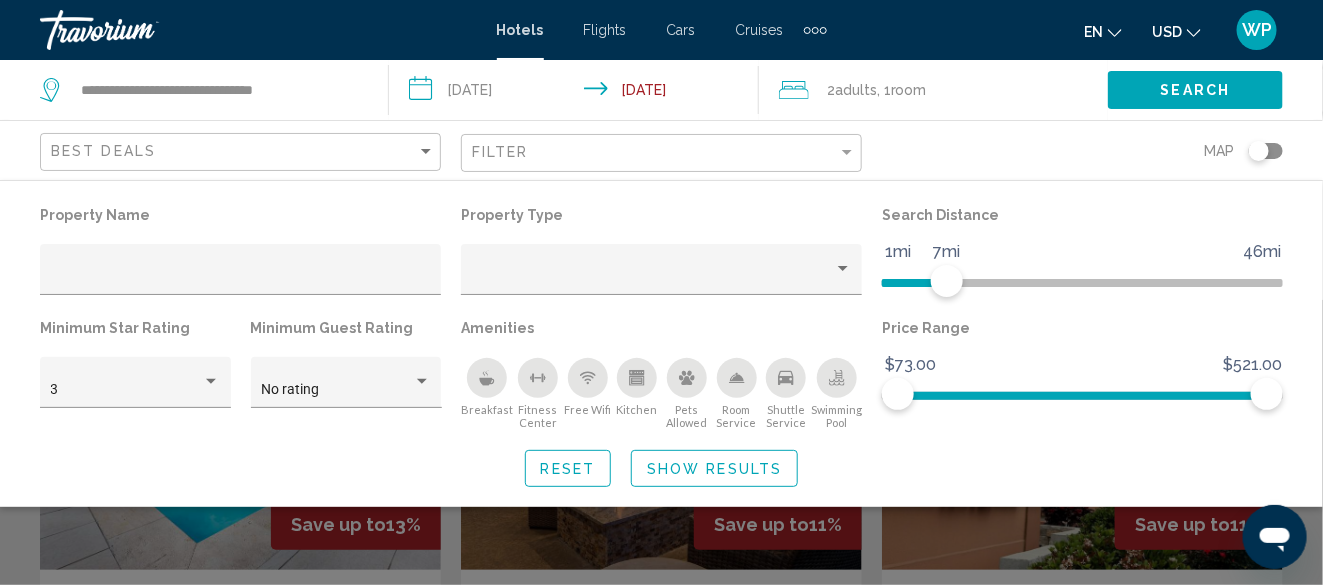 click on "Show Results" 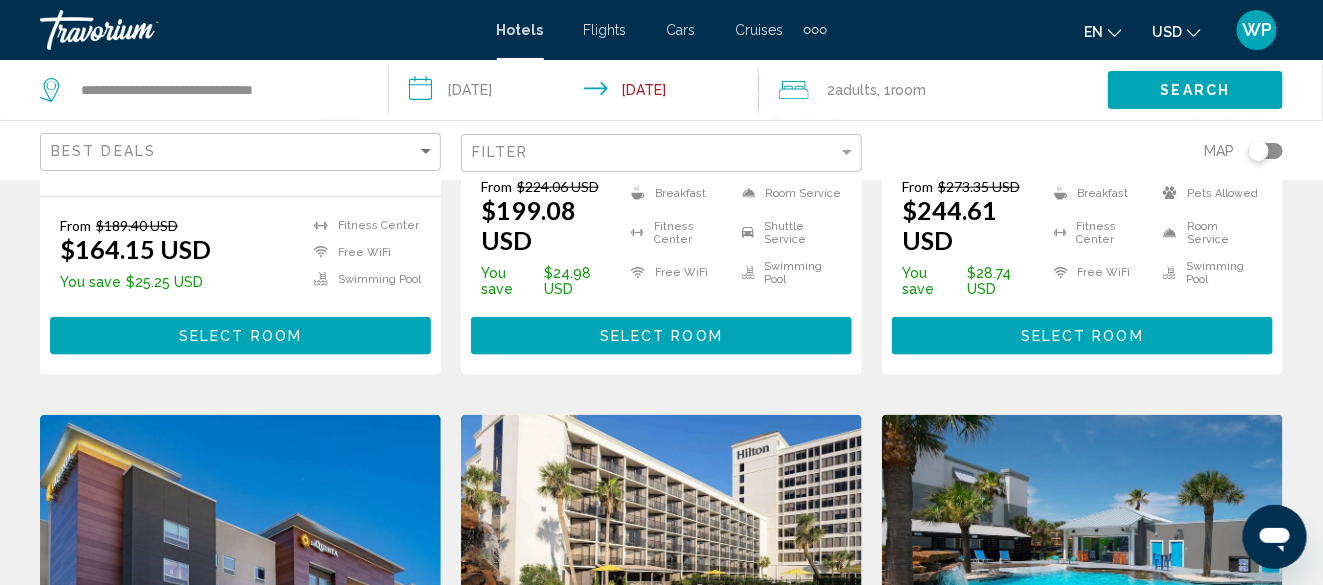scroll, scrollTop: 600, scrollLeft: 0, axis: vertical 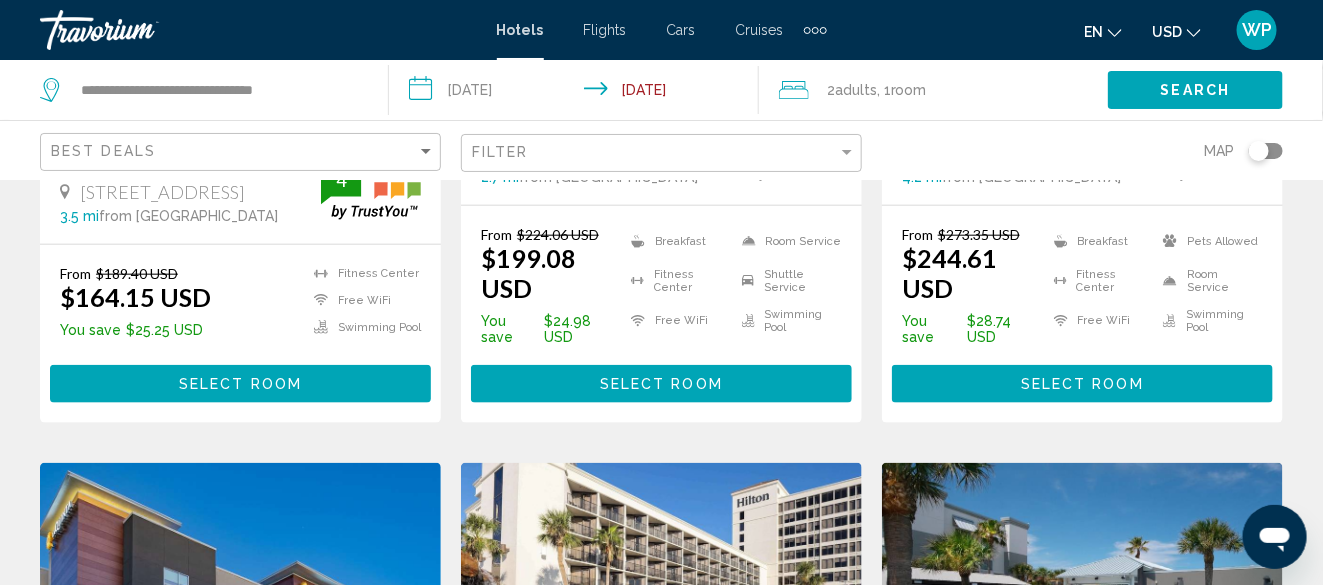click on "Select Room" at bounding box center (661, 385) 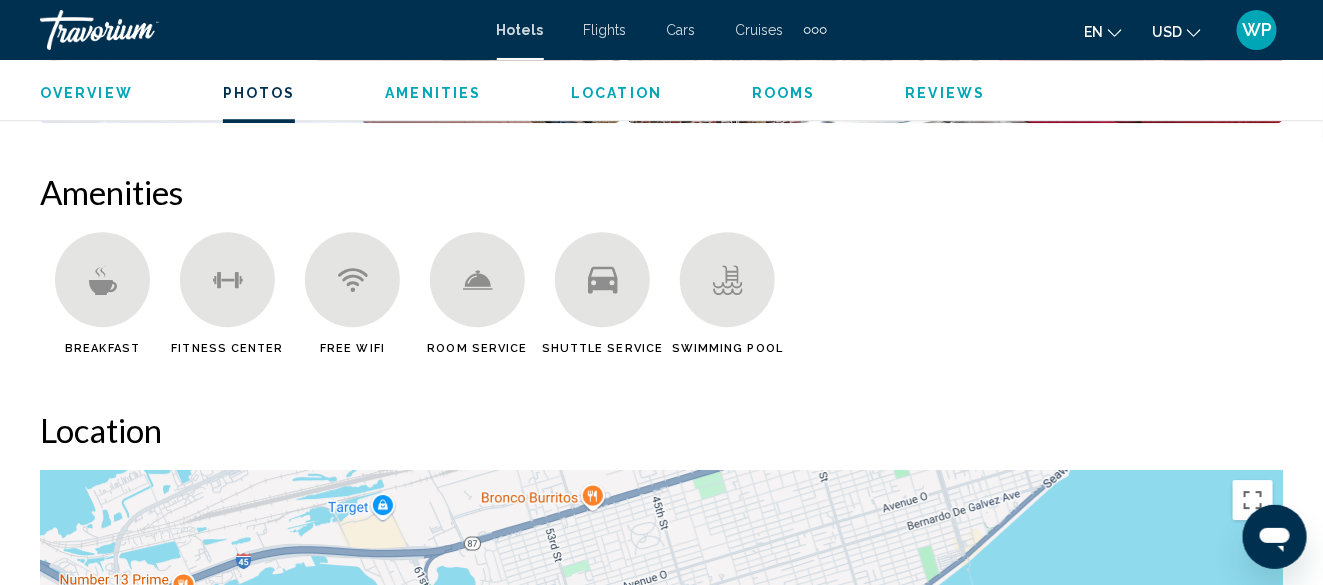 scroll, scrollTop: 1942, scrollLeft: 0, axis: vertical 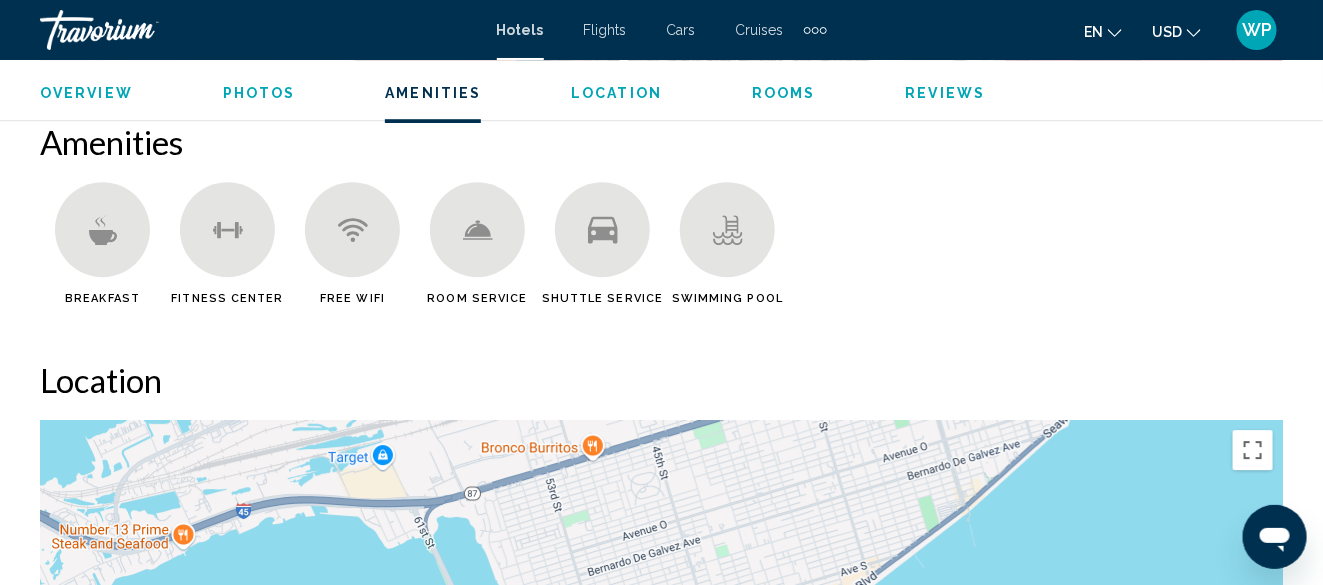 click on "Overview" at bounding box center (86, 93) 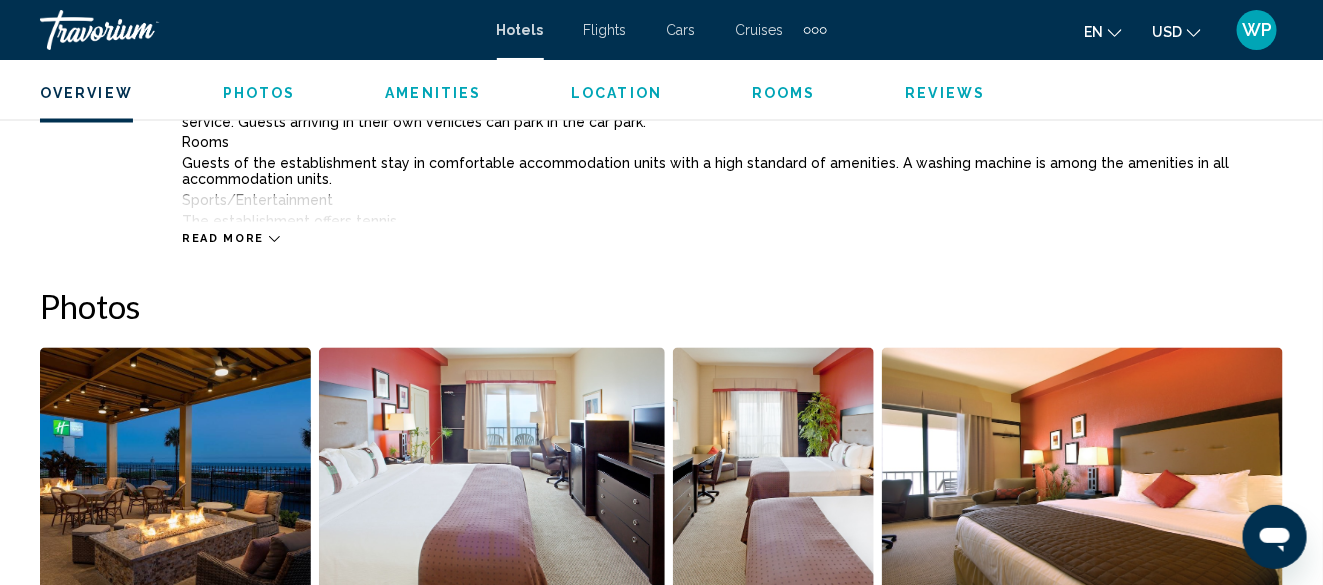 scroll, scrollTop: 990, scrollLeft: 0, axis: vertical 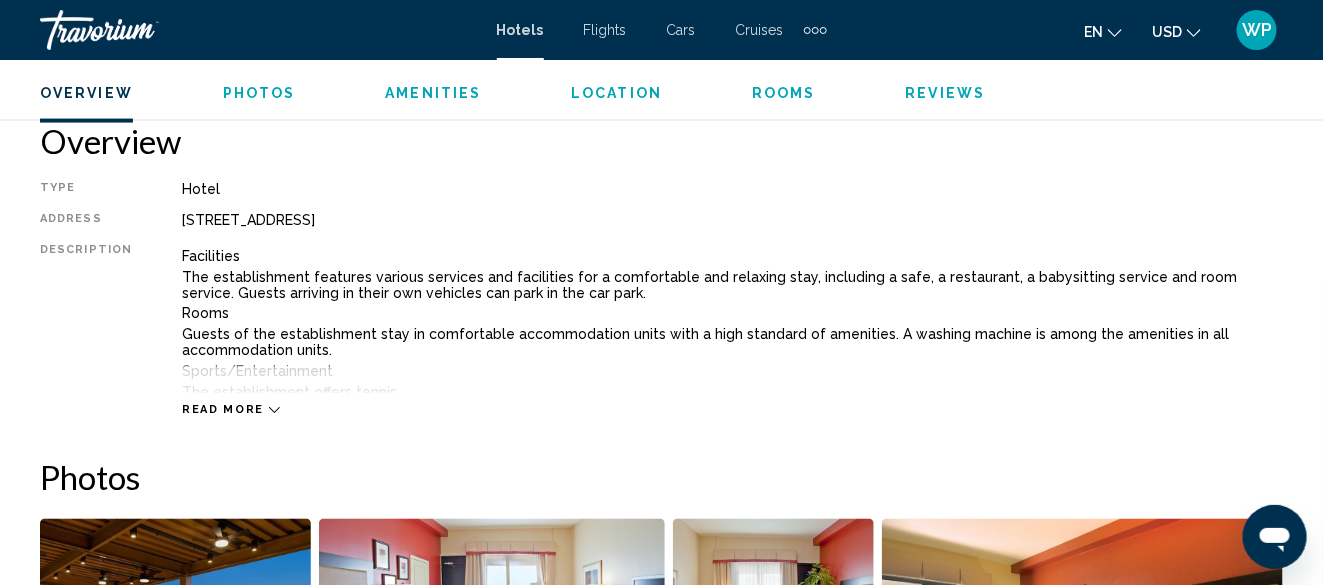 click on "Read more" at bounding box center [223, 410] 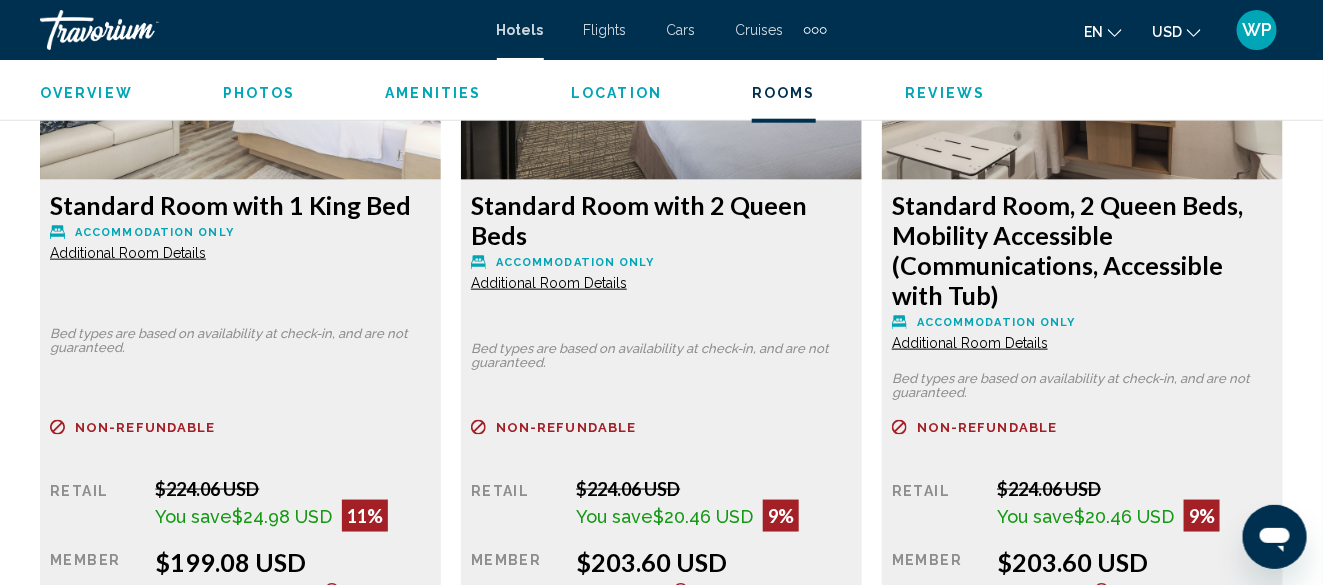 scroll, scrollTop: 3190, scrollLeft: 0, axis: vertical 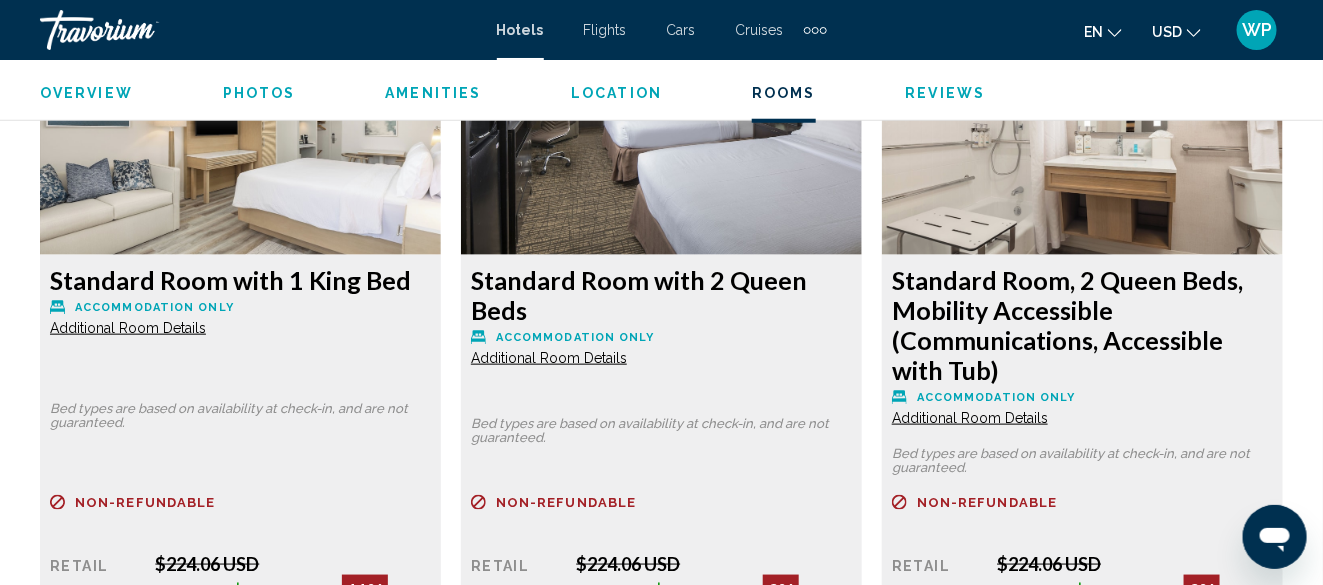 click on "Additional Room Details" at bounding box center (128, 328) 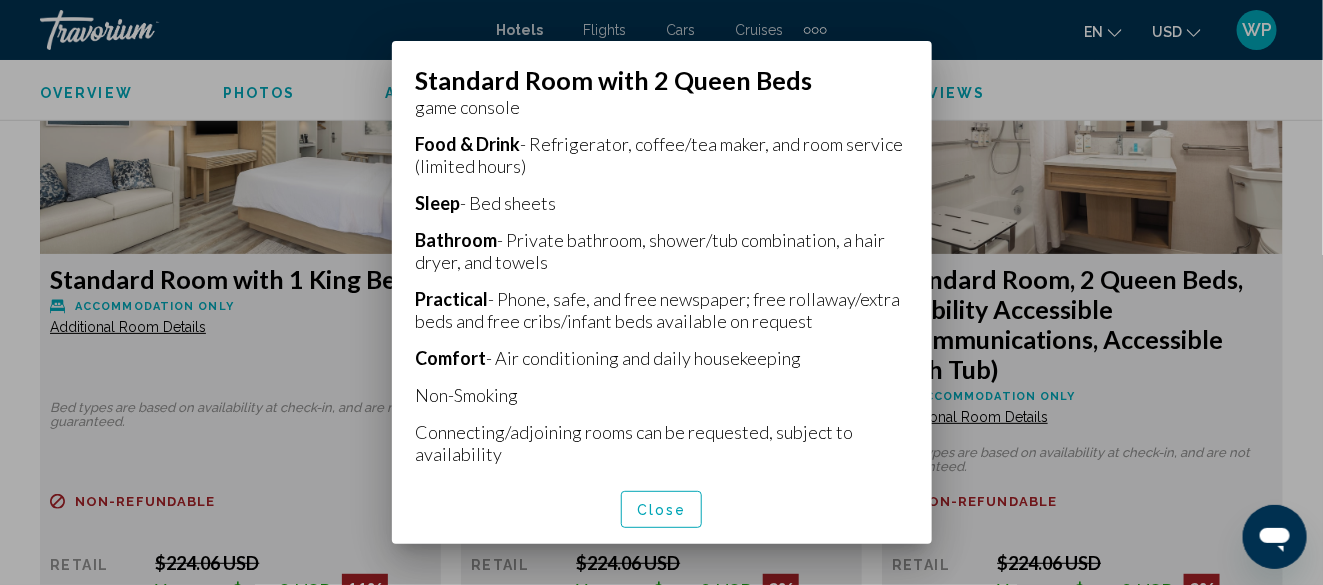 scroll, scrollTop: 482, scrollLeft: 0, axis: vertical 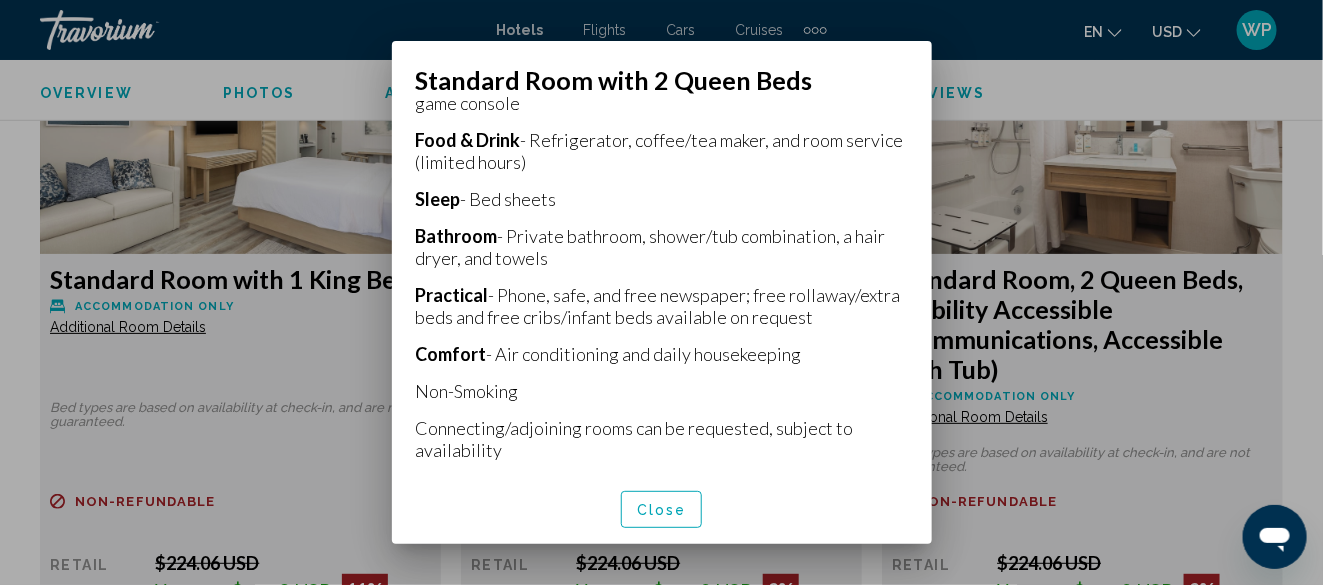 click on "Close" at bounding box center [662, 510] 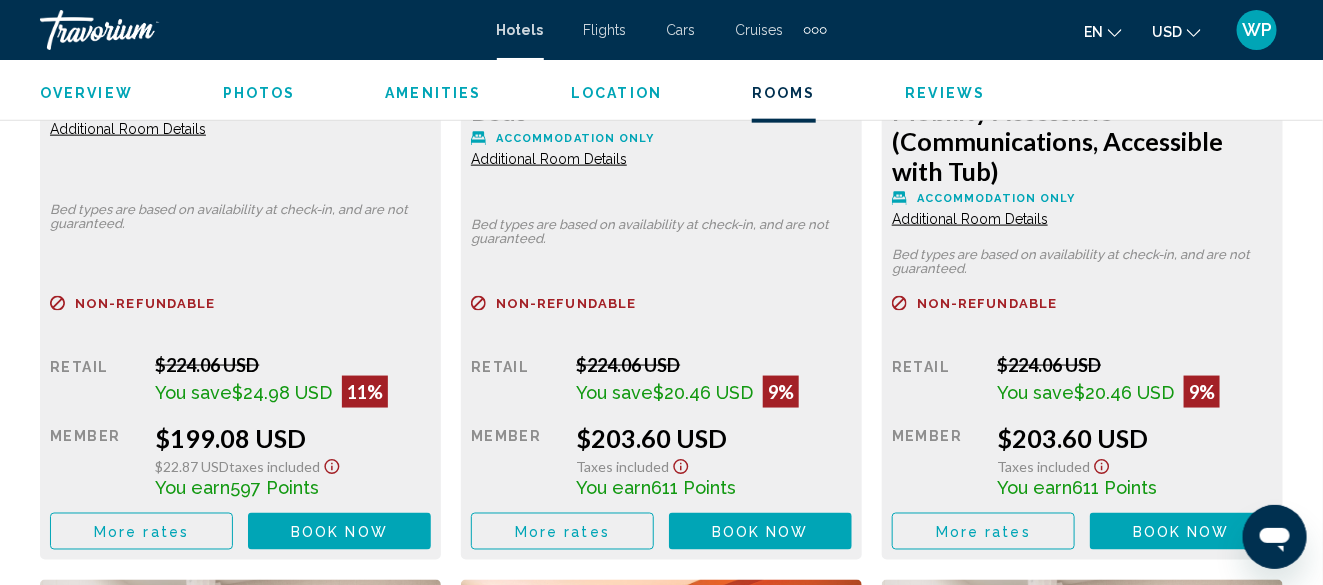 scroll, scrollTop: 3390, scrollLeft: 0, axis: vertical 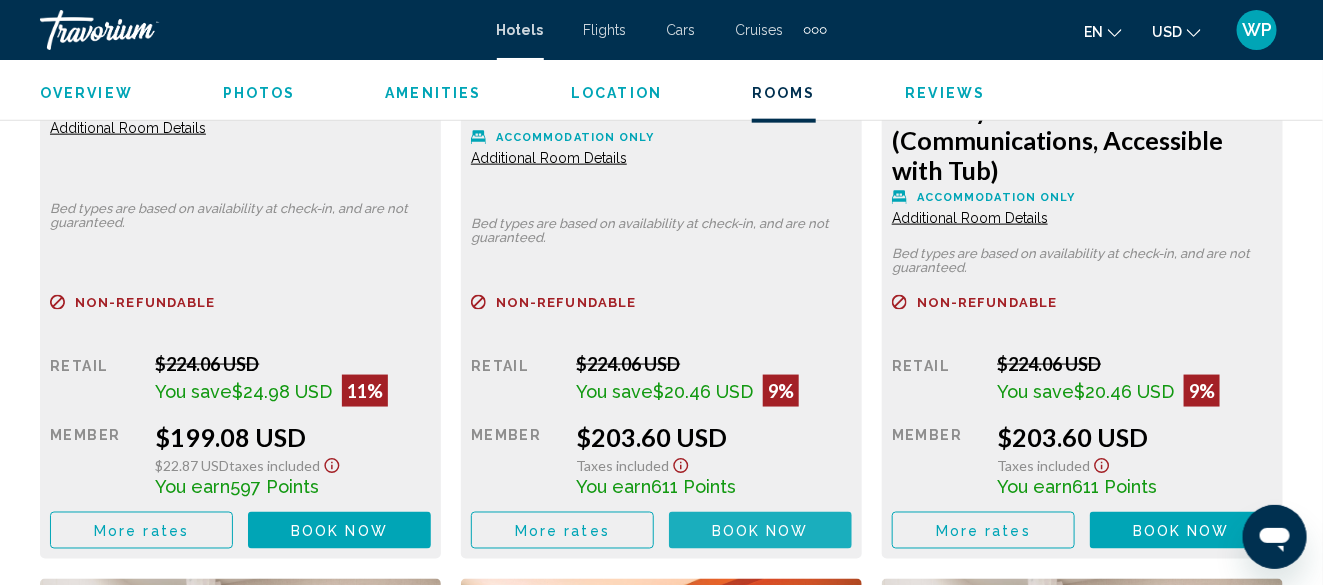 click on "Book now" at bounding box center [760, 531] 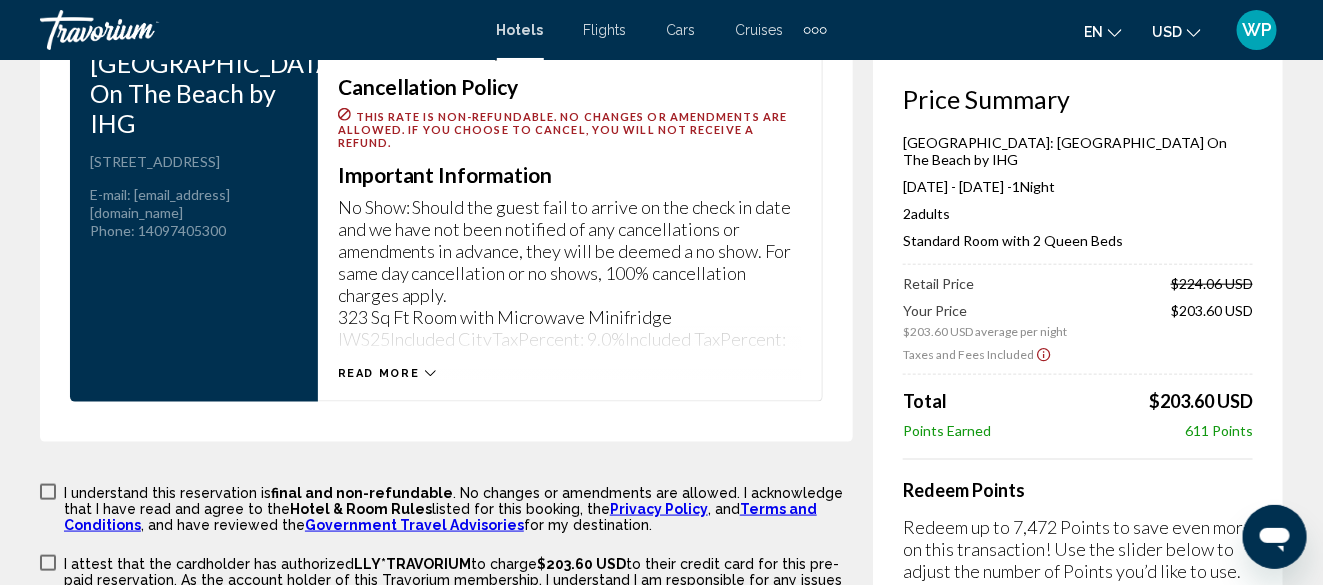 scroll, scrollTop: 3200, scrollLeft: 0, axis: vertical 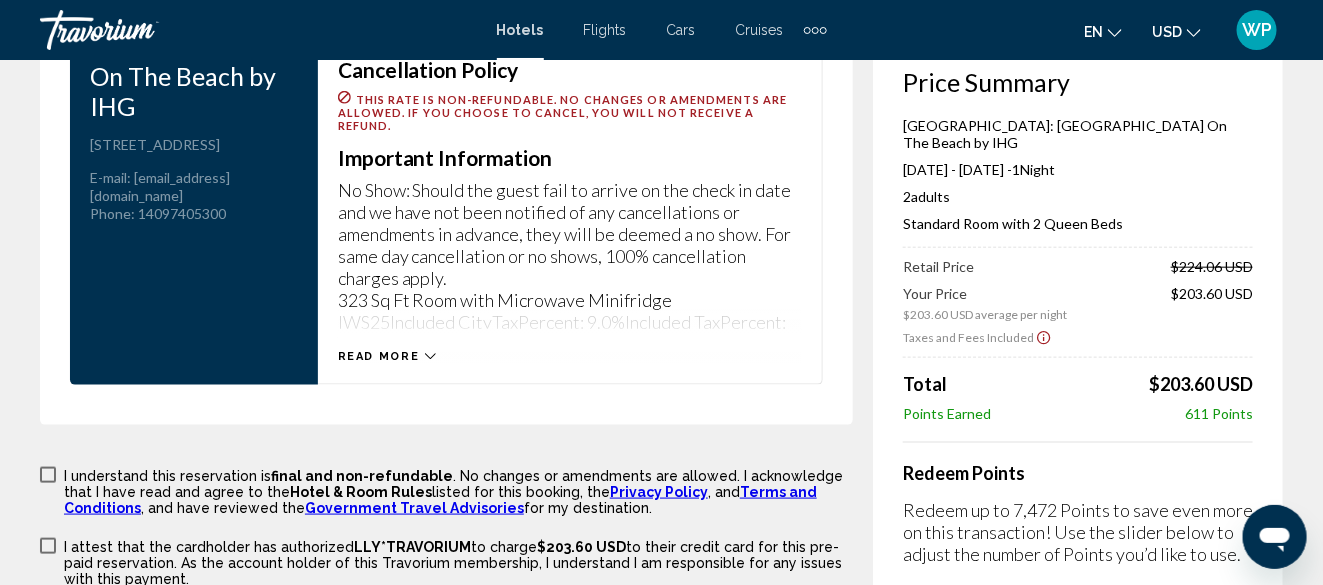 click on "Read more" at bounding box center (379, 356) 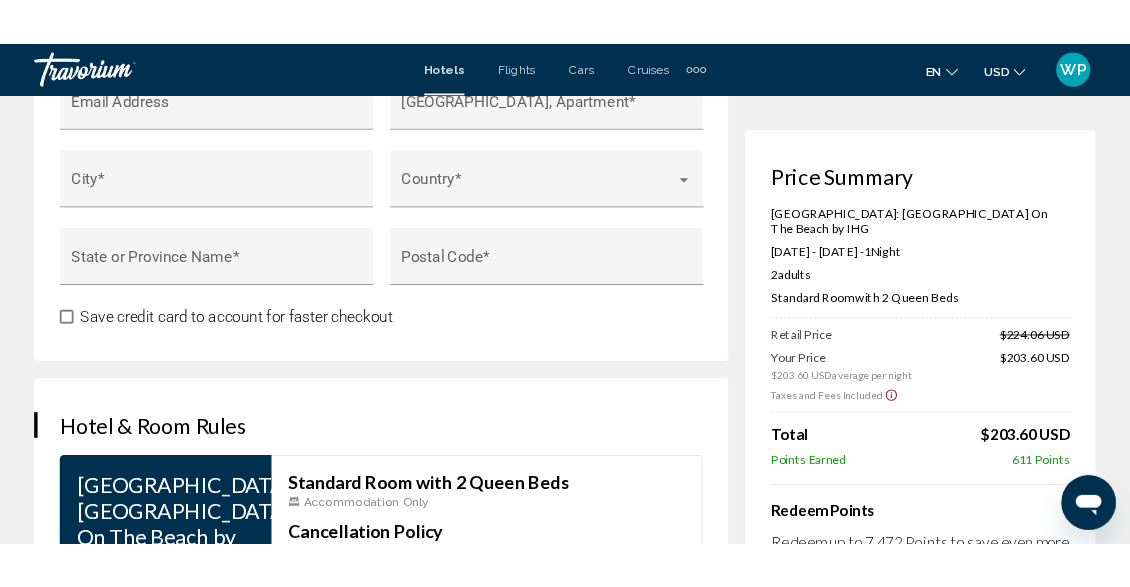 scroll, scrollTop: 3100, scrollLeft: 0, axis: vertical 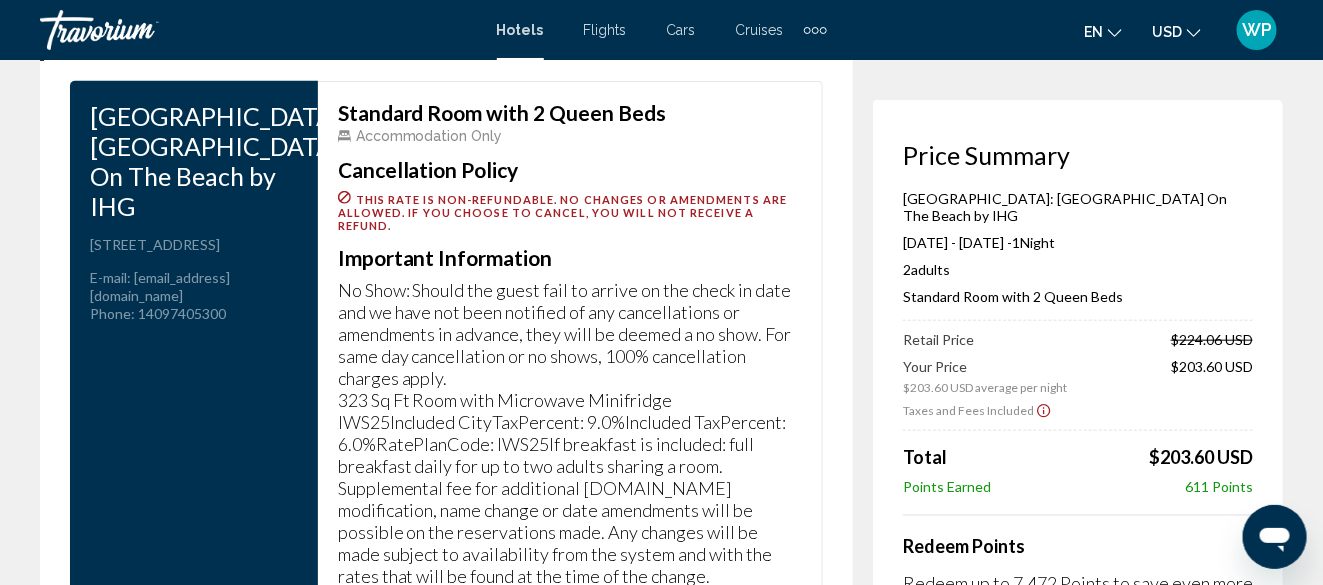 drag, startPoint x: 134, startPoint y: 226, endPoint x: 254, endPoint y: 227, distance: 120.004166 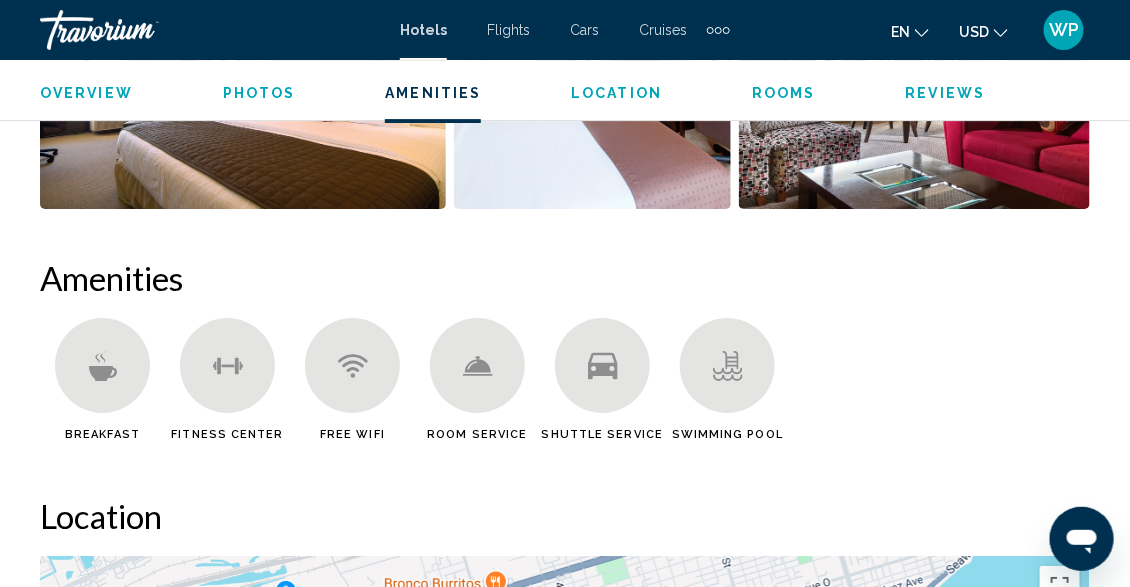 scroll, scrollTop: 1941, scrollLeft: 0, axis: vertical 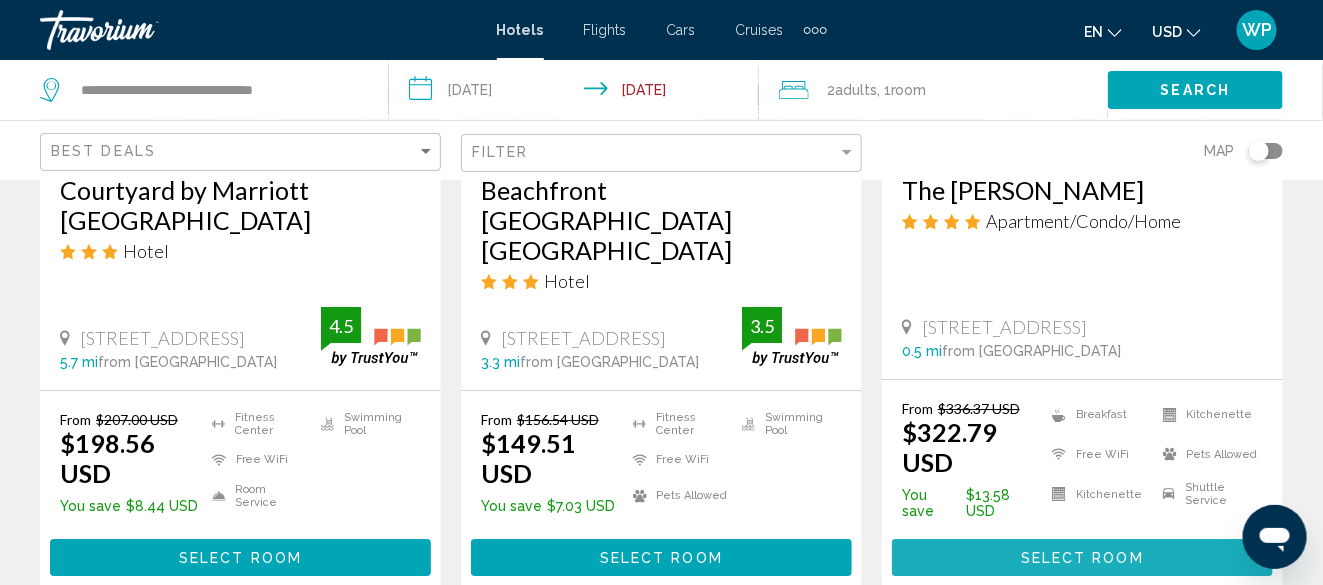 click on "Select Room" at bounding box center [1082, 558] 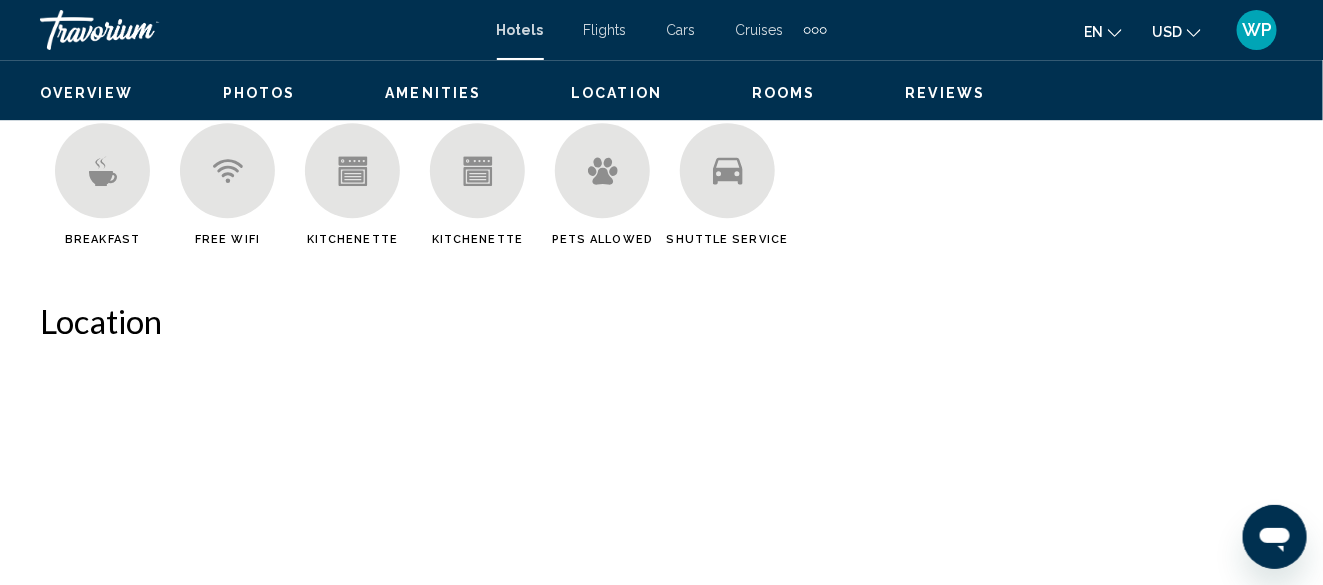 scroll, scrollTop: 242, scrollLeft: 0, axis: vertical 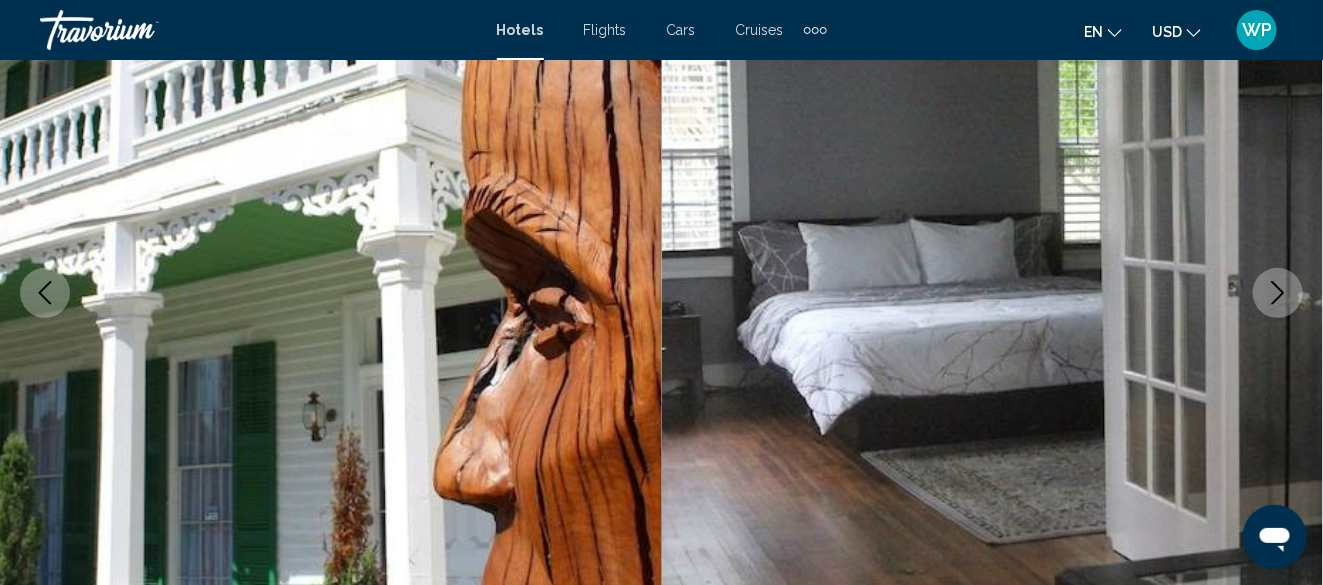 click 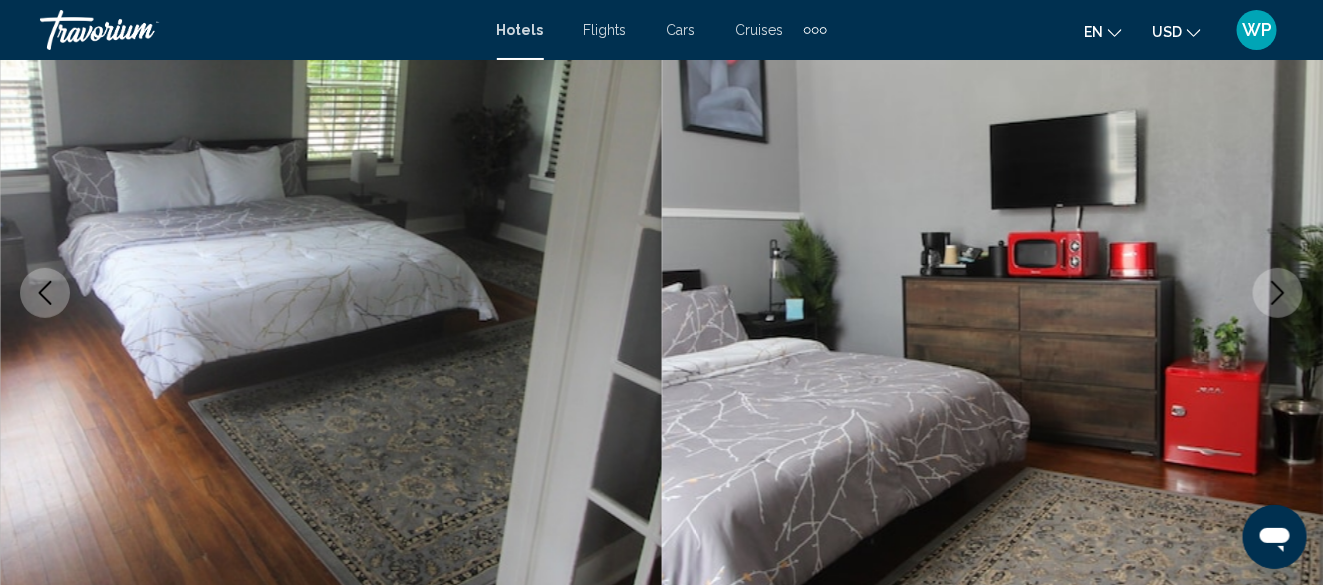 click 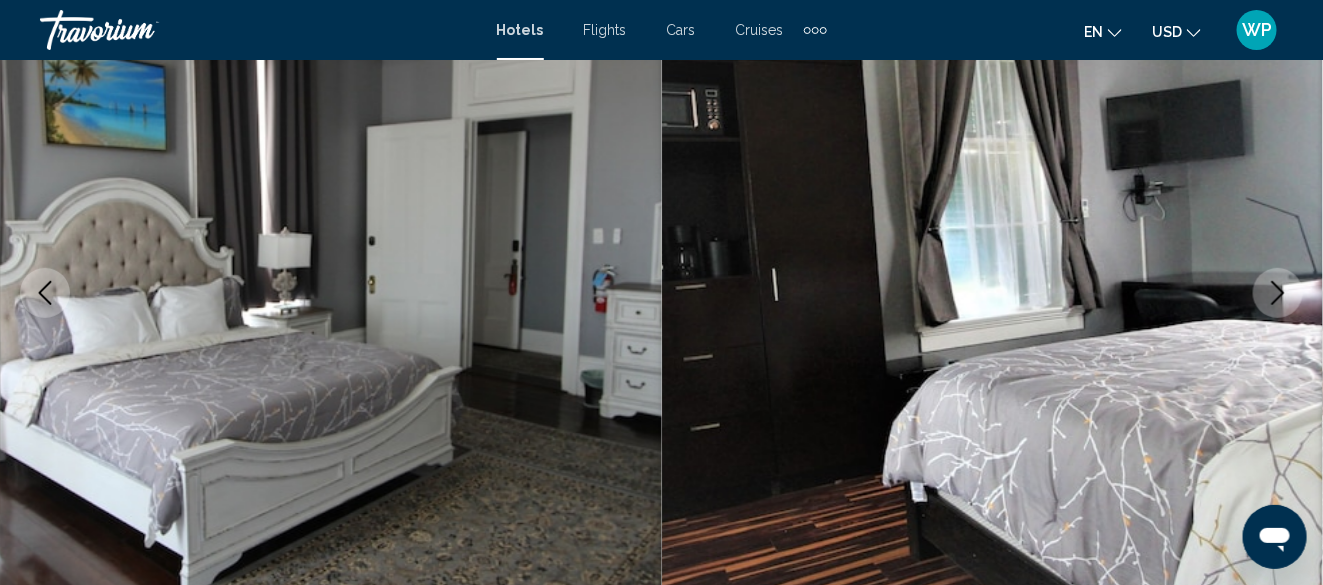 click 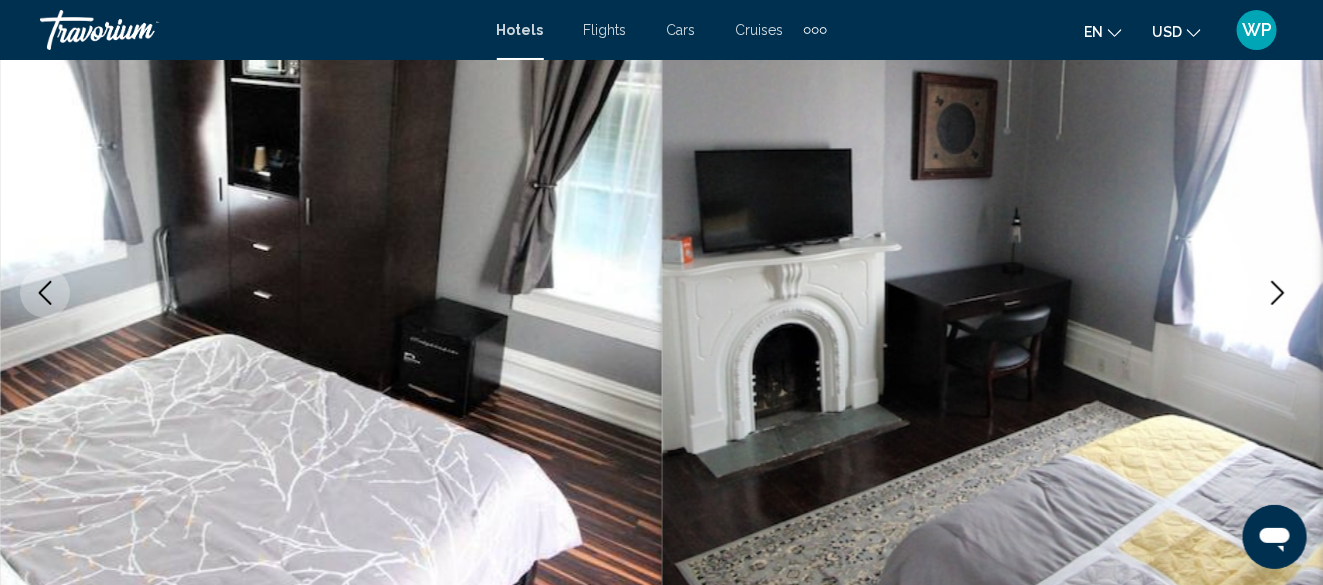 click 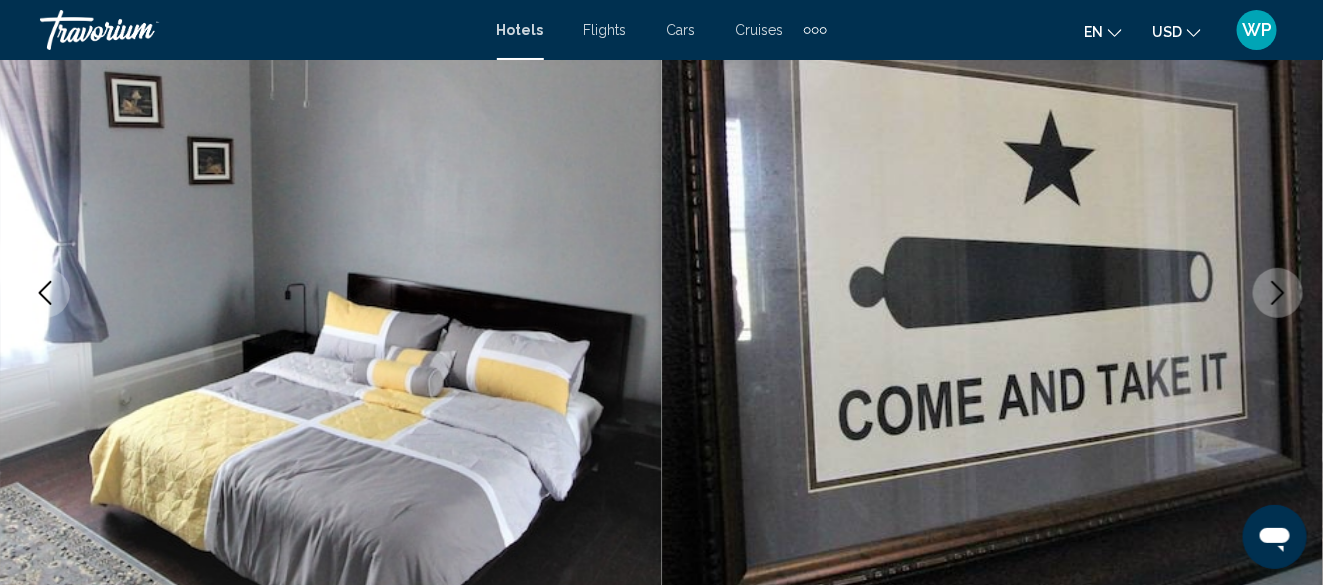 click 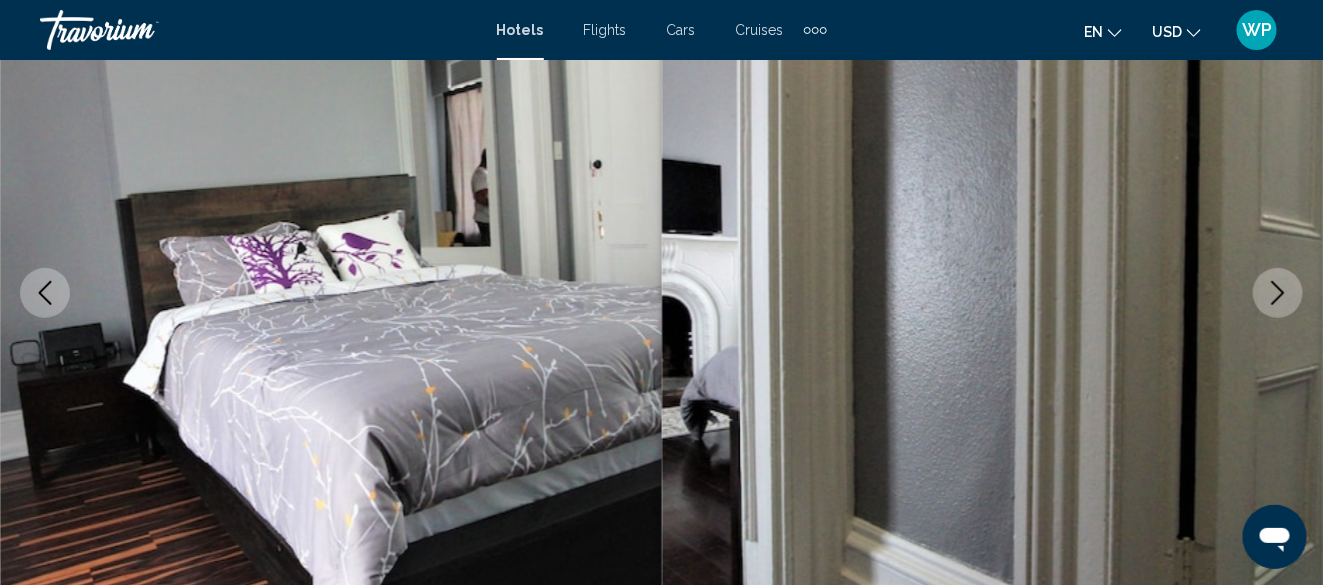 click 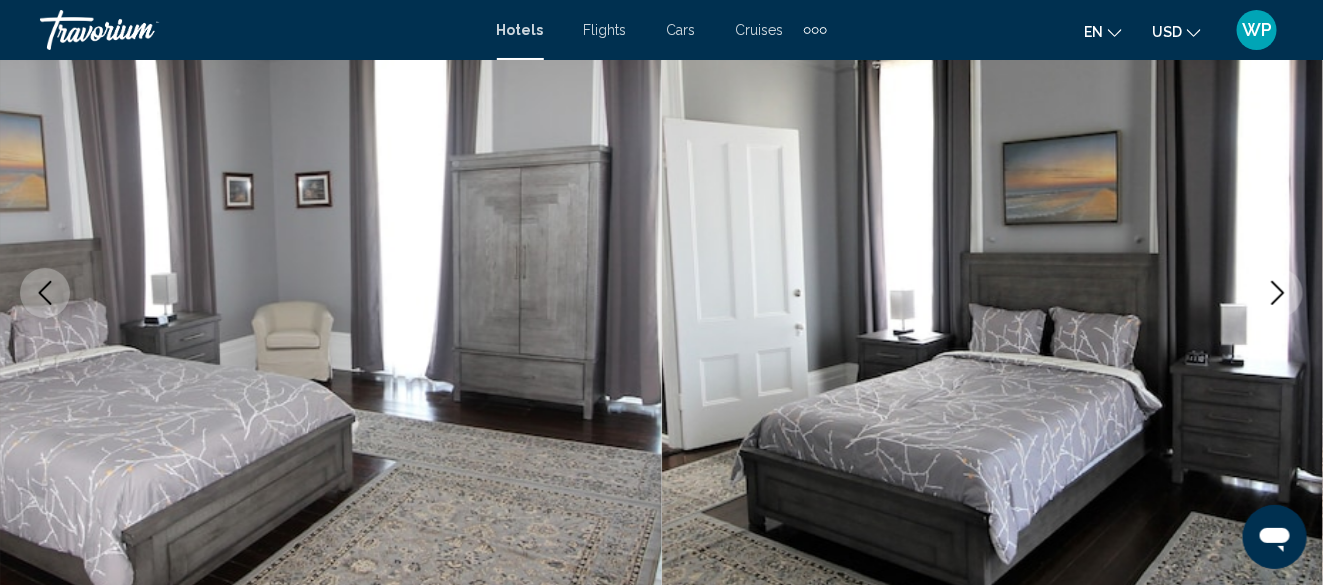 click 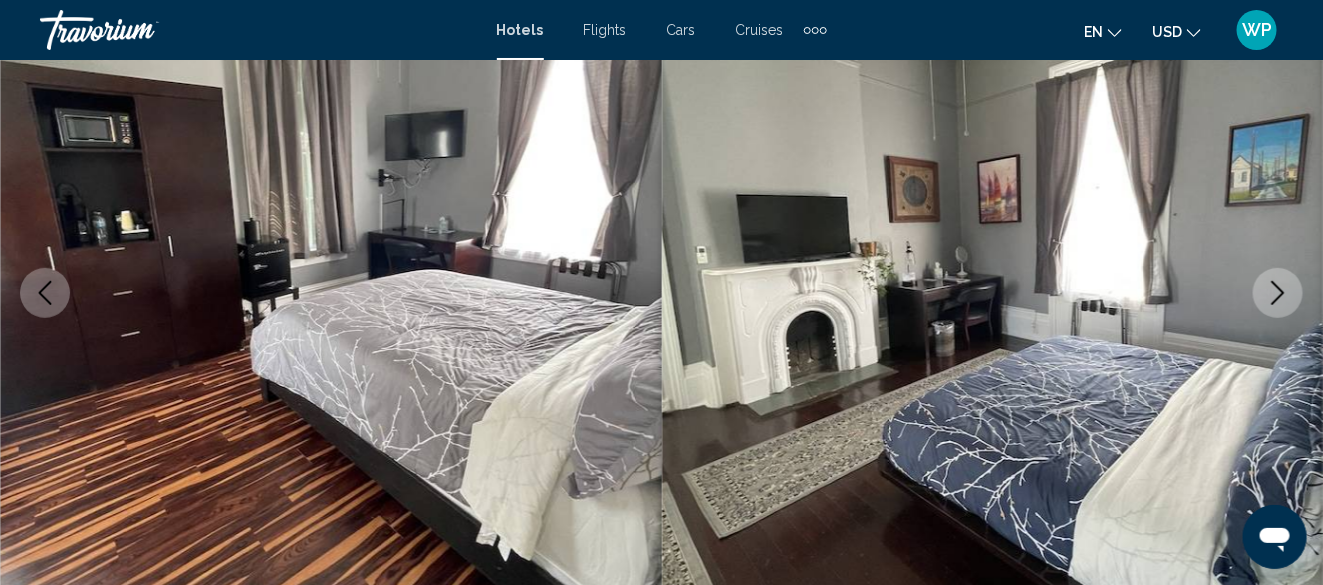 click 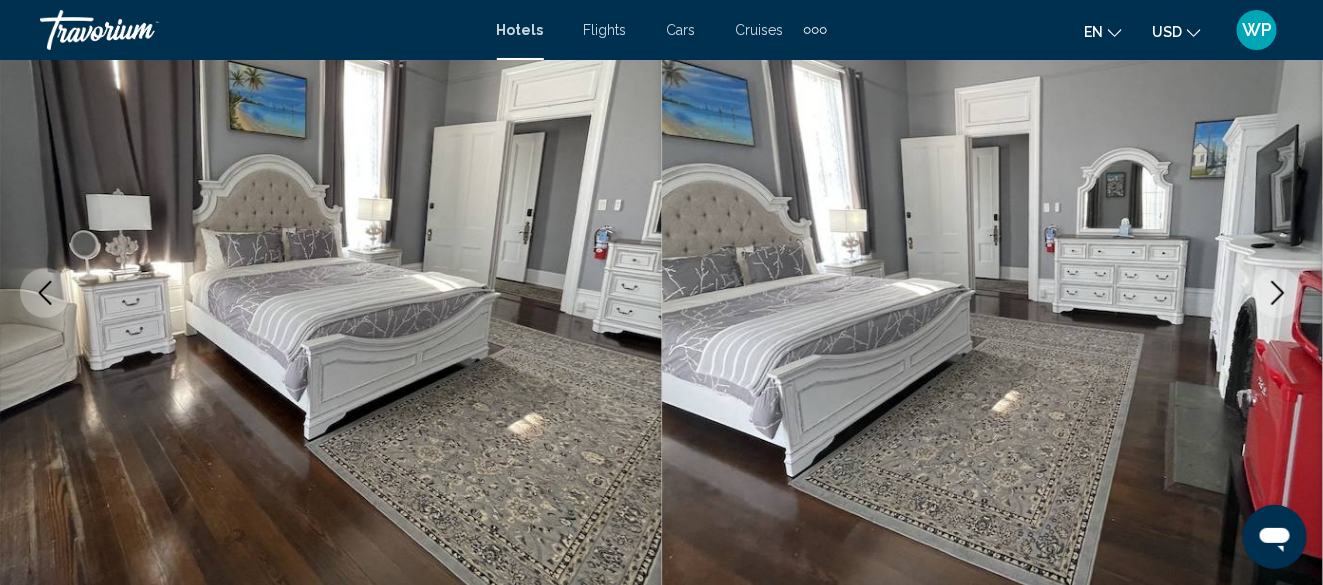 click 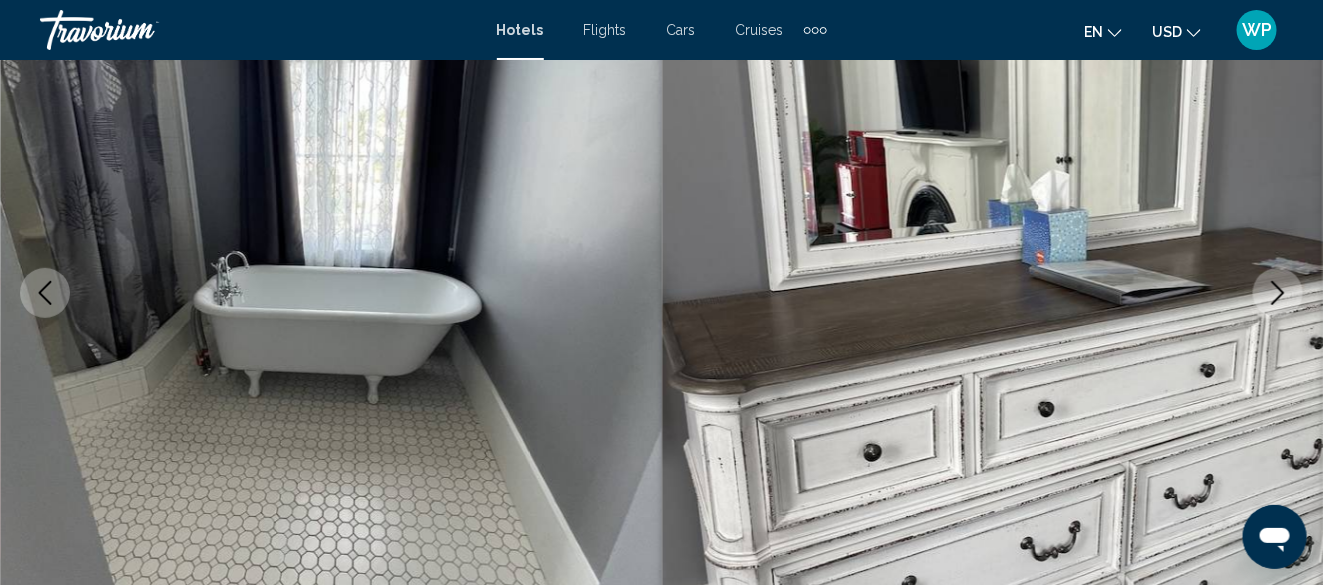 click 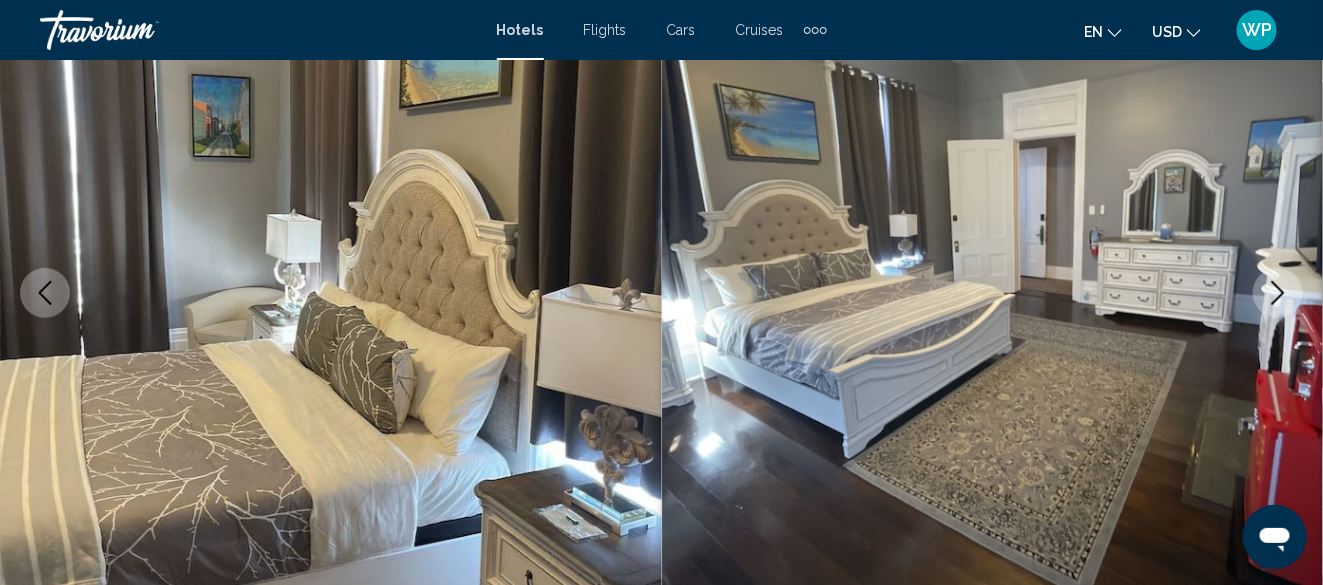 click 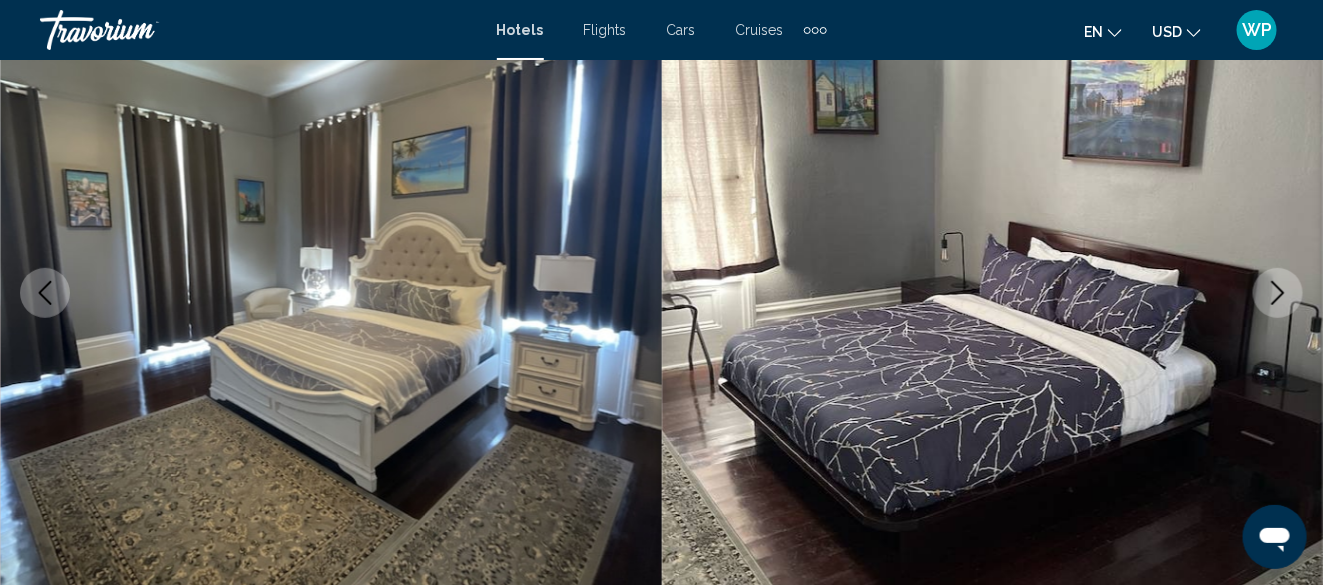 click 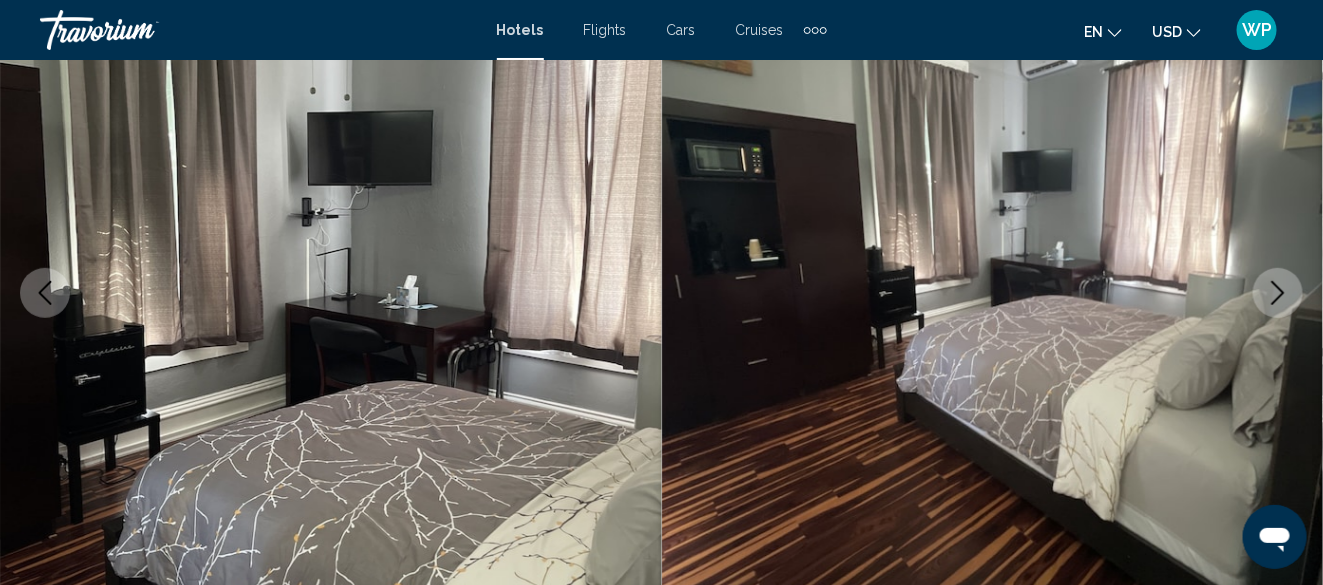 click 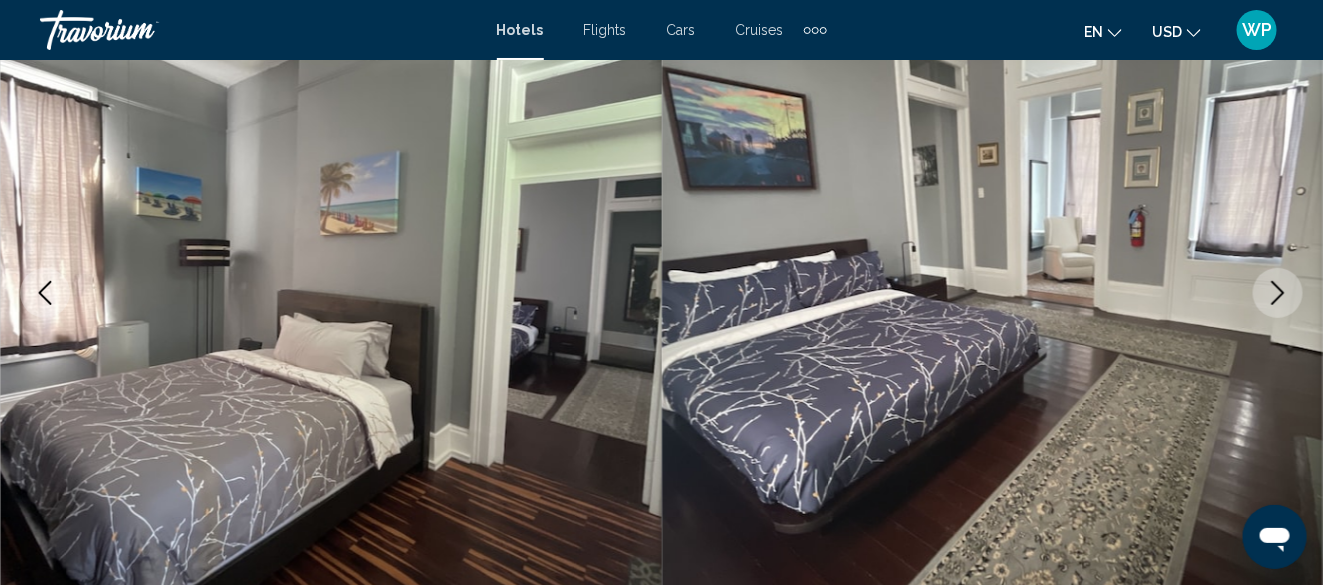 click 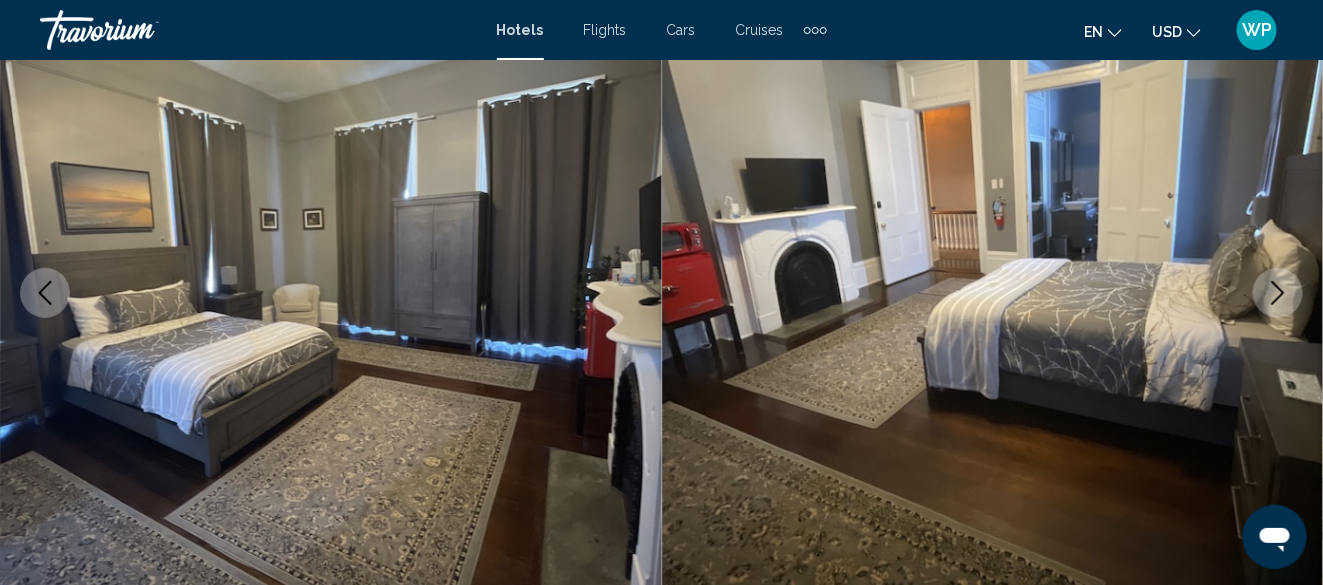 click 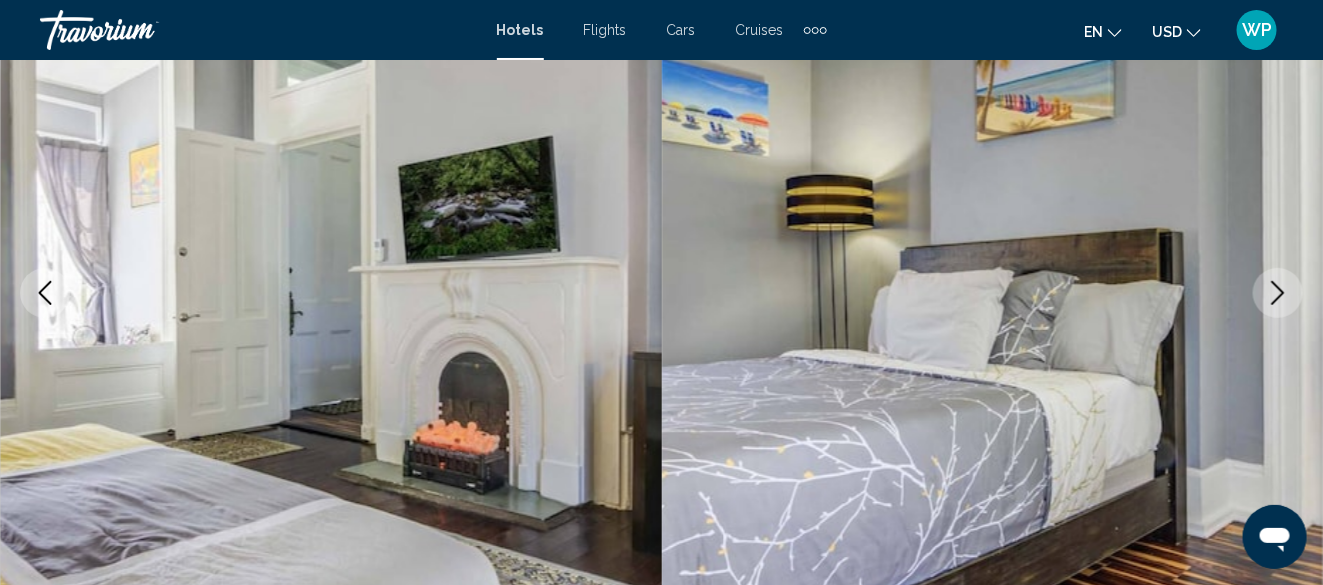 click 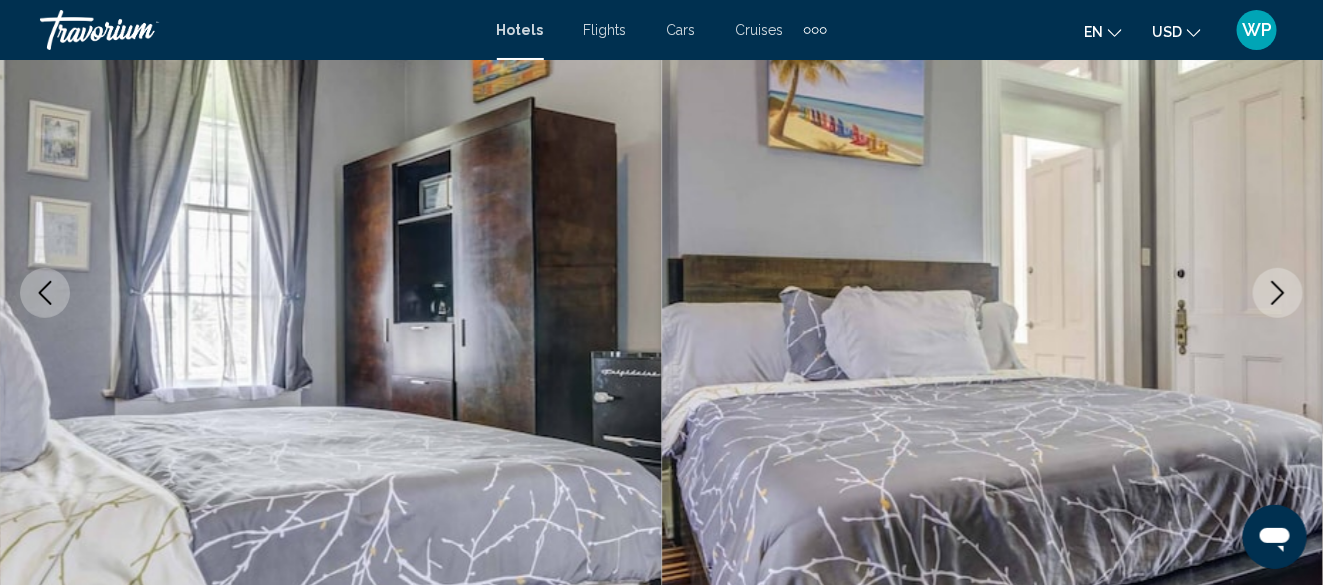 click 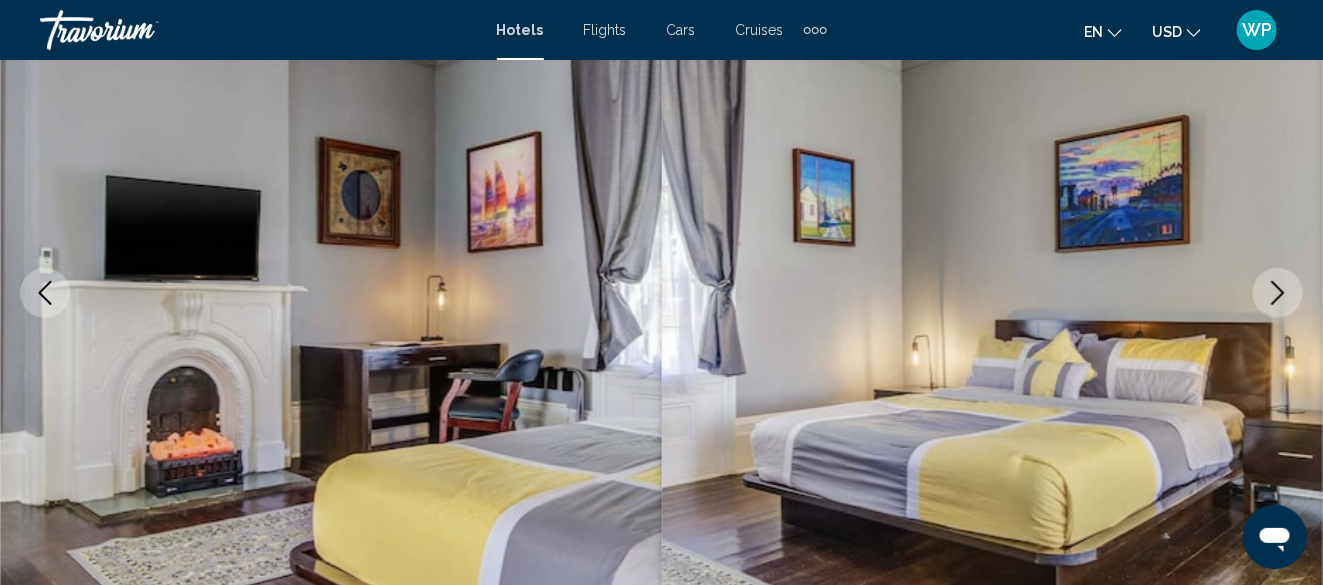 click 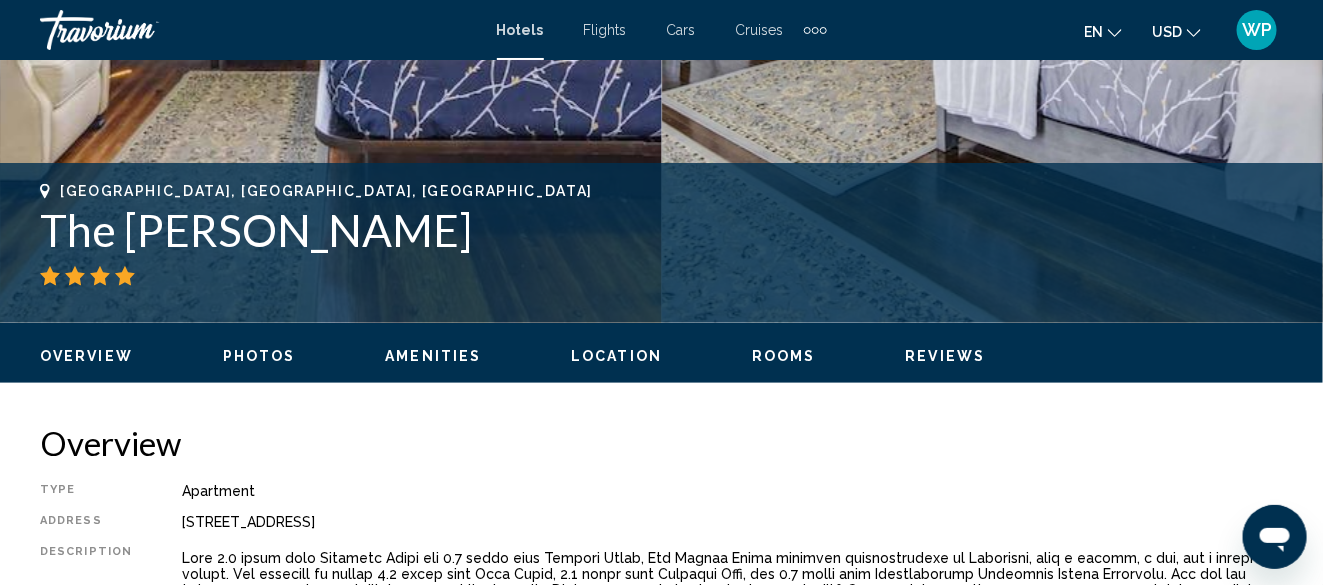 scroll, scrollTop: 842, scrollLeft: 0, axis: vertical 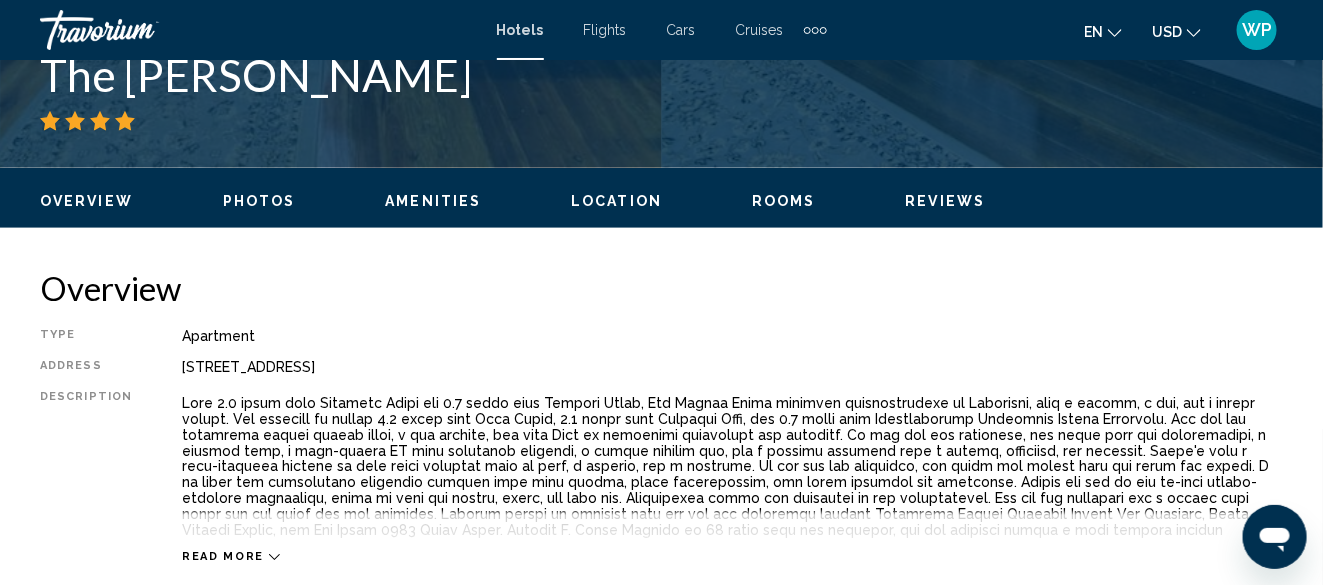 click on "Location" at bounding box center (616, 201) 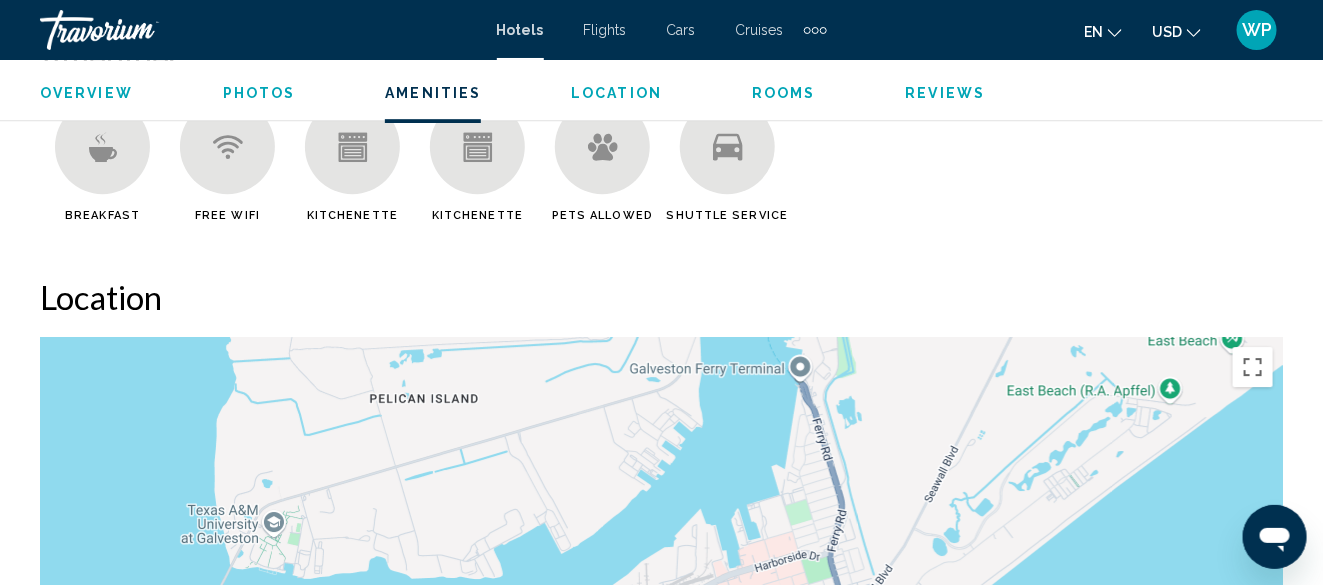 scroll, scrollTop: 2181, scrollLeft: 0, axis: vertical 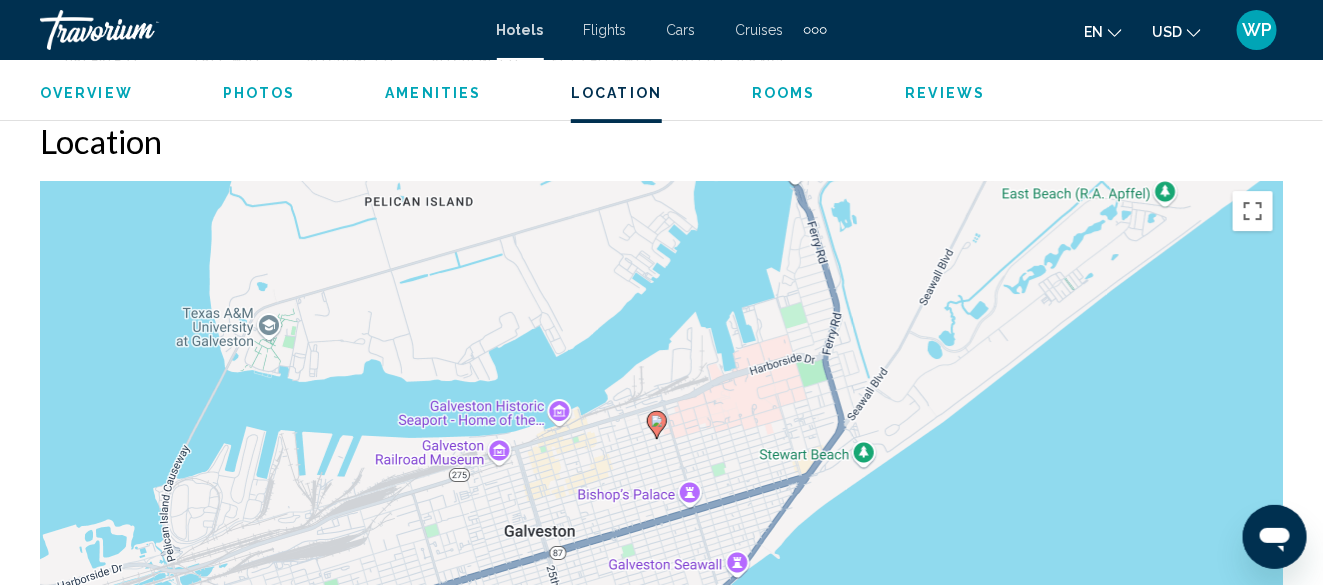 drag, startPoint x: 826, startPoint y: 453, endPoint x: 852, endPoint y: 347, distance: 109.14211 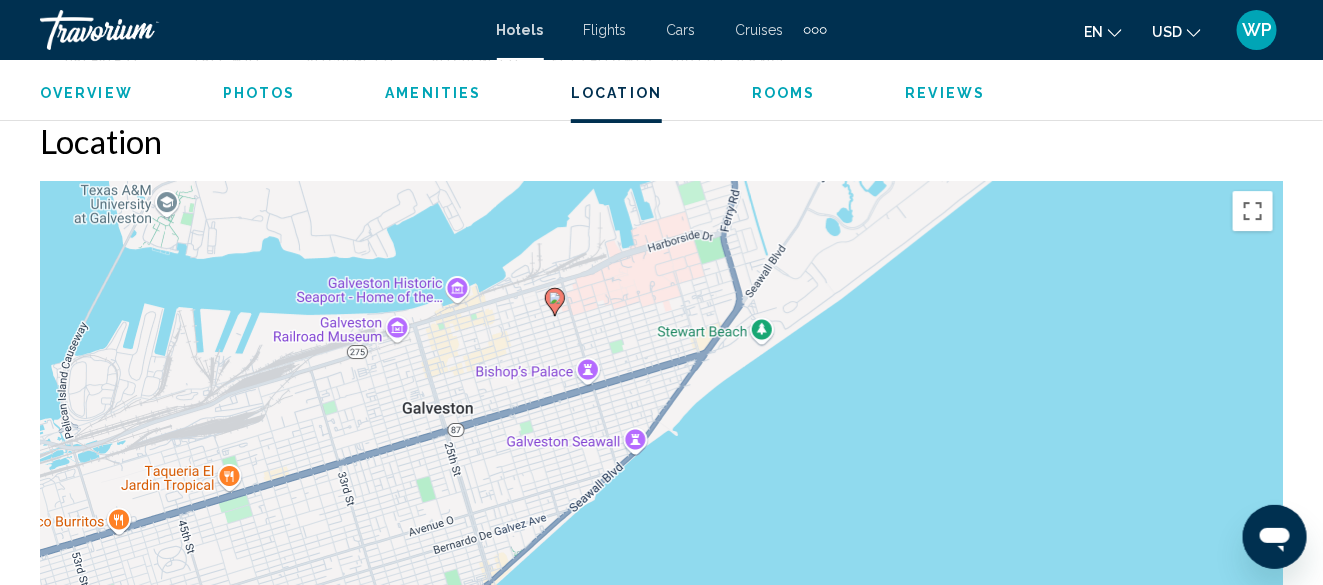 drag, startPoint x: 742, startPoint y: 413, endPoint x: 637, endPoint y: 287, distance: 164.01524 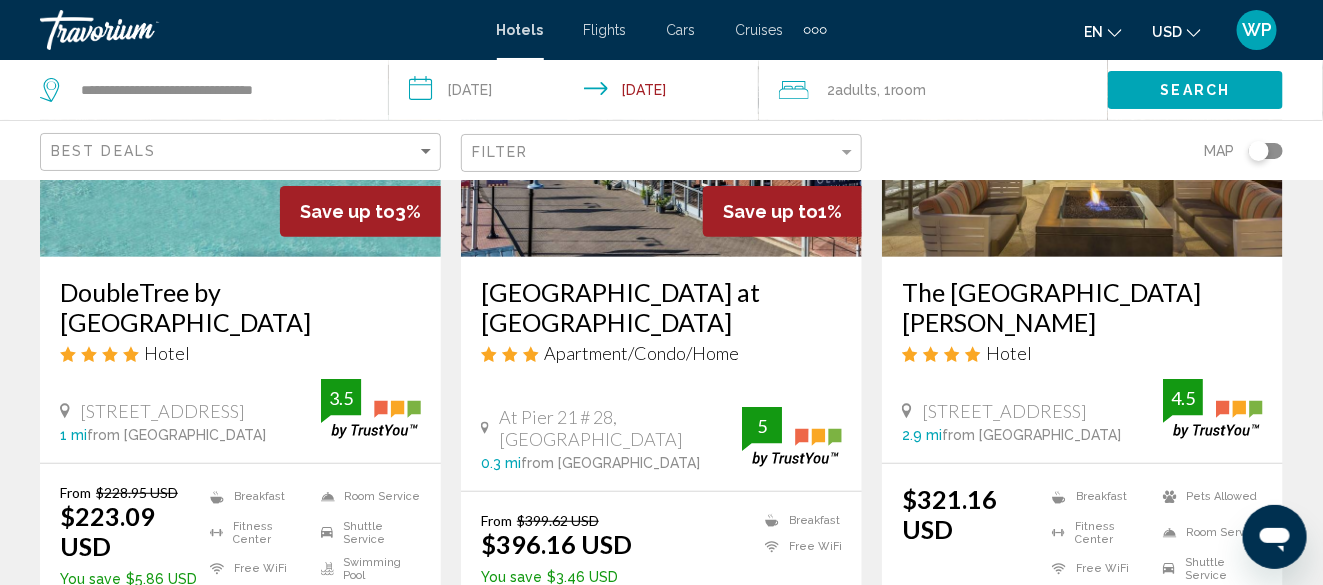 scroll, scrollTop: 2700, scrollLeft: 0, axis: vertical 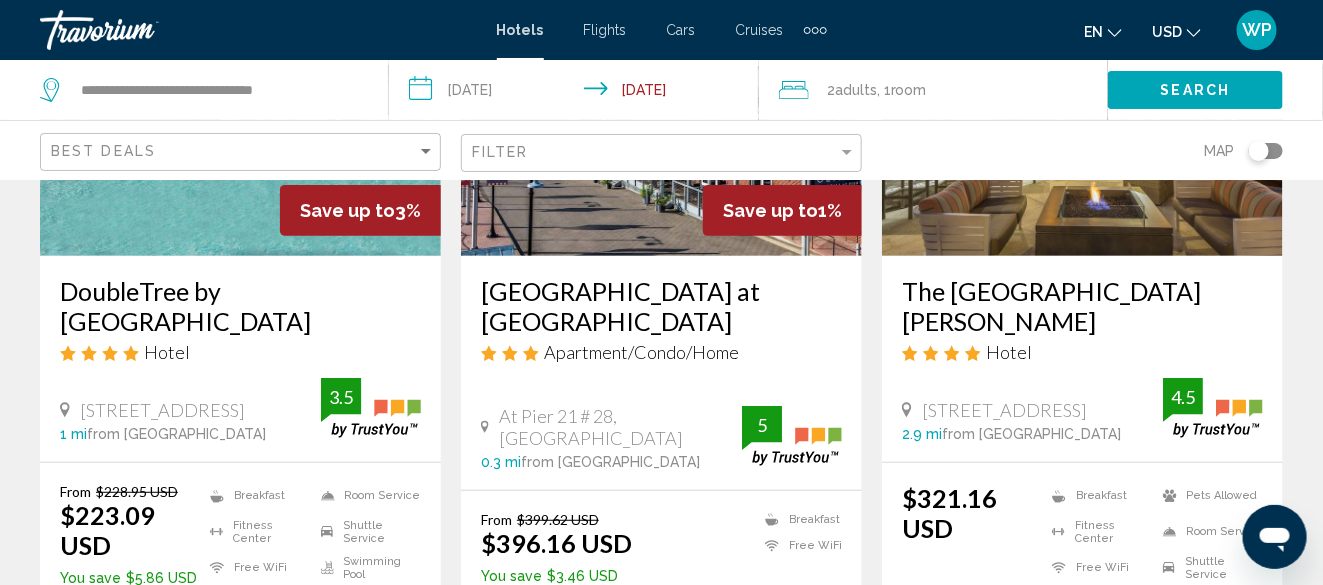 click on "Select Room" at bounding box center [240, 630] 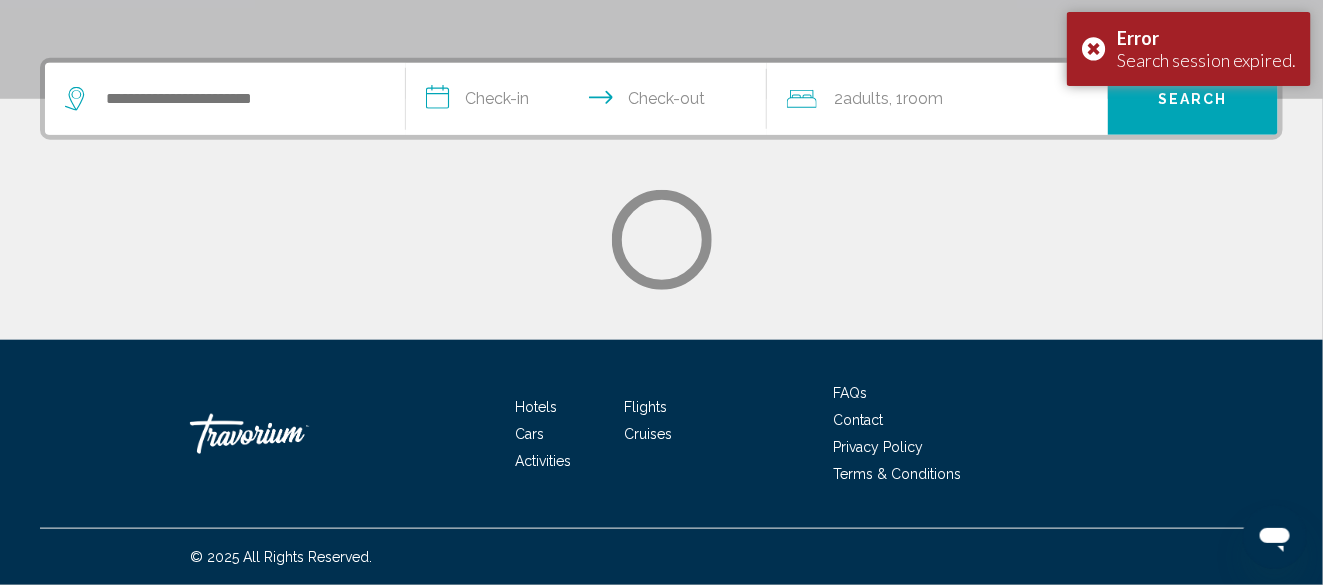 scroll, scrollTop: 0, scrollLeft: 0, axis: both 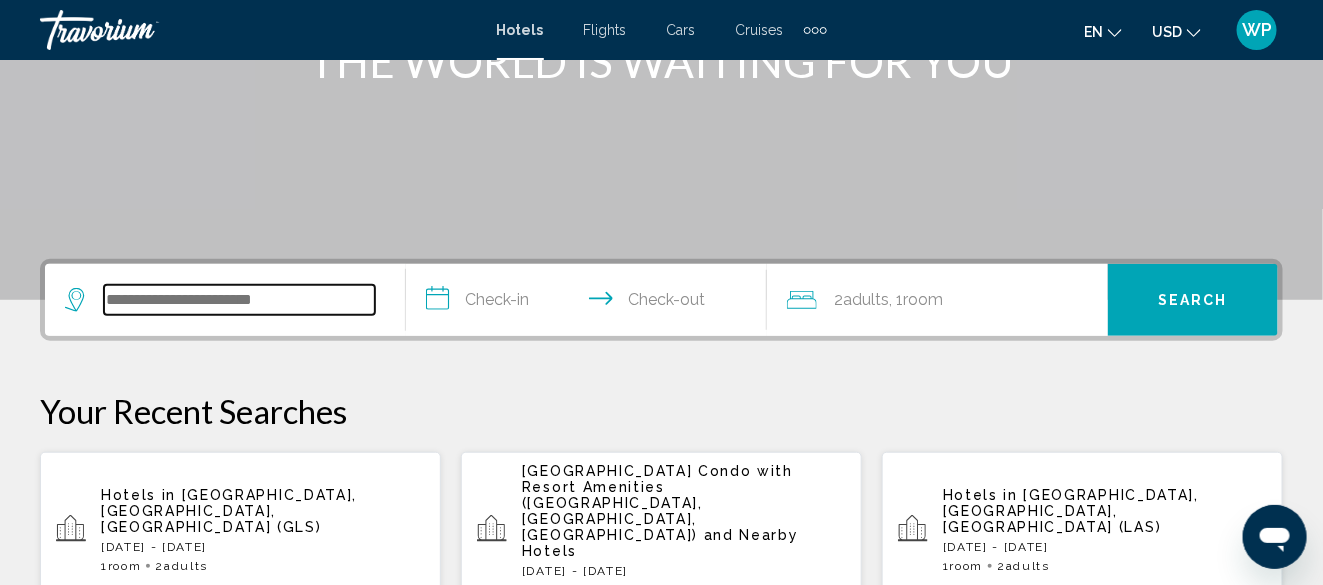 click at bounding box center (239, 300) 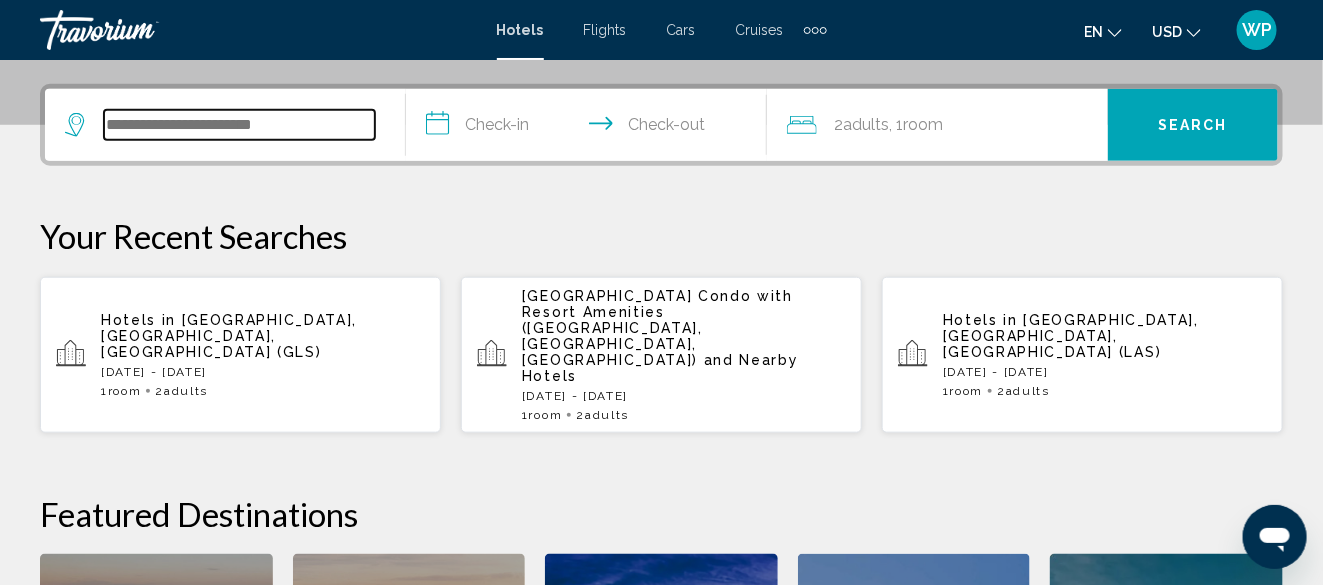 scroll, scrollTop: 494, scrollLeft: 0, axis: vertical 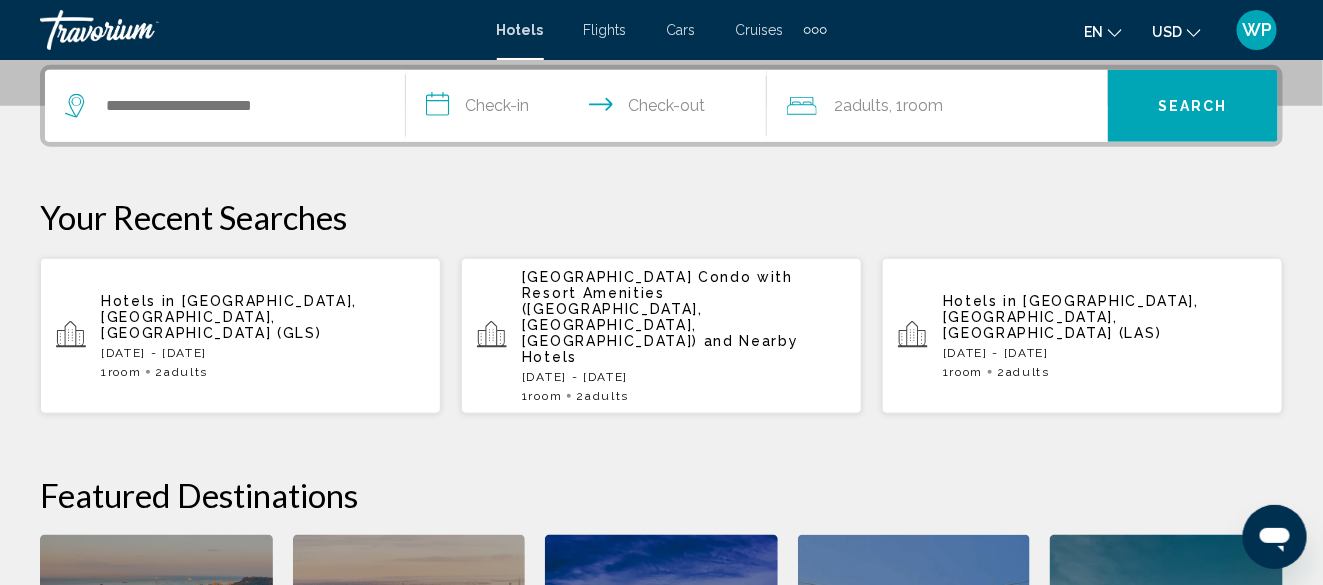 click on "Hotels in    [GEOGRAPHIC_DATA], [GEOGRAPHIC_DATA], [GEOGRAPHIC_DATA] (GLS)  [DATE] - [DATE]  1  Room rooms 2  Adult Adults" at bounding box center [263, 336] 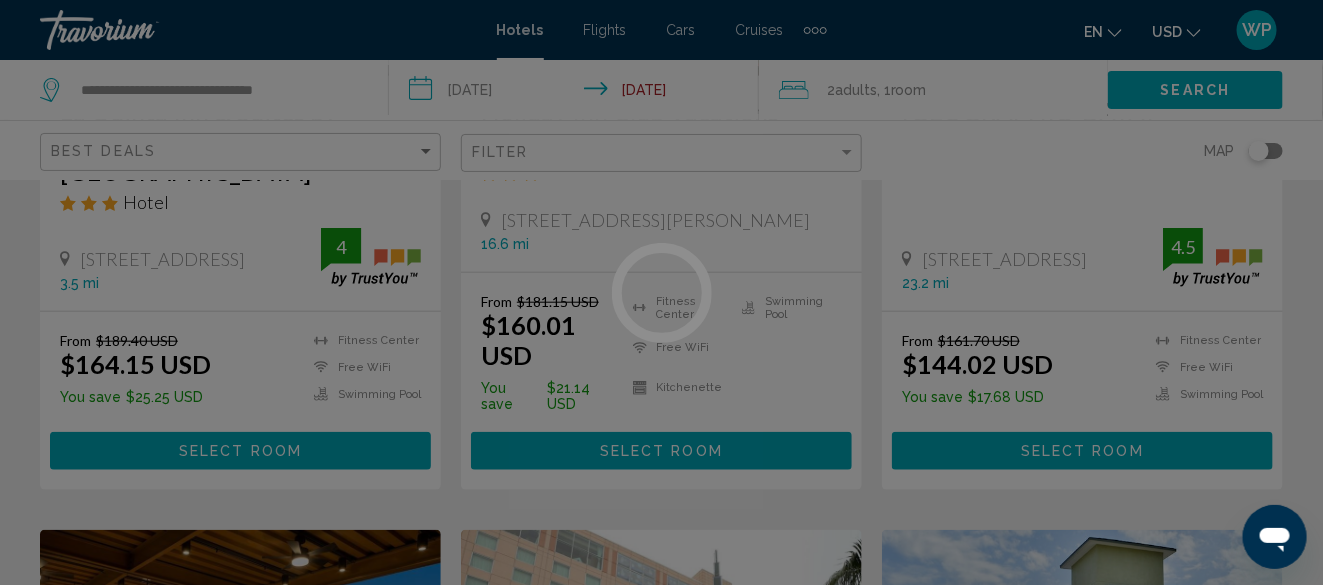 scroll, scrollTop: 0, scrollLeft: 0, axis: both 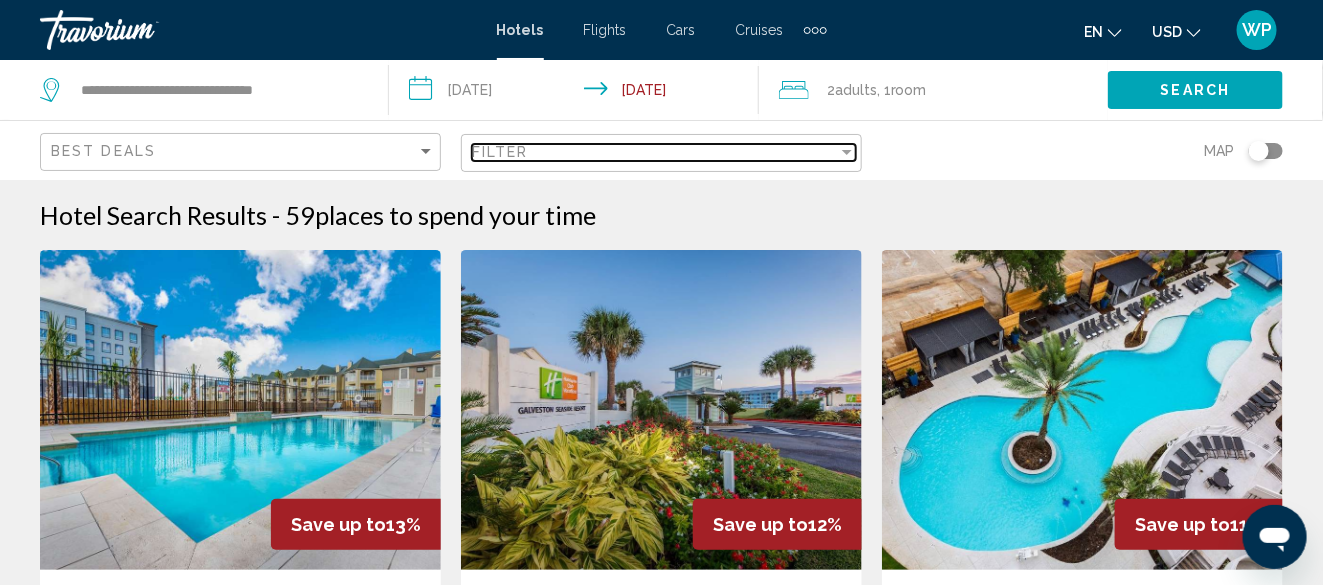 click on "Filter" at bounding box center (655, 152) 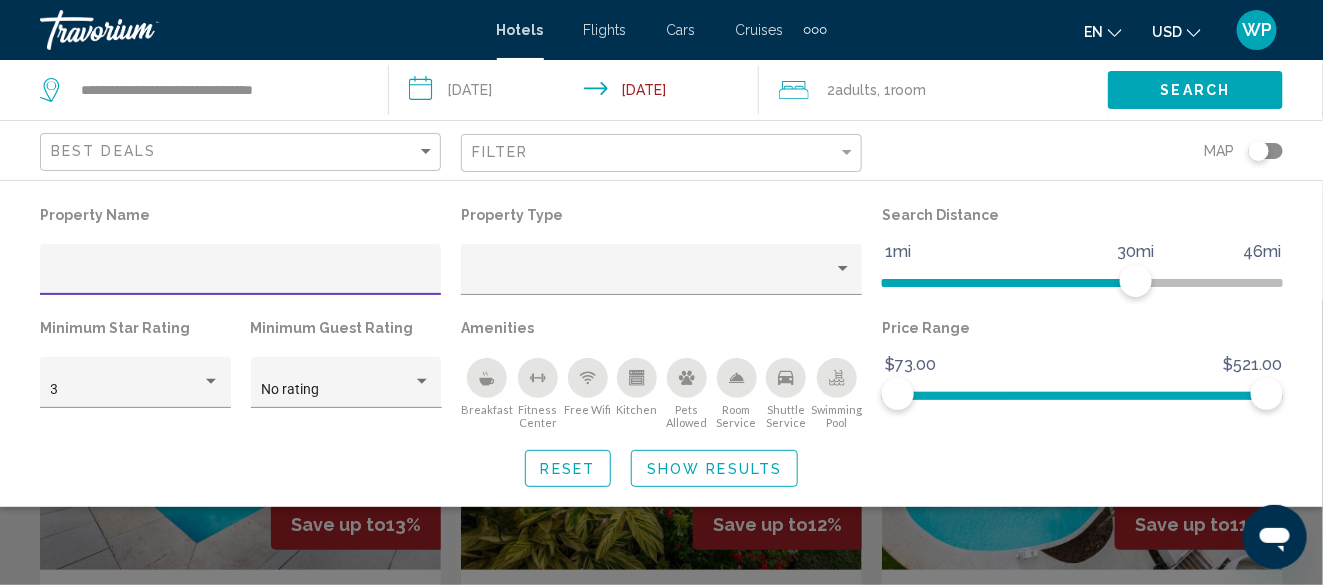 click 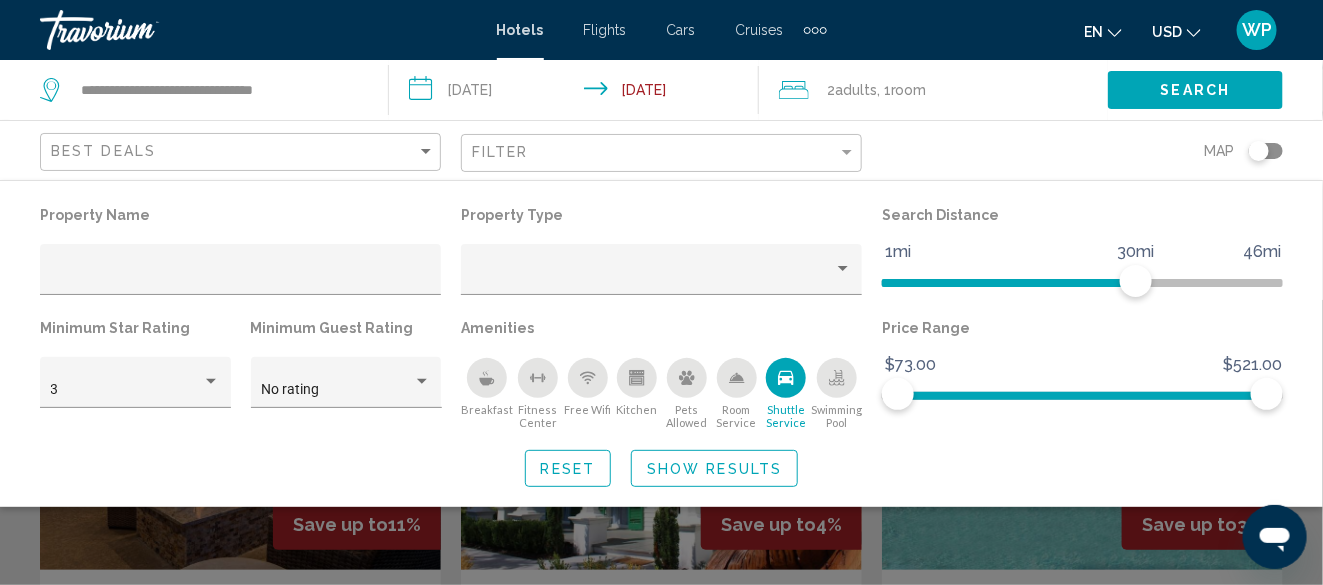 click on "Show Results" 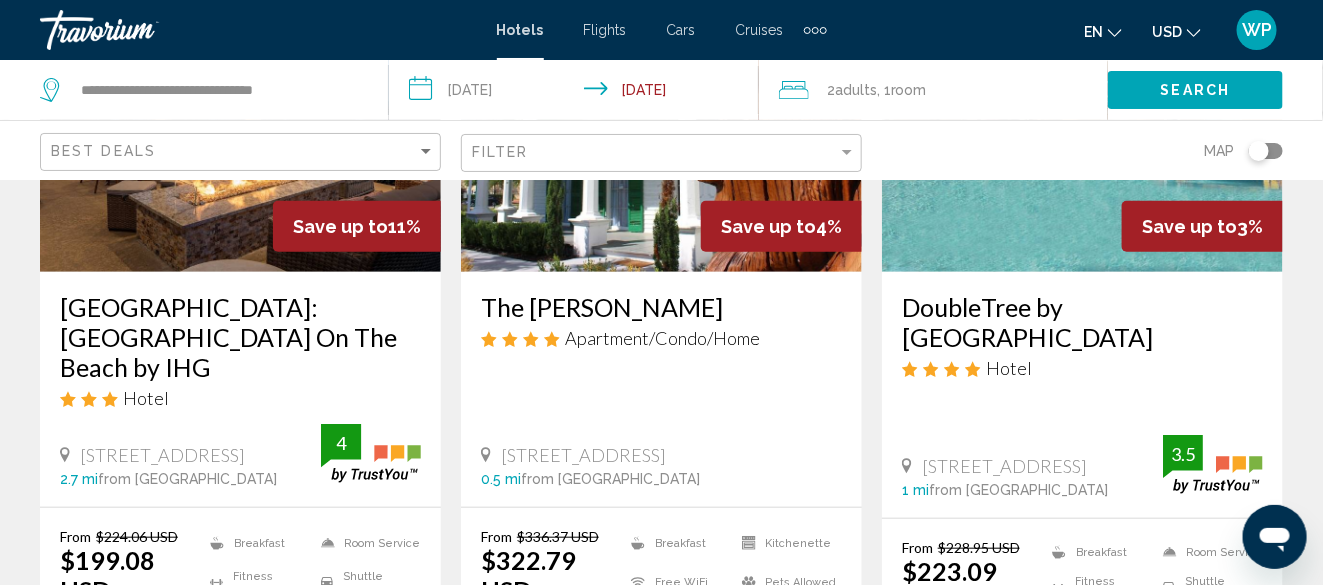 scroll, scrollTop: 400, scrollLeft: 0, axis: vertical 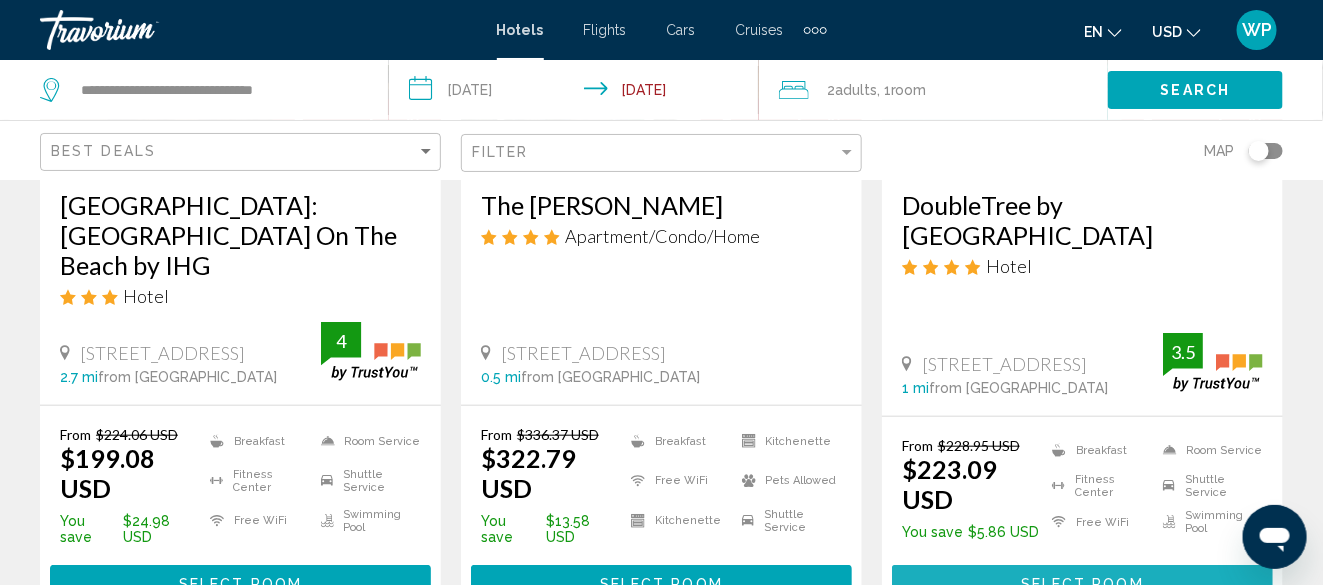 click on "Select Room" at bounding box center [1082, 585] 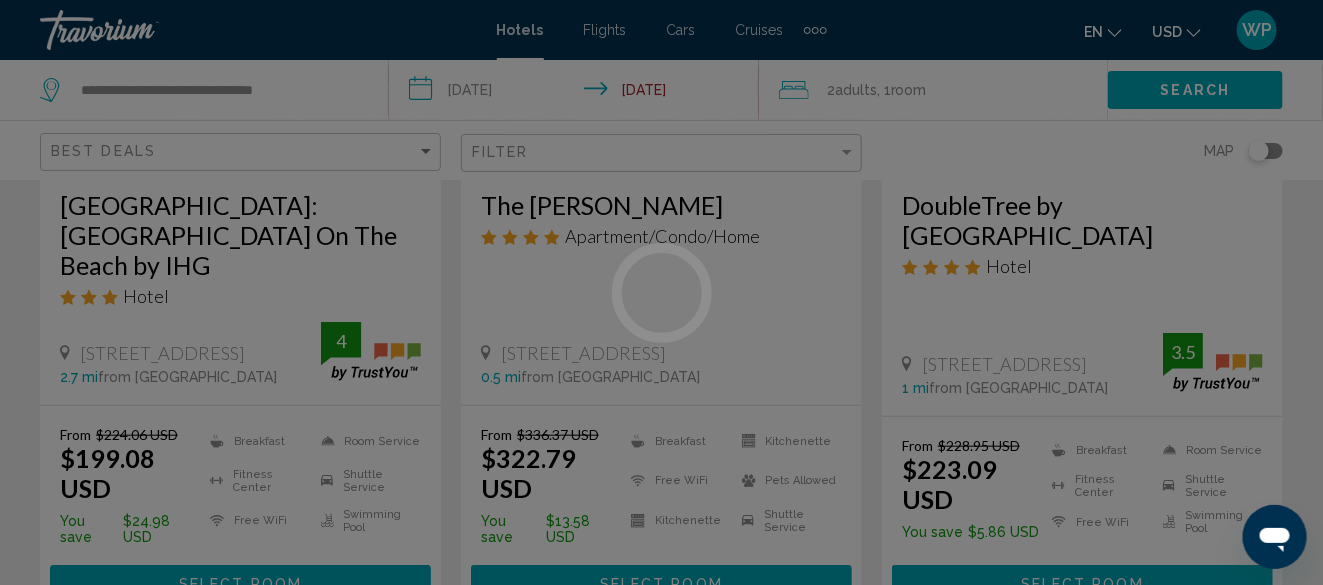 scroll, scrollTop: 242, scrollLeft: 0, axis: vertical 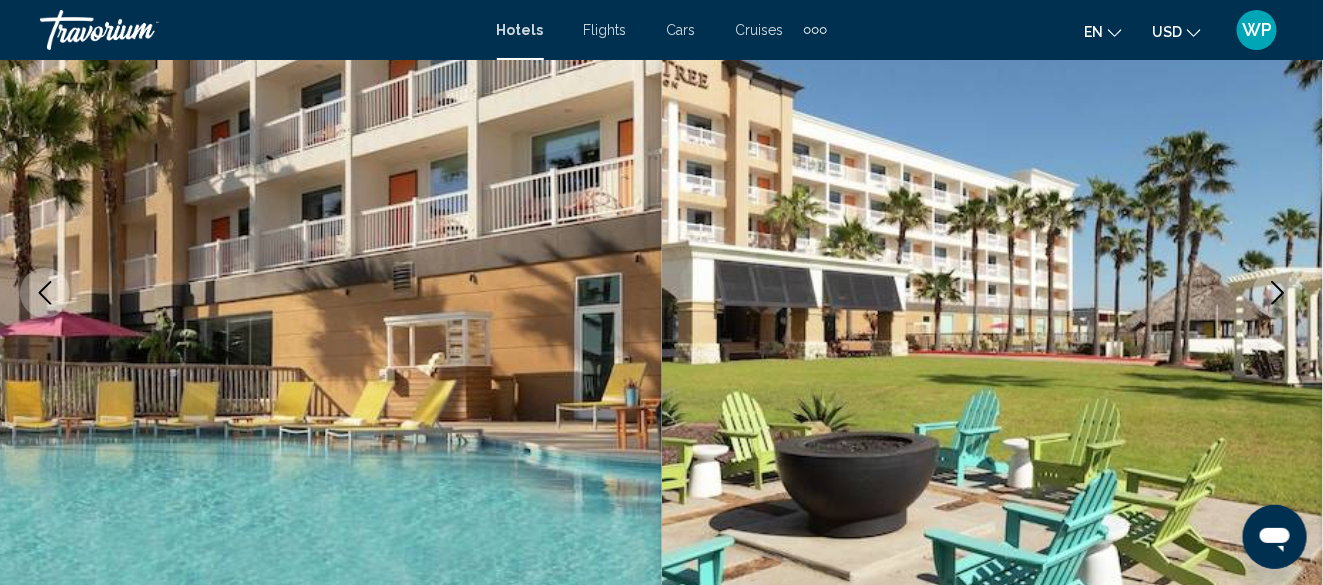 click 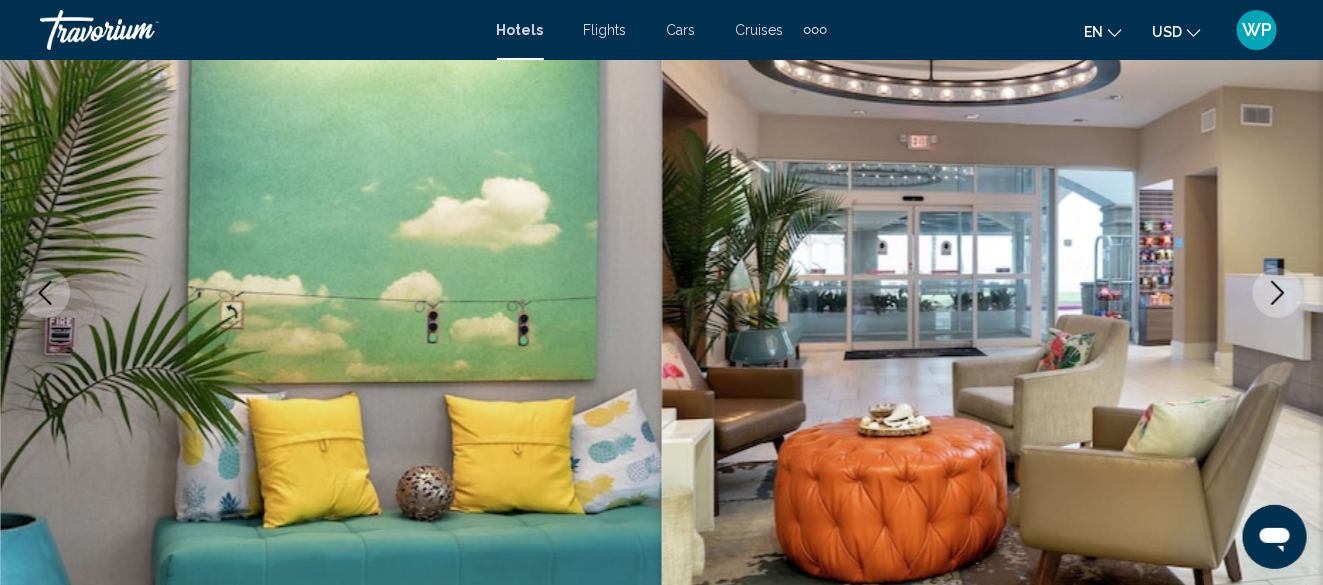 click 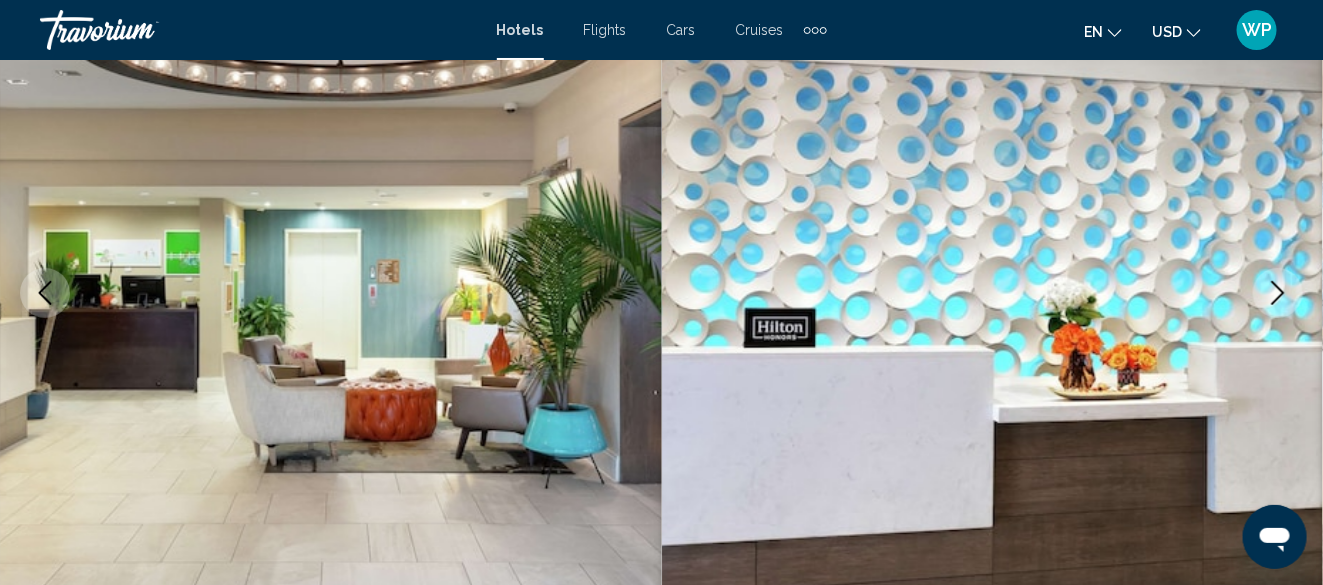 click 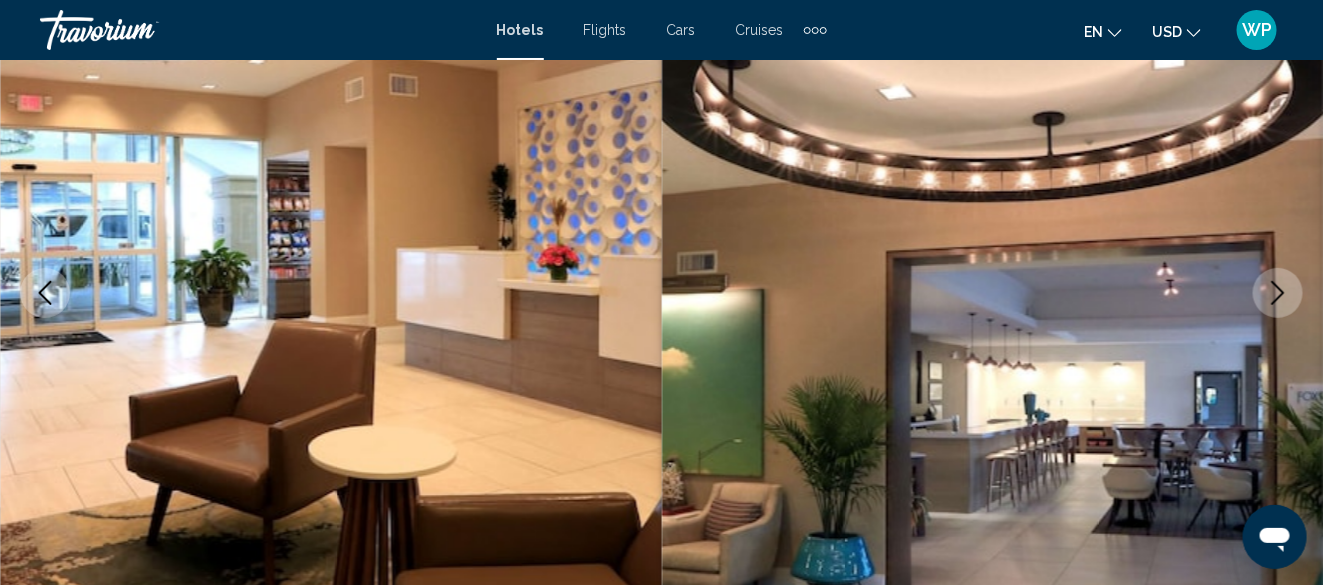click 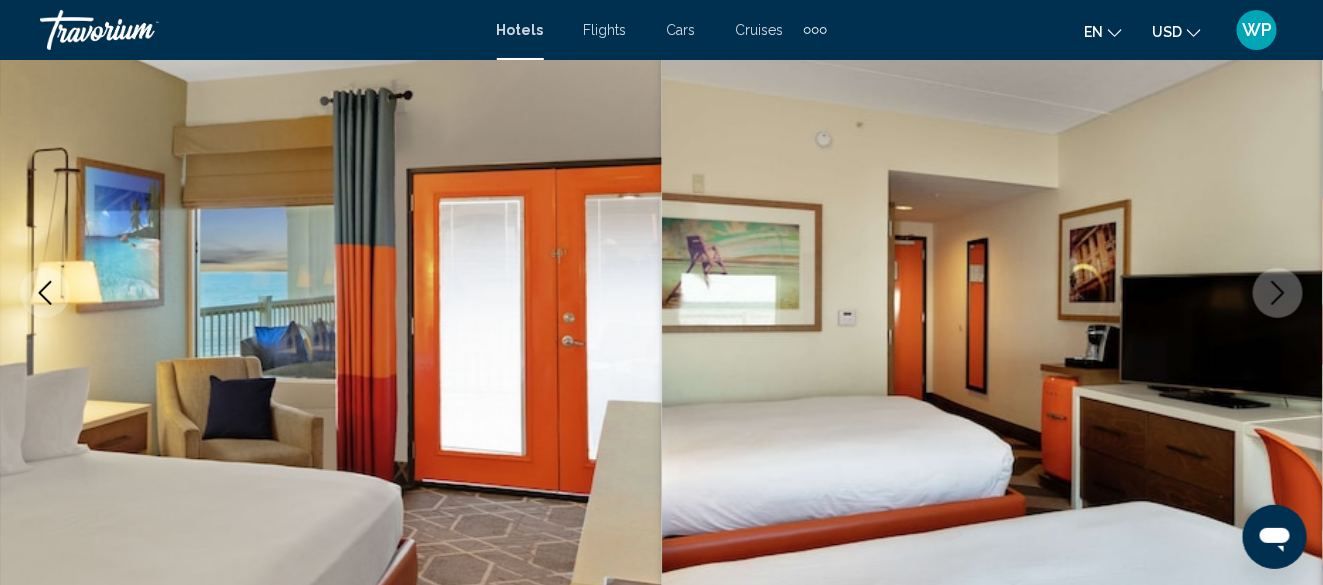 click 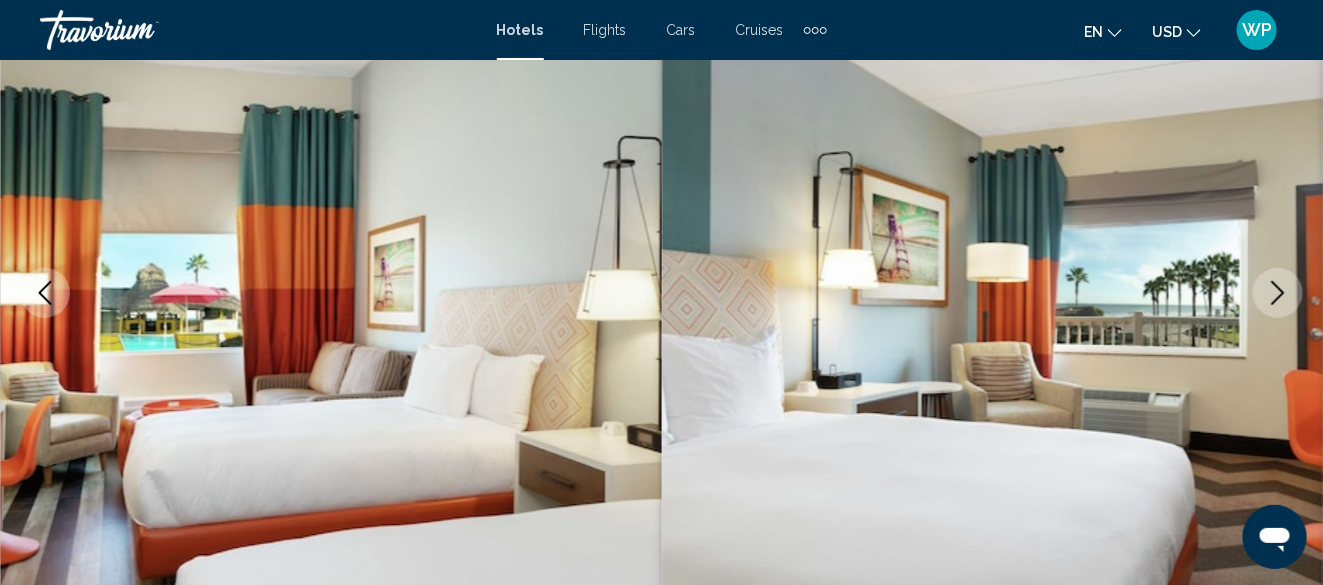 click 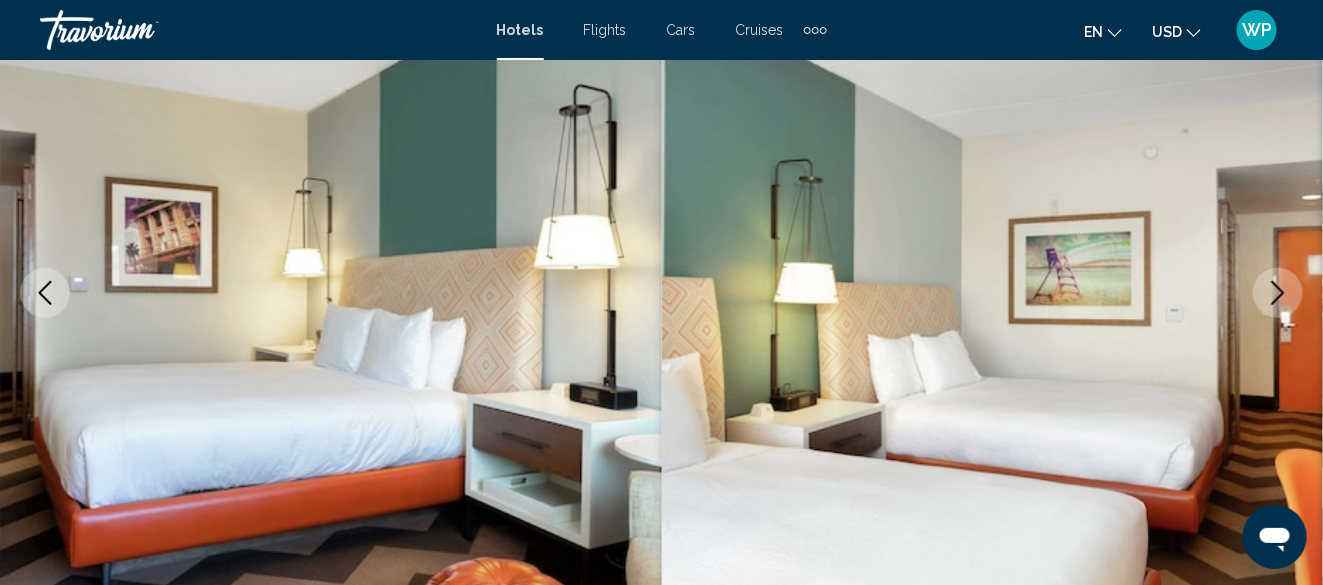 click 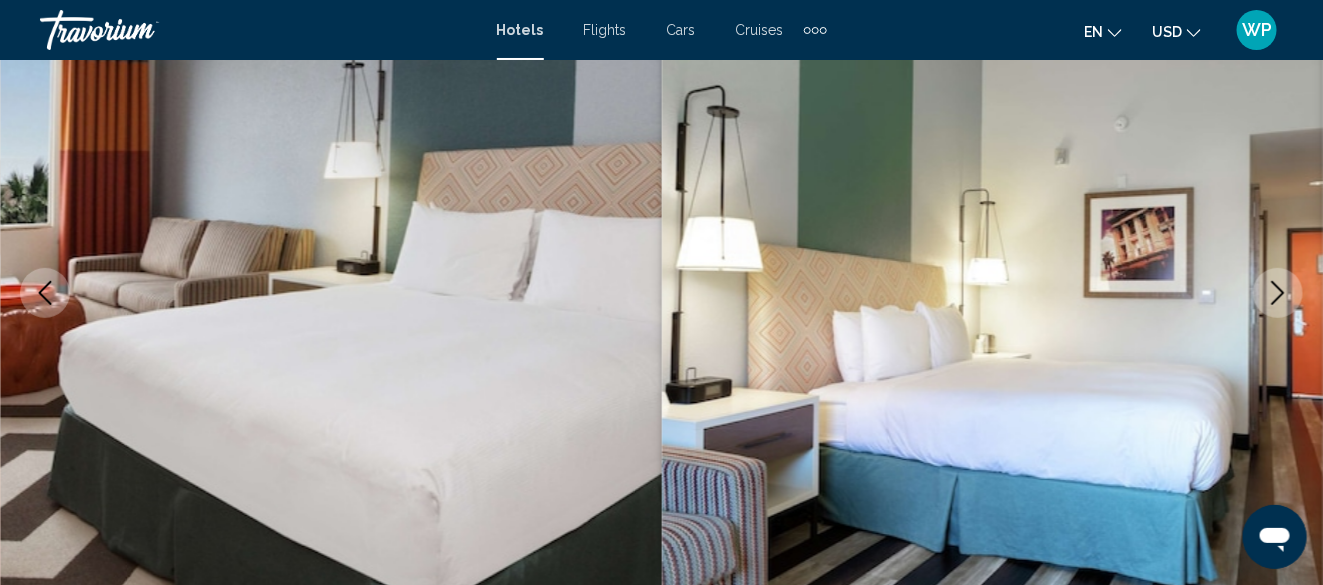 click 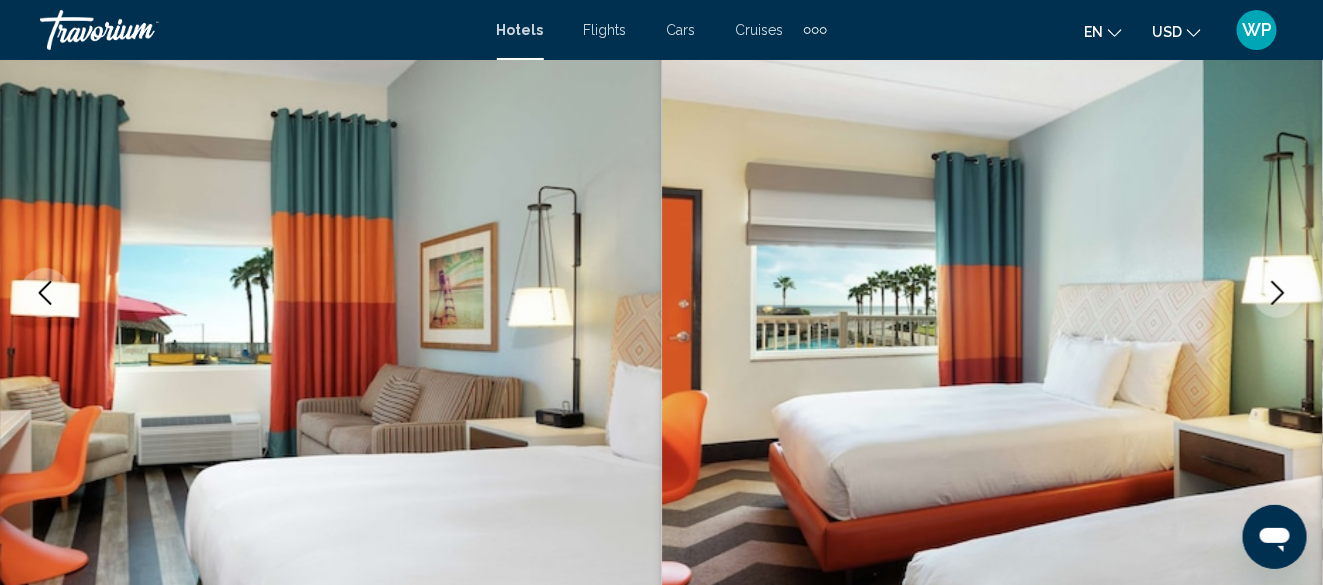 click 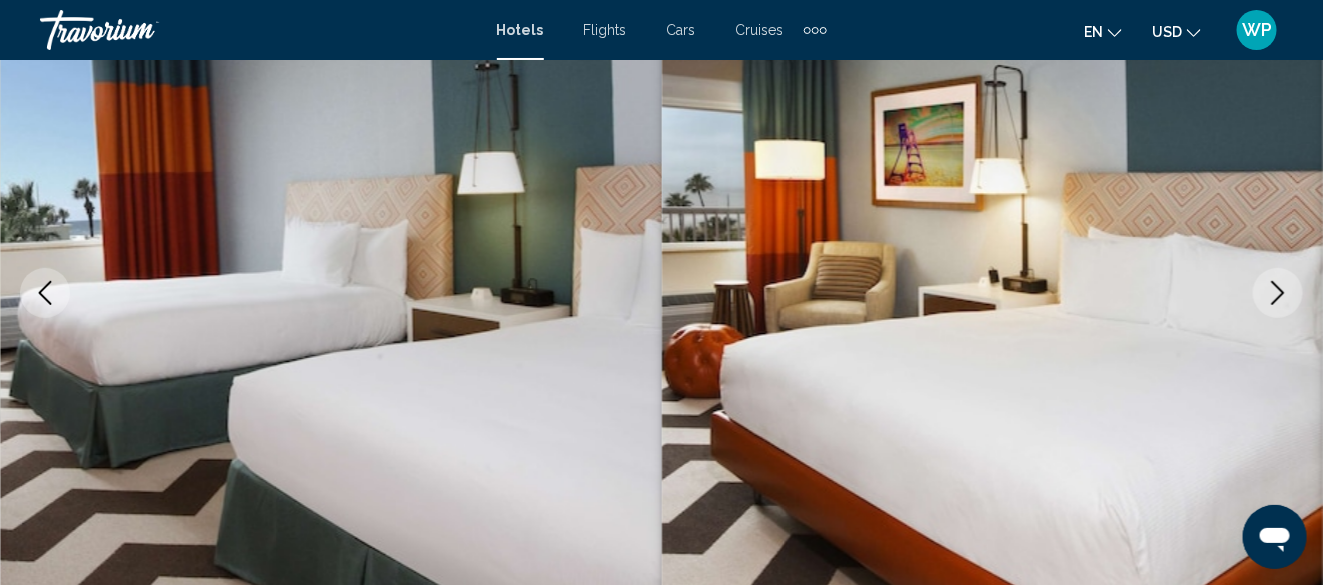 click 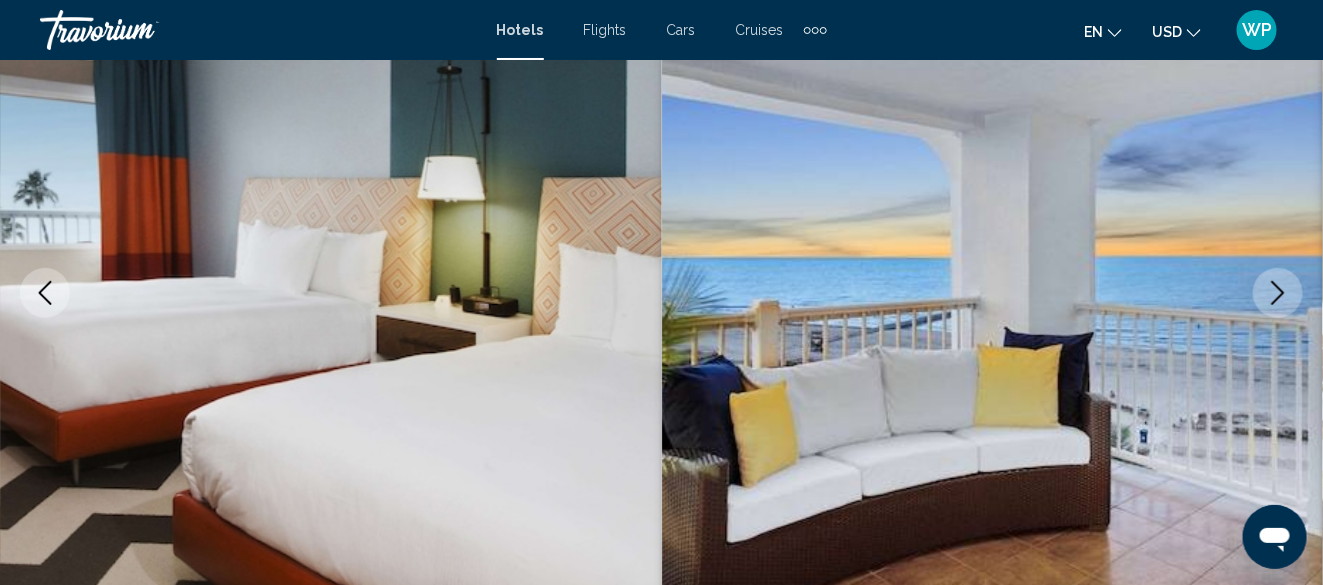 click 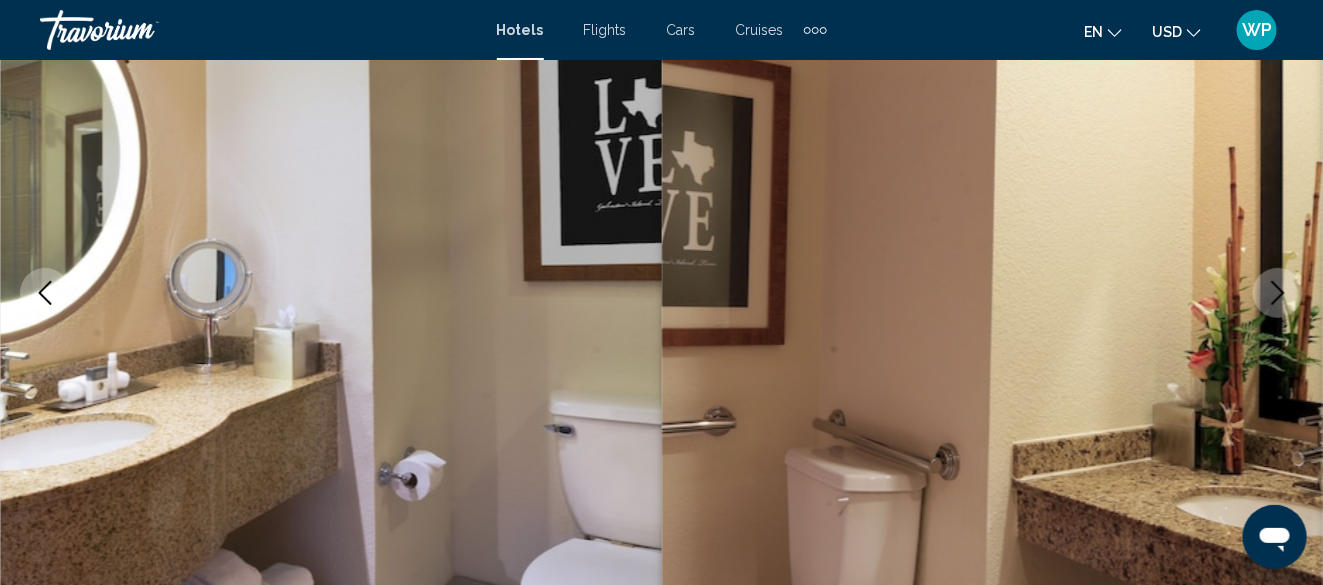 click 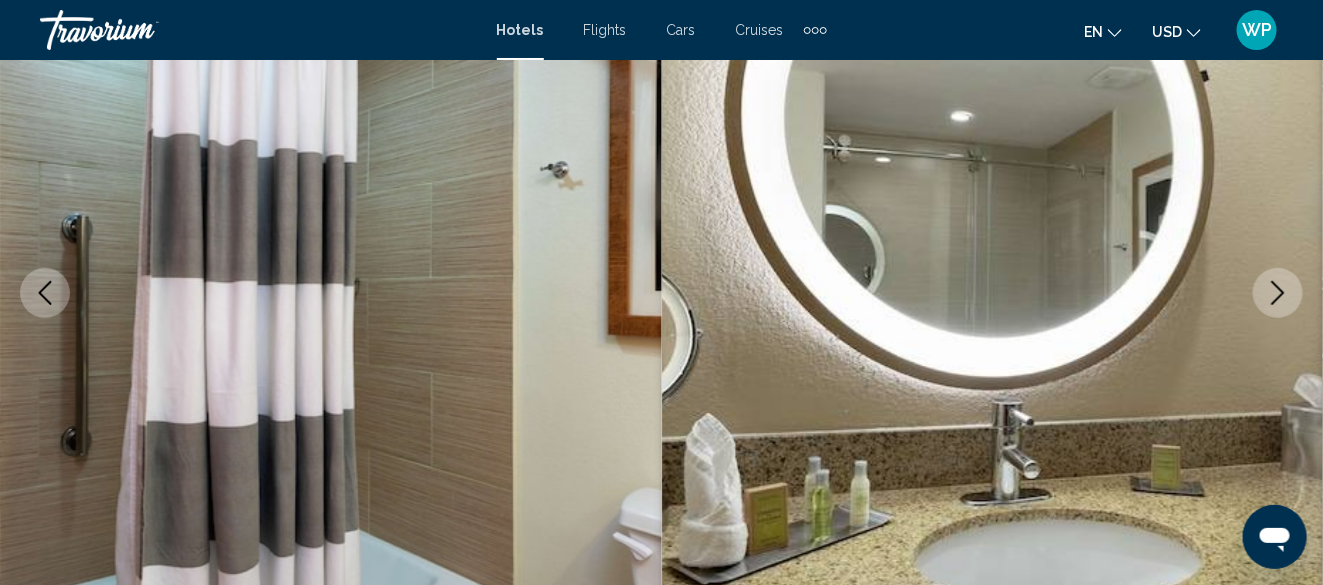 click 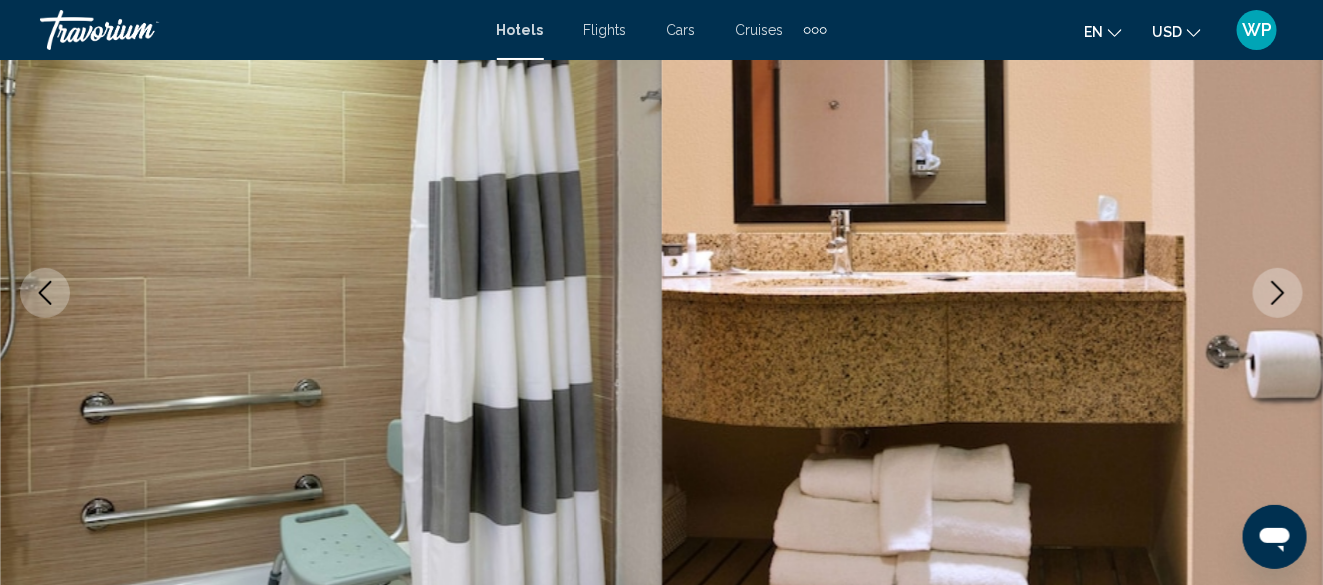 click 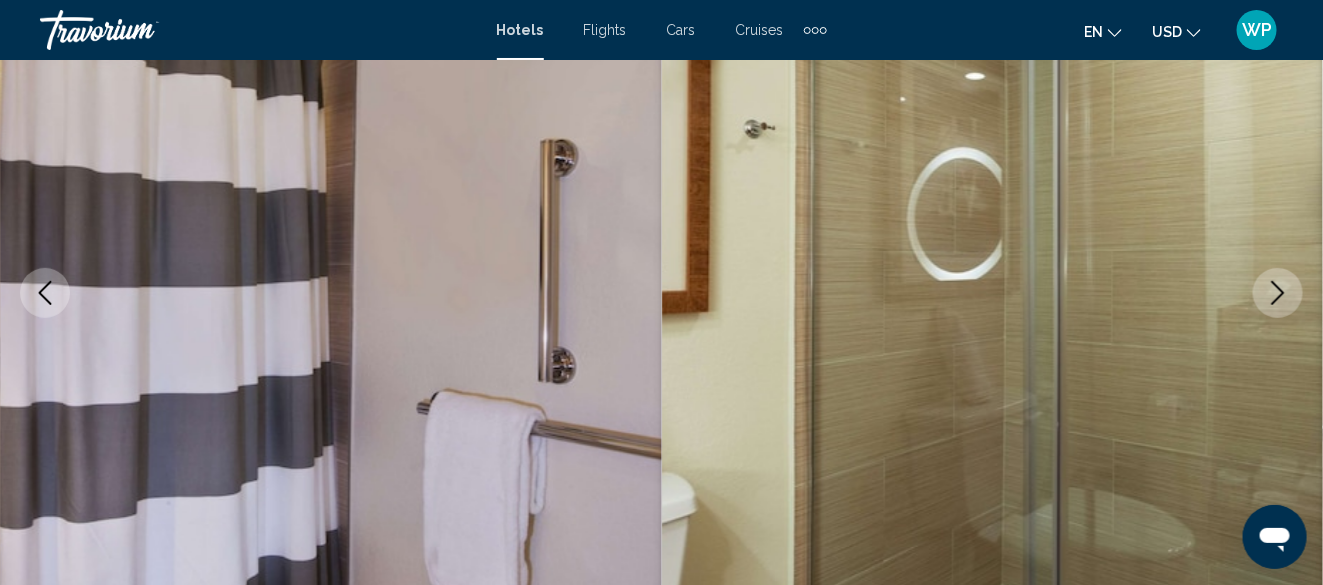 click 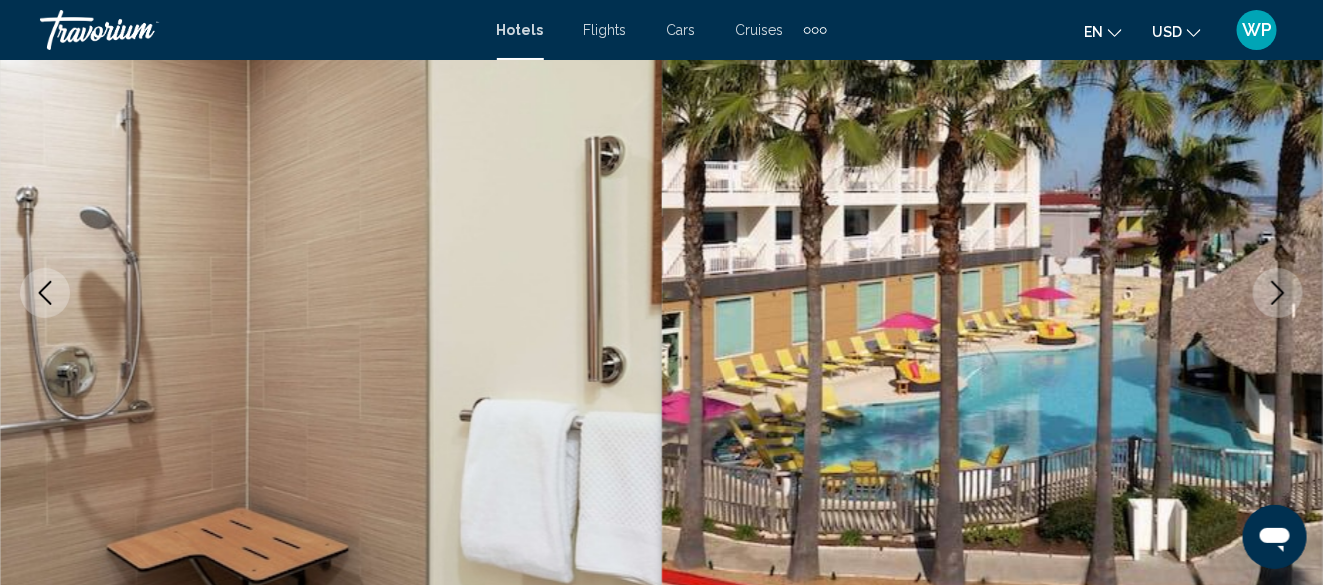click at bounding box center [1278, 293] 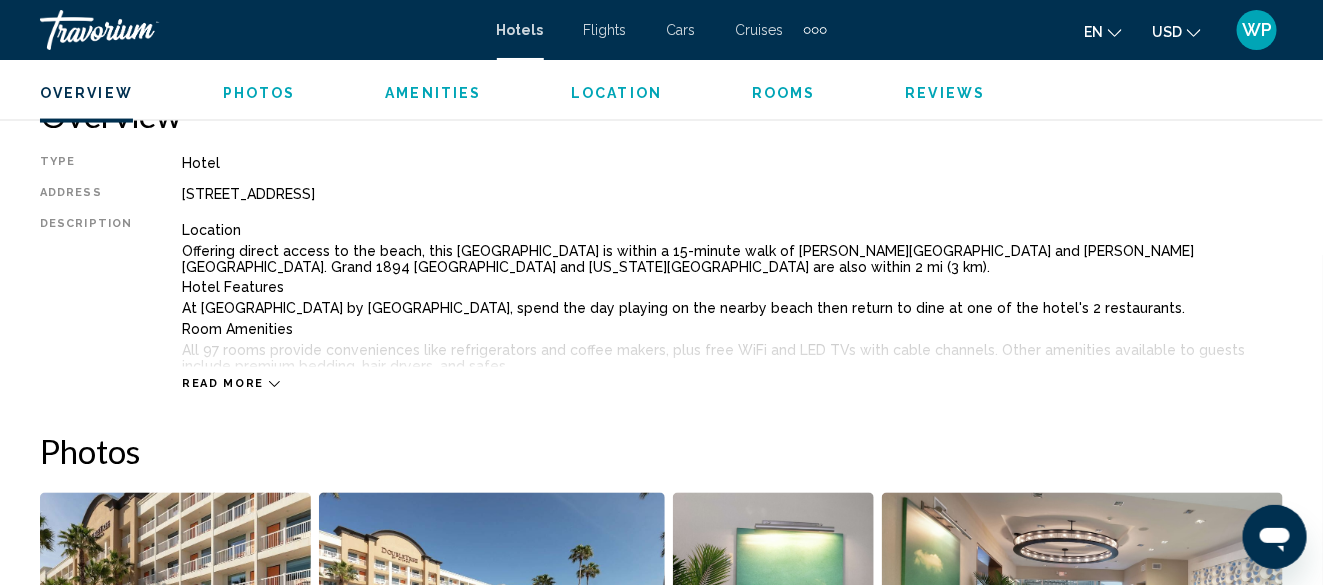 scroll, scrollTop: 1042, scrollLeft: 0, axis: vertical 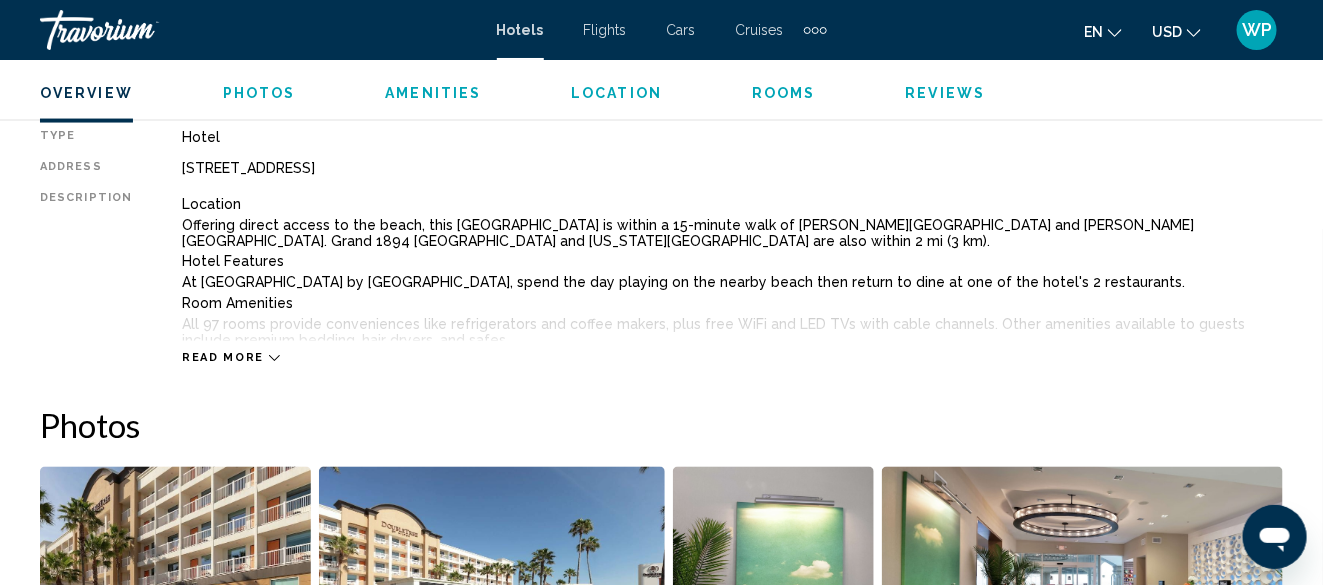 click on "Read more" at bounding box center [223, 358] 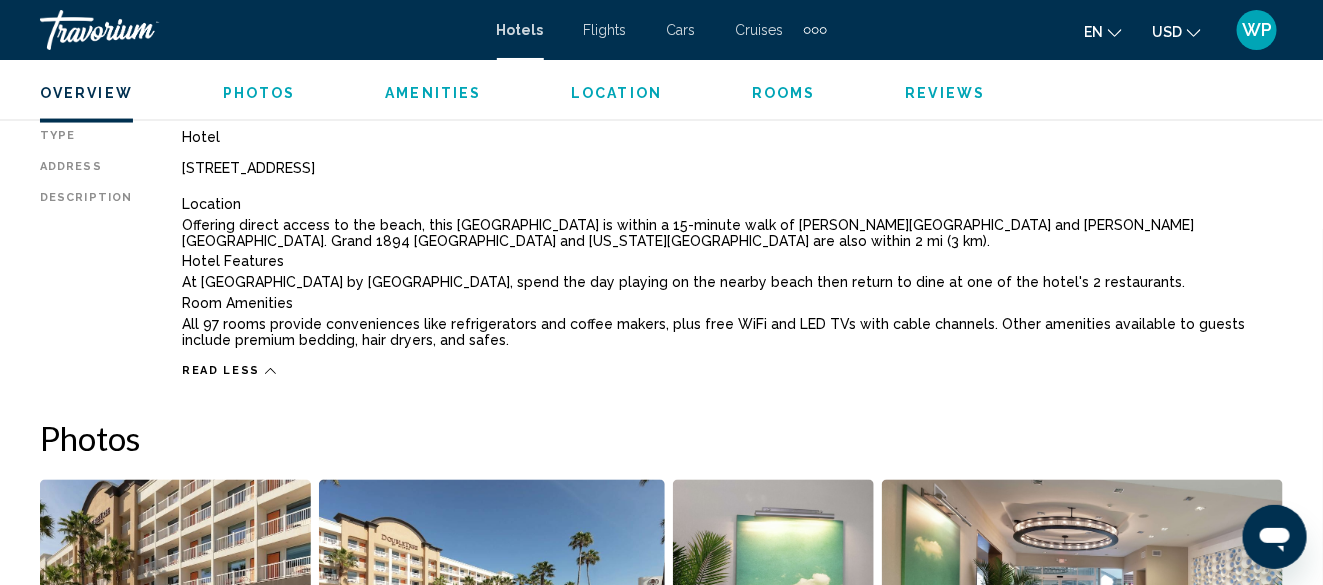 click on "Amenities" at bounding box center (433, 93) 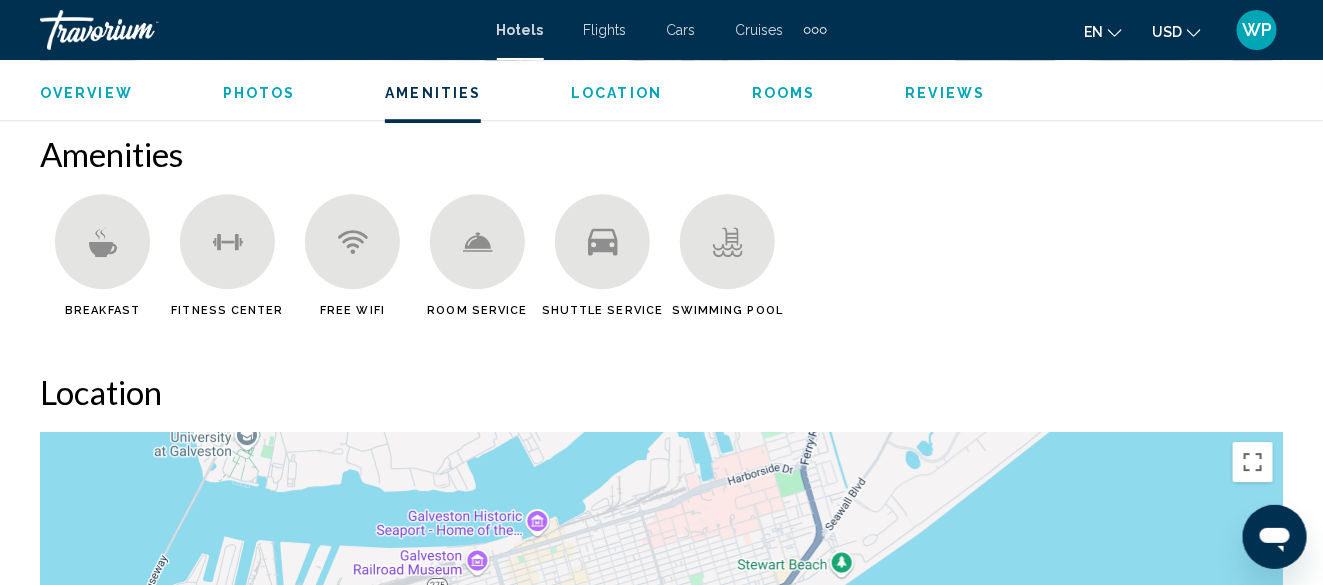 scroll, scrollTop: 1956, scrollLeft: 0, axis: vertical 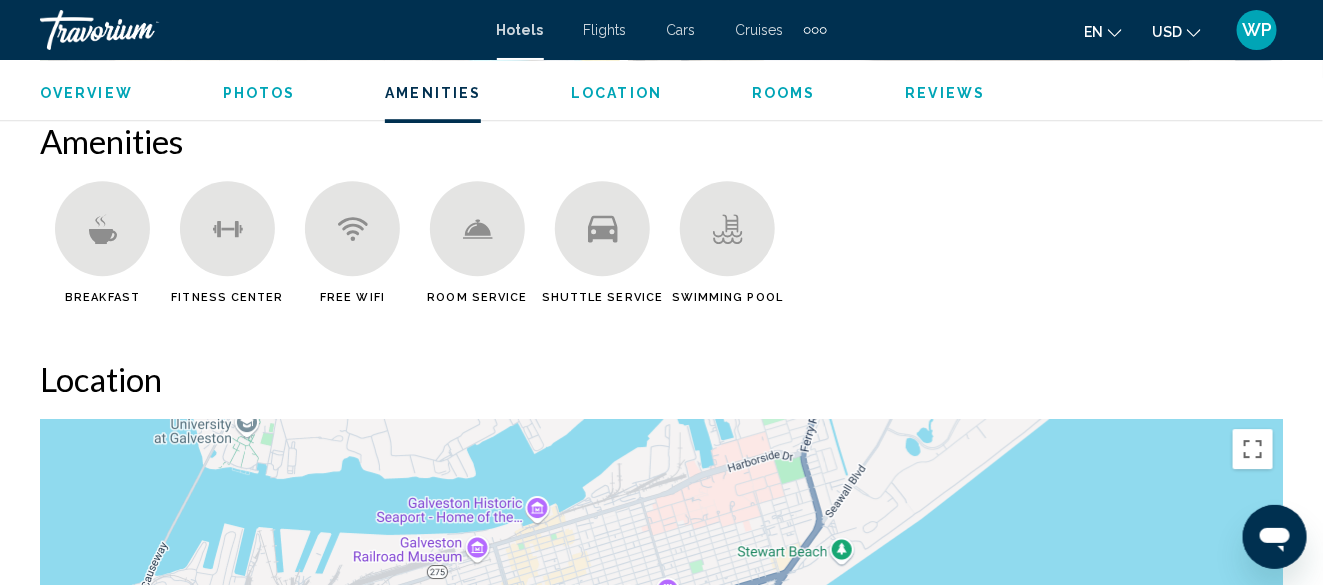 click on "Location" at bounding box center (616, 93) 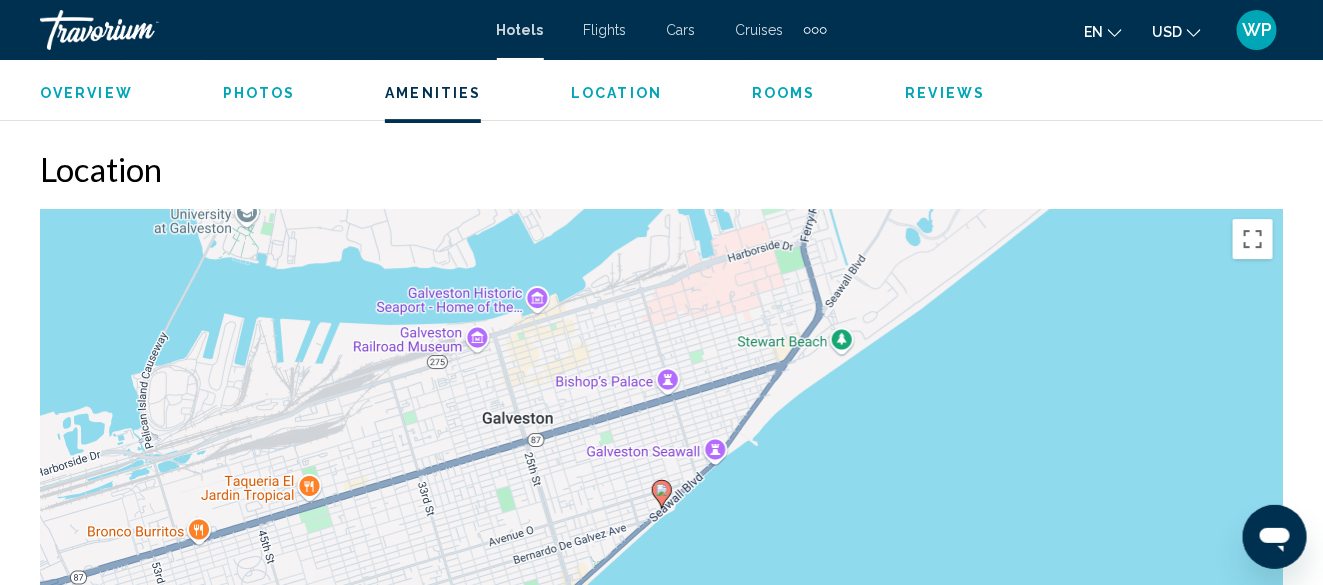 scroll, scrollTop: 2194, scrollLeft: 0, axis: vertical 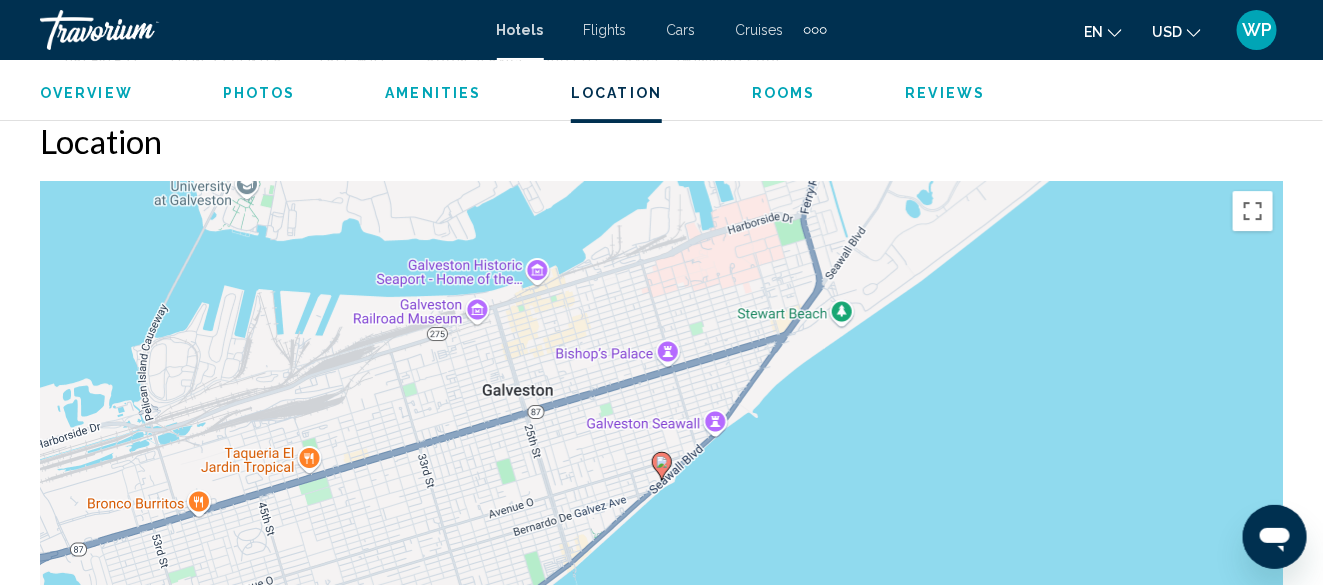 click on "To navigate, press the arrow keys. To activate drag with keyboard, press Alt + Enter. Once in keyboard drag state, use the arrow keys to move the marker. To complete the drag, press the Enter key. To cancel, press Escape." at bounding box center [661, 481] 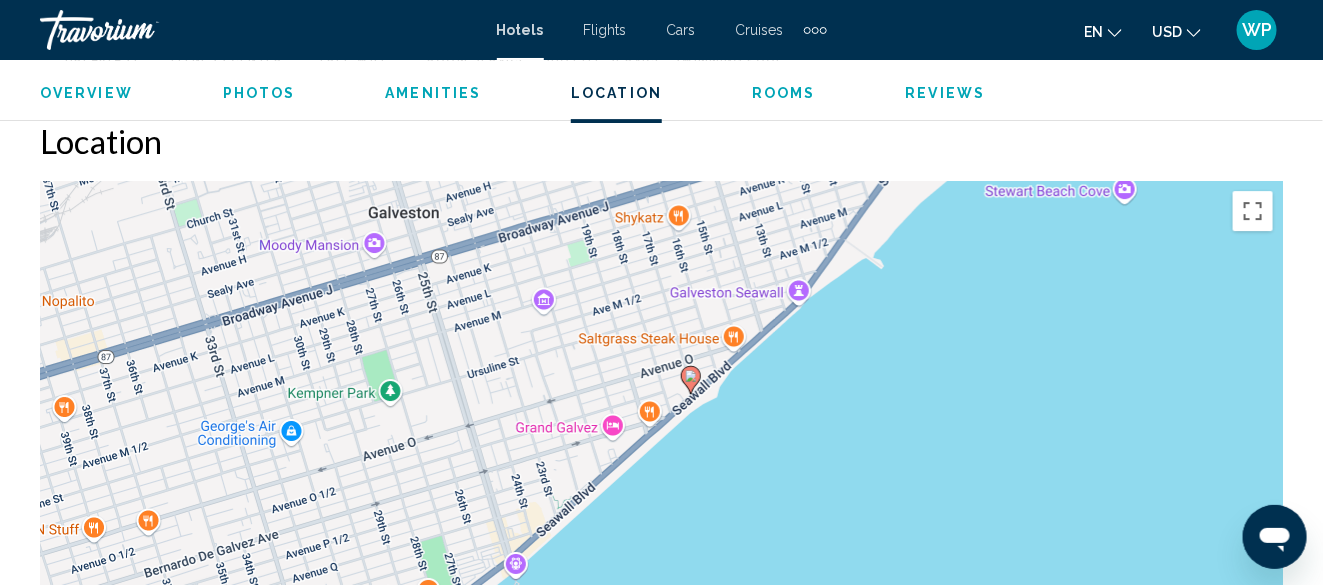 drag, startPoint x: 599, startPoint y: 430, endPoint x: 748, endPoint y: 254, distance: 230.6014 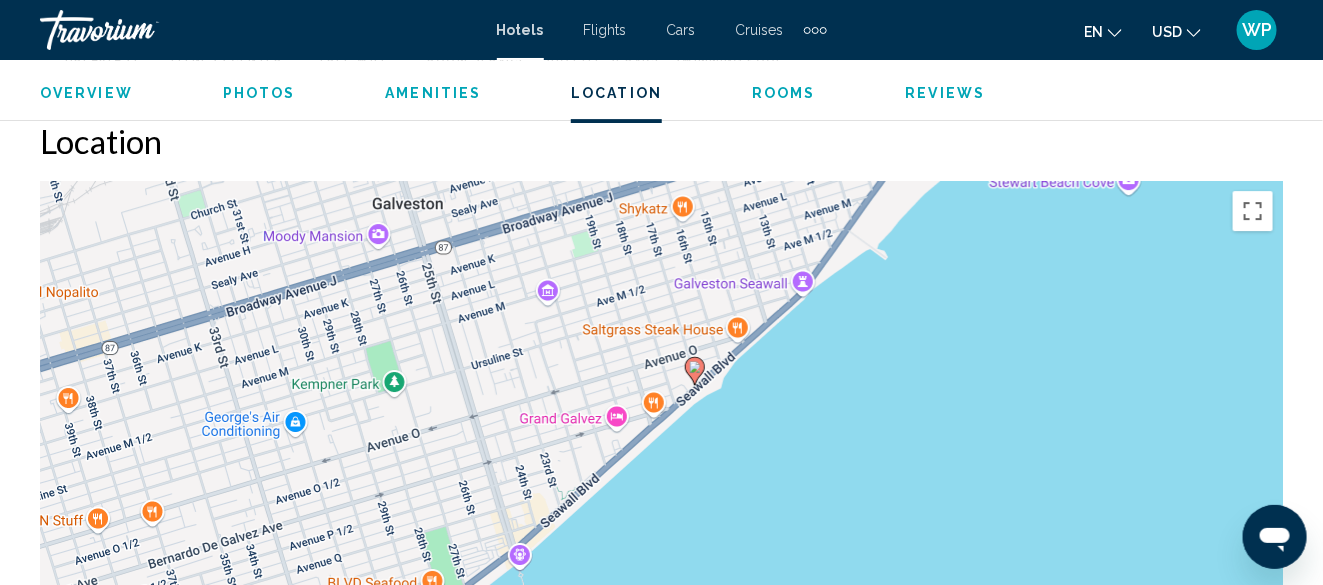 click on "To navigate, press the arrow keys. To activate drag with keyboard, press Alt + Enter. Once in keyboard drag state, use the arrow keys to move the marker. To complete the drag, press the Enter key. To cancel, press Escape." at bounding box center [661, 481] 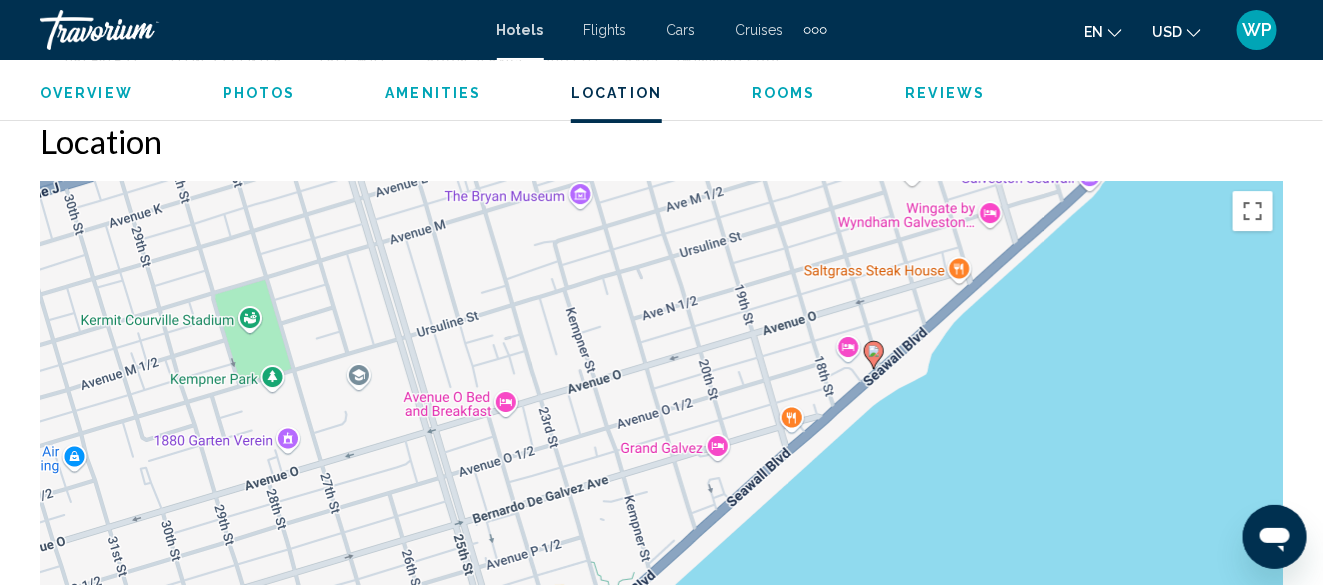 drag, startPoint x: 652, startPoint y: 448, endPoint x: 885, endPoint y: 472, distance: 234.23279 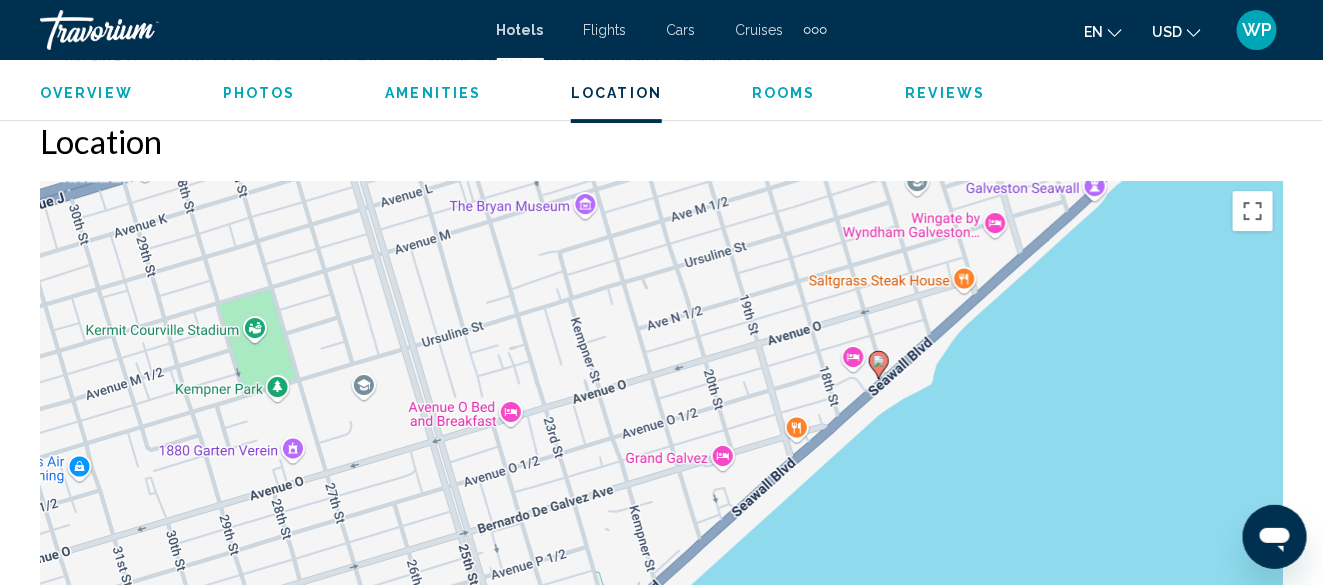 click on "To navigate, press the arrow keys. To activate drag with keyboard, press Alt + Enter. Once in keyboard drag state, use the arrow keys to move the marker. To complete the drag, press the Enter key. To cancel, press Escape." at bounding box center (661, 481) 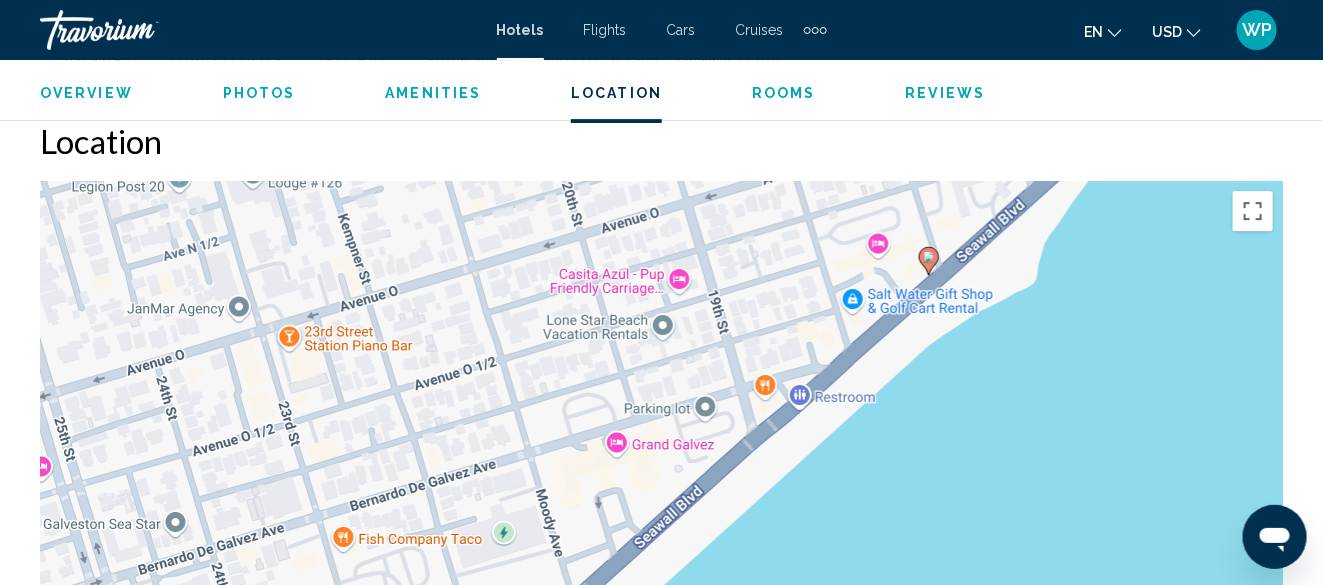 drag, startPoint x: 815, startPoint y: 374, endPoint x: 762, endPoint y: 312, distance: 81.565926 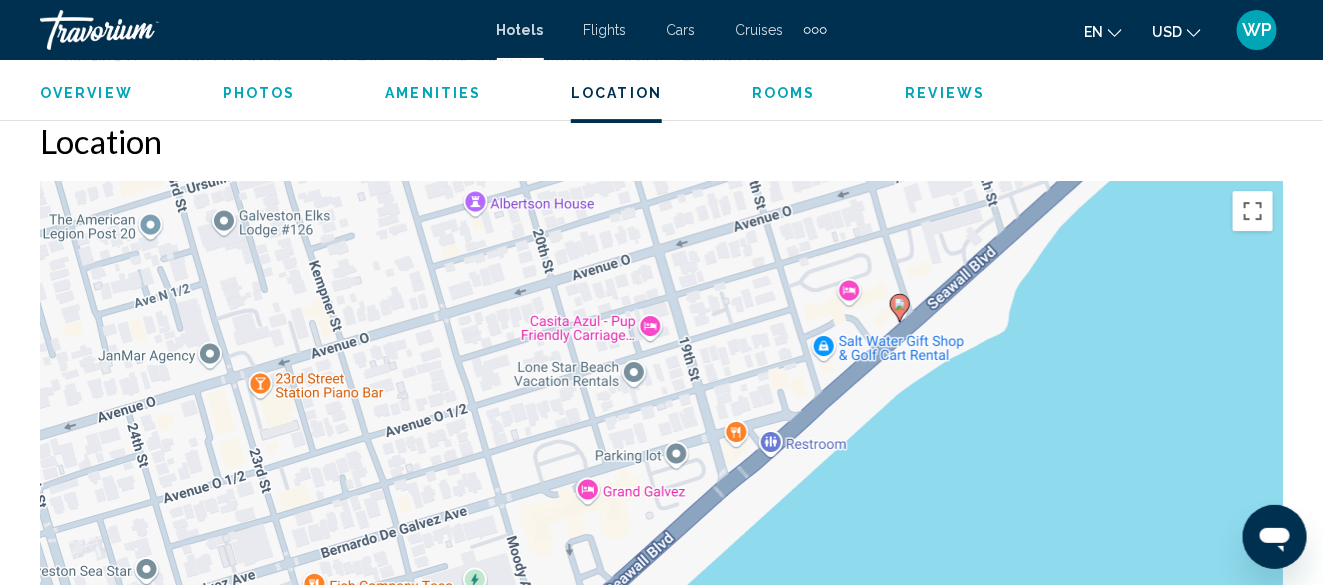 click on "To navigate, press the arrow keys. To activate drag with keyboard, press Alt + Enter. Once in keyboard drag state, use the arrow keys to move the marker. To complete the drag, press the Enter key. To cancel, press Escape." at bounding box center [661, 481] 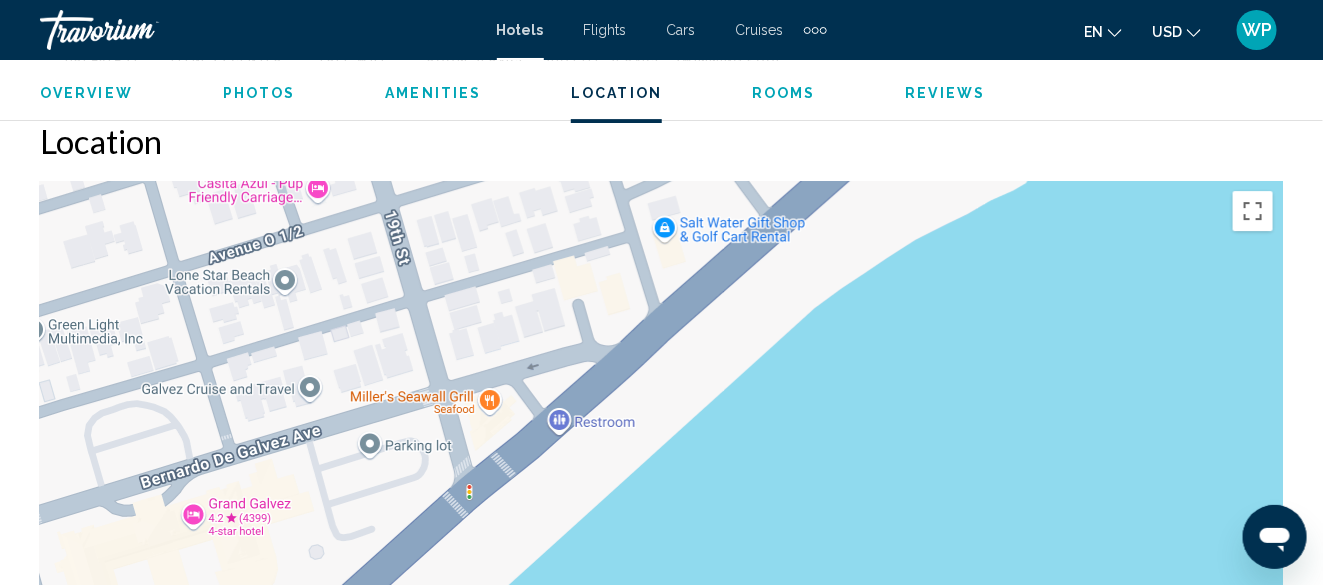 drag, startPoint x: 746, startPoint y: 453, endPoint x: 521, endPoint y: 284, distance: 281.4001 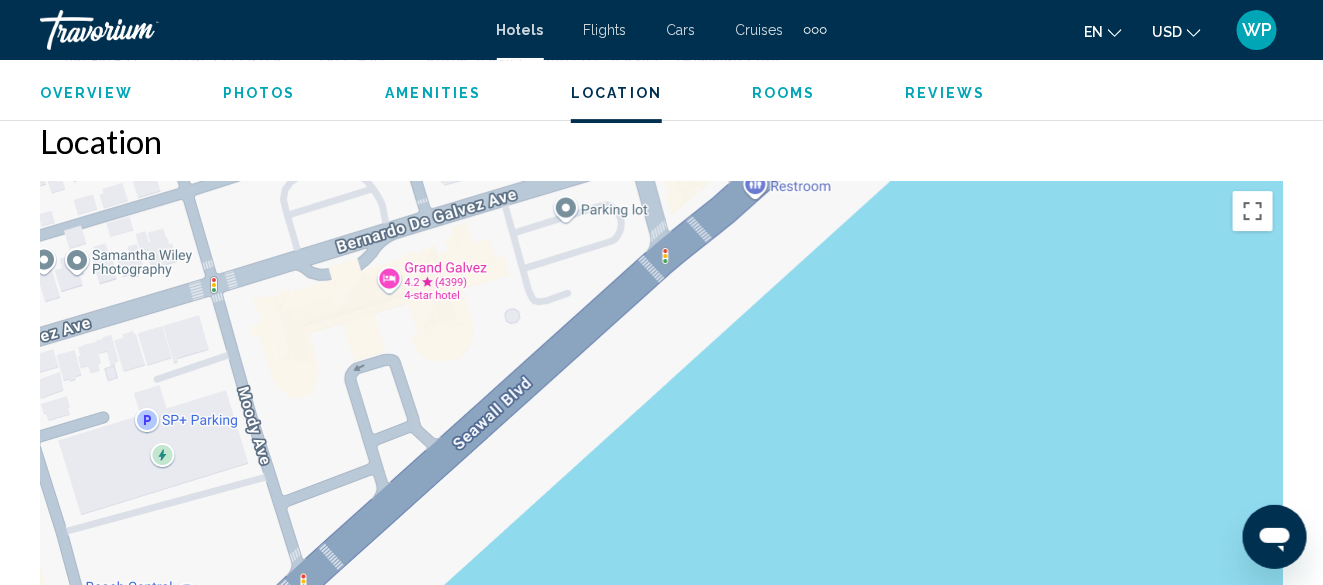 drag, startPoint x: 567, startPoint y: 513, endPoint x: 763, endPoint y: 277, distance: 306.7768 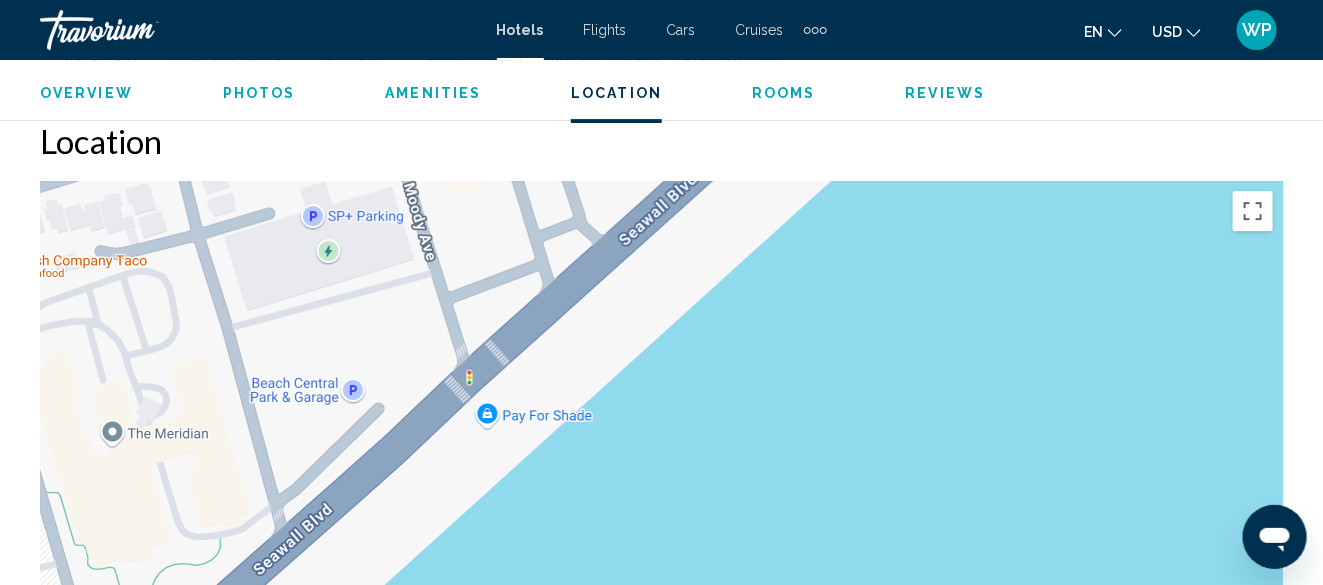 drag, startPoint x: 494, startPoint y: 461, endPoint x: 662, endPoint y: 256, distance: 265.0453 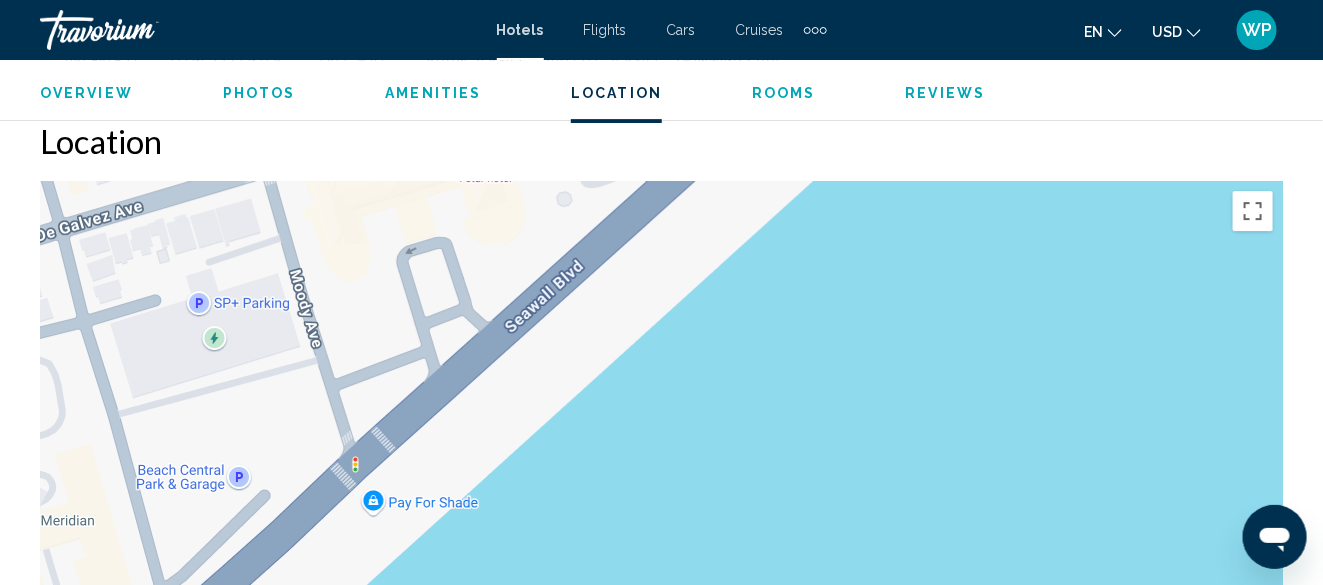 drag, startPoint x: 607, startPoint y: 370, endPoint x: 424, endPoint y: 580, distance: 278.54803 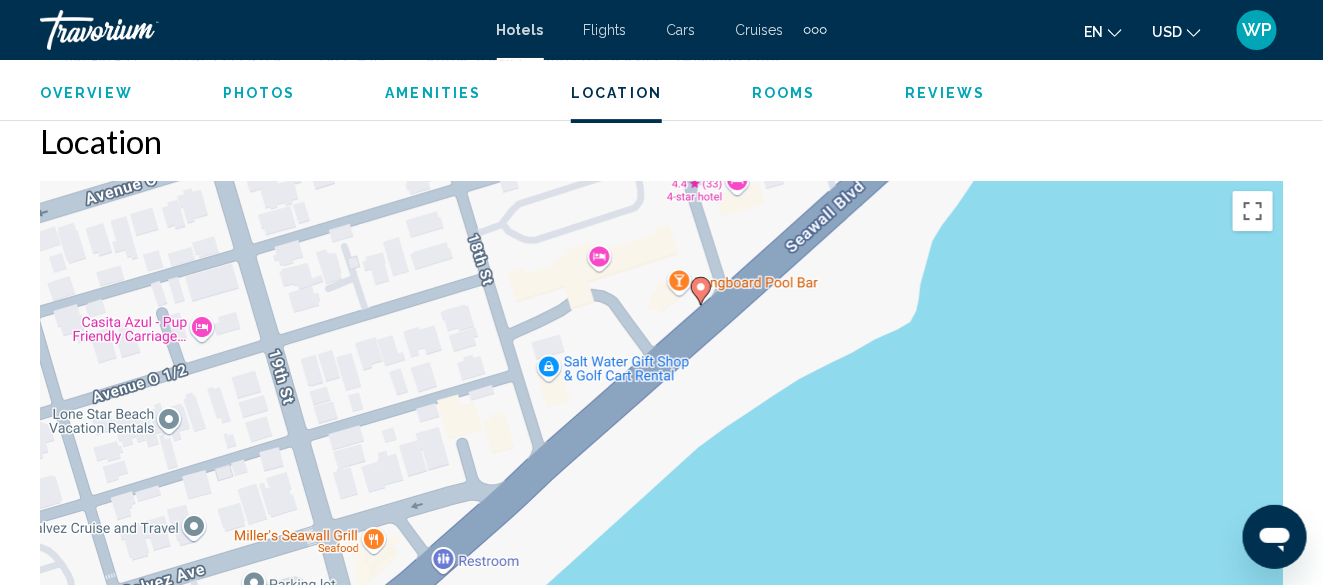 click on "To navigate, press the arrow keys. To activate drag with keyboard, press Alt + Enter. Once in keyboard drag state, use the arrow keys to move the marker. To complete the drag, press the Enter key. To cancel, press Escape." at bounding box center (661, 481) 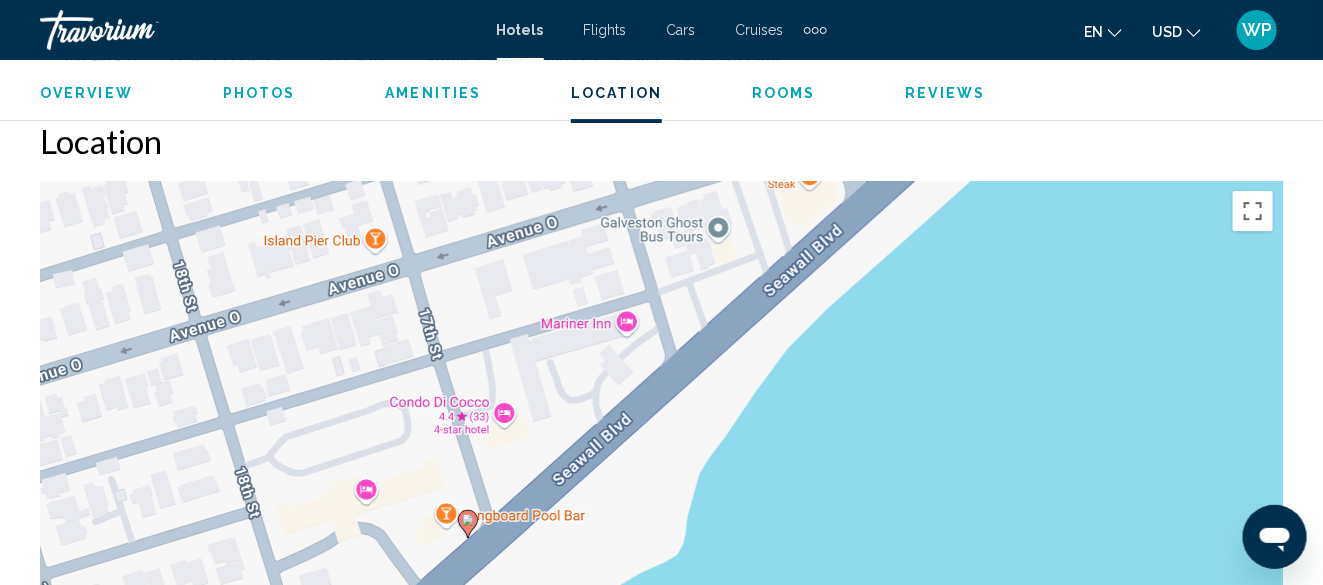 drag, startPoint x: 863, startPoint y: 287, endPoint x: 630, endPoint y: 524, distance: 332.35223 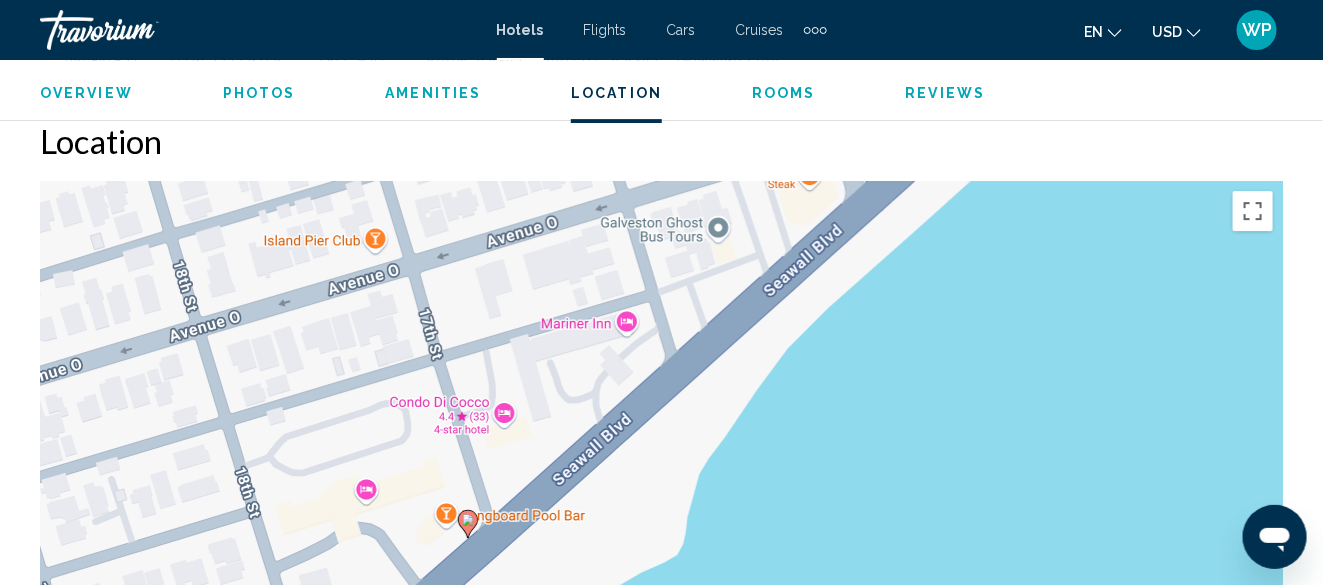click on "To navigate, press the arrow keys. To activate drag with keyboard, press Alt + Enter. Once in keyboard drag state, use the arrow keys to move the marker. To complete the drag, press the Enter key. To cancel, press Escape." at bounding box center (661, 481) 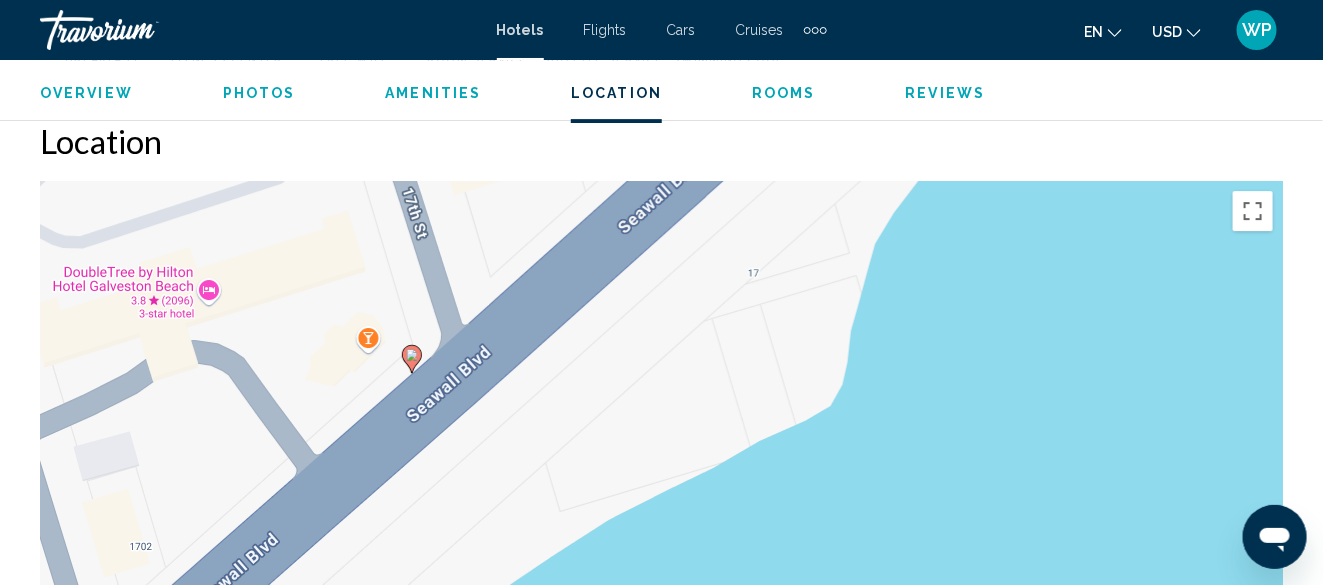 drag, startPoint x: 645, startPoint y: 489, endPoint x: 769, endPoint y: 274, distance: 248.19548 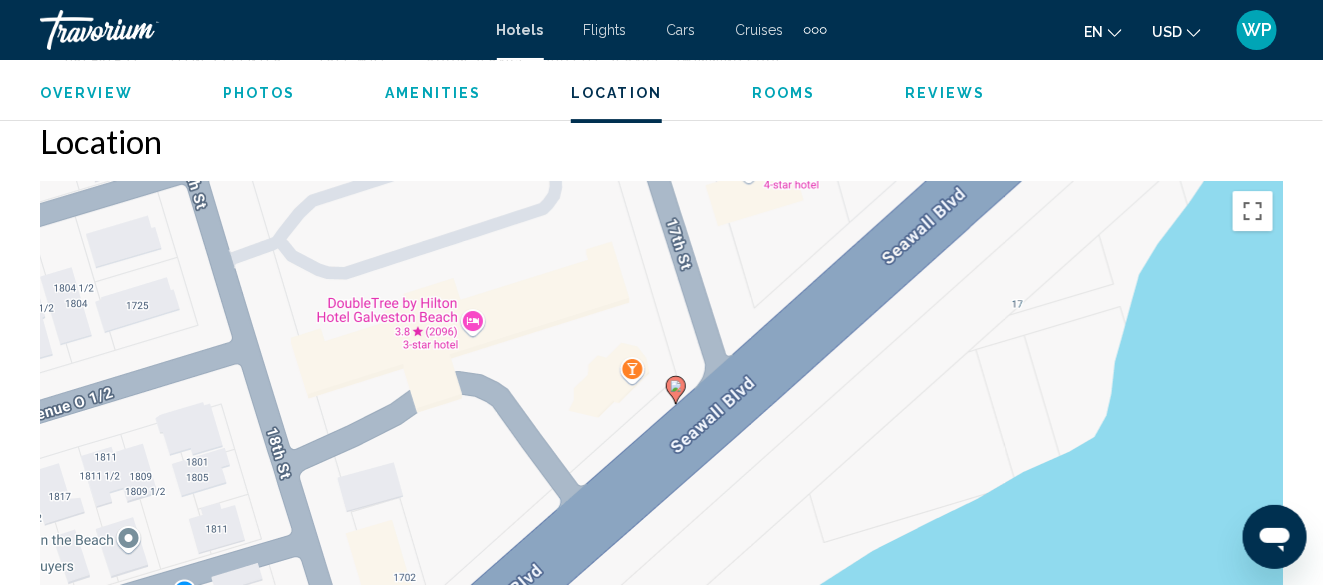 drag, startPoint x: 613, startPoint y: 398, endPoint x: 880, endPoint y: 429, distance: 268.7936 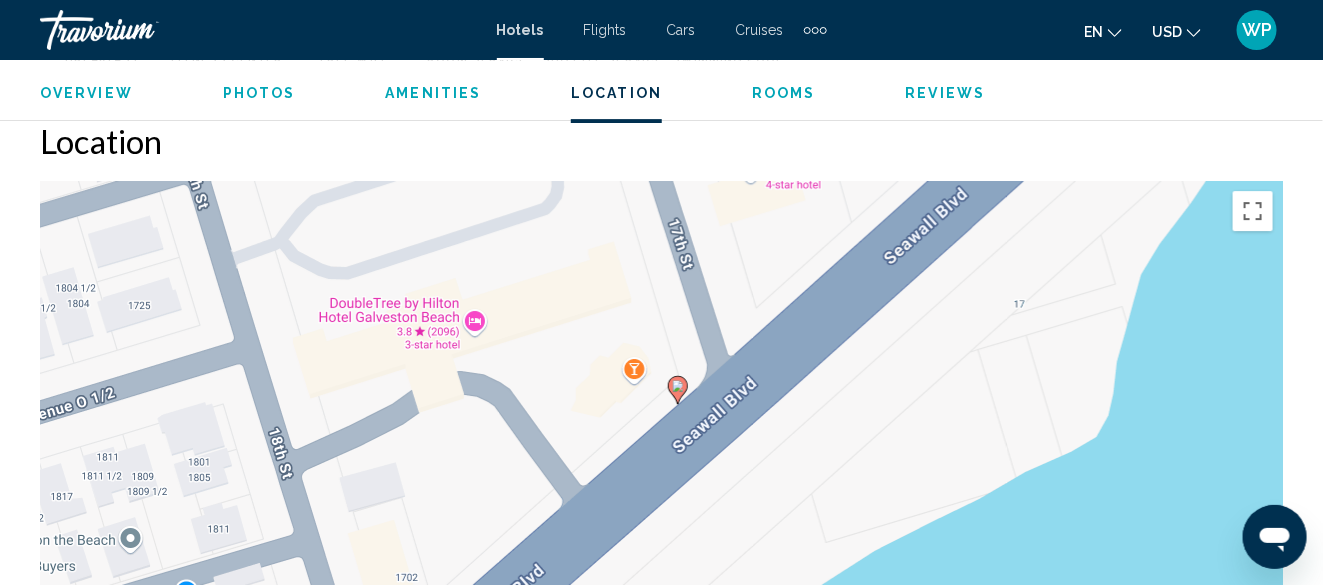 click on "To navigate, press the arrow keys. To activate drag with keyboard, press Alt + Enter. Once in keyboard drag state, use the arrow keys to move the marker. To complete the drag, press the Enter key. To cancel, press Escape." at bounding box center [661, 481] 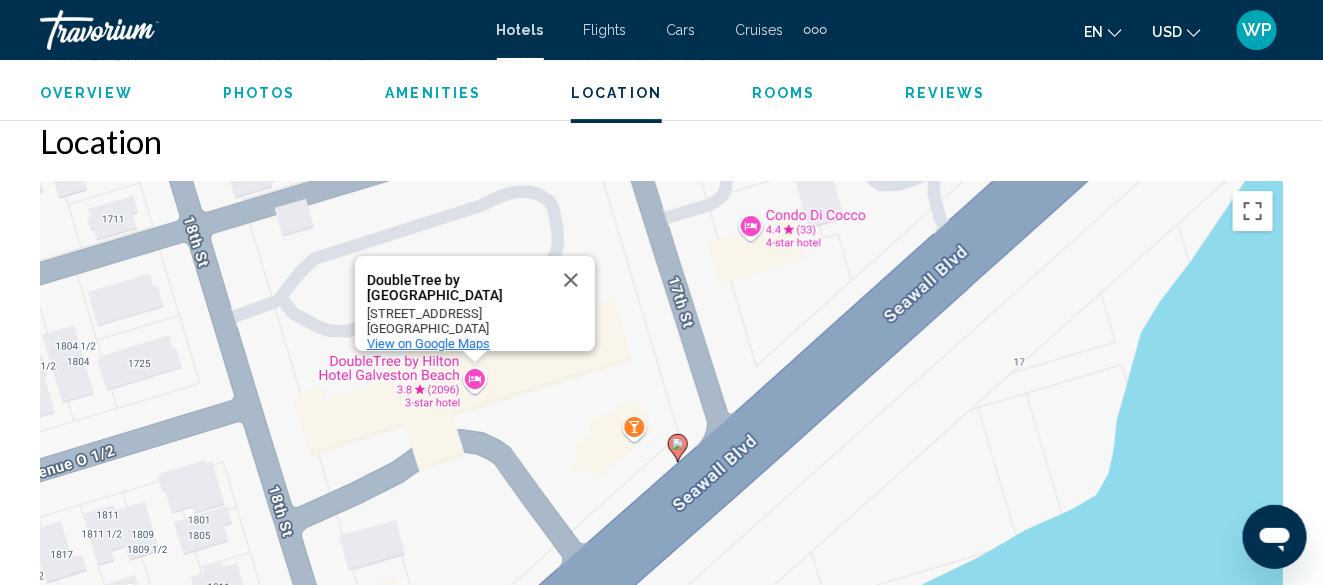 click on "View on Google Maps" at bounding box center (428, 343) 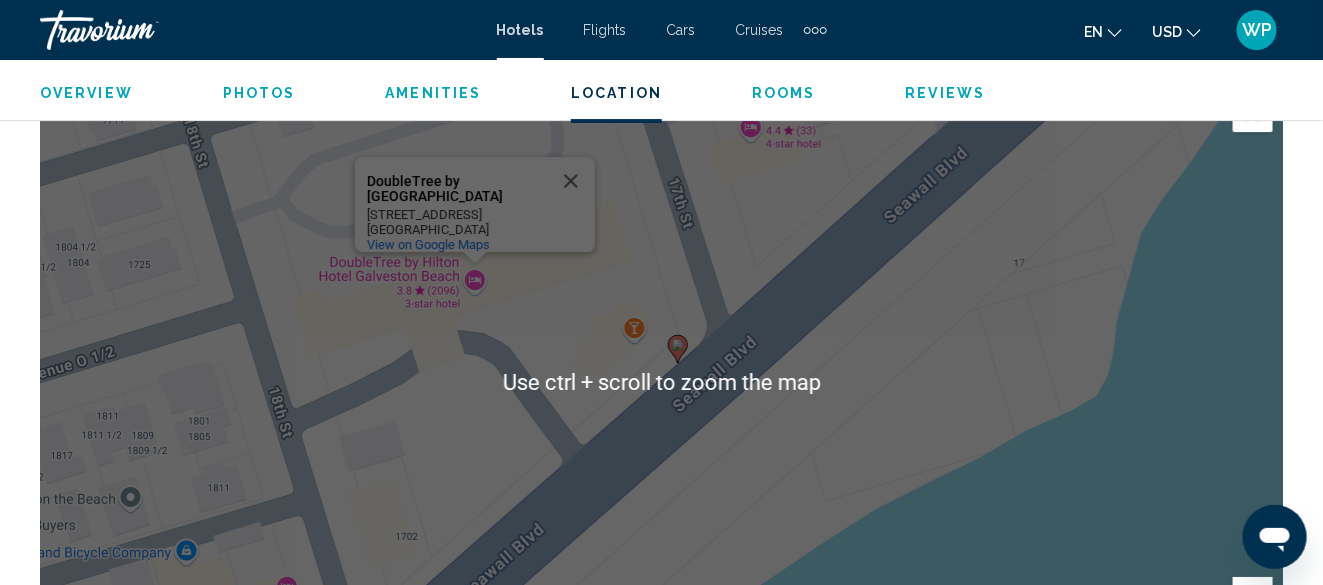 scroll, scrollTop: 2194, scrollLeft: 0, axis: vertical 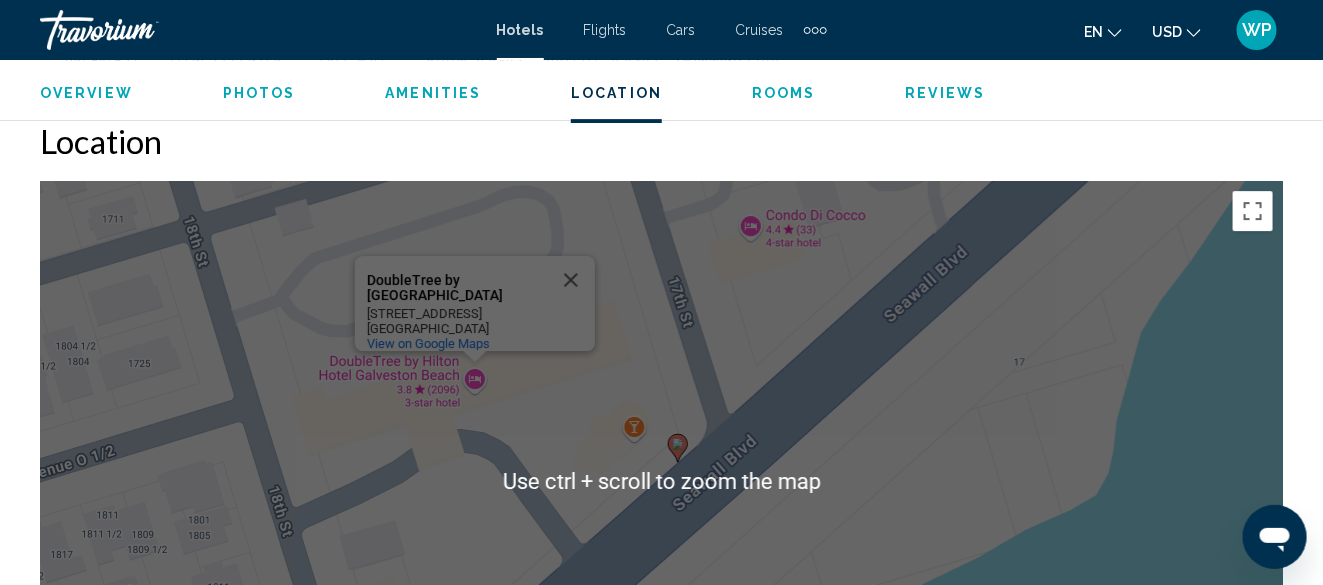 click on "Rooms" at bounding box center [784, 93] 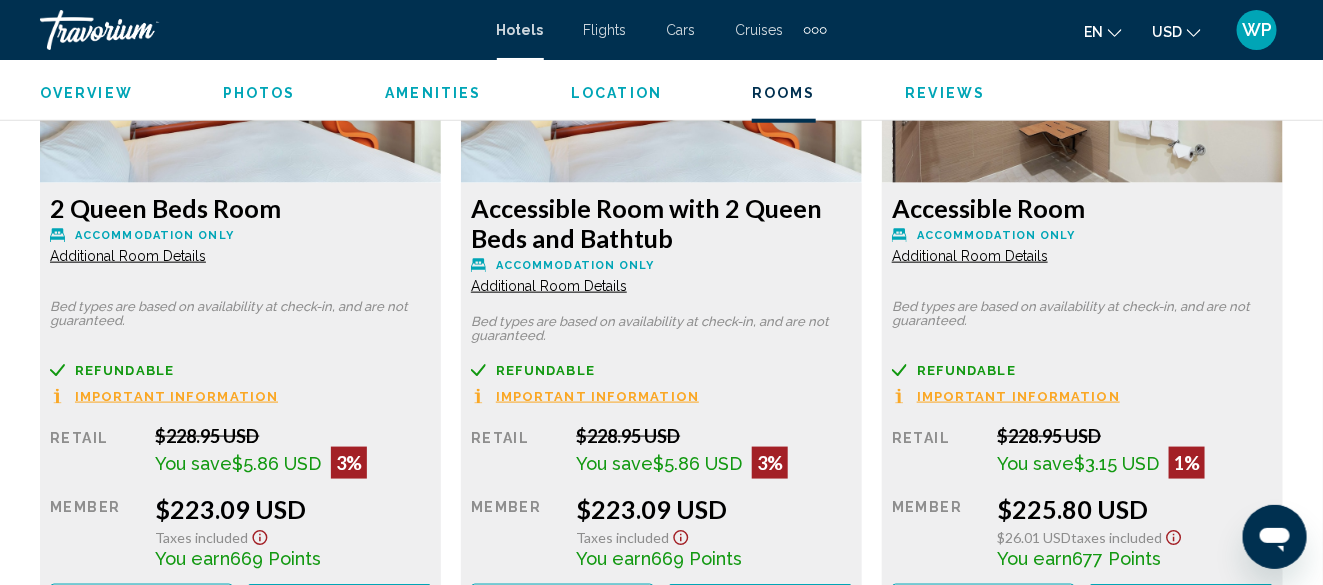 scroll, scrollTop: 3294, scrollLeft: 0, axis: vertical 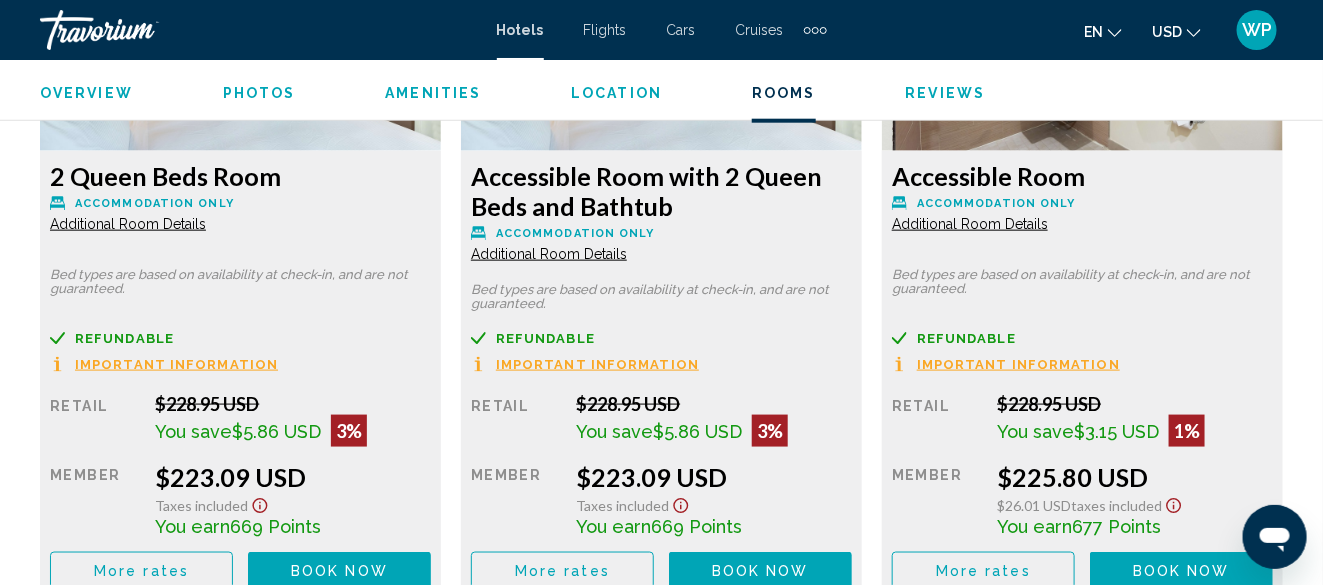 click on "Additional Room Details" at bounding box center [128, 224] 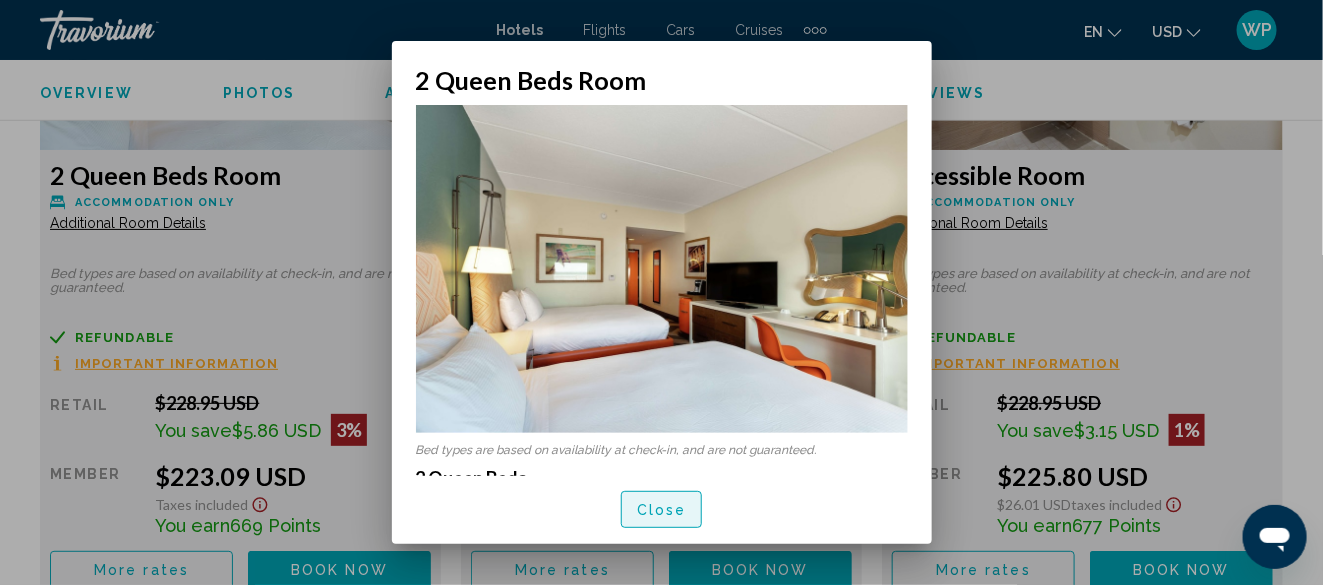 click on "Close" at bounding box center (662, 510) 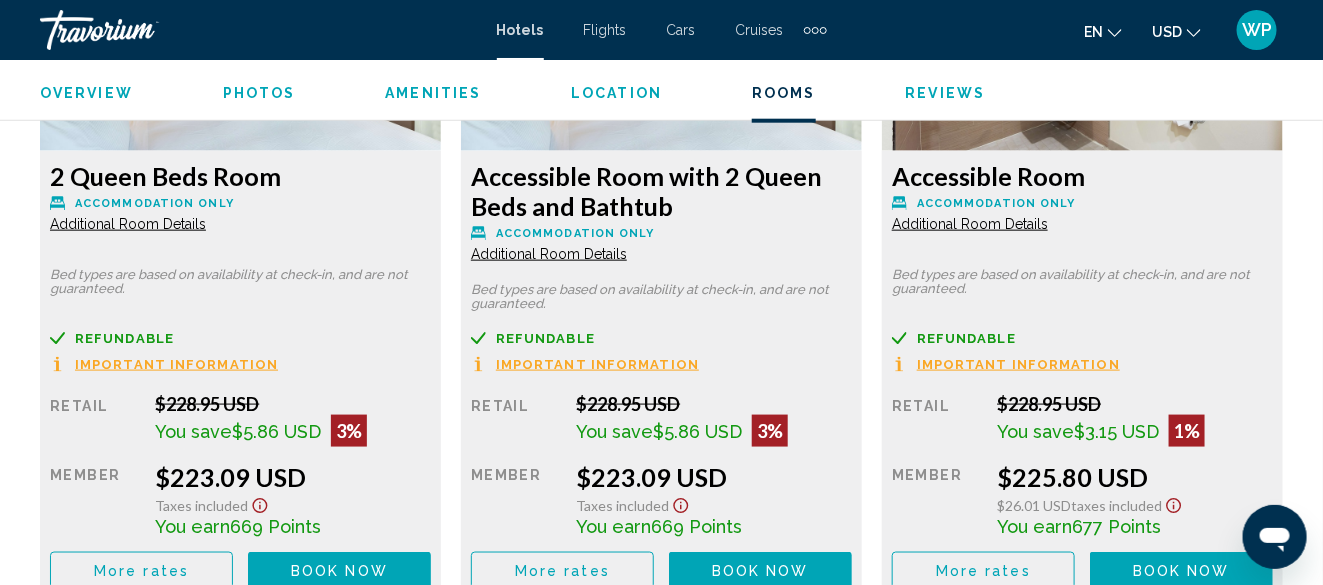 click on "Reviews" at bounding box center [946, 93] 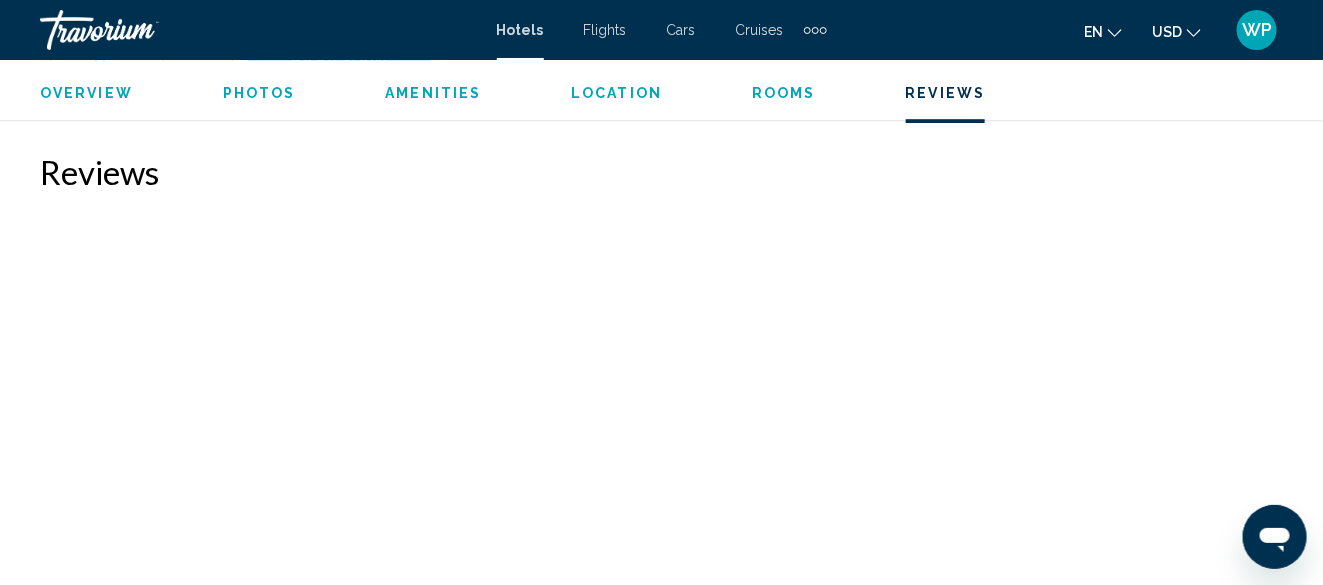 scroll, scrollTop: 7187, scrollLeft: 0, axis: vertical 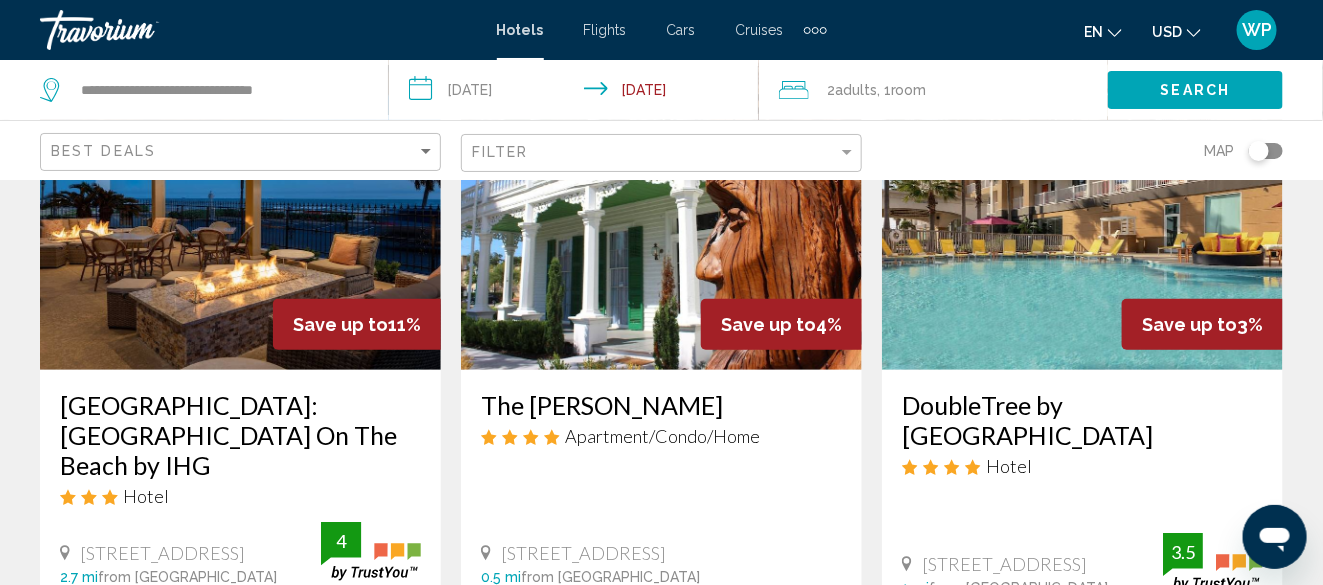 click on "Filter" 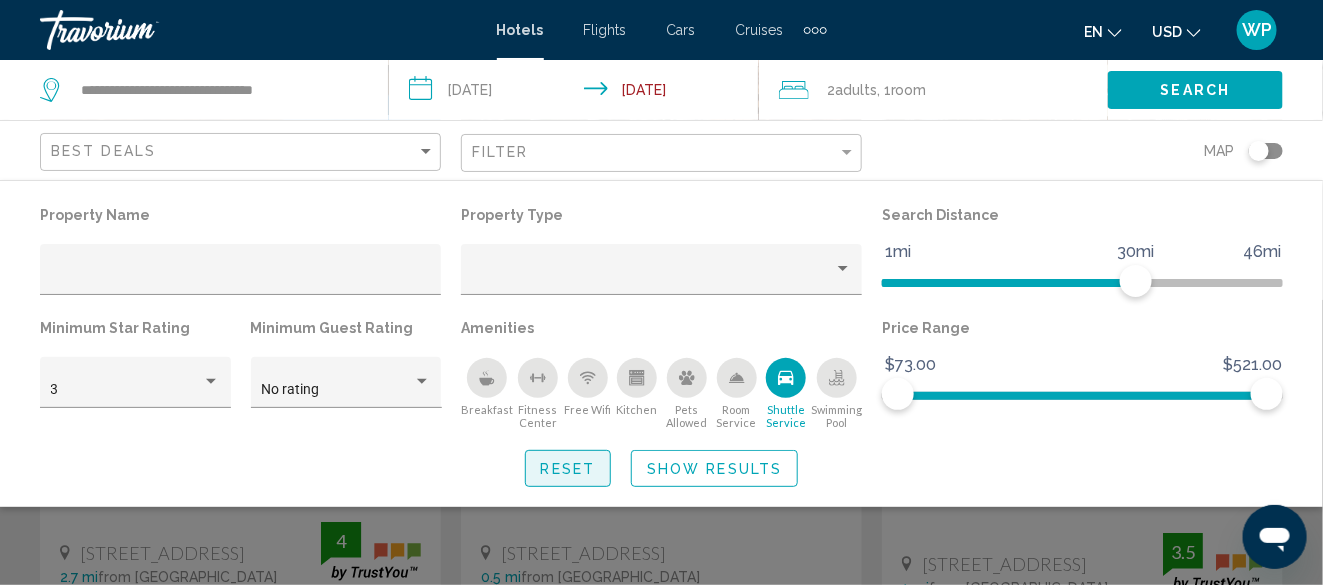 click on "Reset" 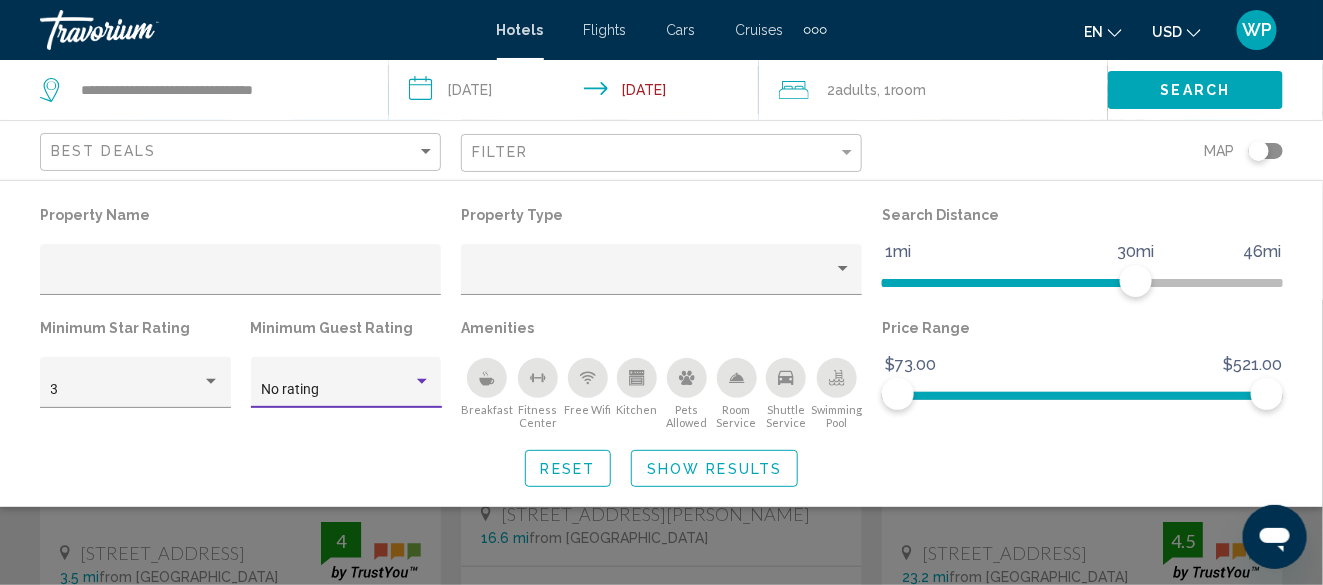 click on "No rating" at bounding box center (337, 390) 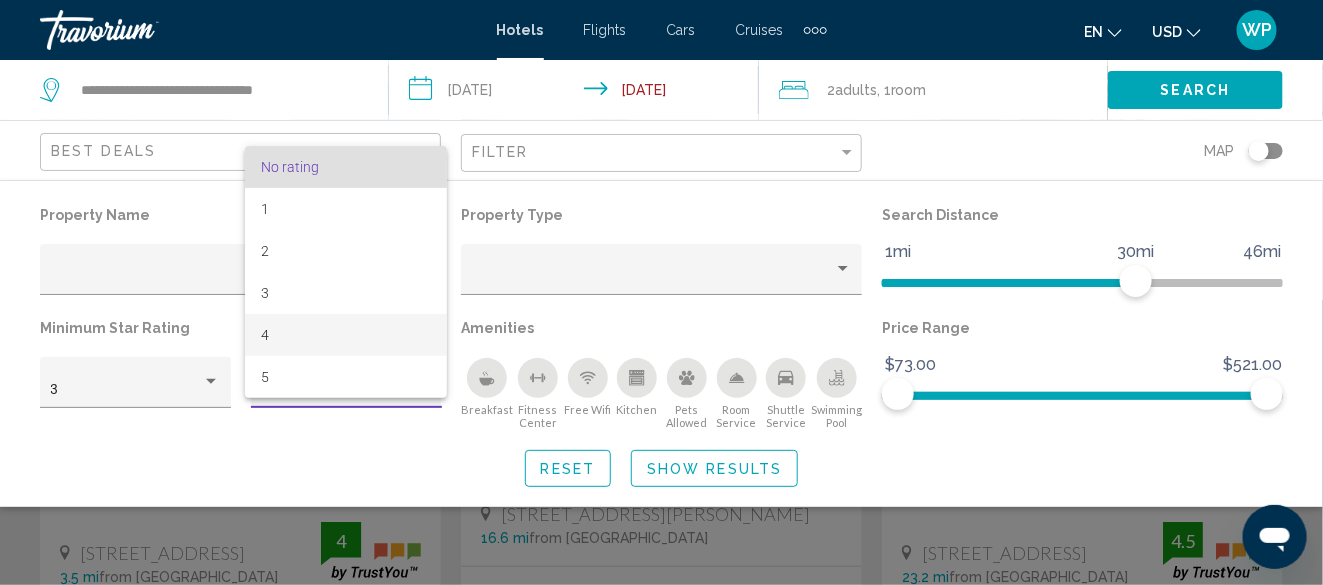 click on "4" at bounding box center [346, 335] 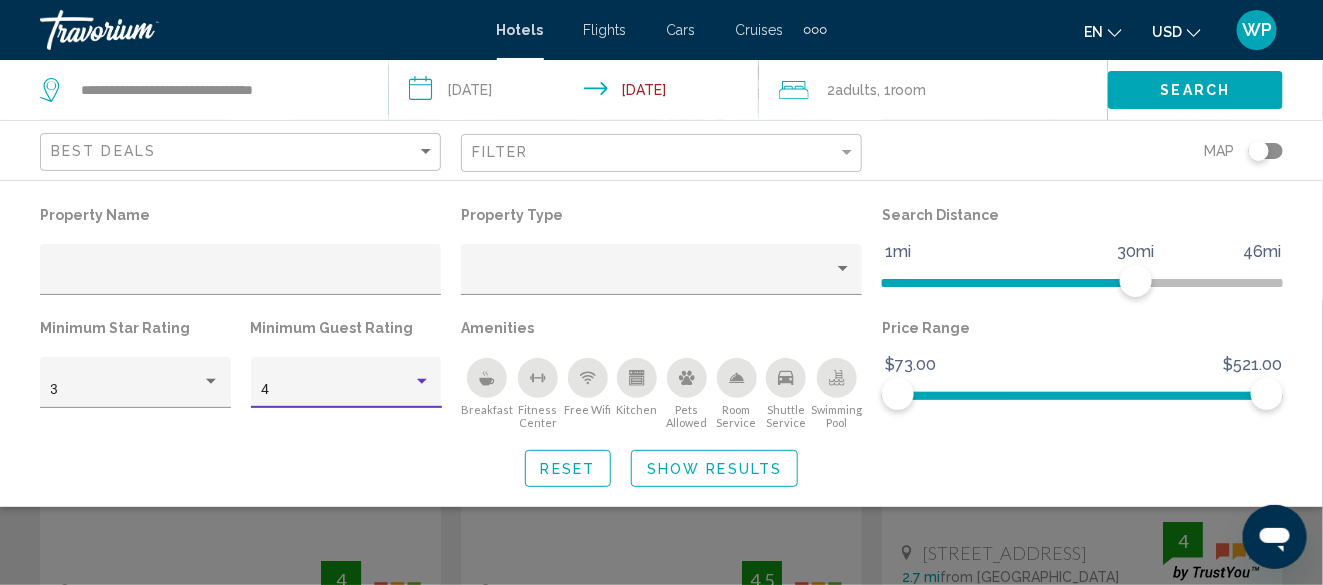 click on "Show Results" 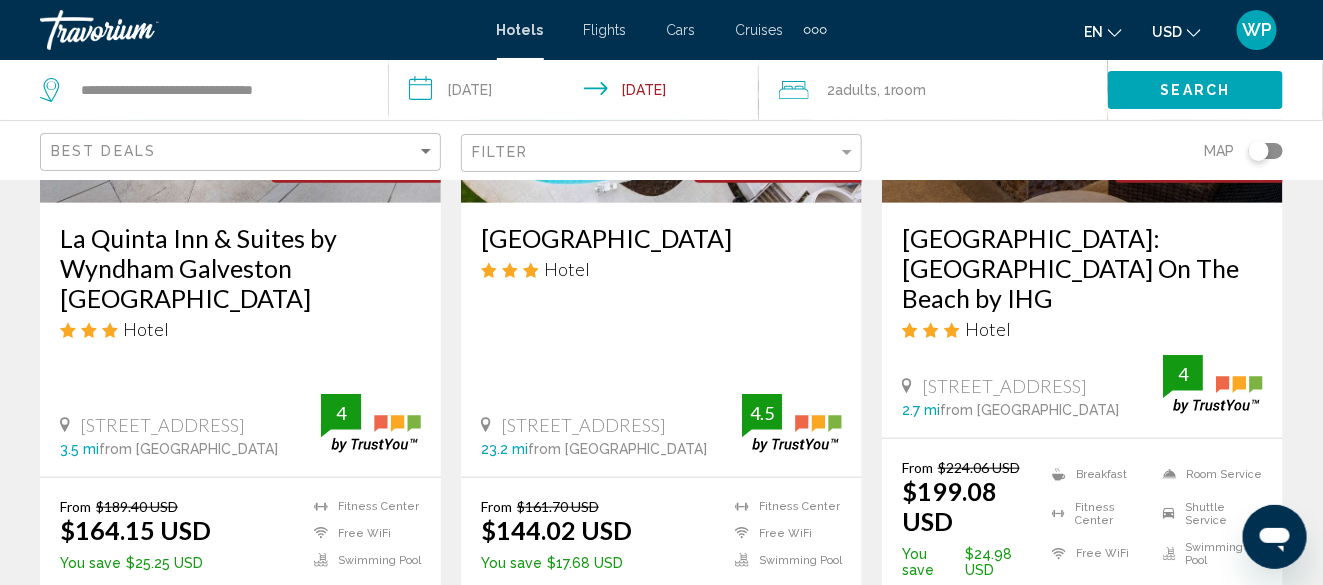 scroll, scrollTop: 400, scrollLeft: 0, axis: vertical 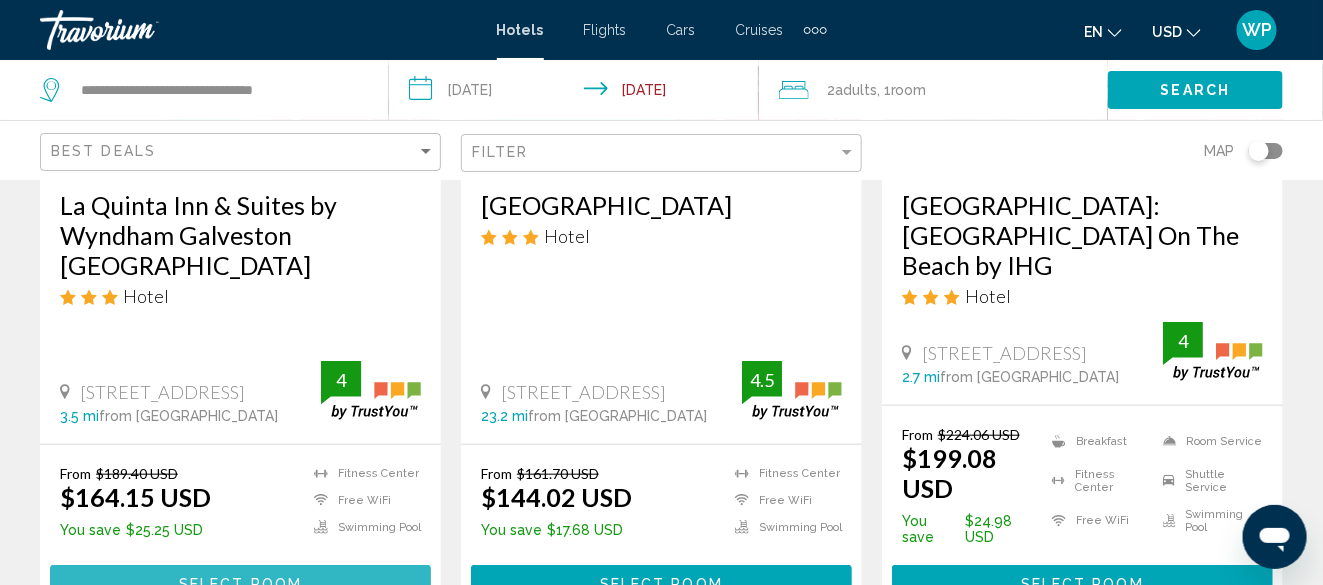 click on "Select Room" at bounding box center [240, 583] 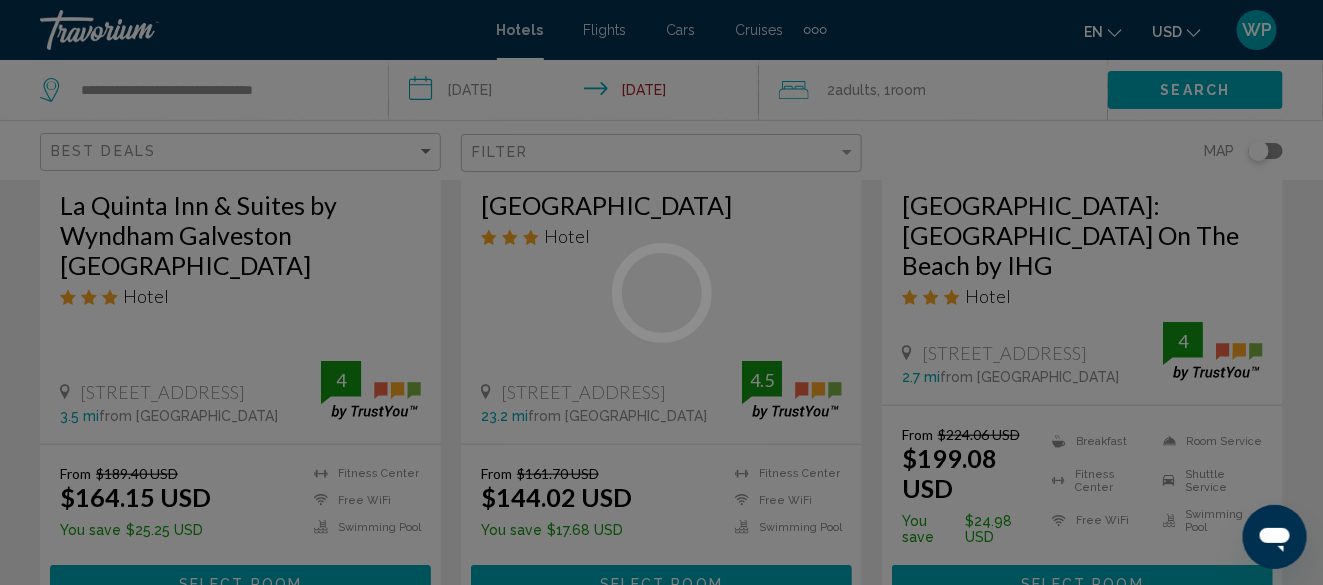 scroll, scrollTop: 0, scrollLeft: 0, axis: both 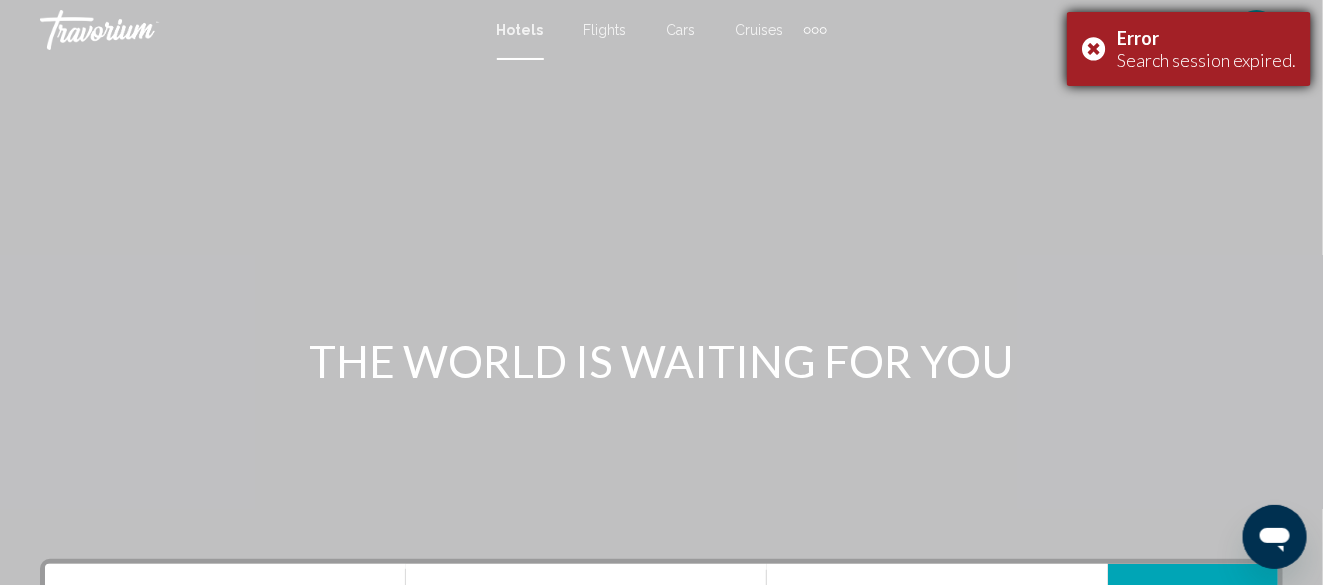 click on "Error   Search session expired." at bounding box center (1189, 49) 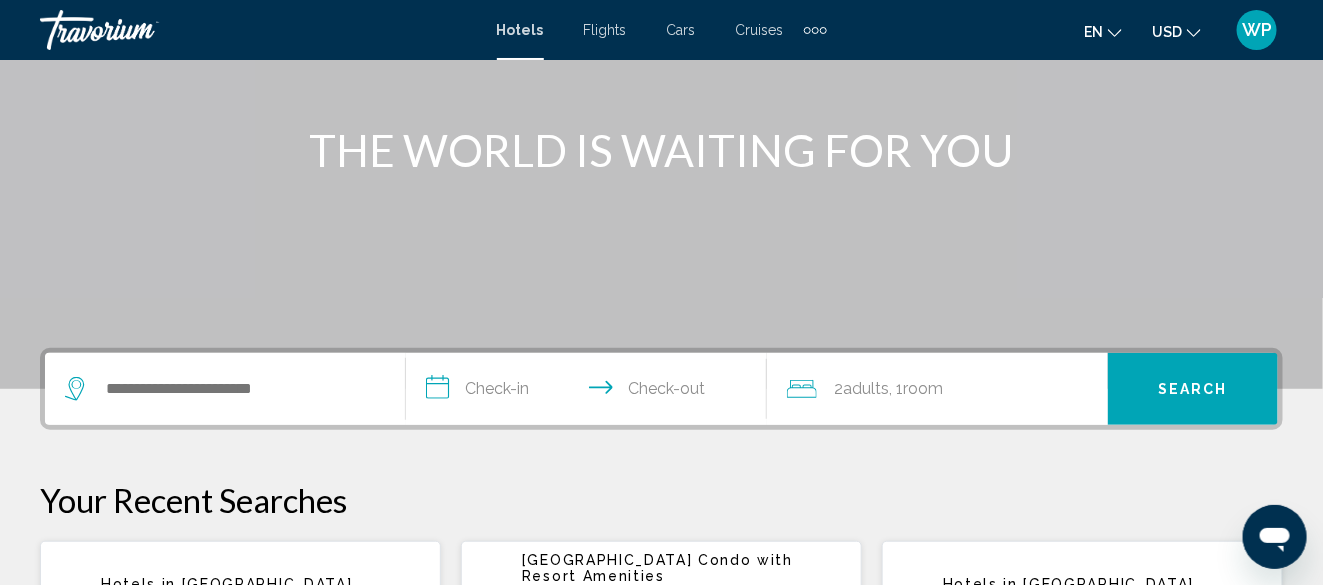 scroll, scrollTop: 300, scrollLeft: 0, axis: vertical 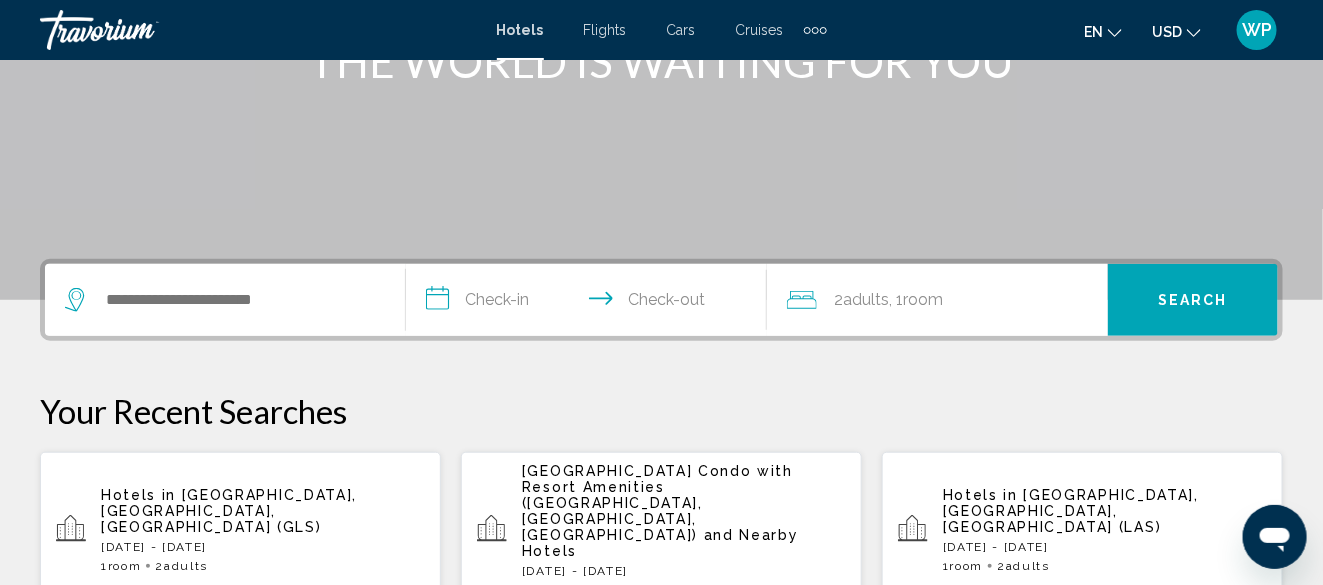 click on "[DATE] - [DATE]" at bounding box center (263, 547) 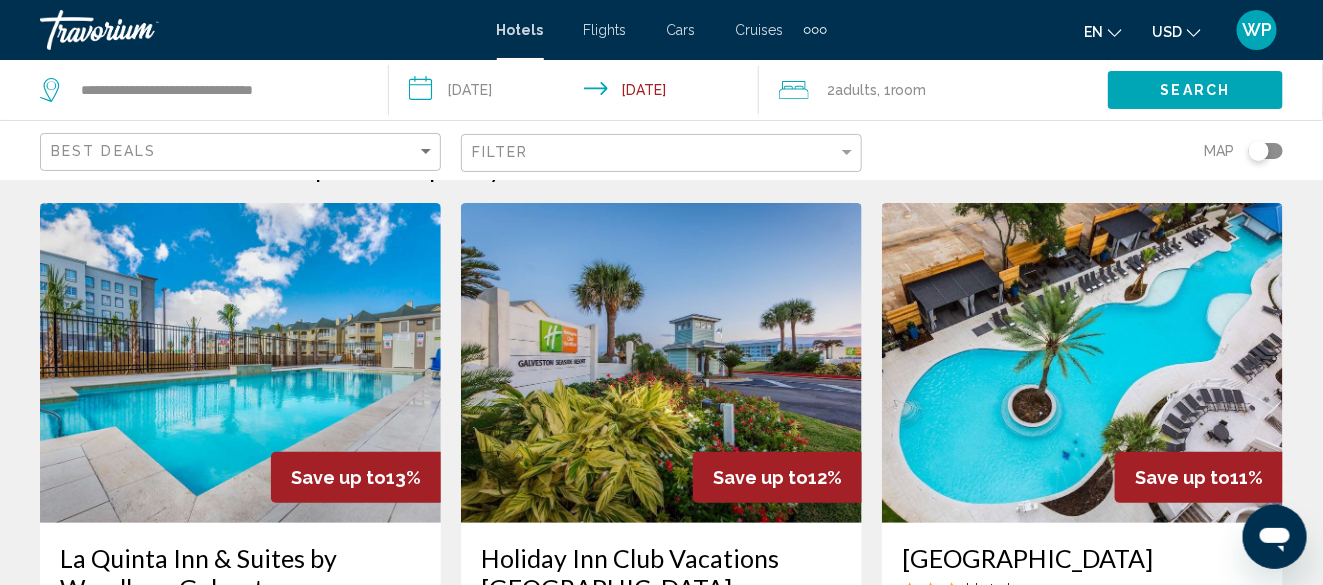 scroll, scrollTop: 0, scrollLeft: 0, axis: both 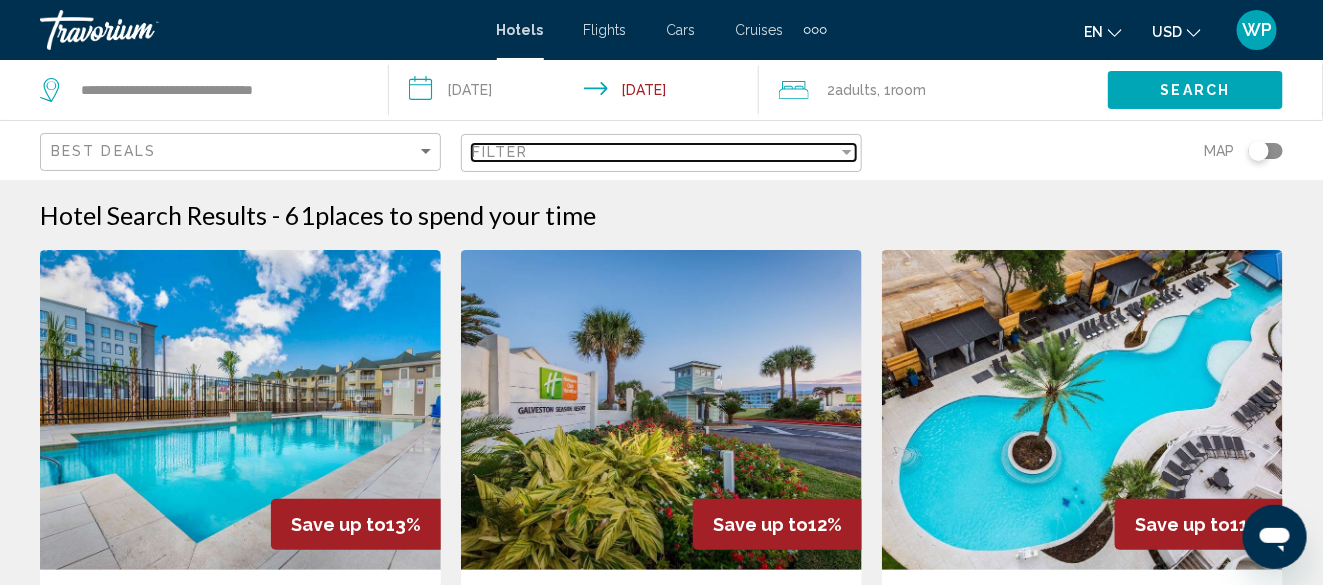 click on "Filter" at bounding box center [655, 152] 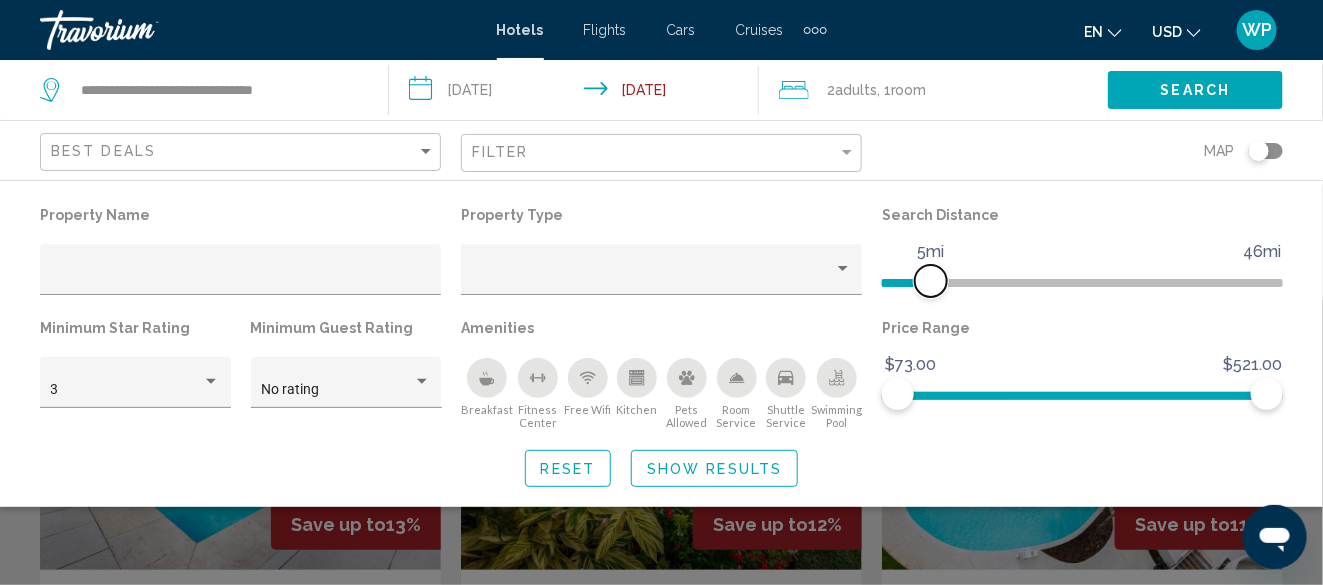 drag, startPoint x: 1126, startPoint y: 281, endPoint x: 931, endPoint y: 286, distance: 195.06409 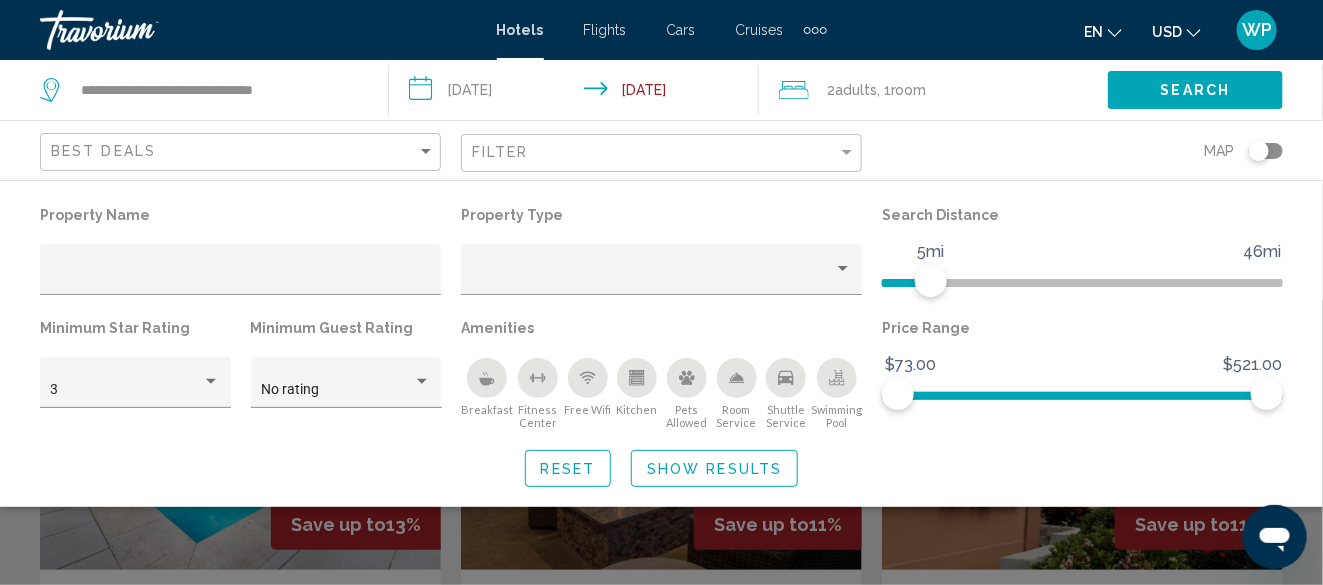 click on "Show Results" 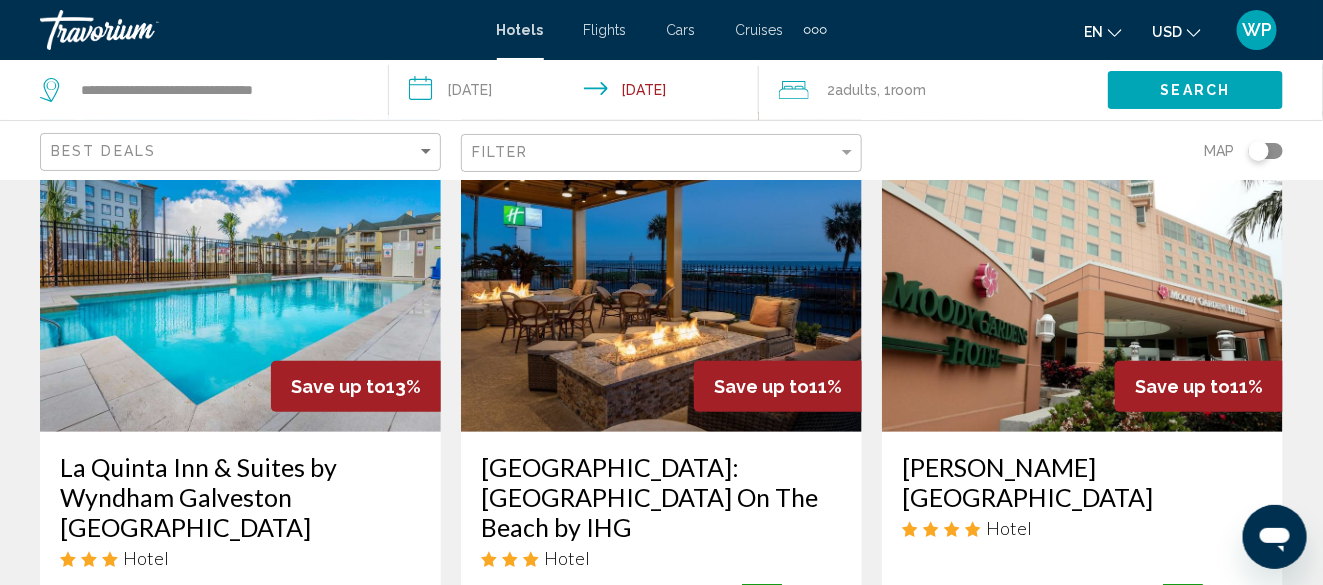 scroll, scrollTop: 100, scrollLeft: 0, axis: vertical 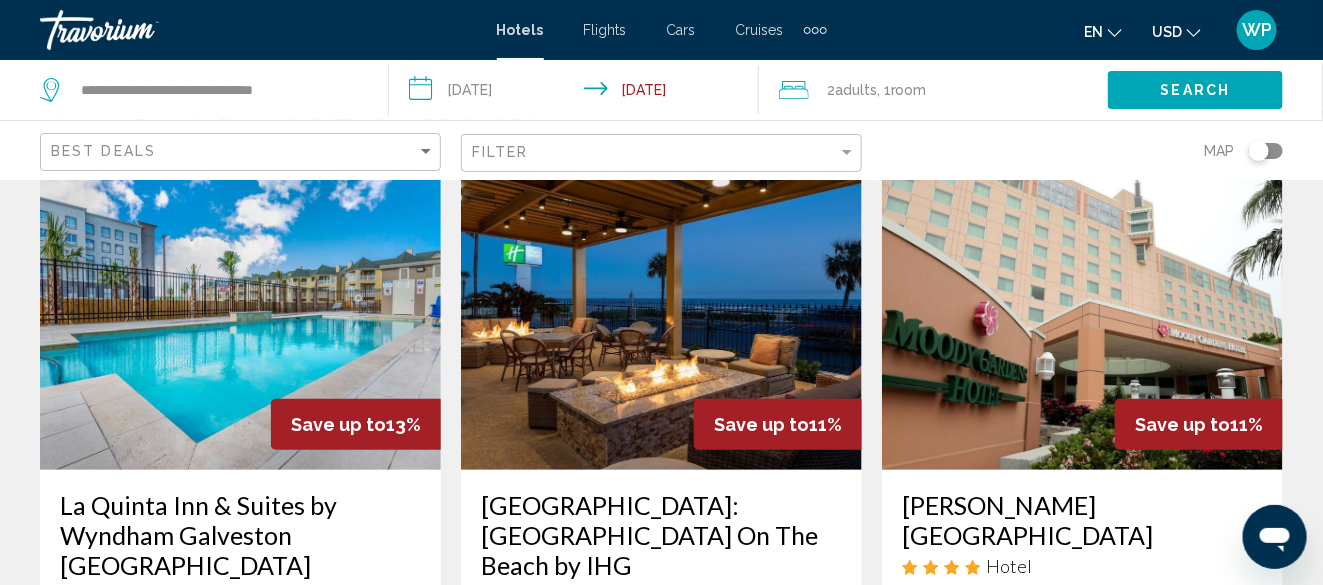 click at bounding box center [240, 310] 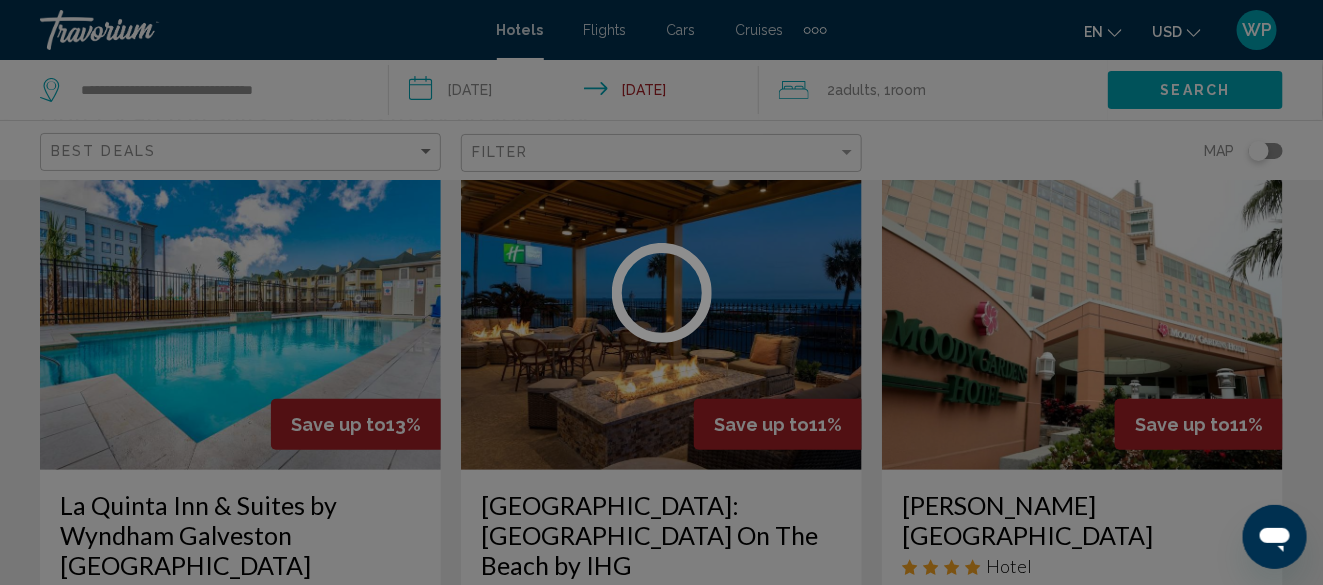 scroll, scrollTop: 242, scrollLeft: 0, axis: vertical 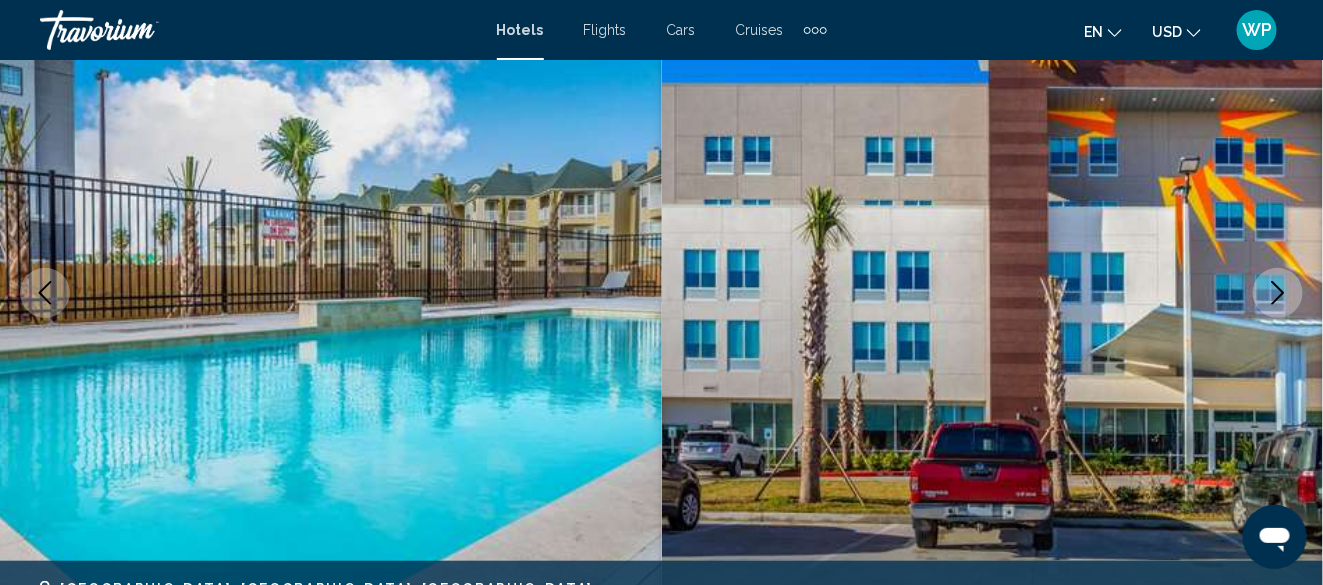click 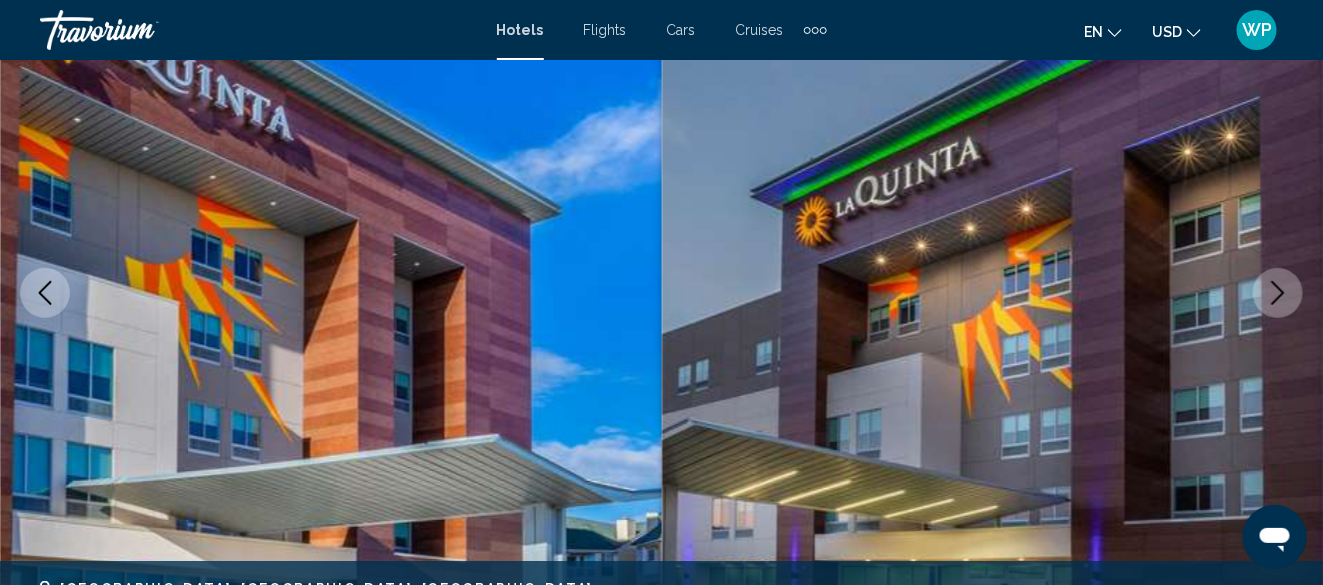 click 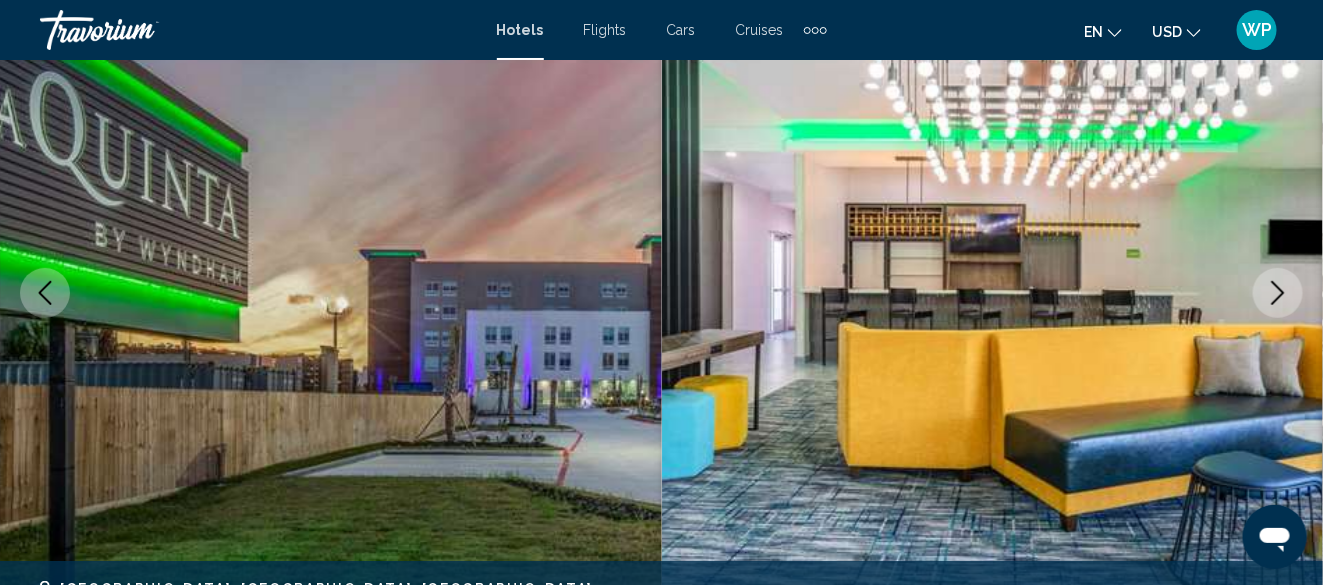 click 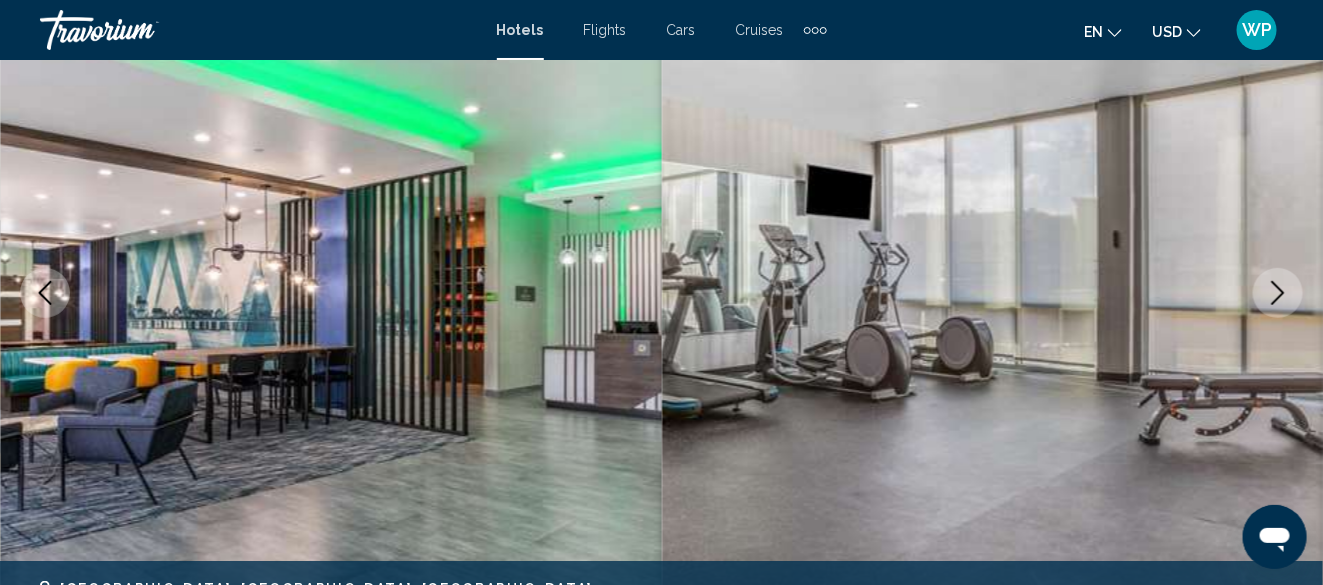 click 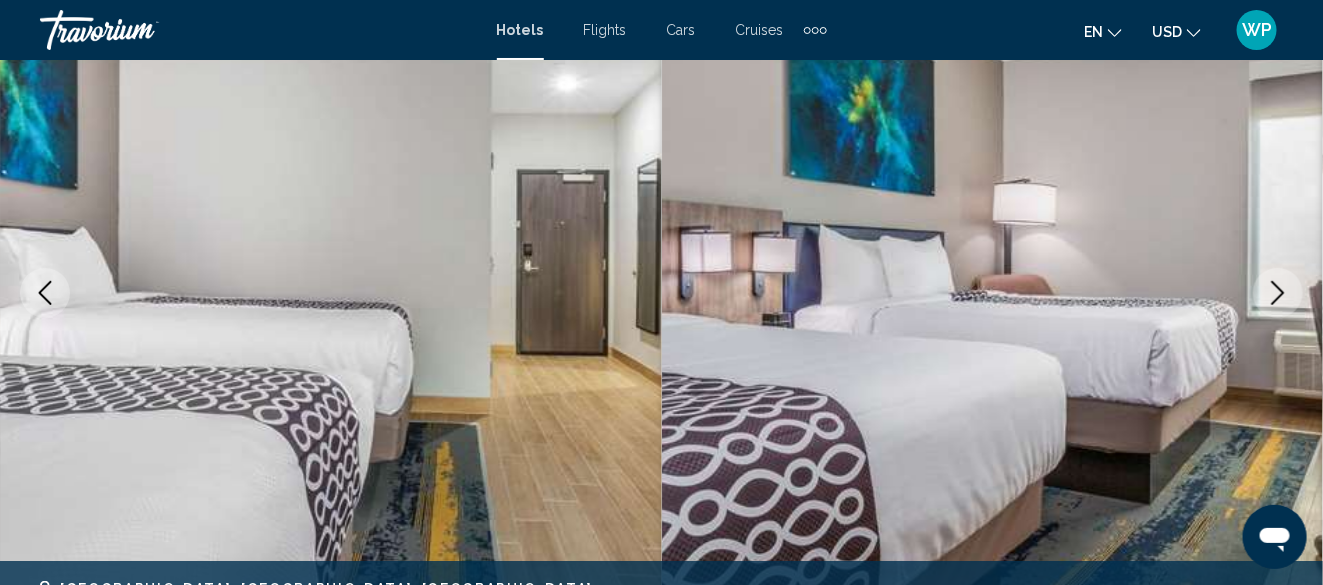 click 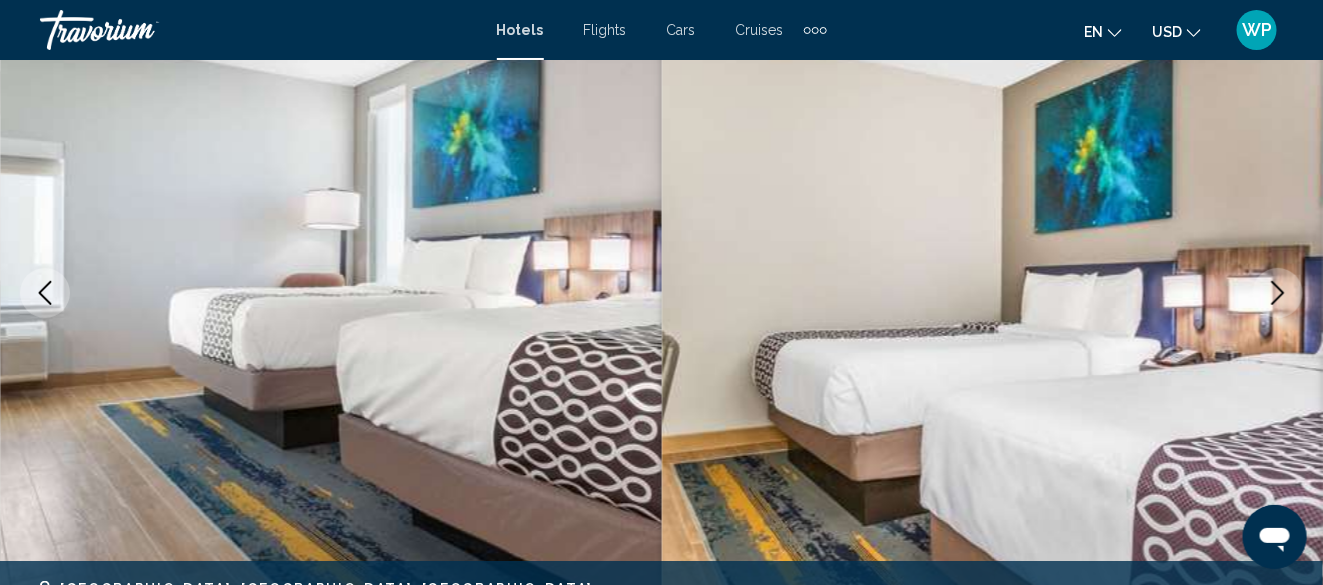 click 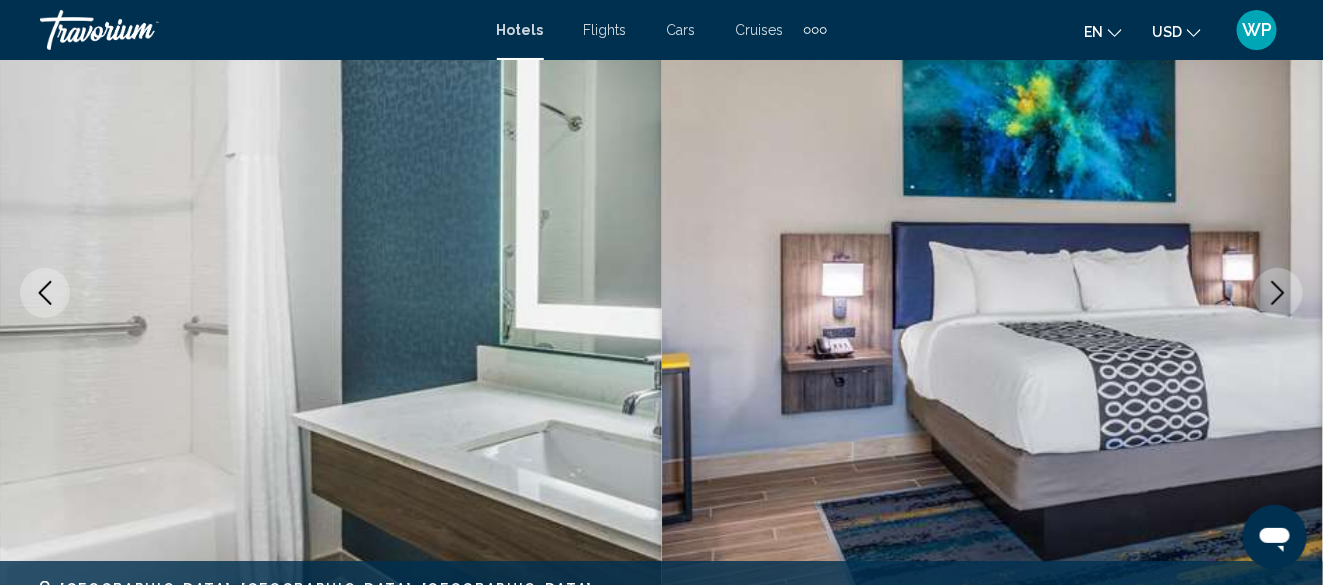 click 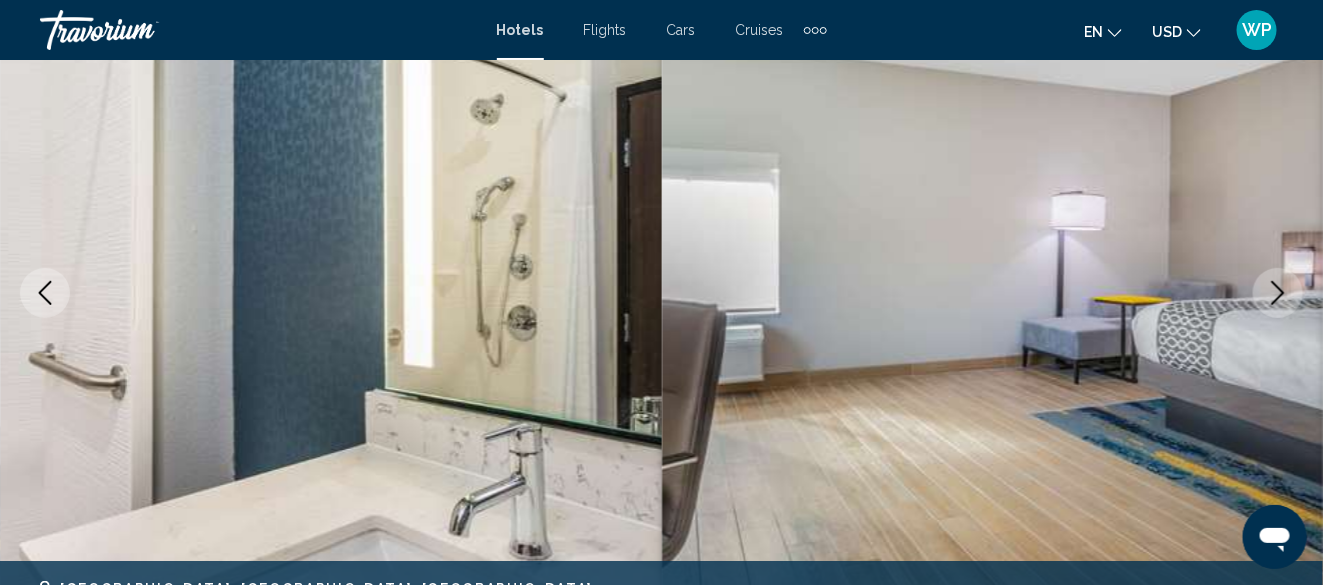 click 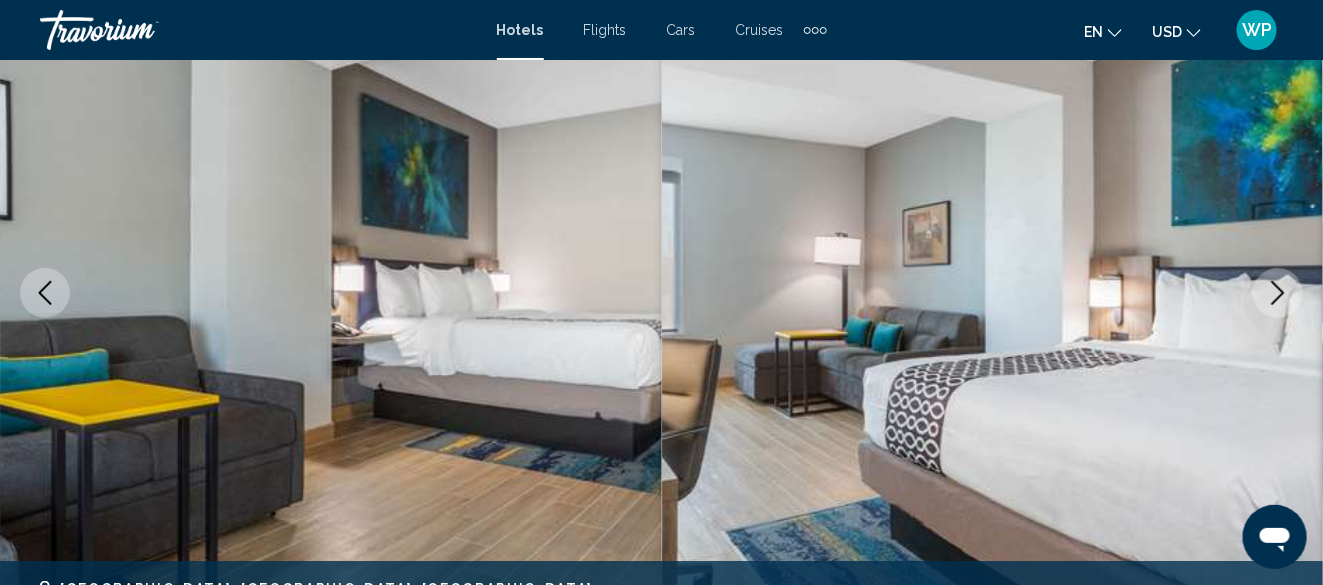click 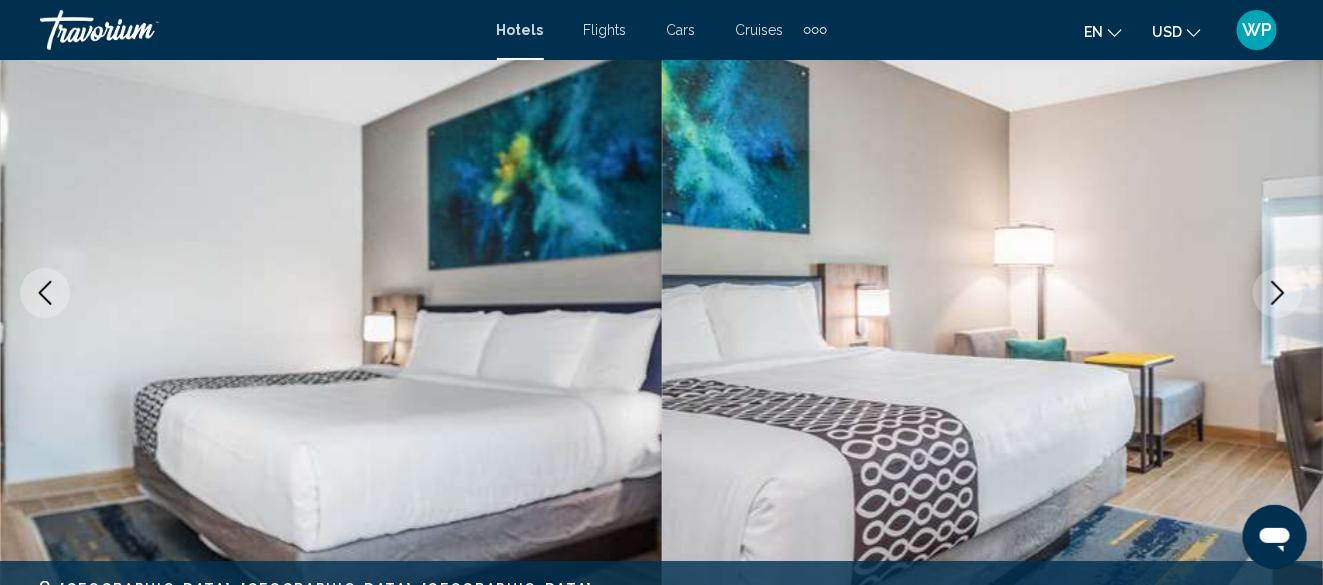 click 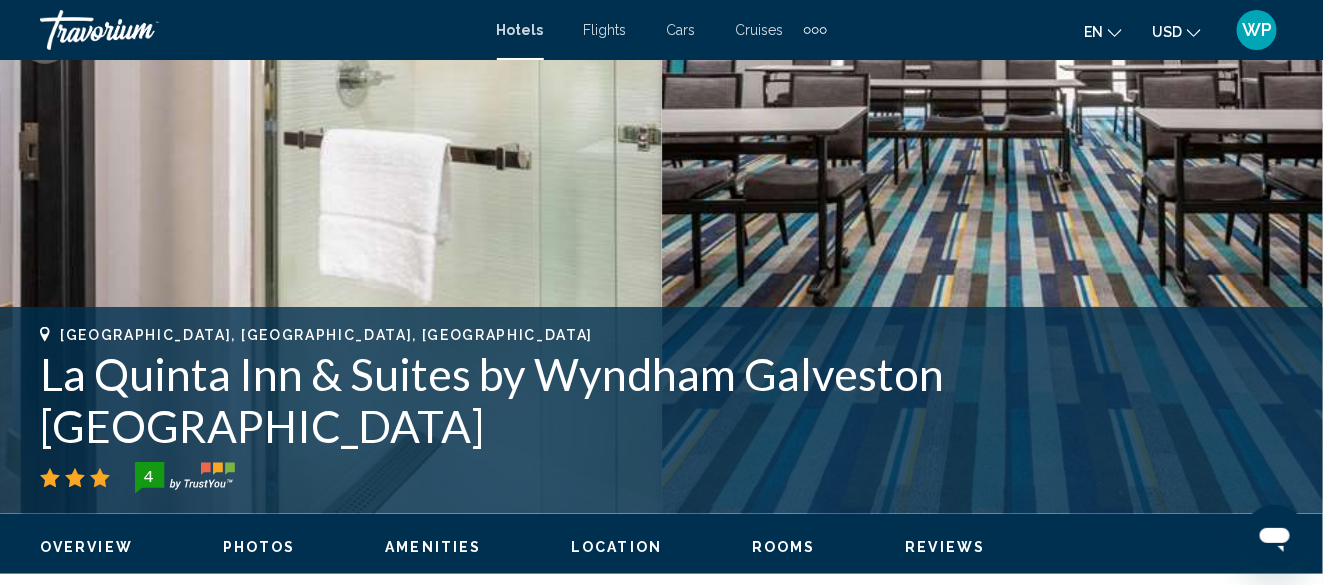 scroll, scrollTop: 642, scrollLeft: 0, axis: vertical 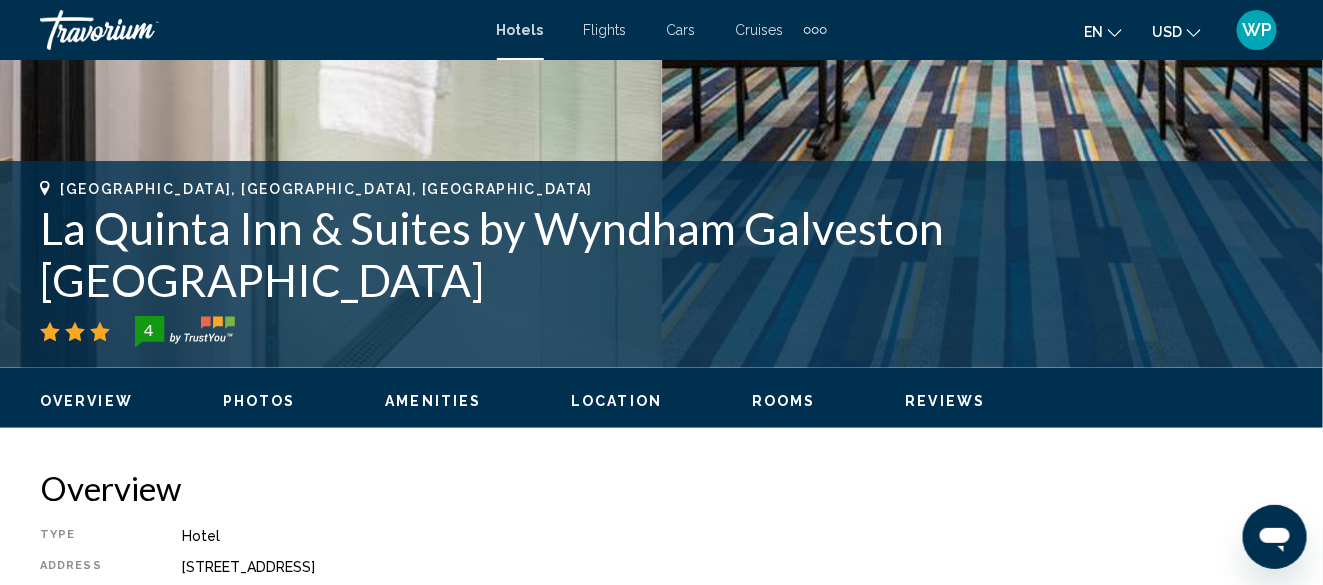 click on "Overview
Photos
Amenities
Location
Rooms
Reviews
Check Availability" 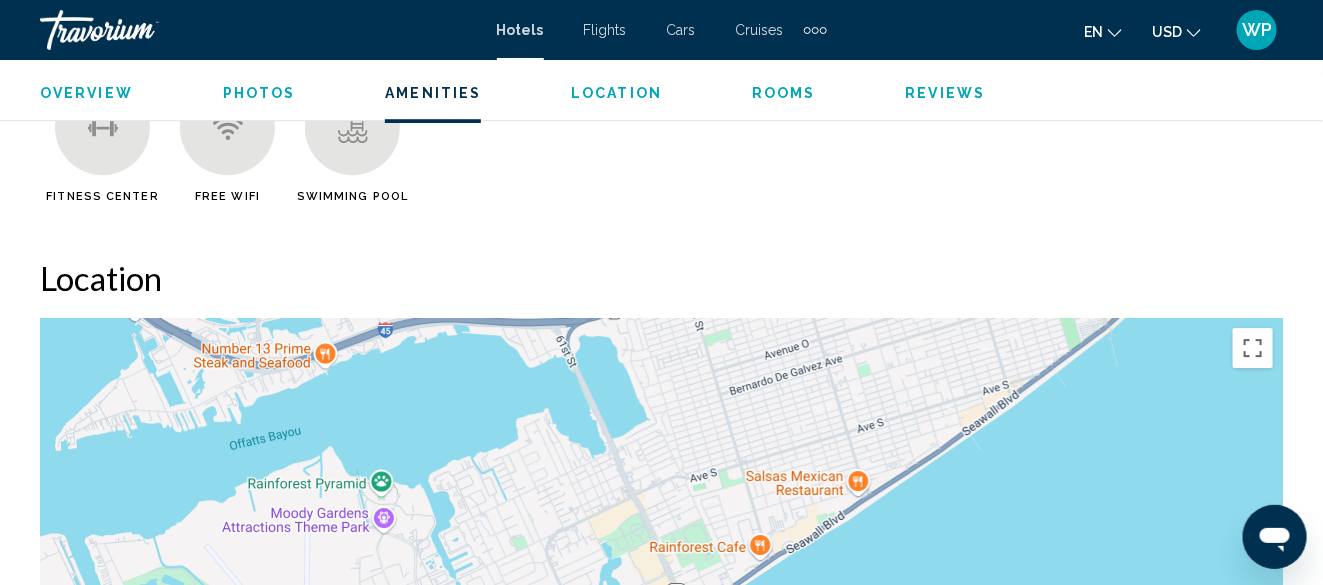 scroll, scrollTop: 2094, scrollLeft: 0, axis: vertical 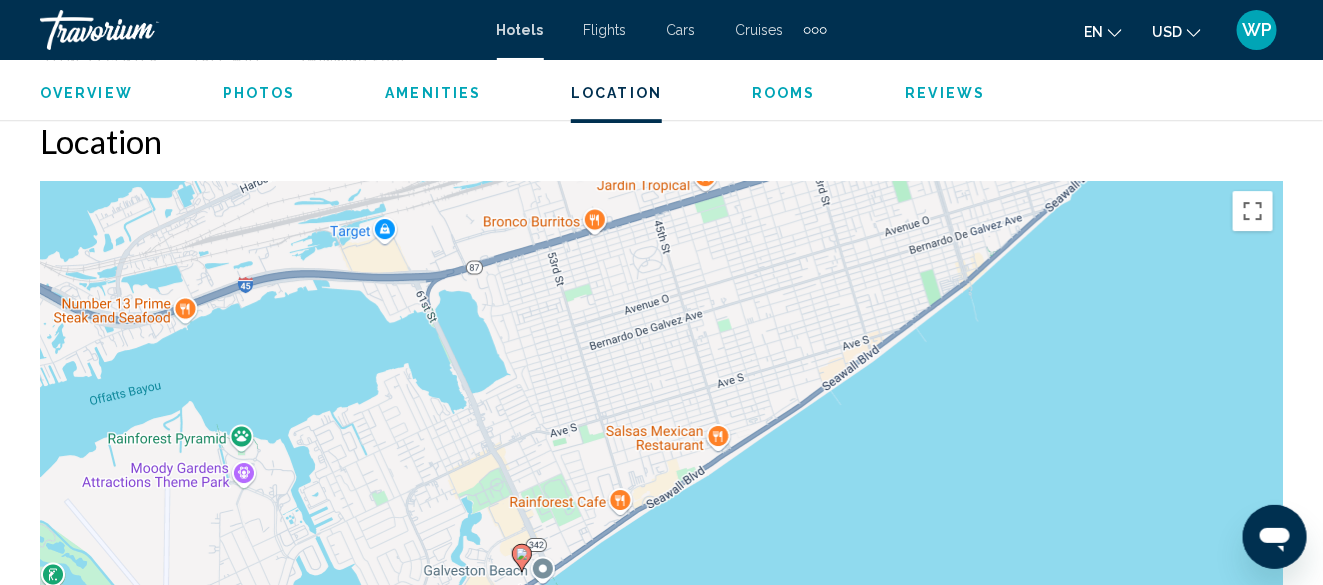 drag, startPoint x: 598, startPoint y: 327, endPoint x: 456, endPoint y: 424, distance: 171.96802 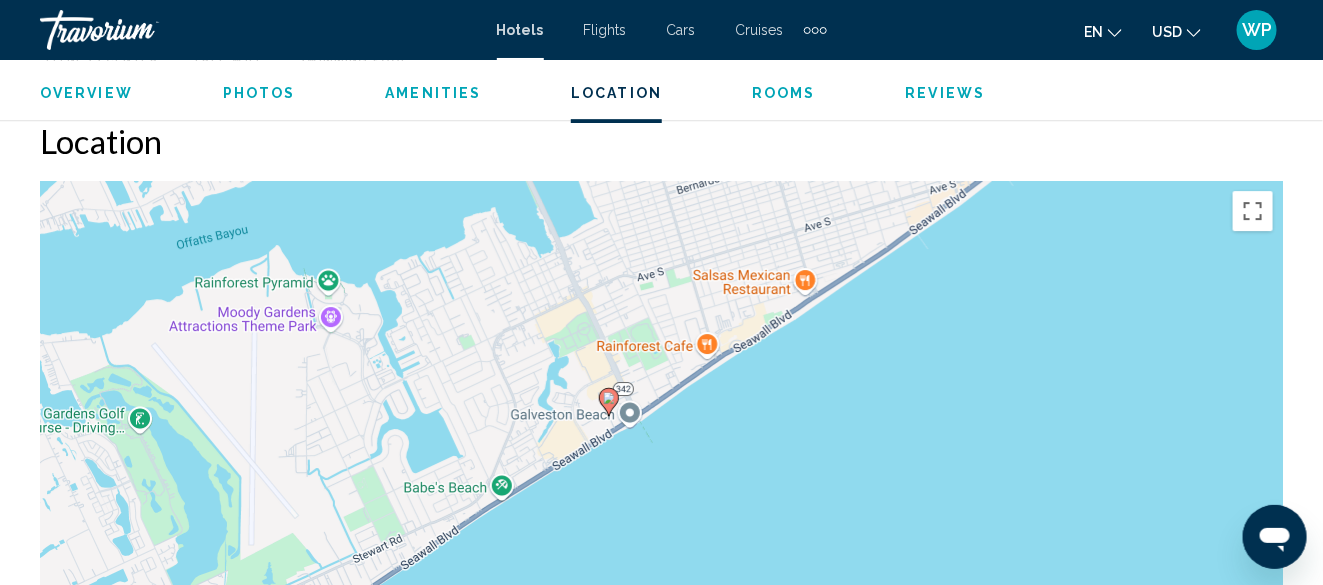 drag, startPoint x: 532, startPoint y: 495, endPoint x: 624, endPoint y: 332, distance: 187.17105 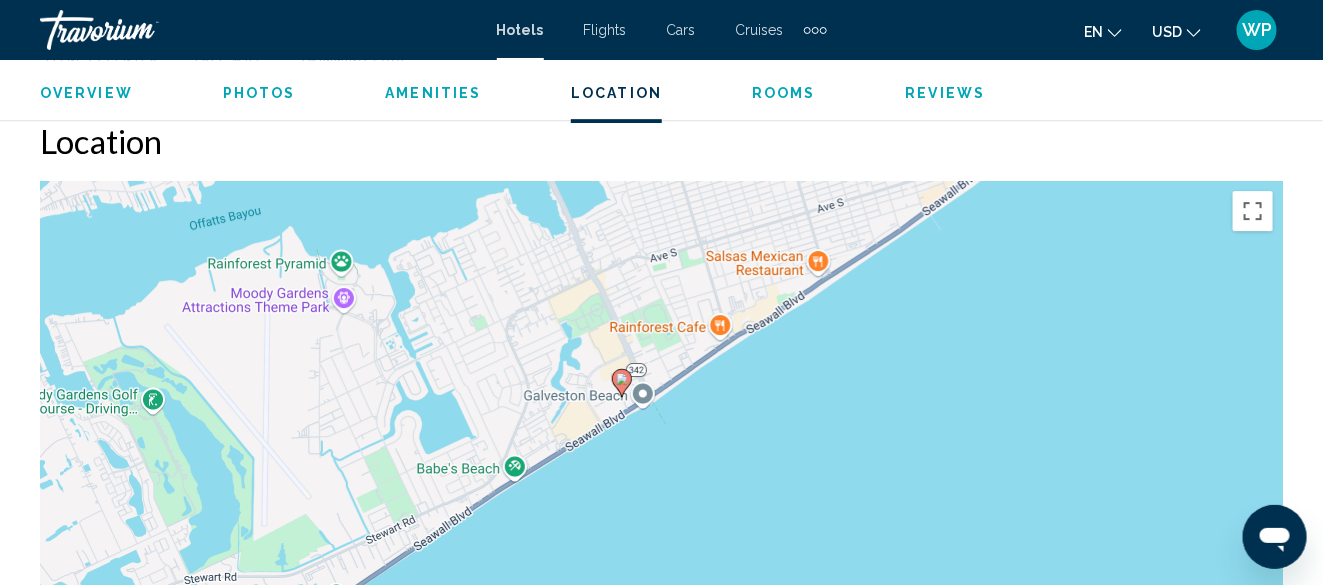 click on "To navigate, press the arrow keys. To activate drag with keyboard, press Alt + Enter. Once in keyboard drag state, use the arrow keys to move the marker. To complete the drag, press the Enter key. To cancel, press Escape." at bounding box center [661, 481] 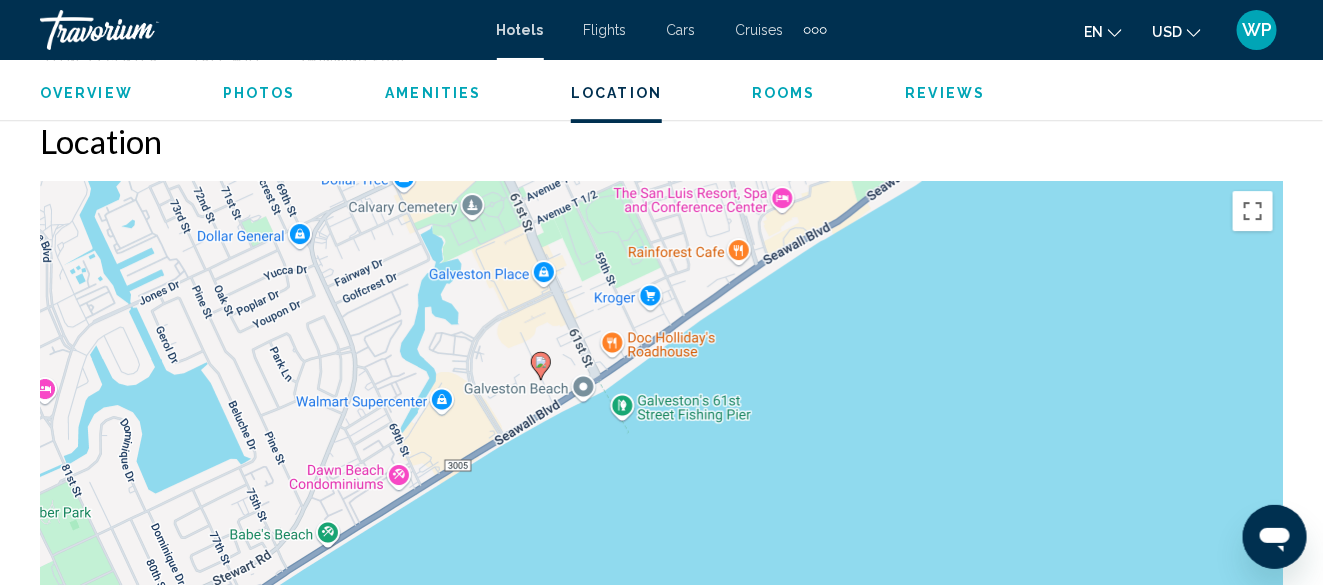 click on "To navigate, press the arrow keys. To activate drag with keyboard, press Alt + Enter. Once in keyboard drag state, use the arrow keys to move the marker. To complete the drag, press the Enter key. To cancel, press Escape." at bounding box center (661, 481) 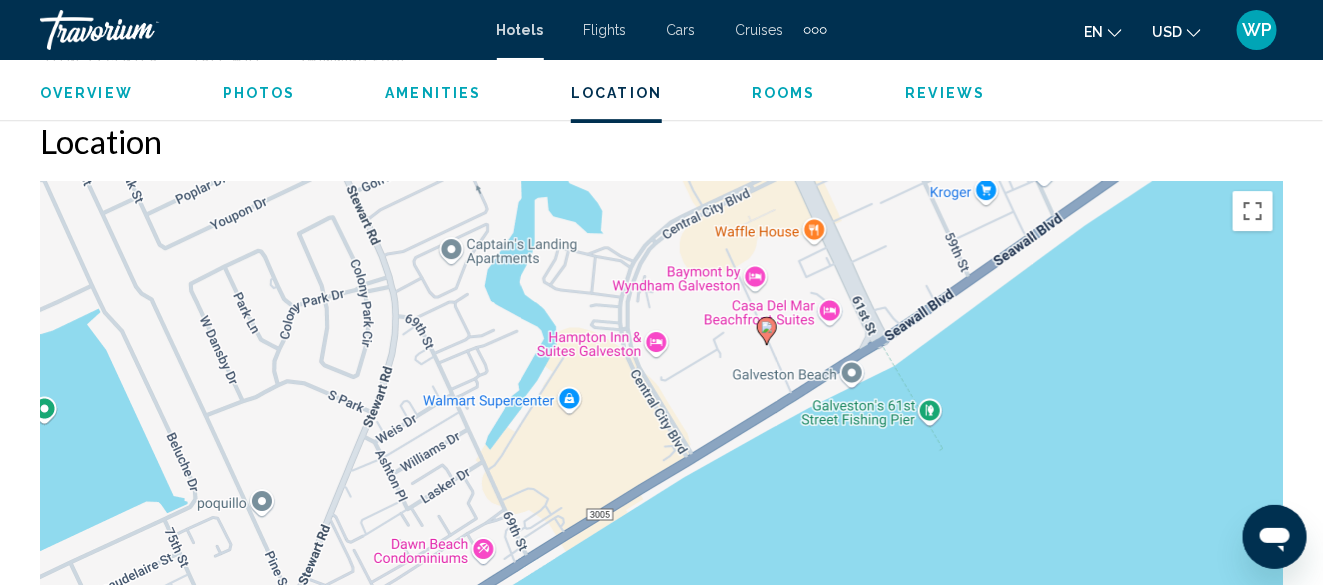drag, startPoint x: 434, startPoint y: 338, endPoint x: 686, endPoint y: 384, distance: 256.164 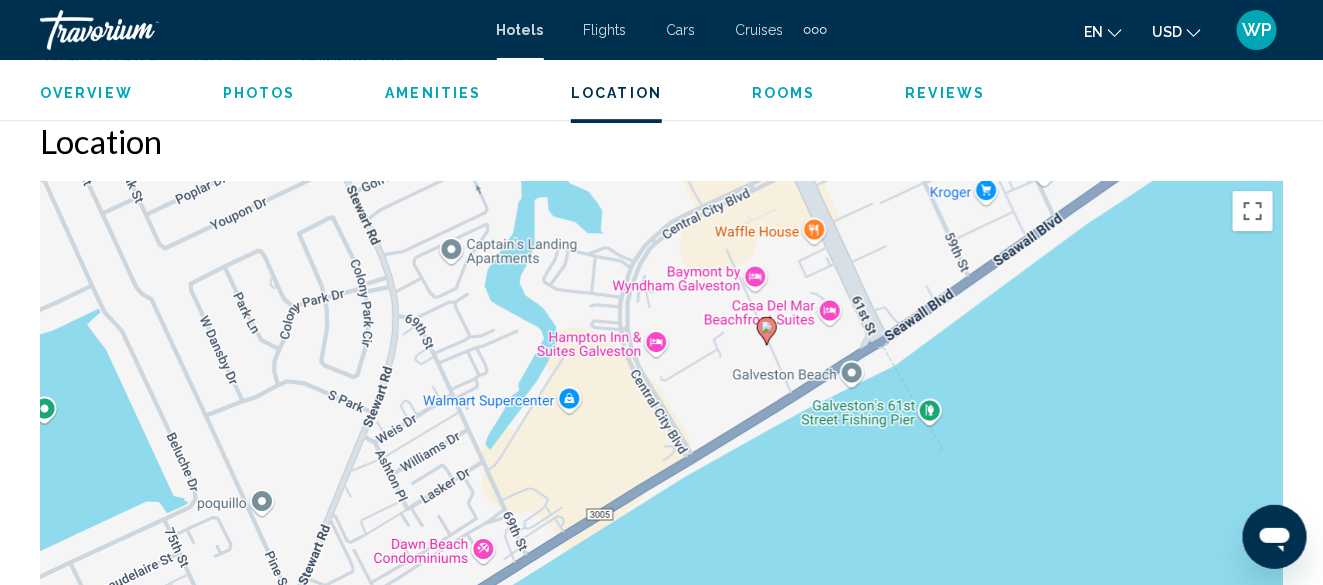 click on "To navigate, press the arrow keys. To activate drag with keyboard, press Alt + Enter. Once in keyboard drag state, use the arrow keys to move the marker. To complete the drag, press the Enter key. To cancel, press Escape." at bounding box center (661, 481) 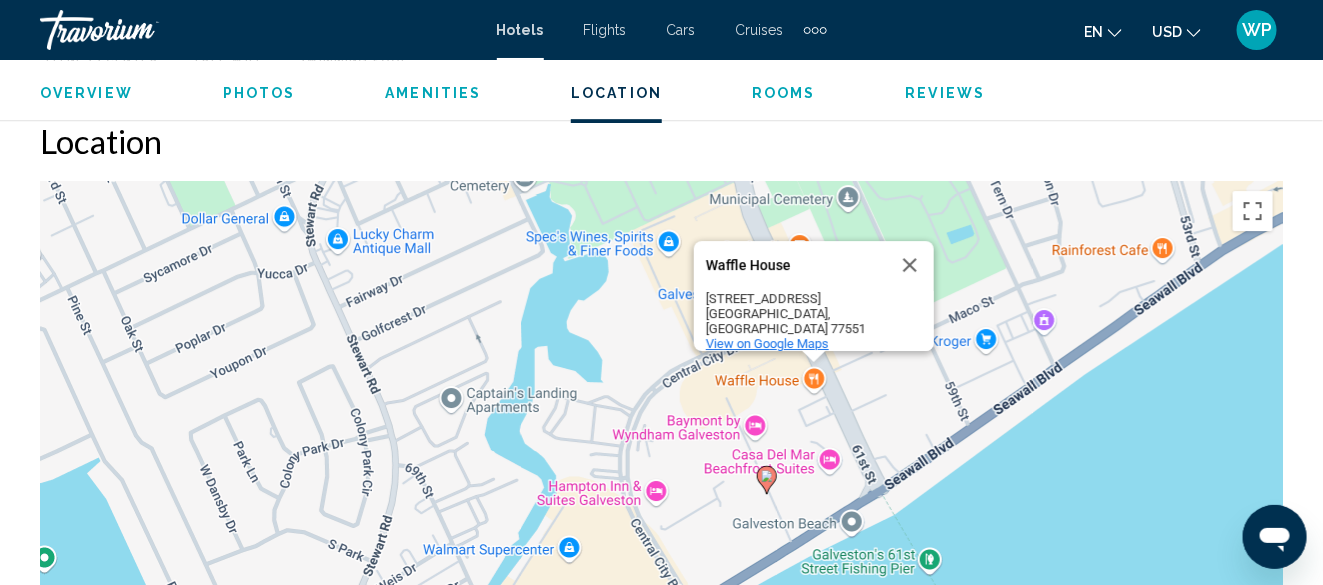 click on "View on Google Maps" at bounding box center (767, 343) 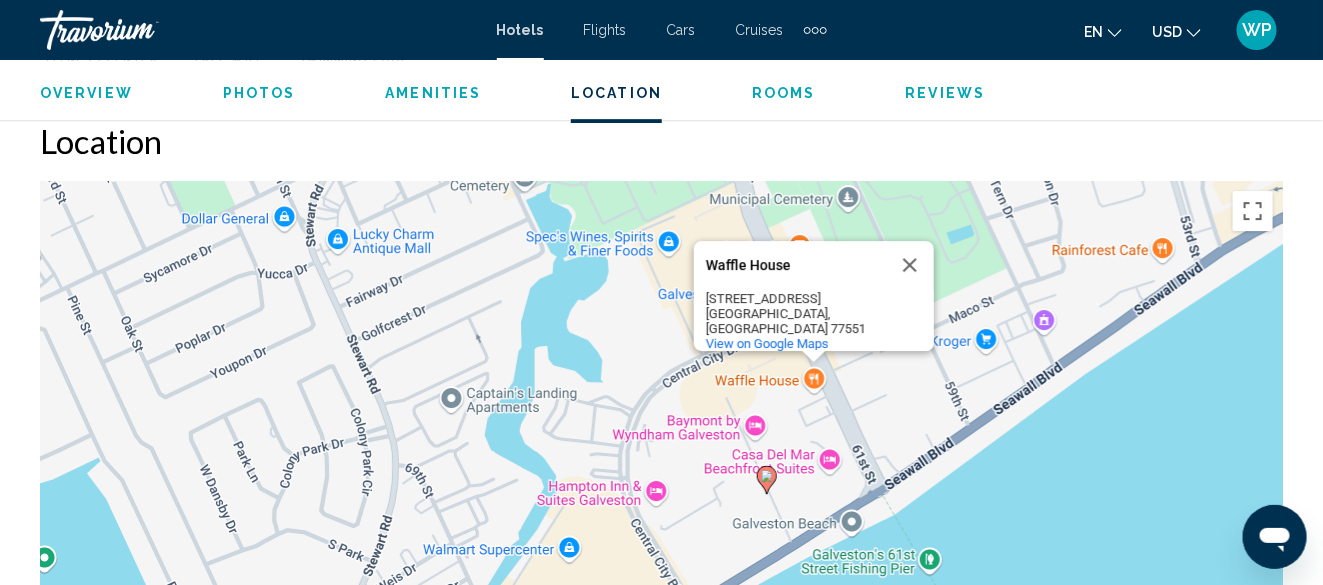 click on "Overview
Photos
Amenities
Location
Rooms
Reviews
Check Availability" 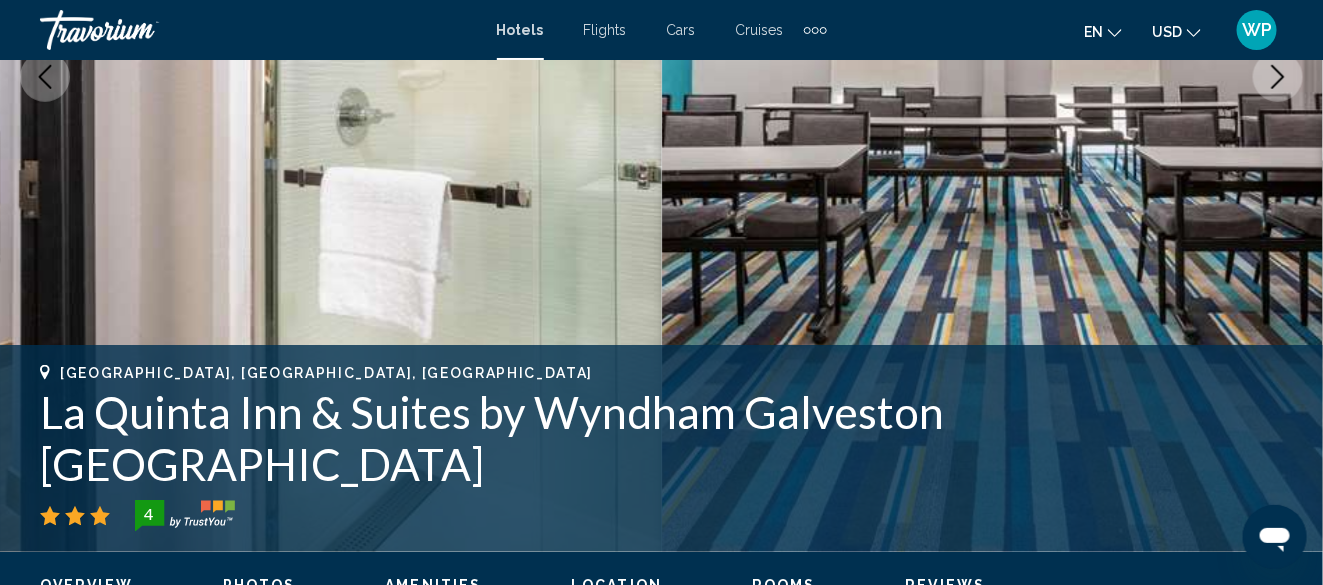 scroll, scrollTop: 490, scrollLeft: 0, axis: vertical 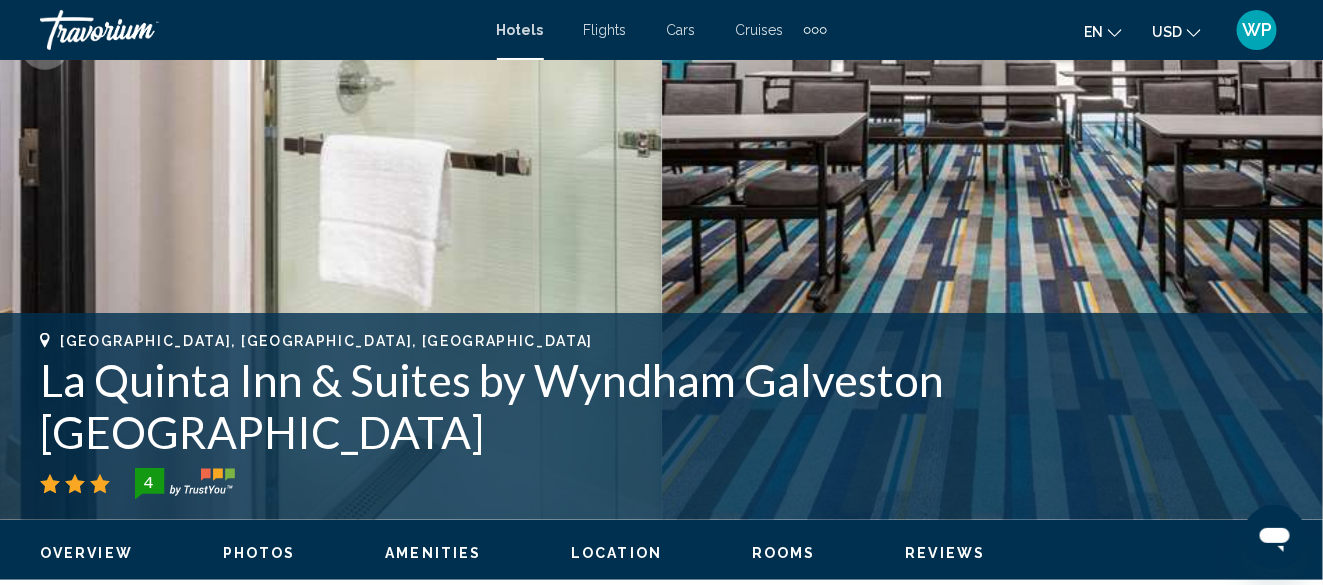 click on "Location" at bounding box center (616, 553) 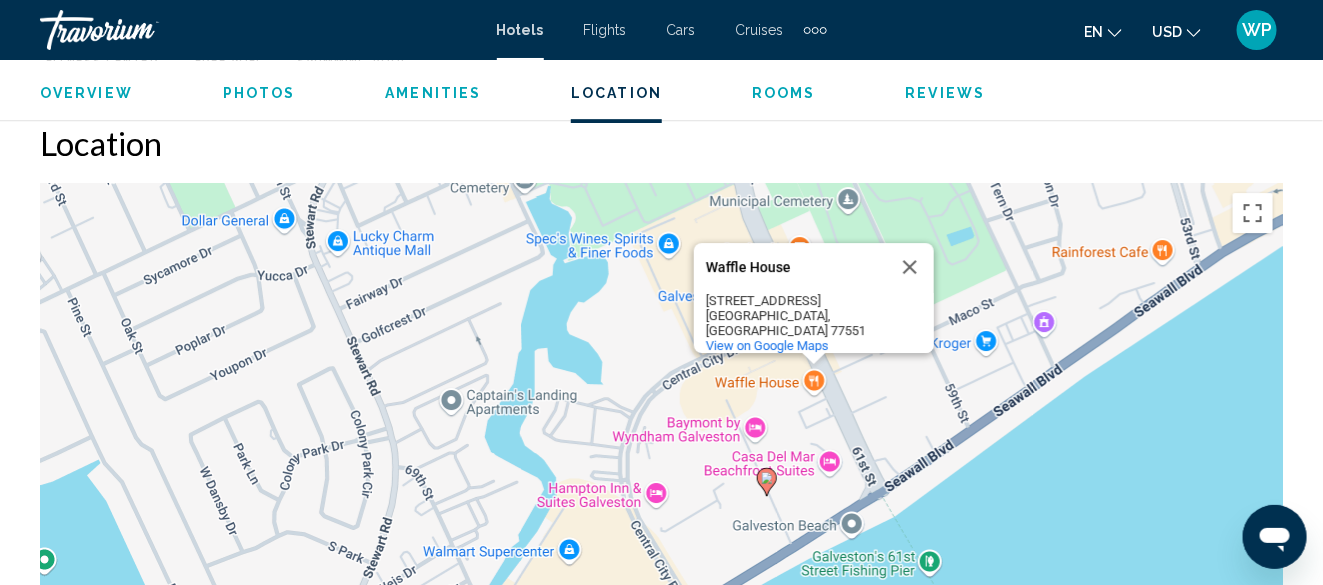 scroll, scrollTop: 2094, scrollLeft: 0, axis: vertical 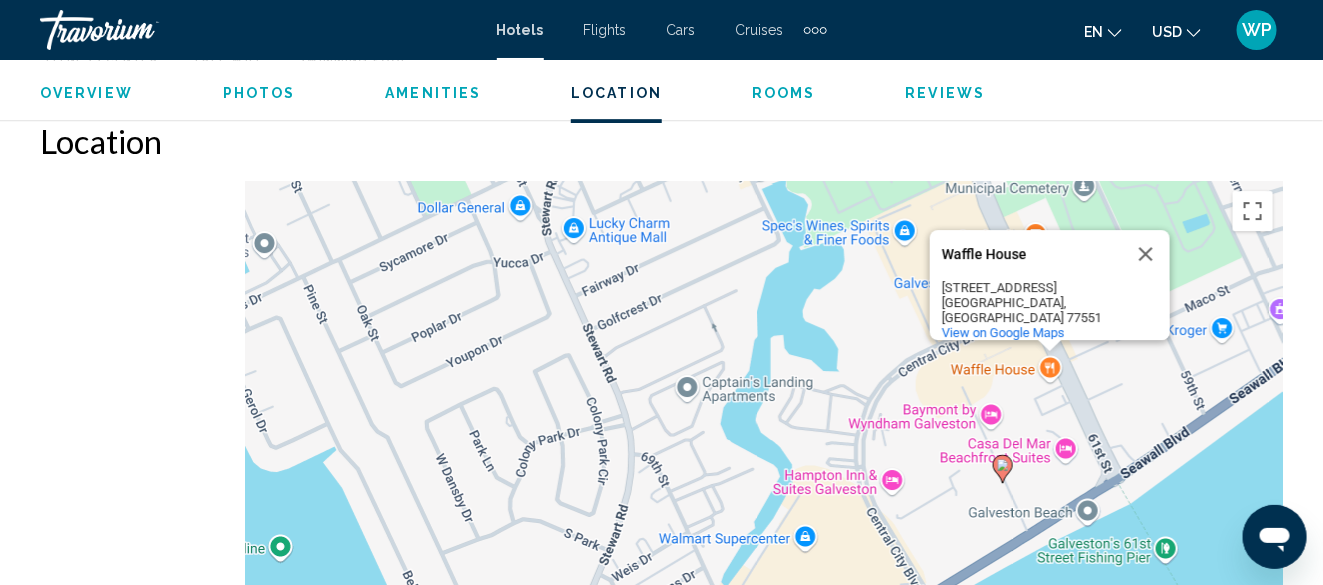 drag, startPoint x: 621, startPoint y: 518, endPoint x: 859, endPoint y: 507, distance: 238.25406 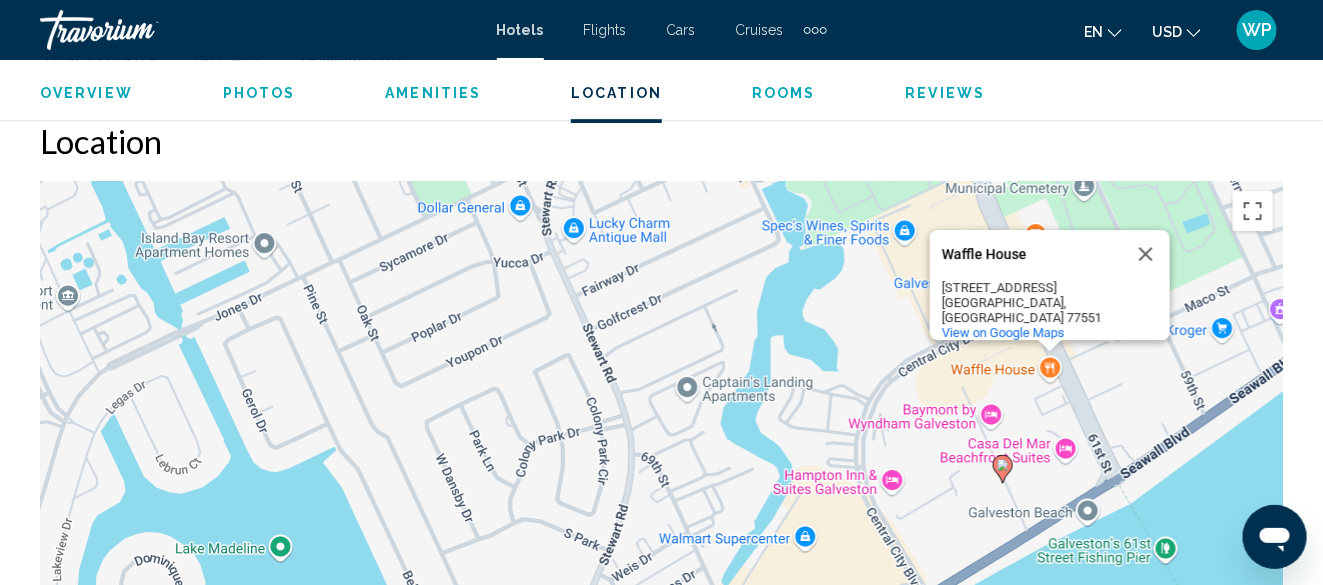 click on "To navigate, press the arrow keys. To activate drag with keyboard, press Alt + Enter. Once in keyboard drag state, use the arrow keys to move the marker. To complete the drag, press the Enter key. To cancel, press Escape.     [GEOGRAPHIC_DATA]                     [GEOGRAPHIC_DATA]                 [STREET_ADDRESS]              View on Google Maps" at bounding box center (661, 481) 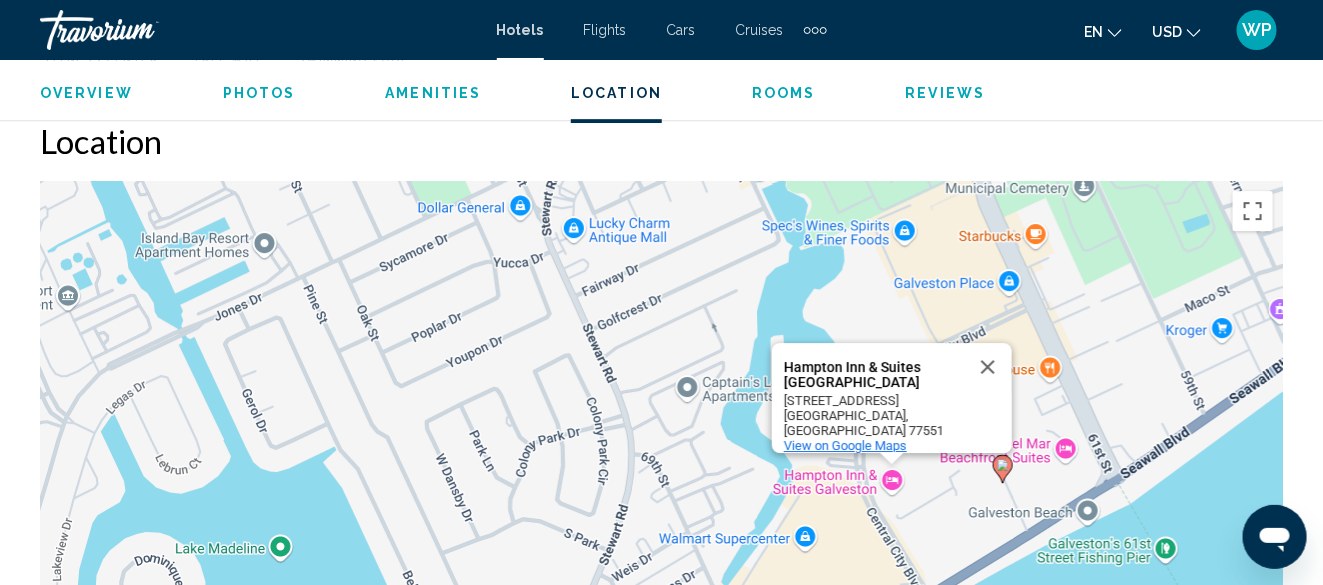 click on "View on Google Maps" at bounding box center [845, 445] 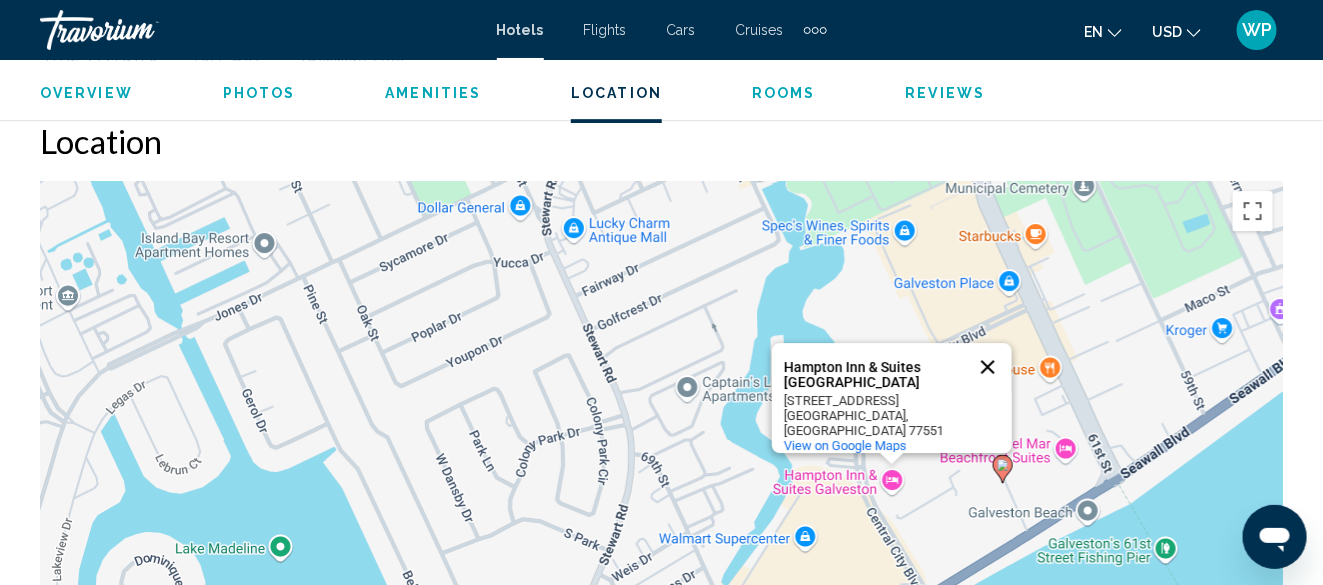 click at bounding box center [988, 367] 